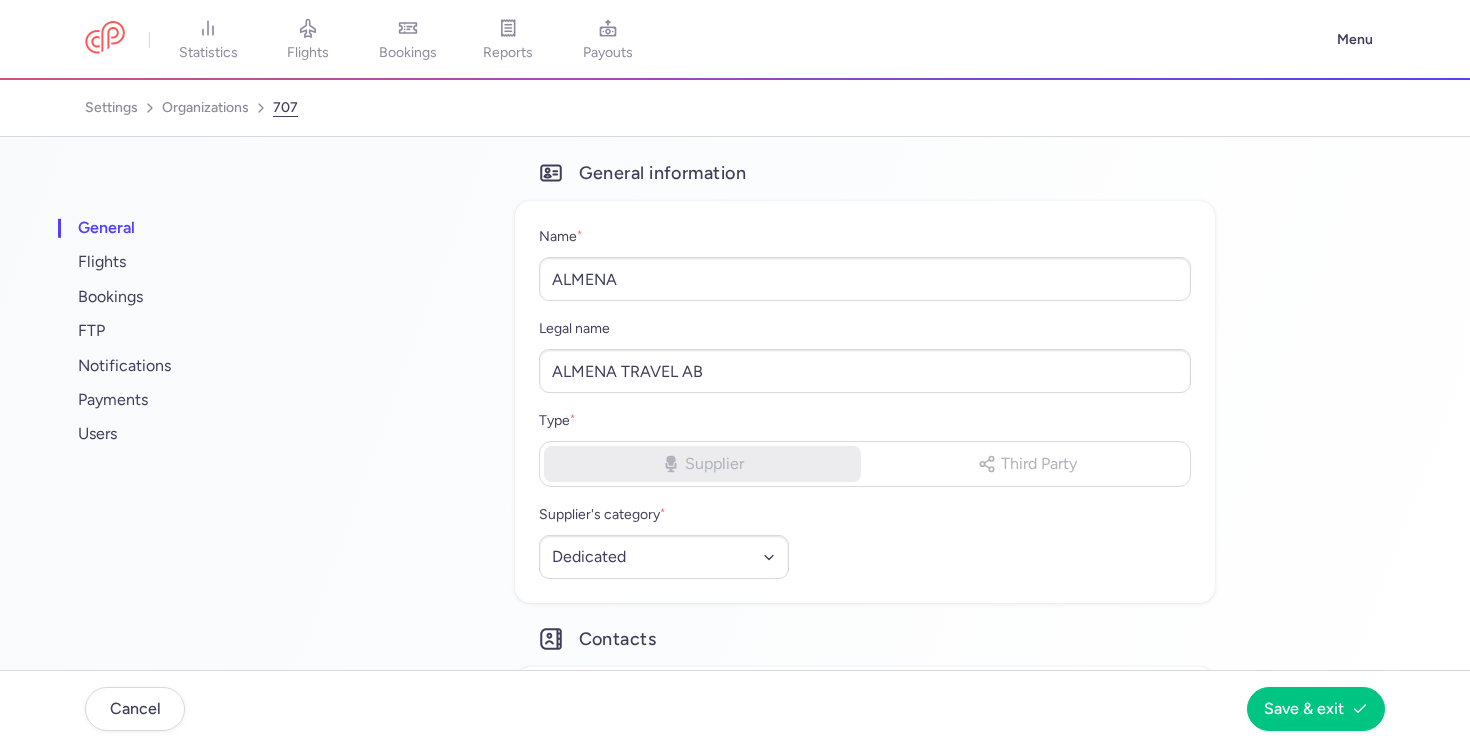 select on "DEDICATED" 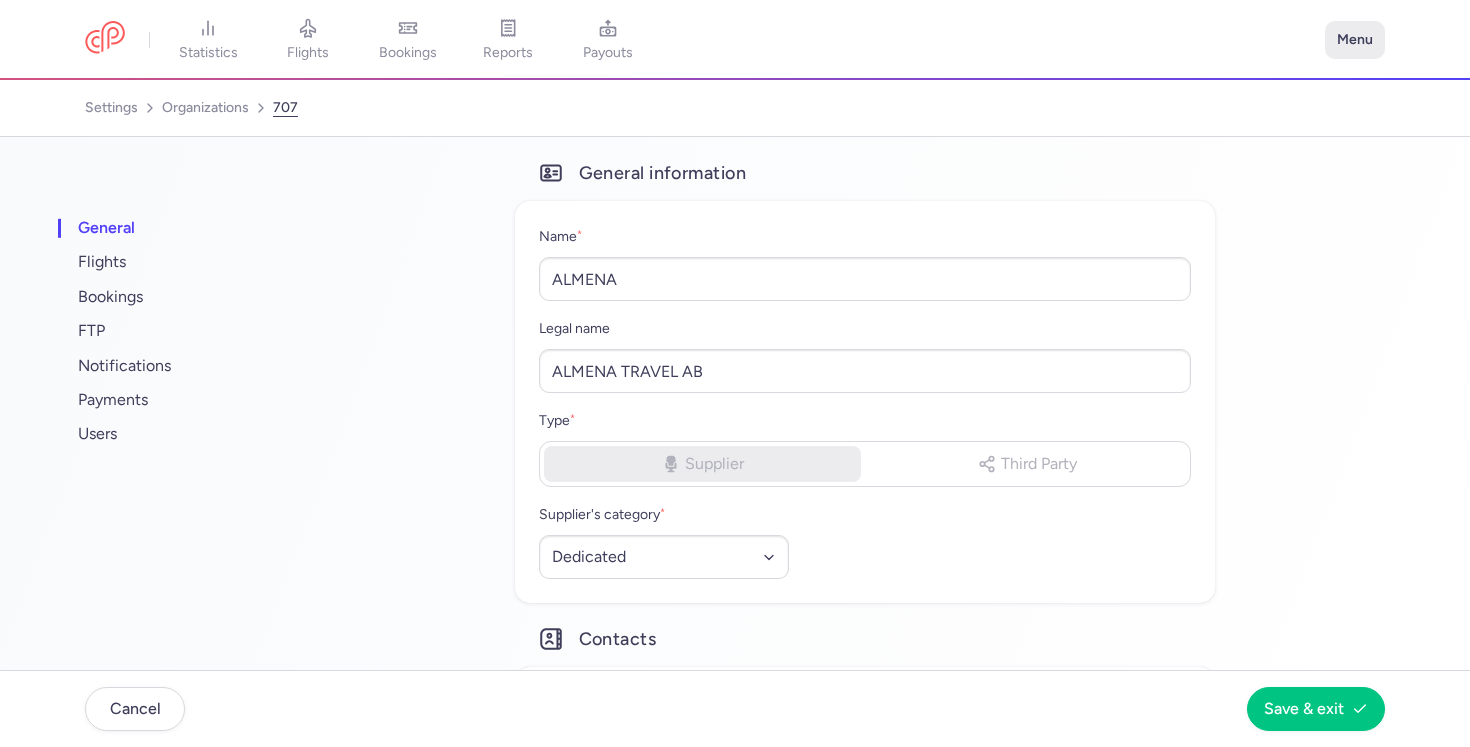 scroll, scrollTop: 0, scrollLeft: 0, axis: both 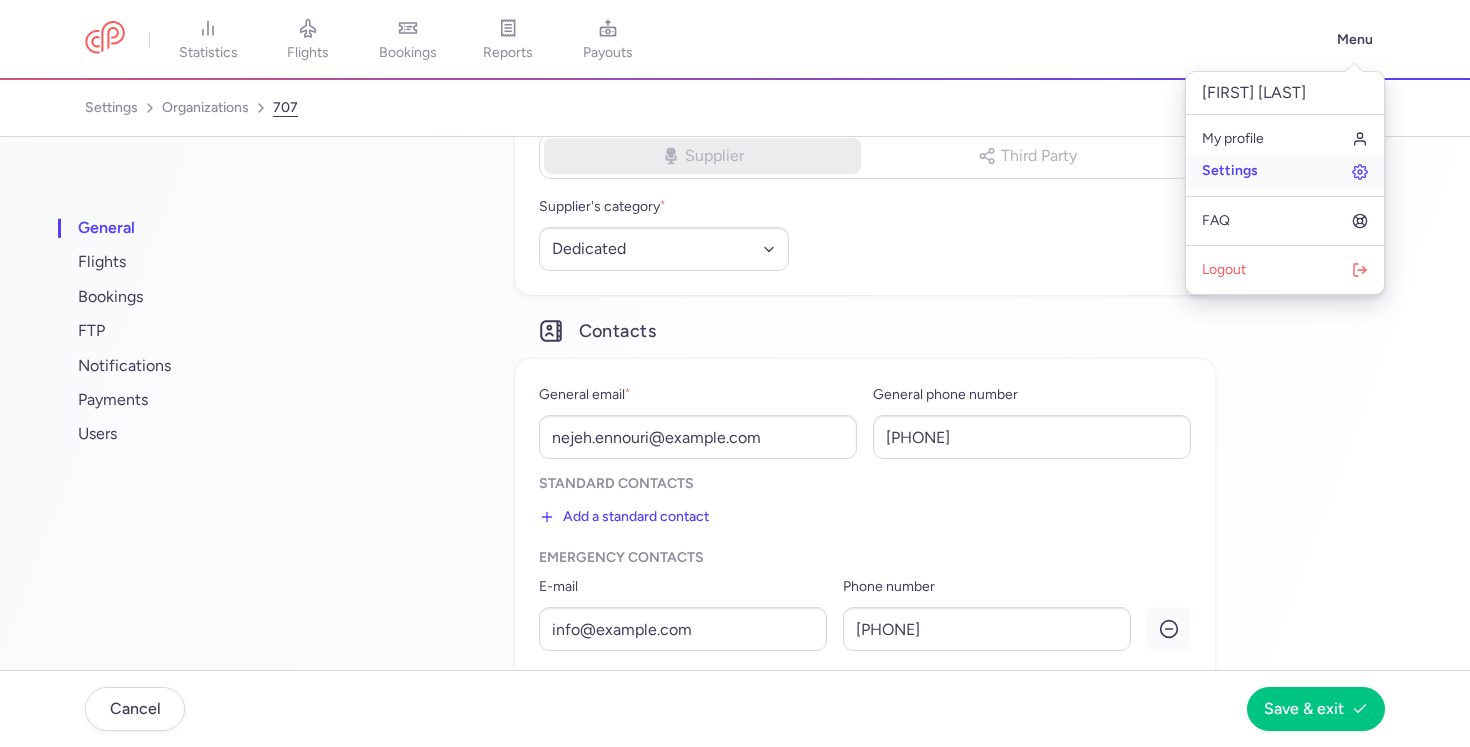 click on "Settings" at bounding box center (1230, 171) 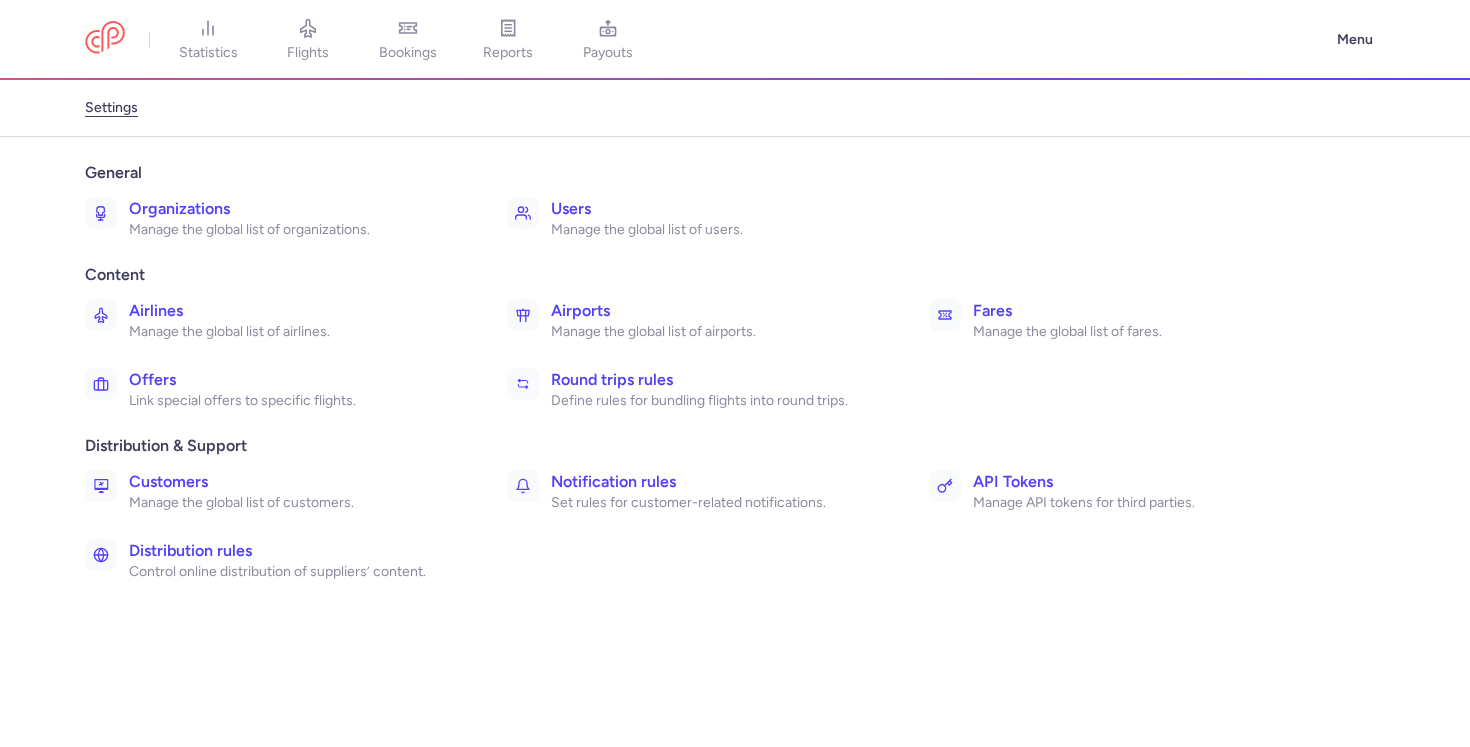 click on "Organizations Manage the global list of organizations." at bounding box center (282, 218) 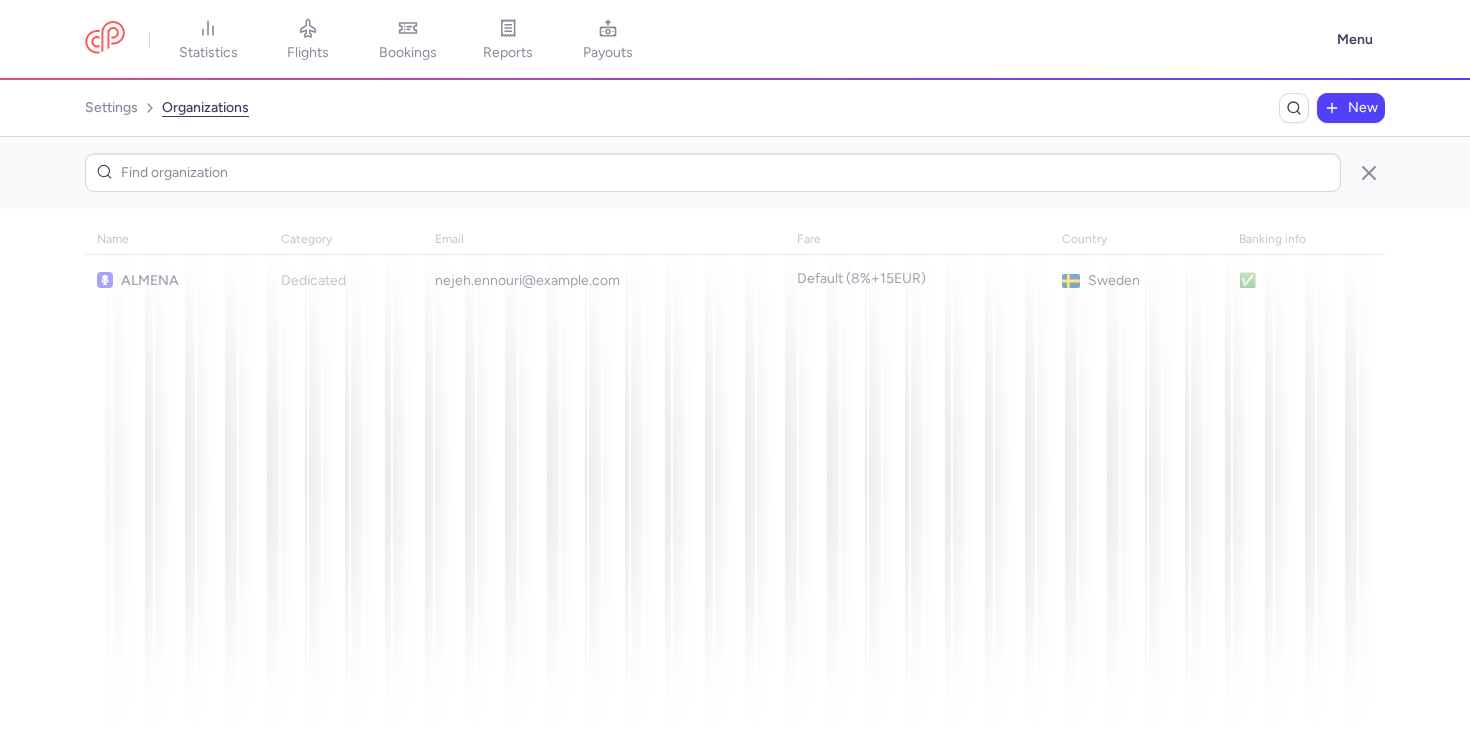scroll, scrollTop: 0, scrollLeft: 0, axis: both 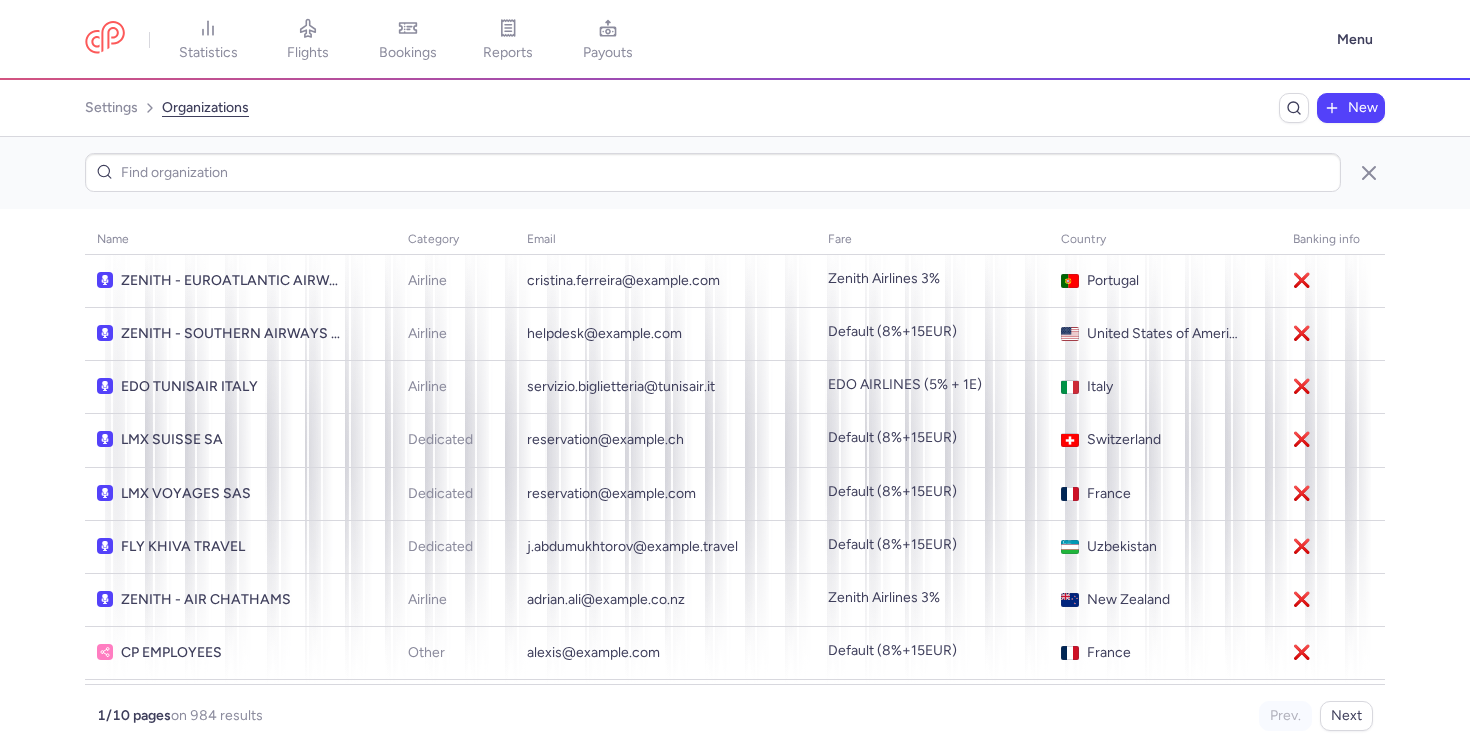click on "New" at bounding box center [1351, 108] 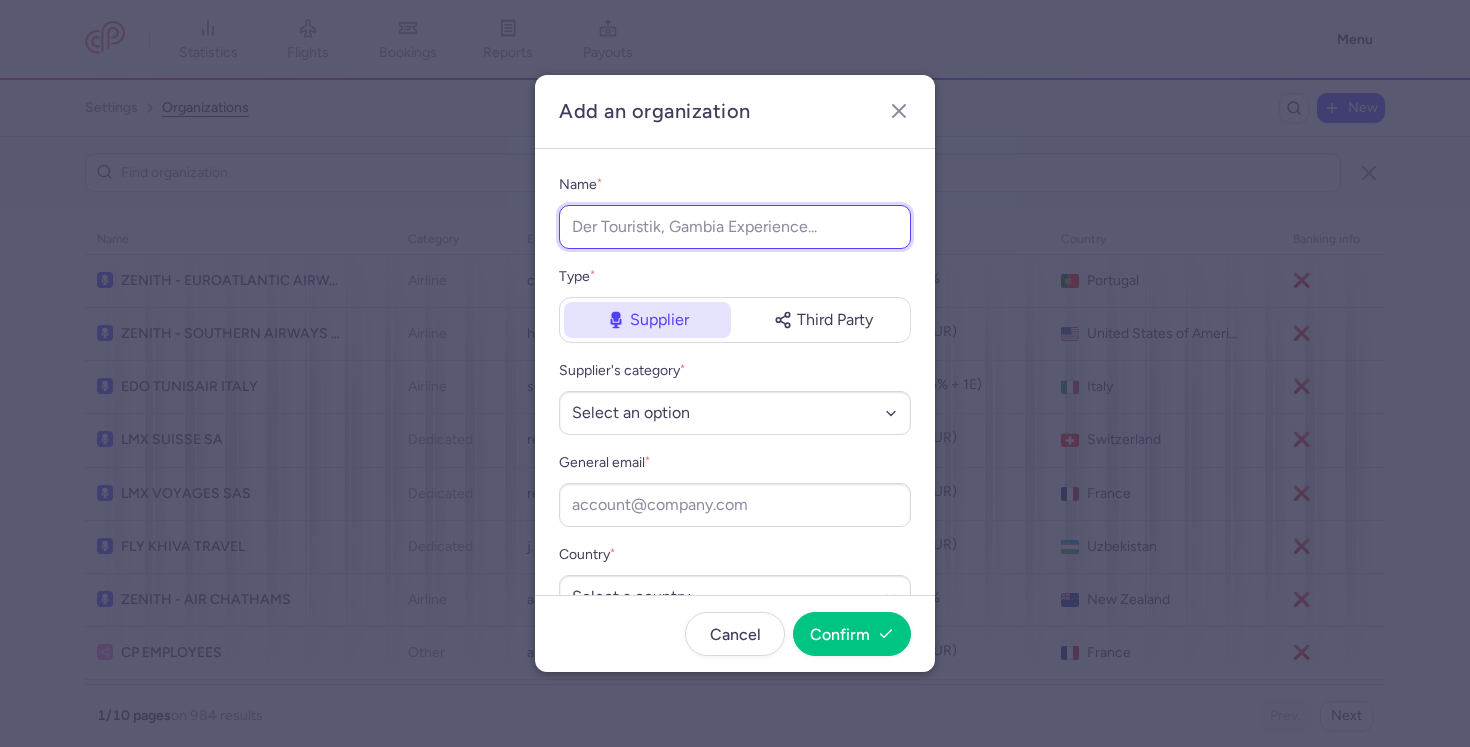 click on "Name  *" at bounding box center [735, 227] 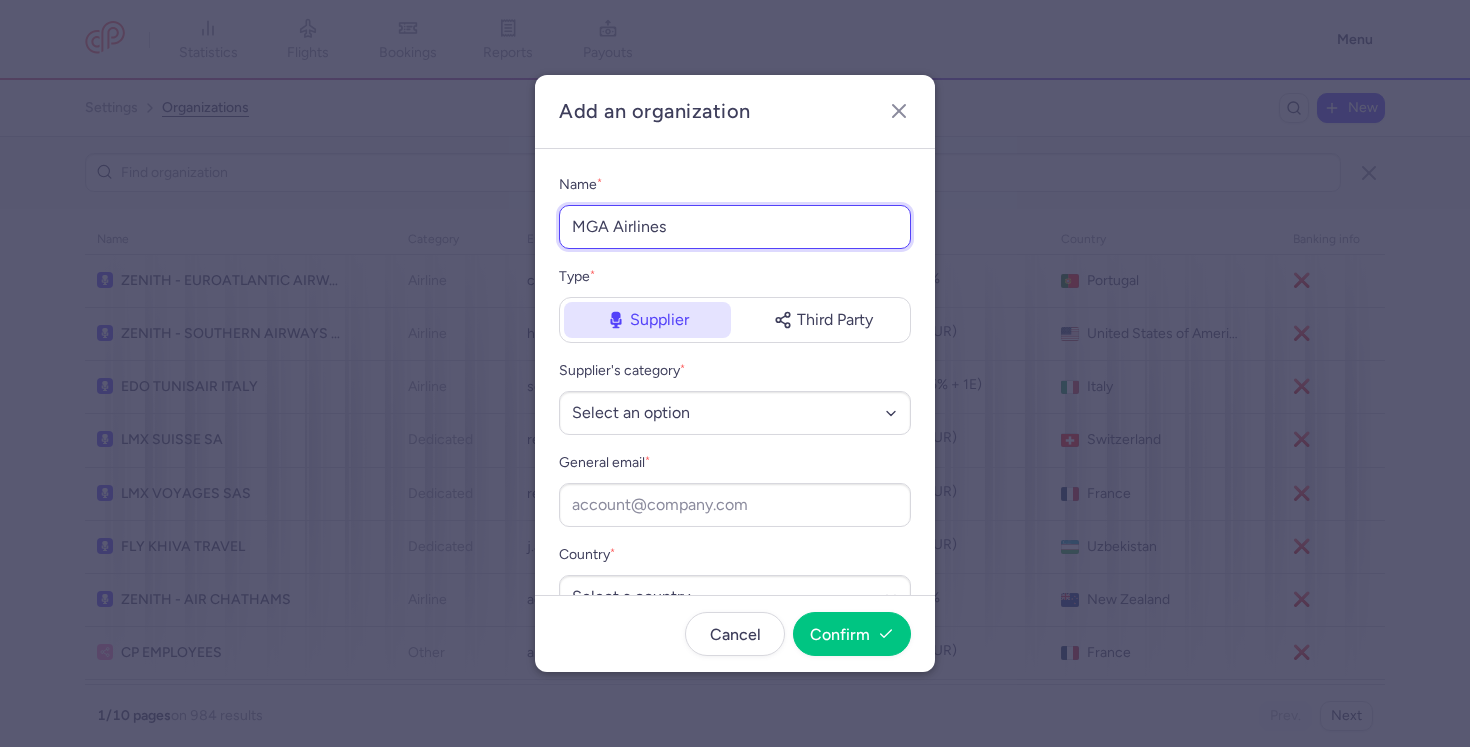 type on "MGA Airlines" 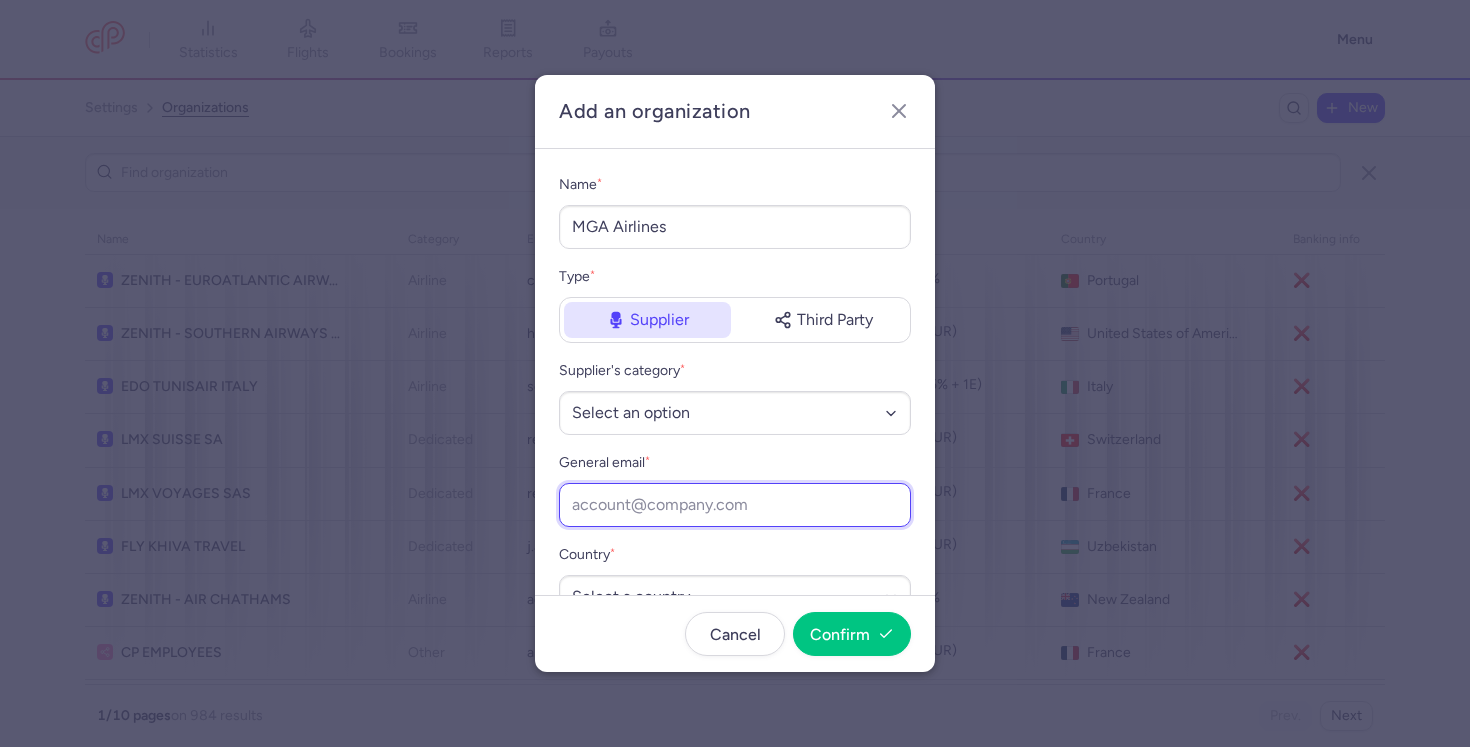 click on "General email  *" at bounding box center [735, 505] 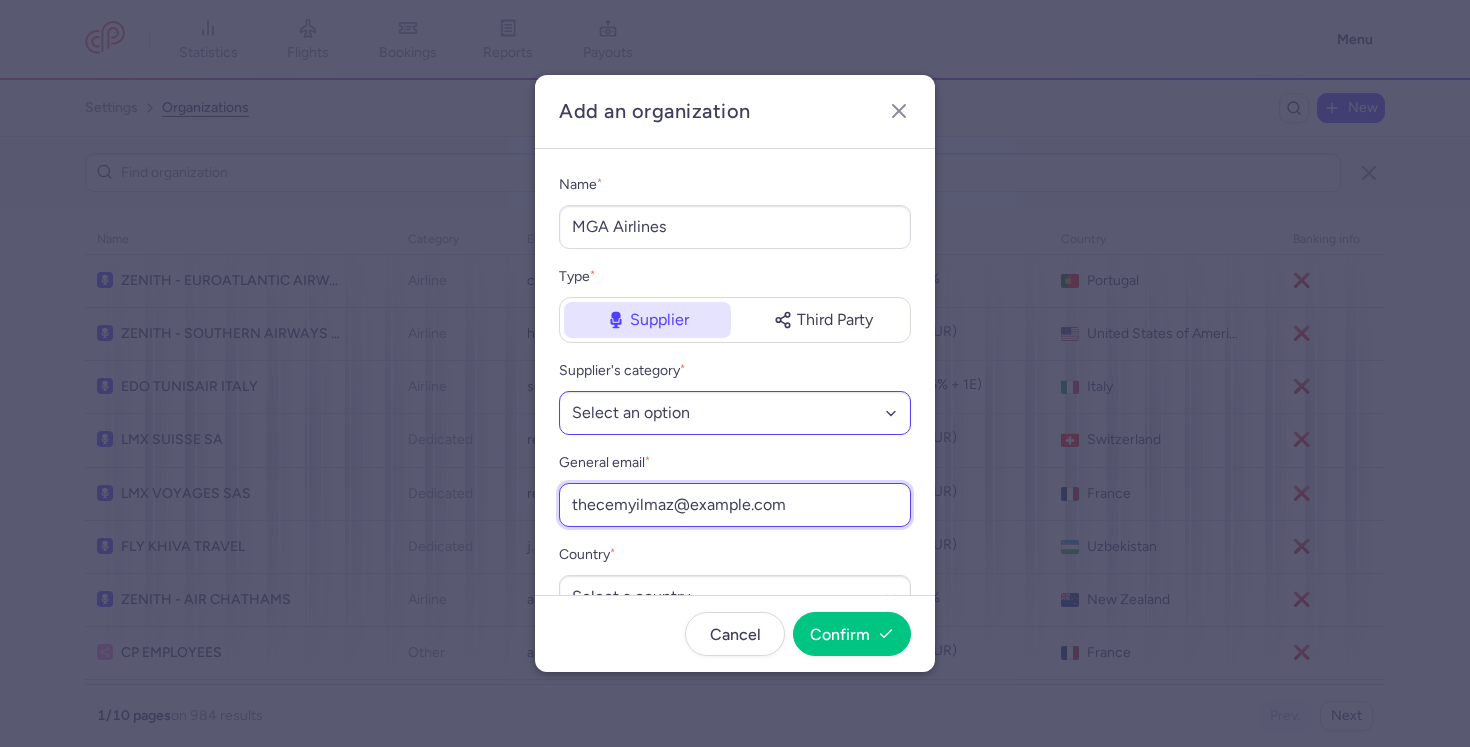type on "thecemyilmaz@gmail.com" 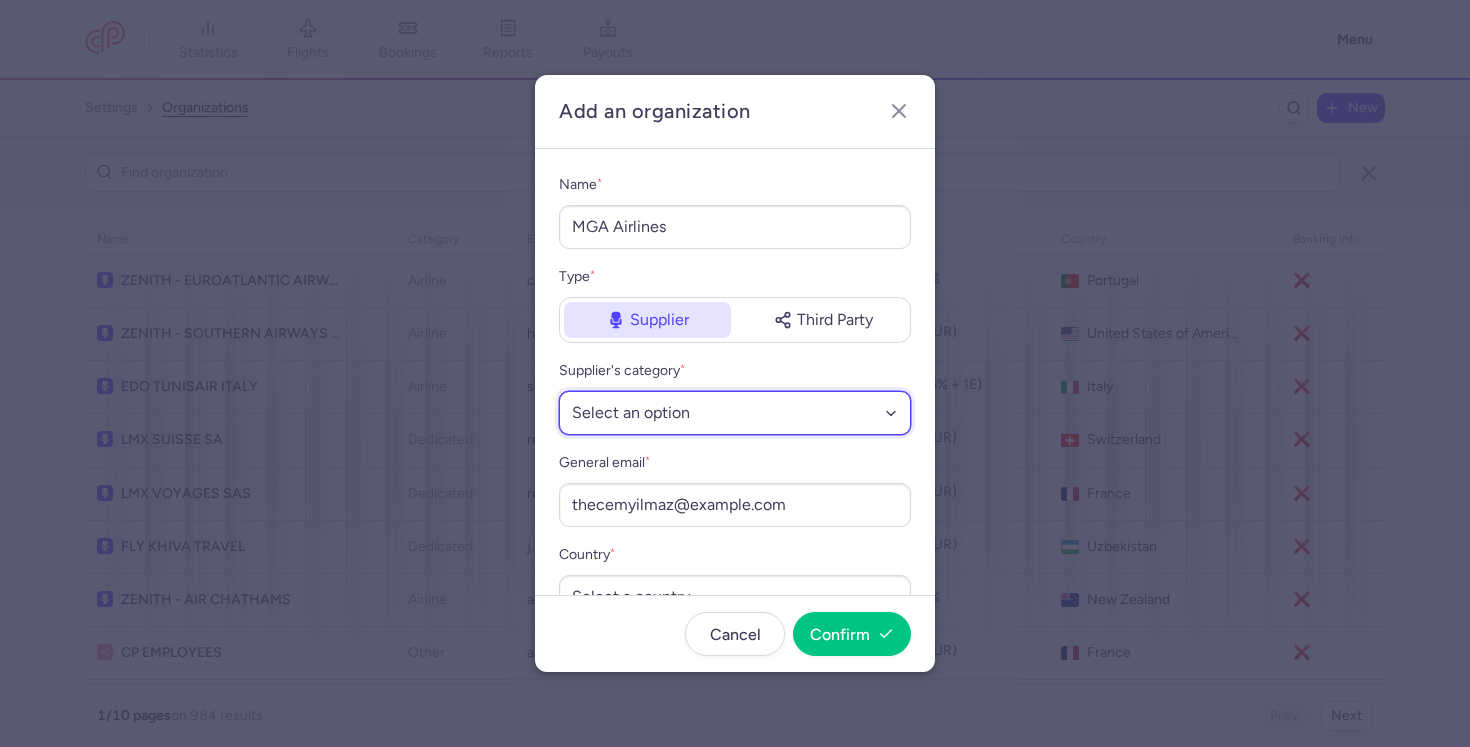 click on "Select an option Aggregator Airline Consolidator Dedicated" at bounding box center (735, 413) 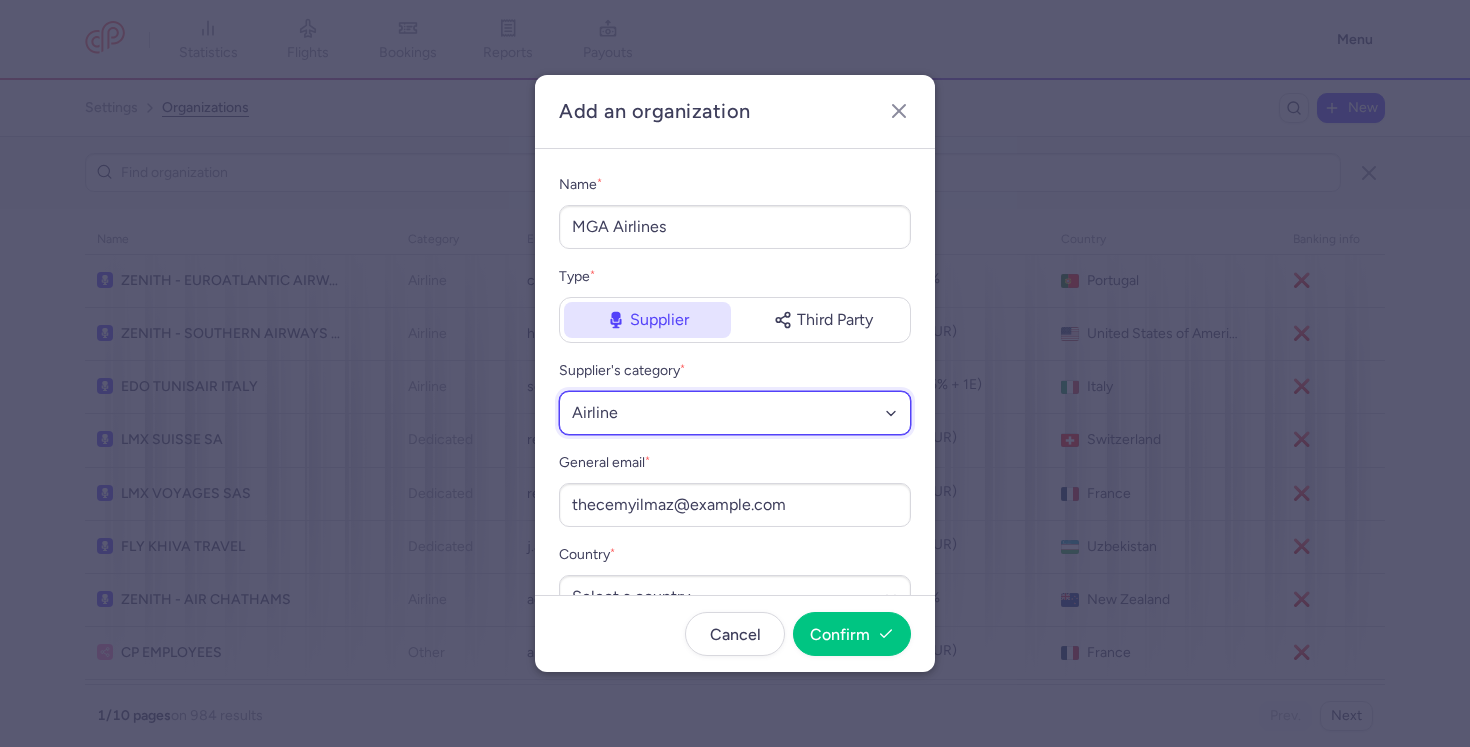 scroll, scrollTop: 47, scrollLeft: 0, axis: vertical 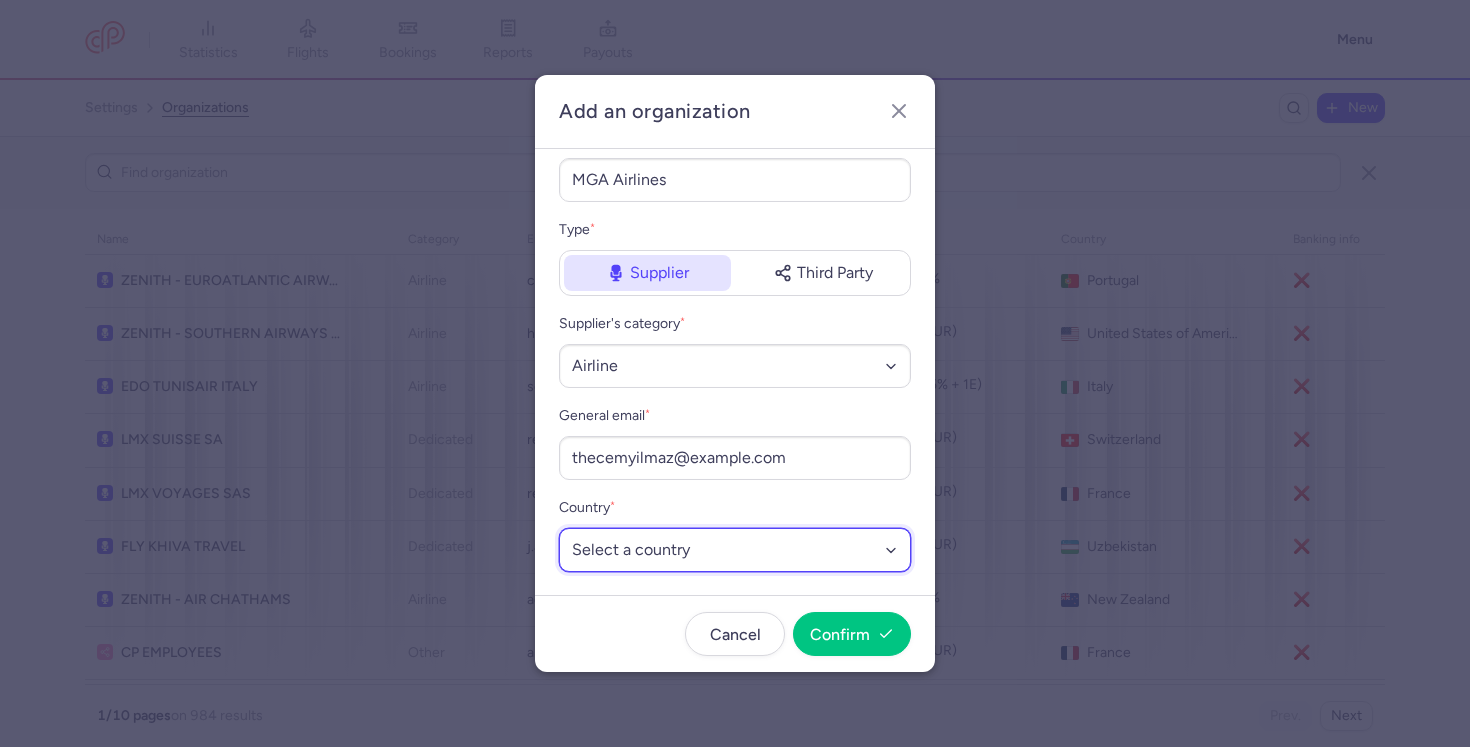 click on "Select a country Afghanistan Albania Algeria American Samoa Andorra Angola Anguilla Antarctica Antigua and Barbuda Argentina Armenia Aruba Australia Austria Azerbaijan Bahamas Bahrain Bangladesh Barbados Belarus Belgium Belize Benin Bermuda Bhutan Bolivia Bosnia and Herzegovina Botswana Bouvet Island Brazil British Indian Ocean Territory Brunei Darussalam Bulgaria Burkina Faso Burundi Cambodia Cameroon Canada Cape Verde Cayman Islands Central African Republic Chad Chile People's Republic of China Christmas Island Cocos (Keeling) Islands Colombia Comoros Republic of the Congo Democratic Republic of the Congo Cook Islands Costa Rica Cote d'Ivoire Croatia Cuba Cyprus Czech Republic Denmark Djibouti Dominica Dominican Republic Ecuador Egypt El Salvador Equatorial Guinea Eritrea Estonia Ethiopia Falkland Islands (Malvinas) Faroe Islands Fiji Finland France French Guiana French Polynesia French Southern Territories Gabon Republic of The Gambia Georgia Germany Ghana Gibraltar Greece Greenland Grenada Guadeloupe Guam" at bounding box center (735, 550) 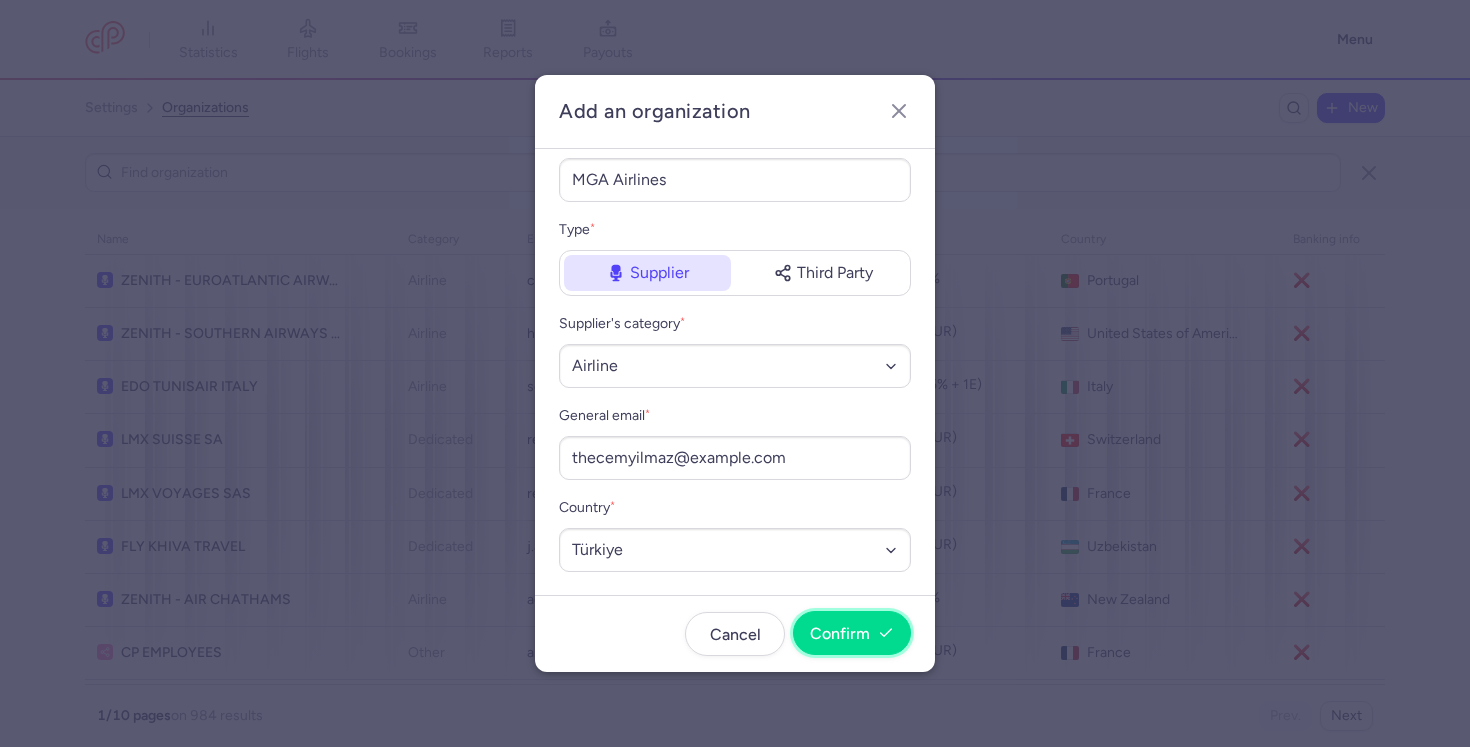 click on "Confirm" at bounding box center (840, 634) 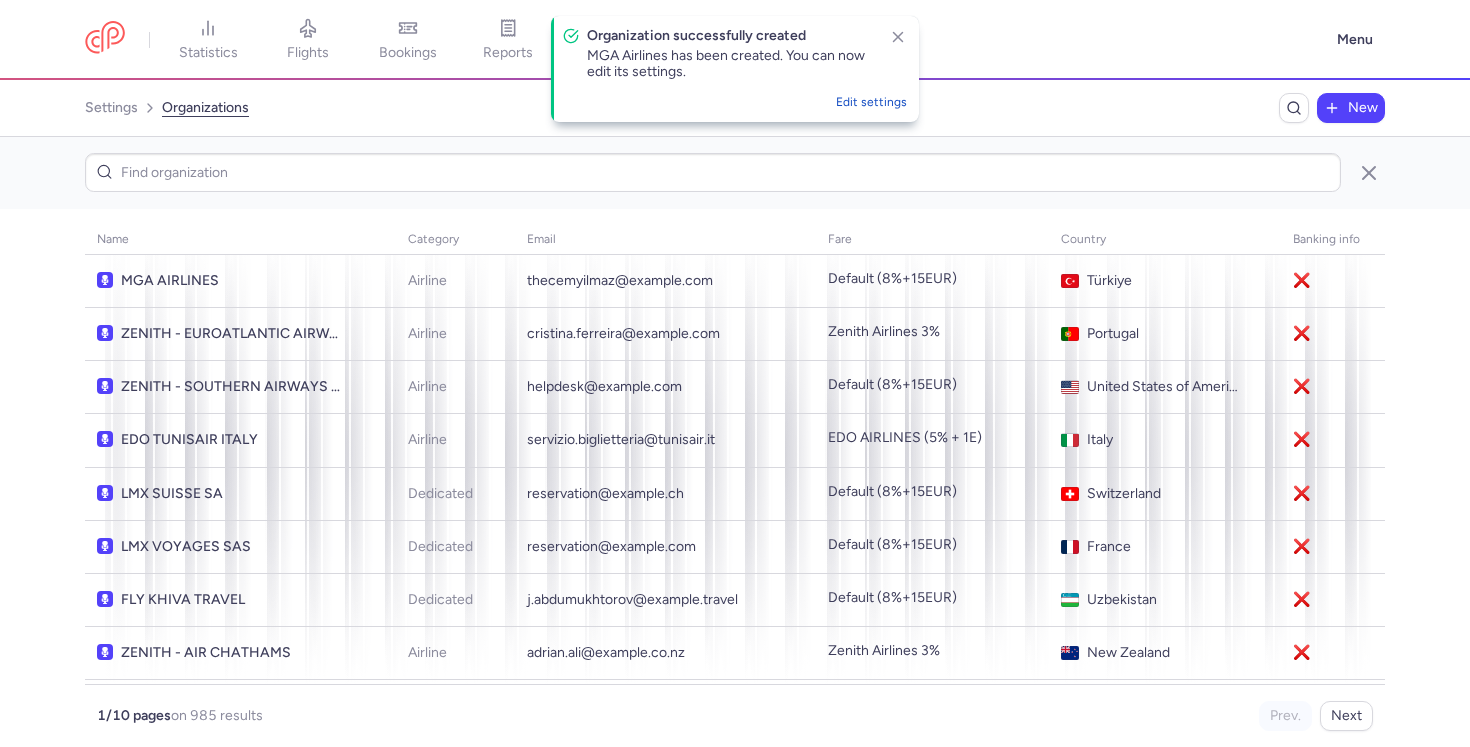 click on "Edit settings" at bounding box center (871, 103) 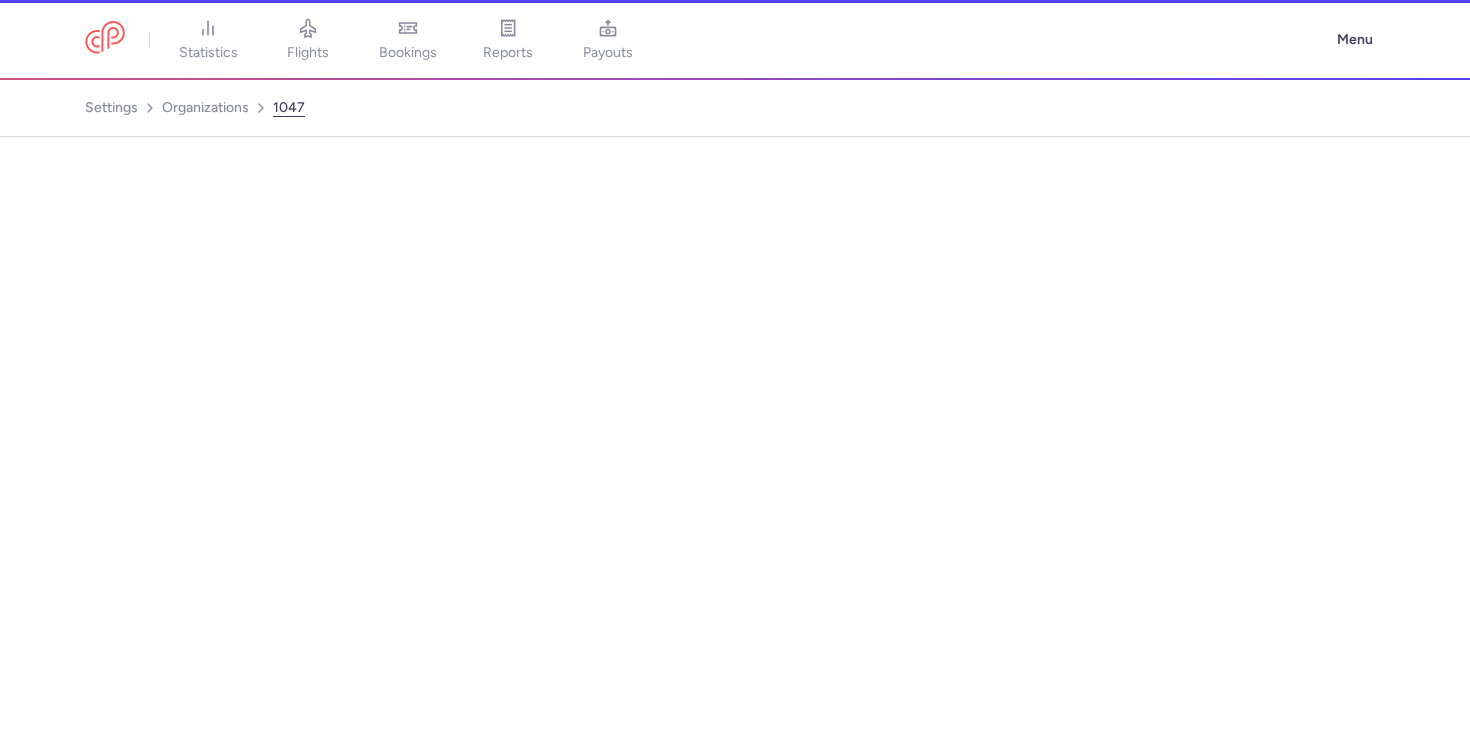 select on "AIRLINE" 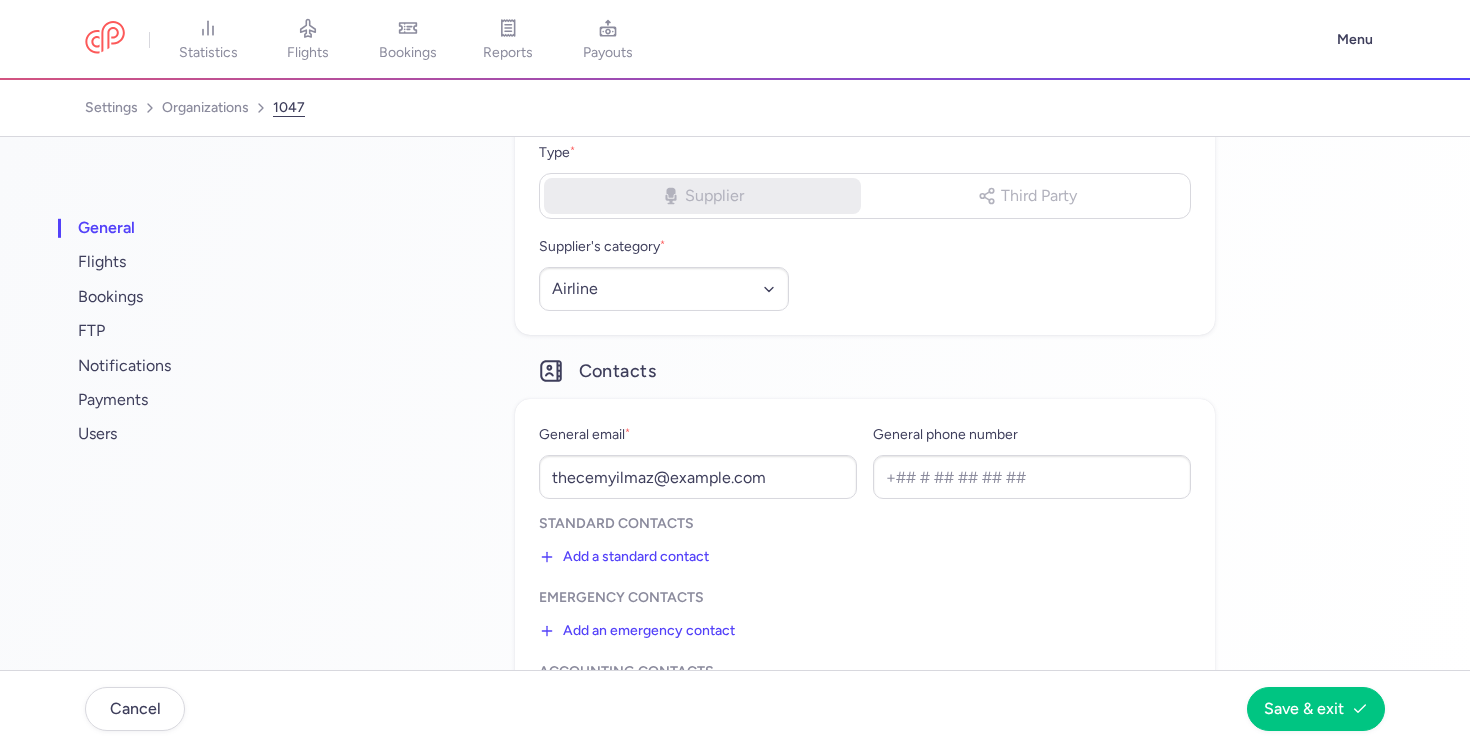 scroll, scrollTop: 291, scrollLeft: 0, axis: vertical 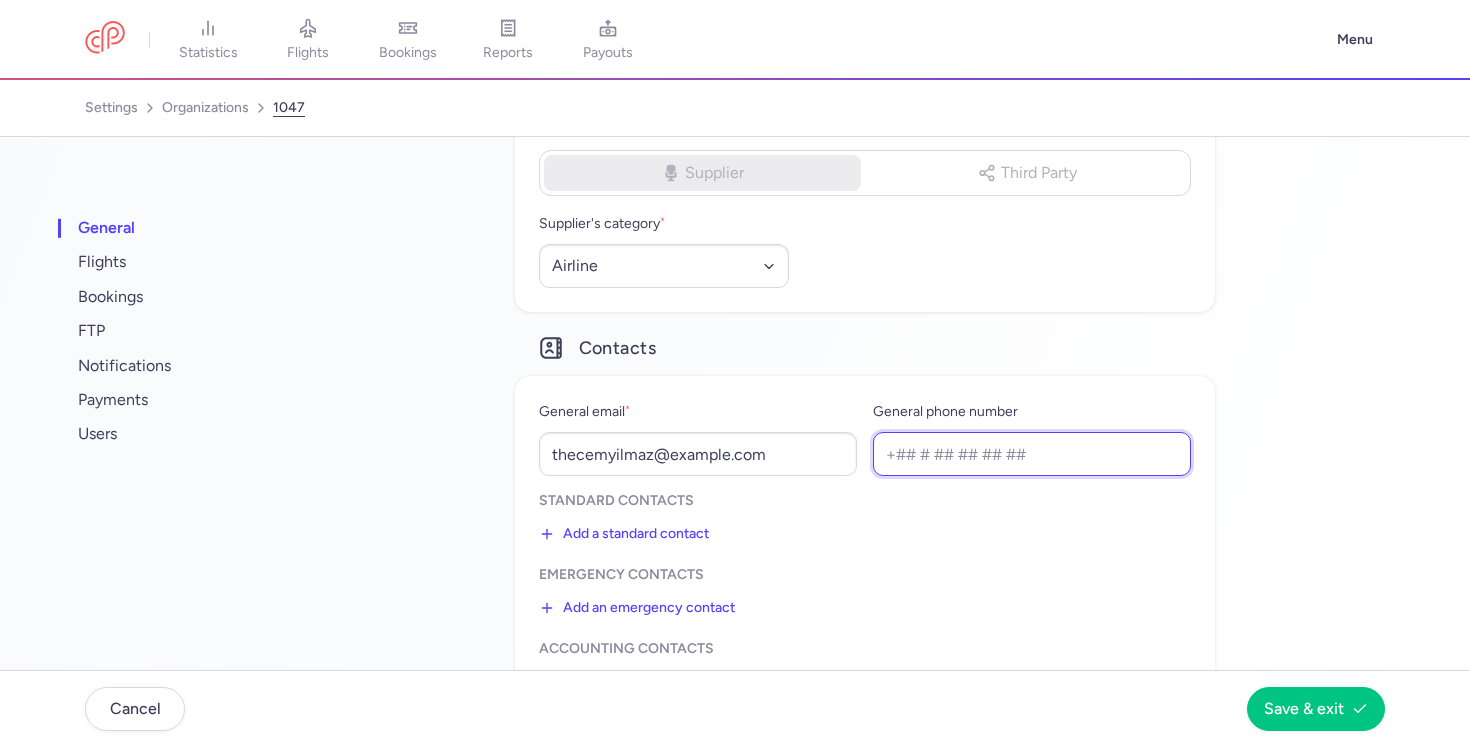 click on "General phone number" at bounding box center [1032, 454] 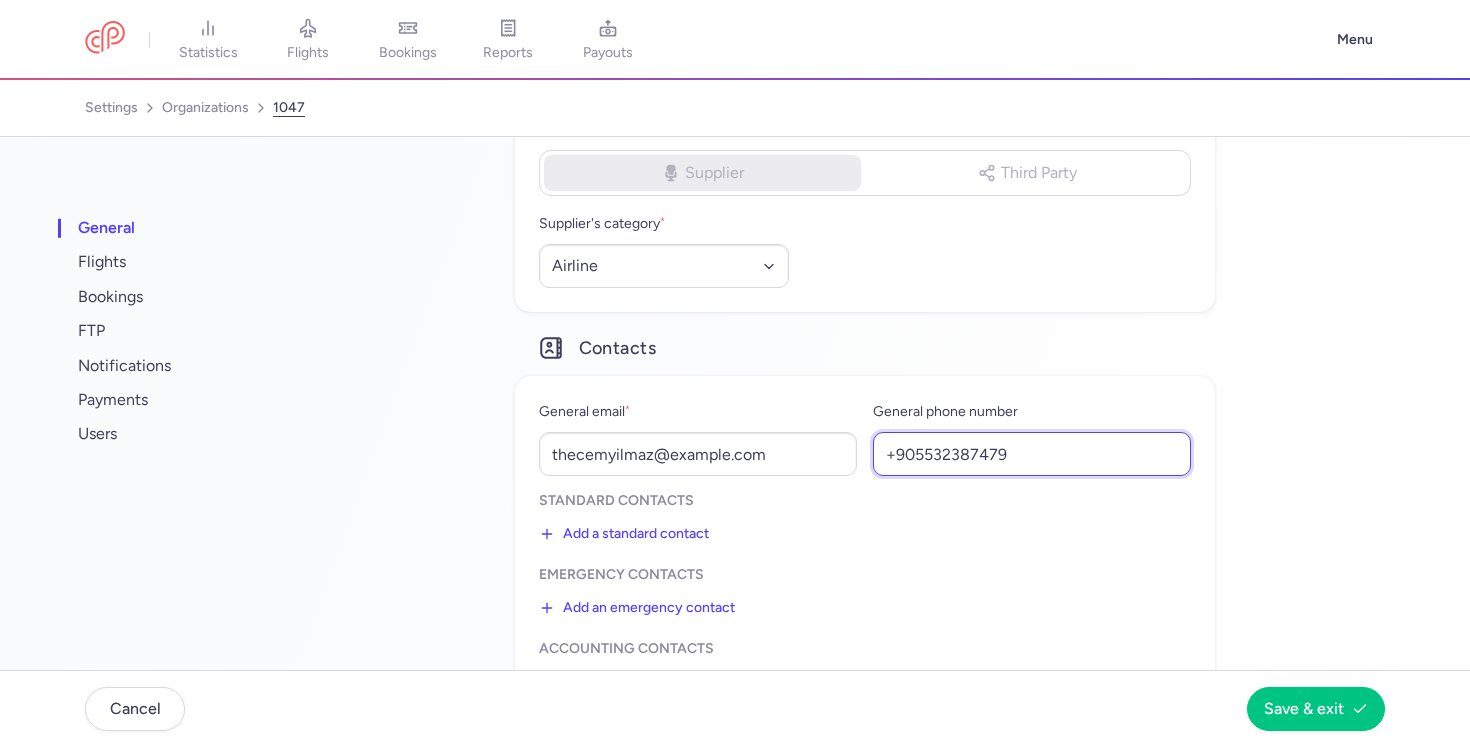 type on "+905532387479" 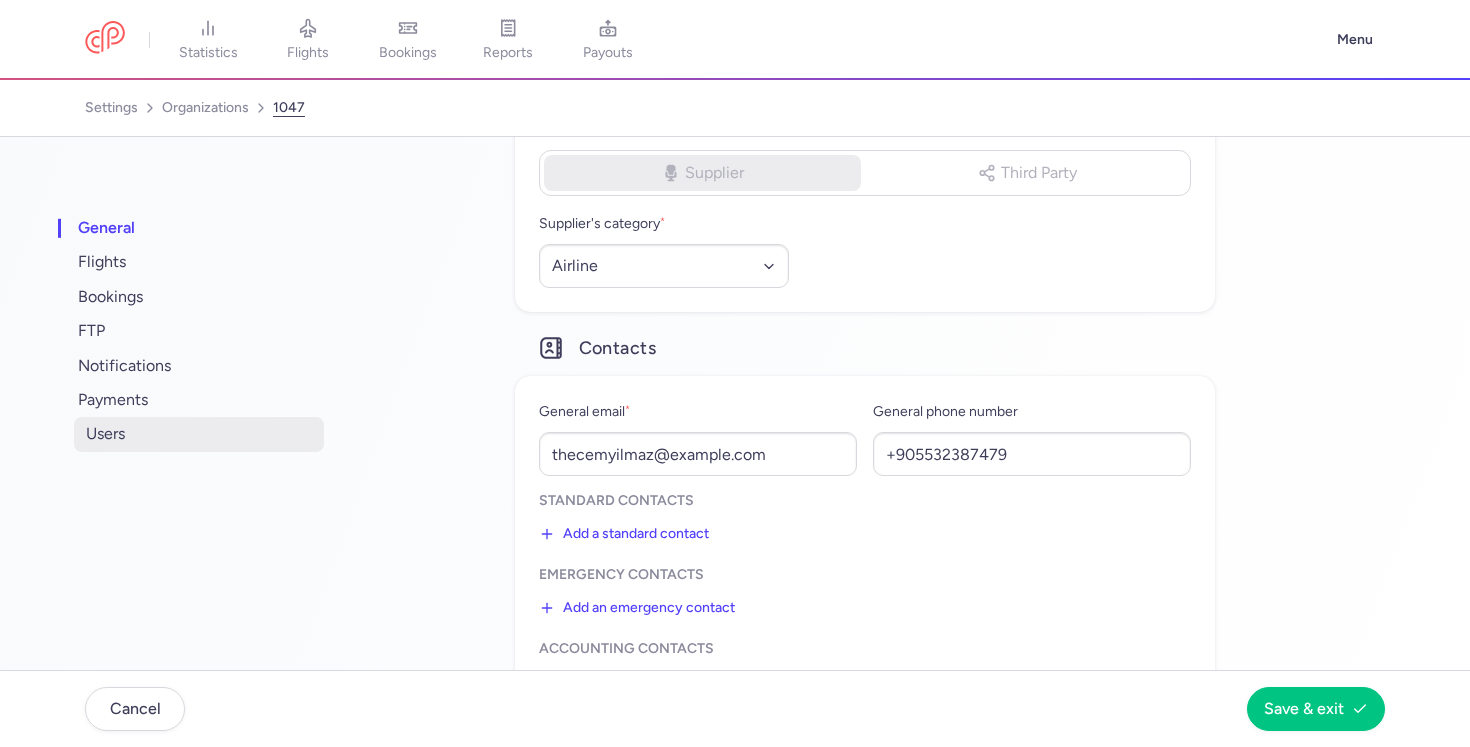 click on "users" at bounding box center [199, 434] 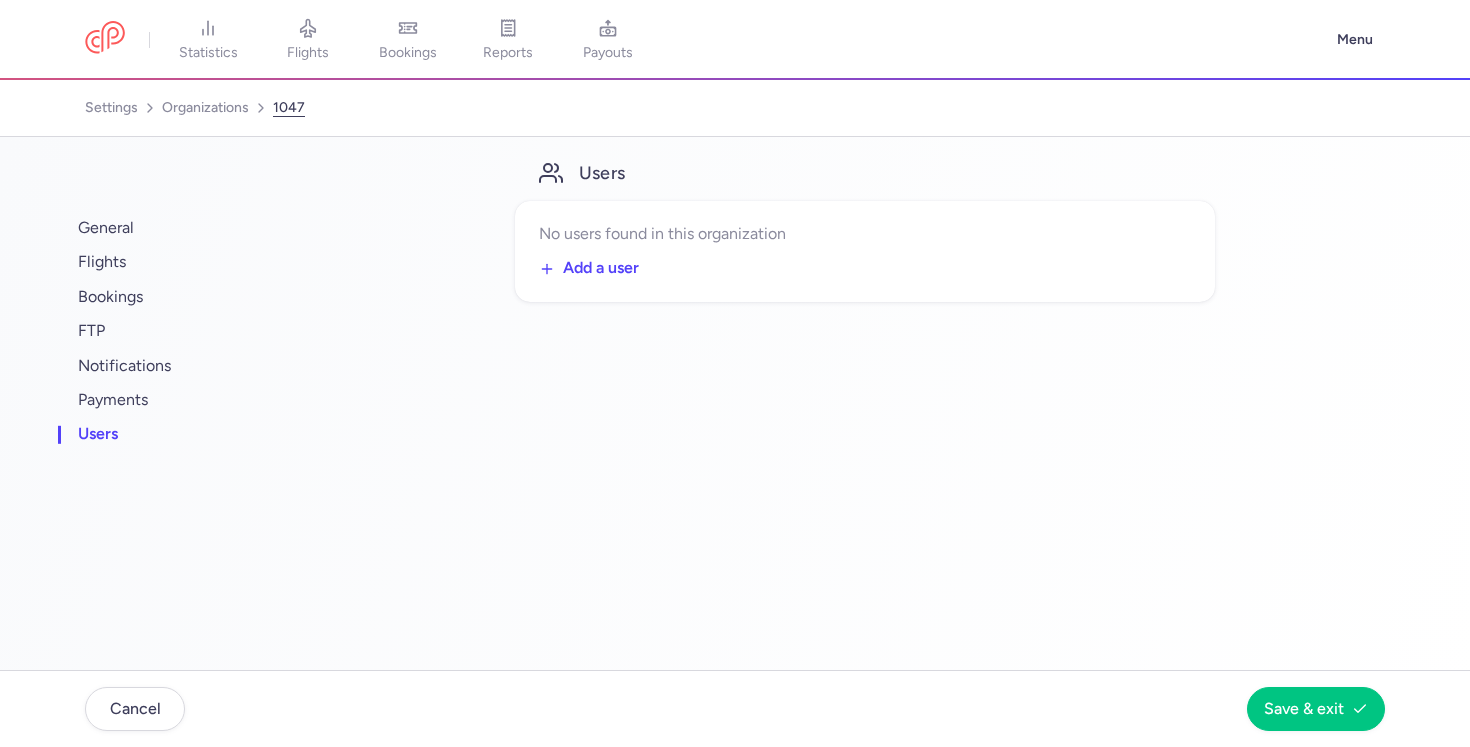 scroll, scrollTop: 0, scrollLeft: 0, axis: both 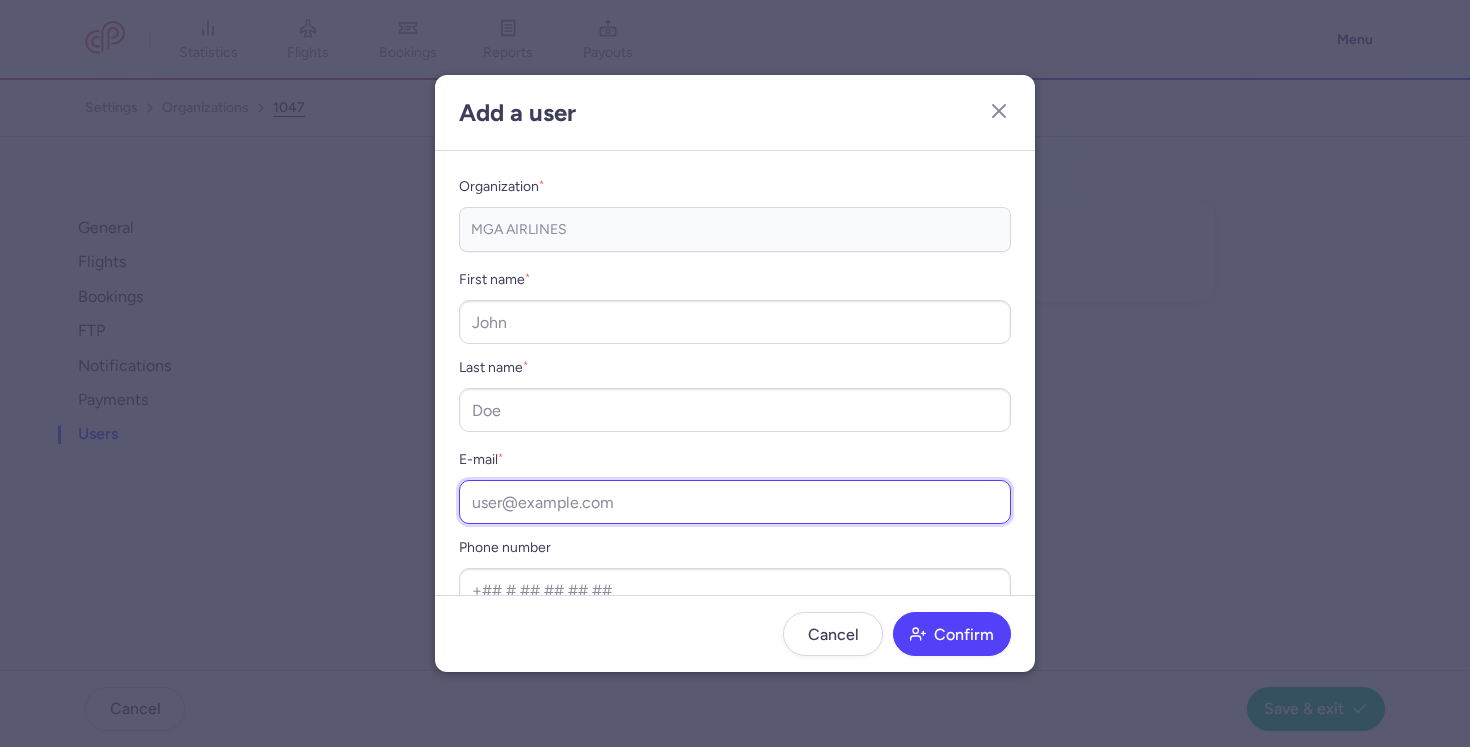 click on "E-mail  *" at bounding box center [735, 502] 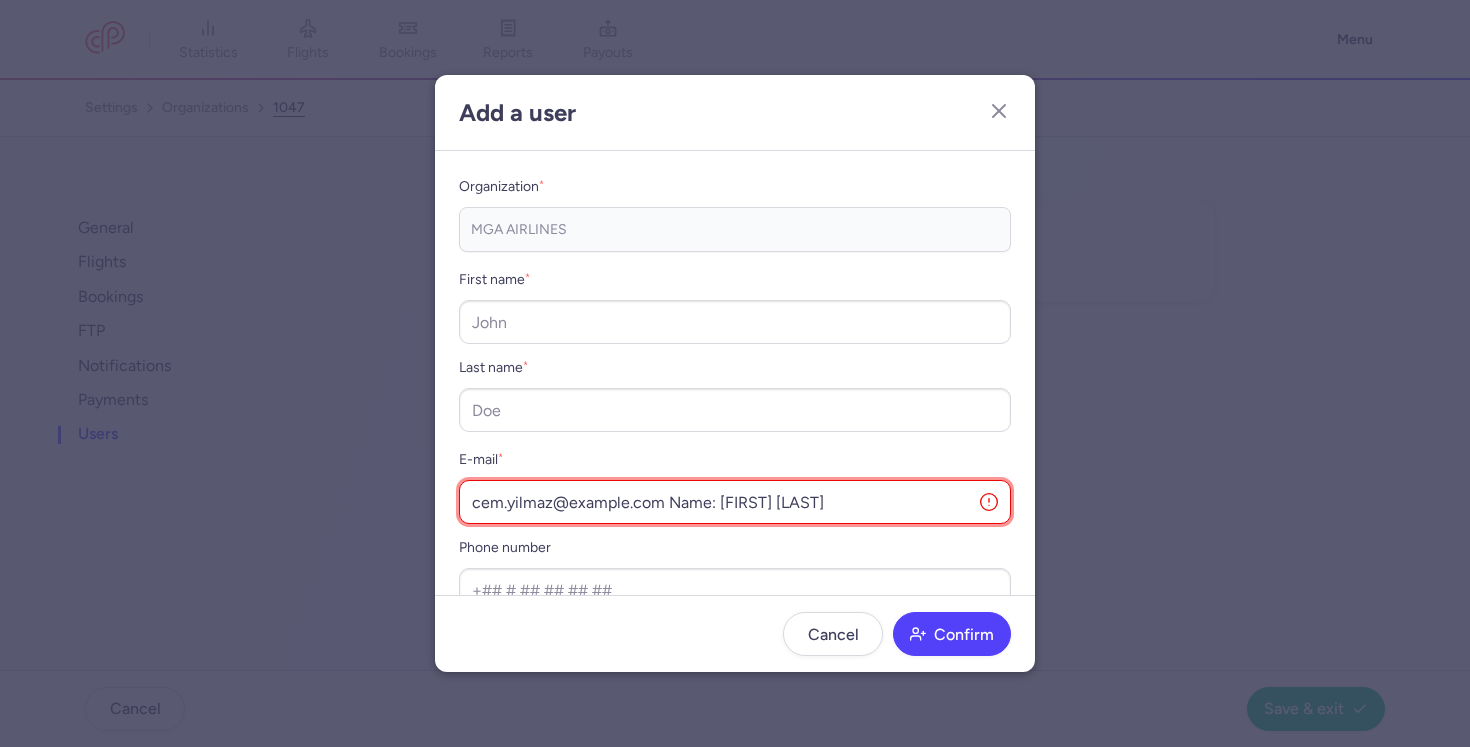 drag, startPoint x: 642, startPoint y: 500, endPoint x: 931, endPoint y: 496, distance: 289.02768 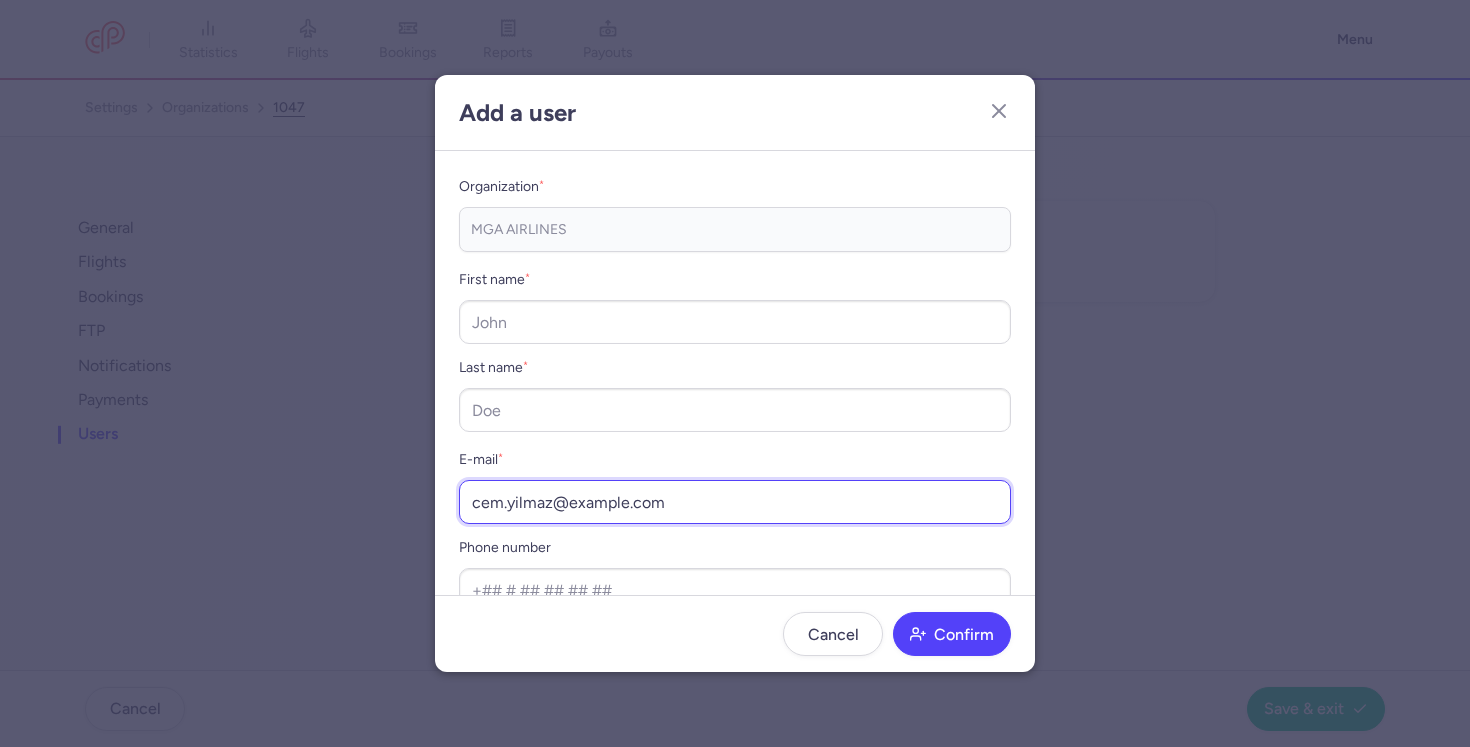 click on "cem.yilmaz@mga.aero" at bounding box center [735, 502] 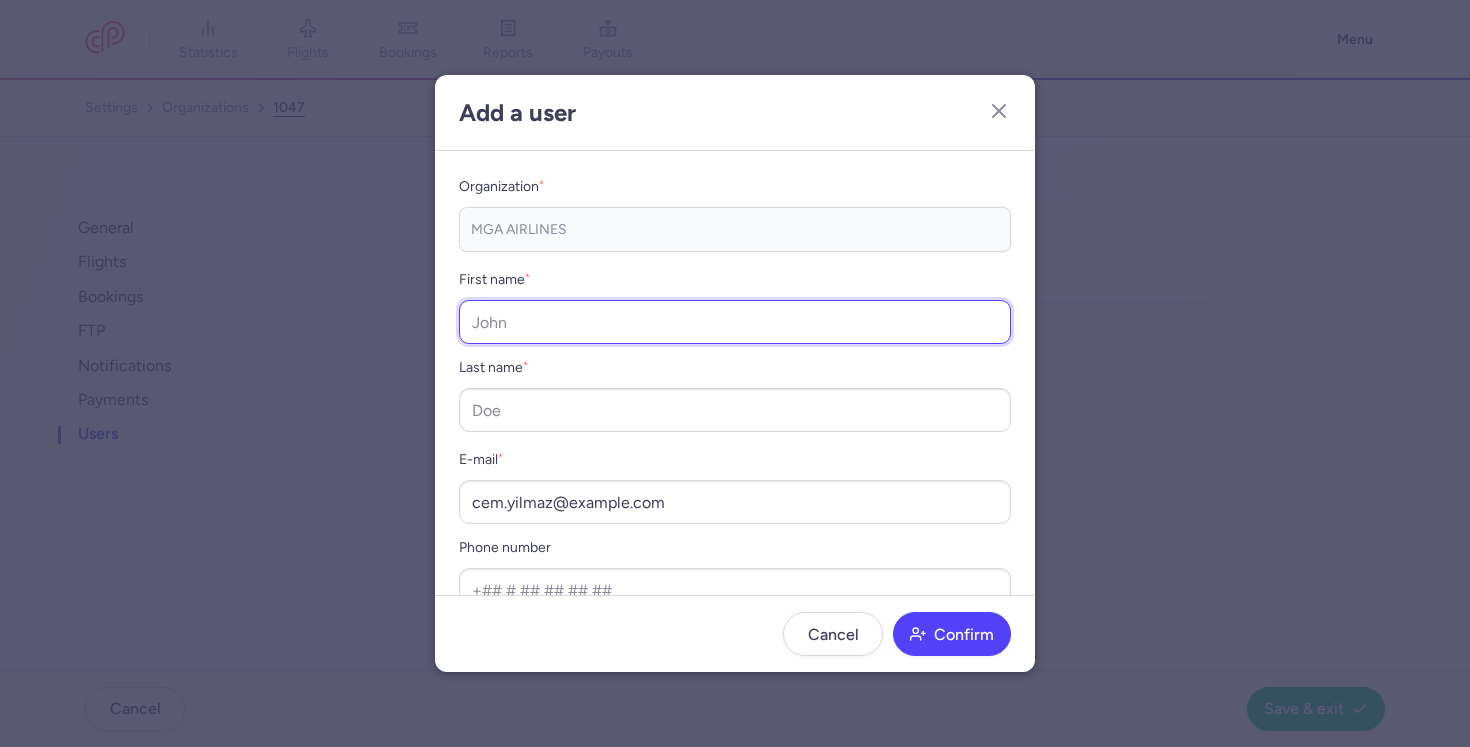 click on "First name  *" at bounding box center [735, 322] 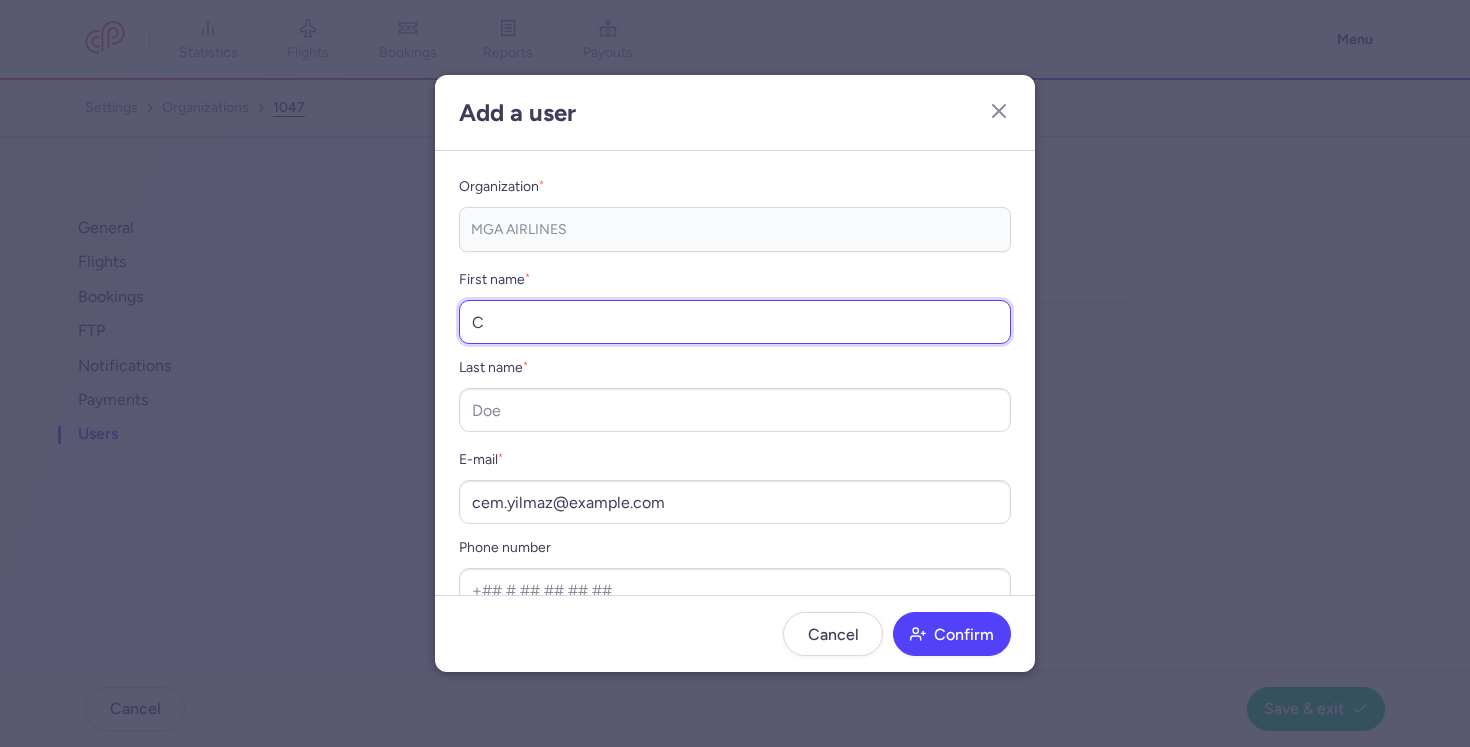 paste on "em YILMAZ" 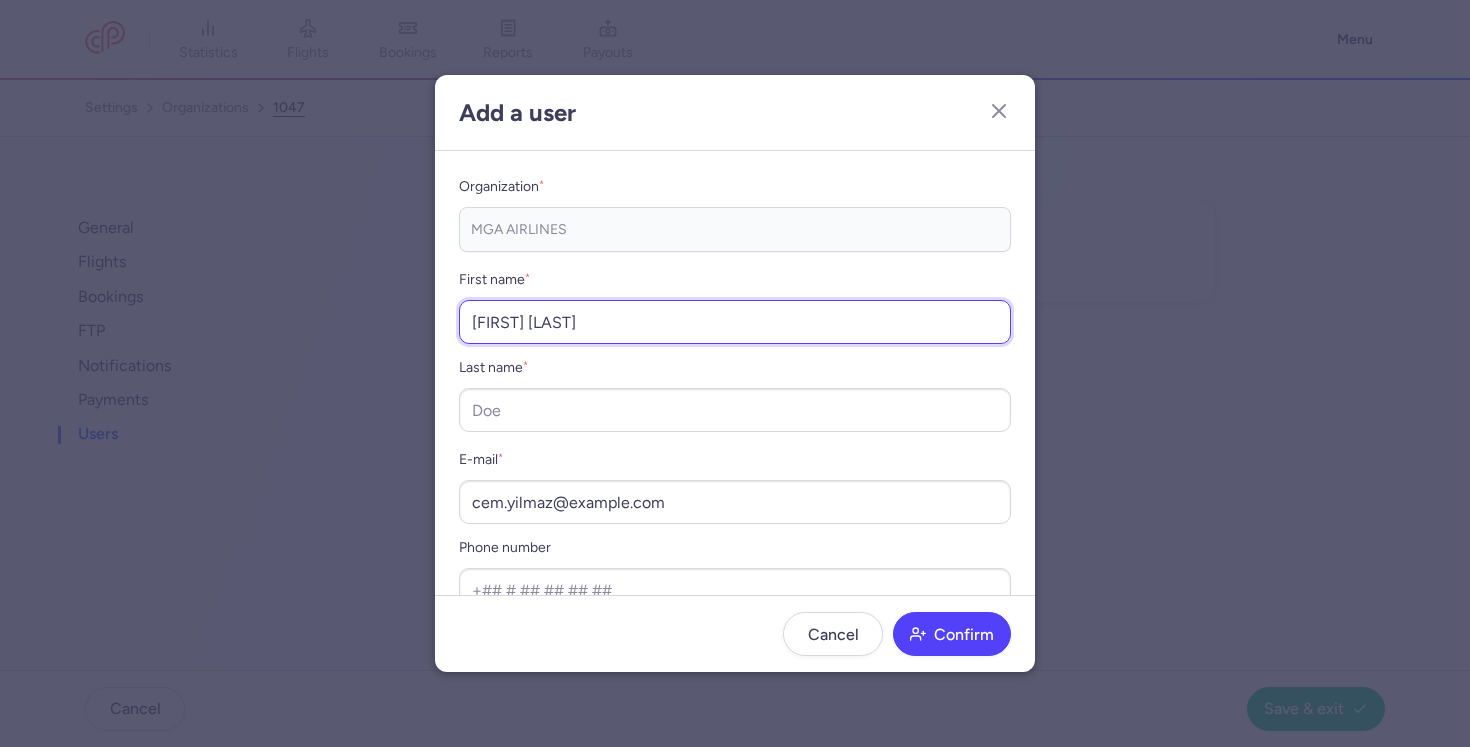 drag, startPoint x: 510, startPoint y: 318, endPoint x: 577, endPoint y: 317, distance: 67.00746 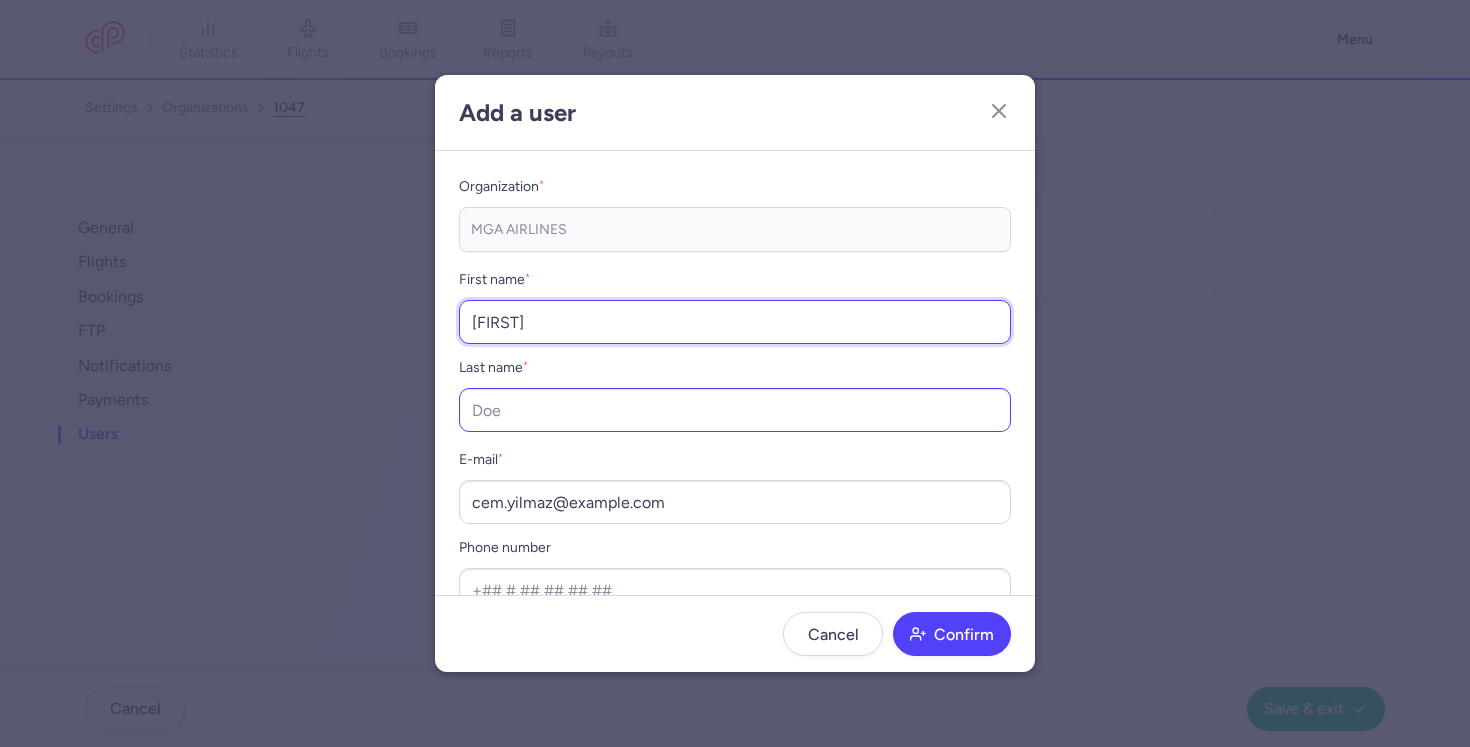 type on "Cem" 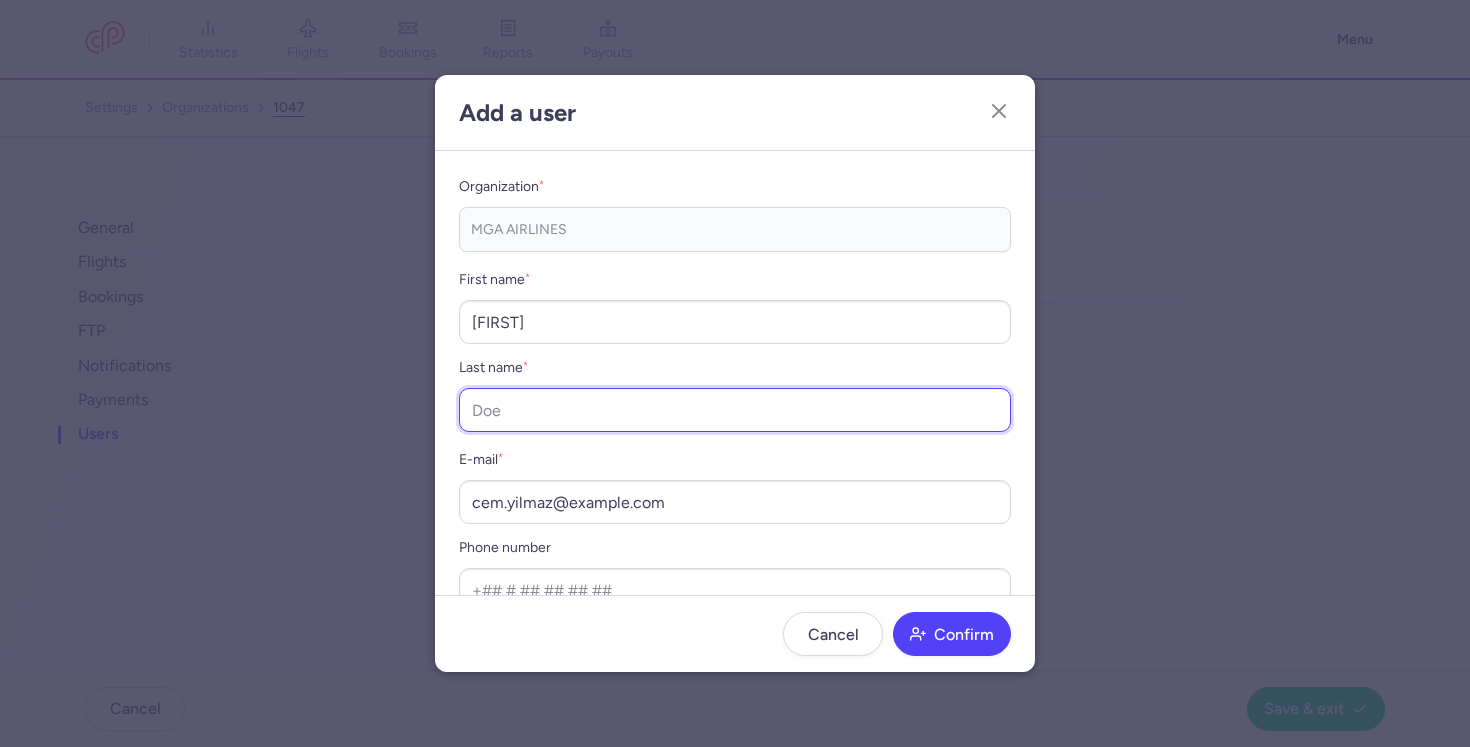 click on "Last name  *" at bounding box center [735, 410] 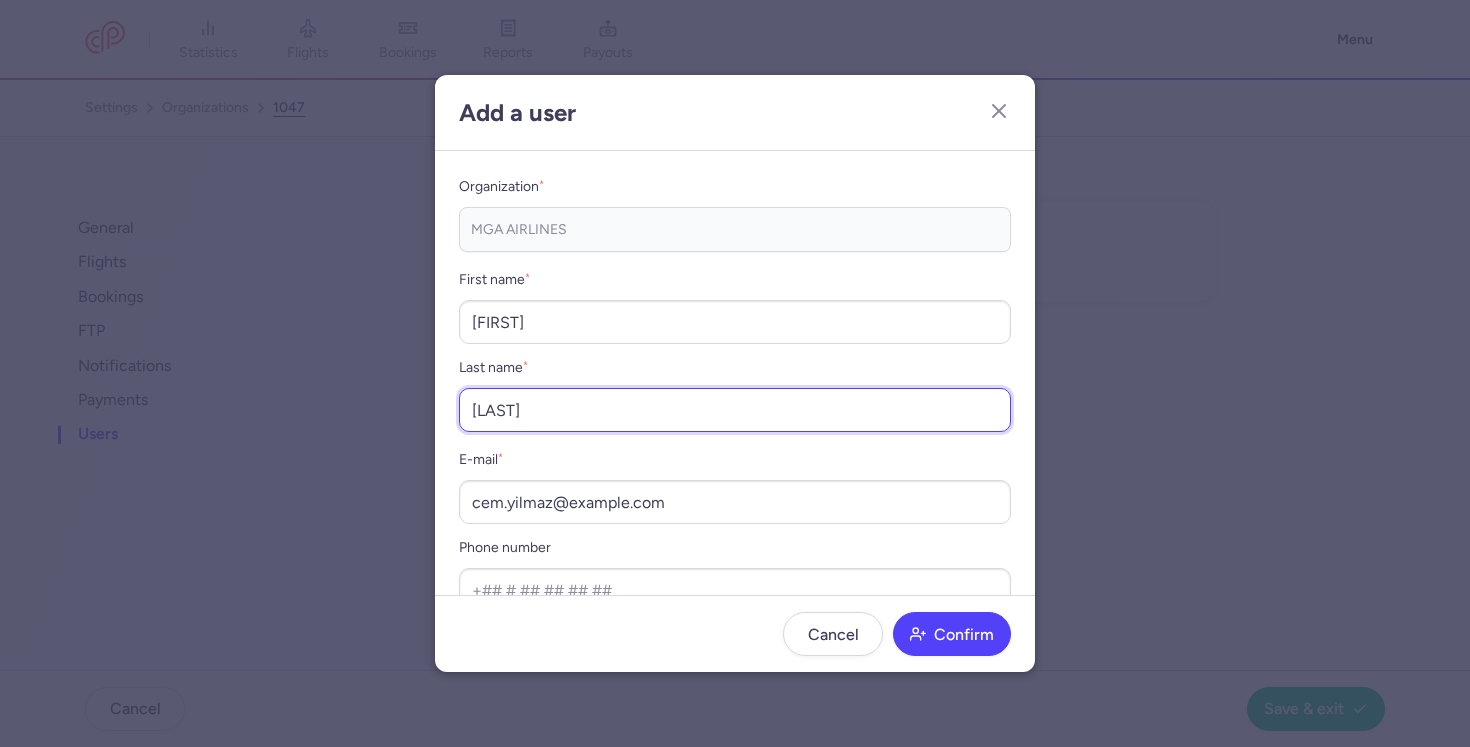 type on "YILMAZ" 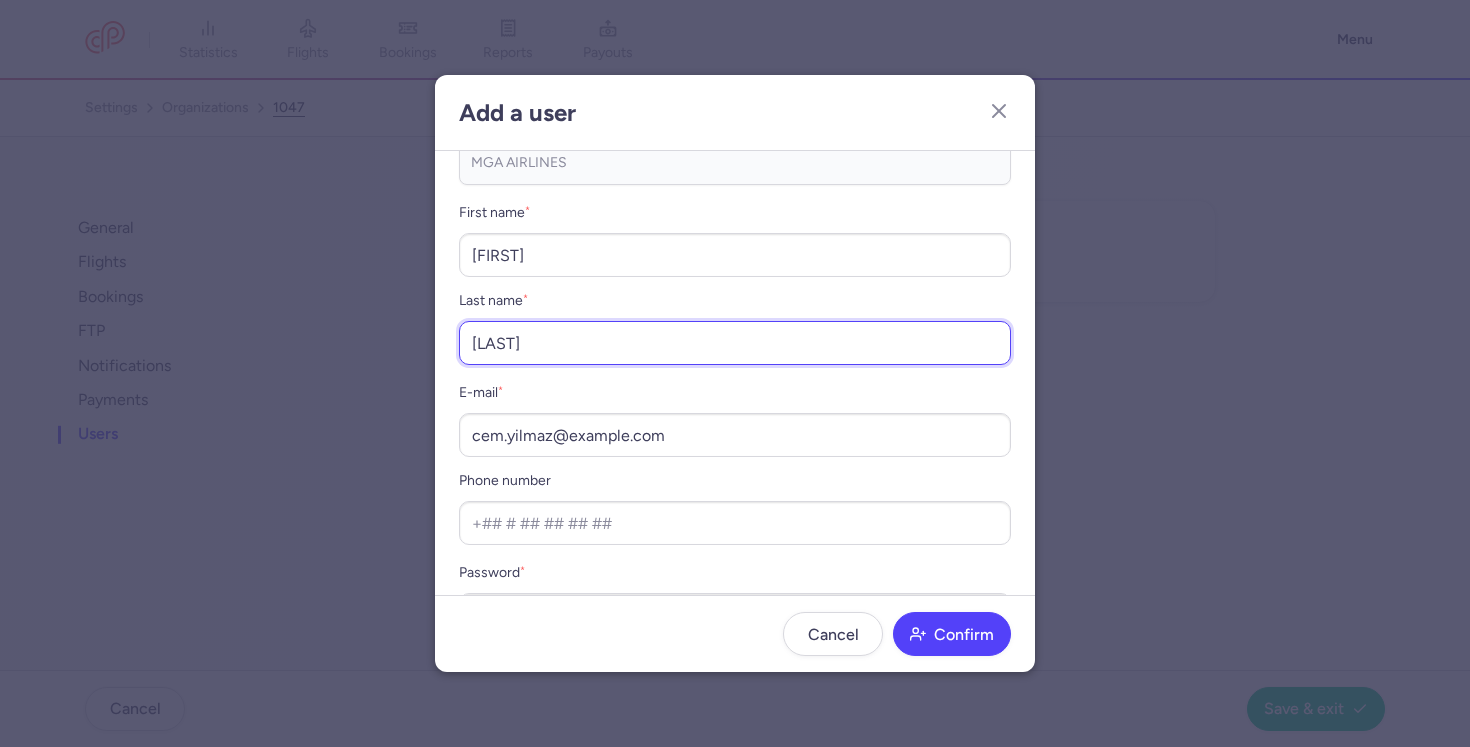 scroll, scrollTop: 81, scrollLeft: 0, axis: vertical 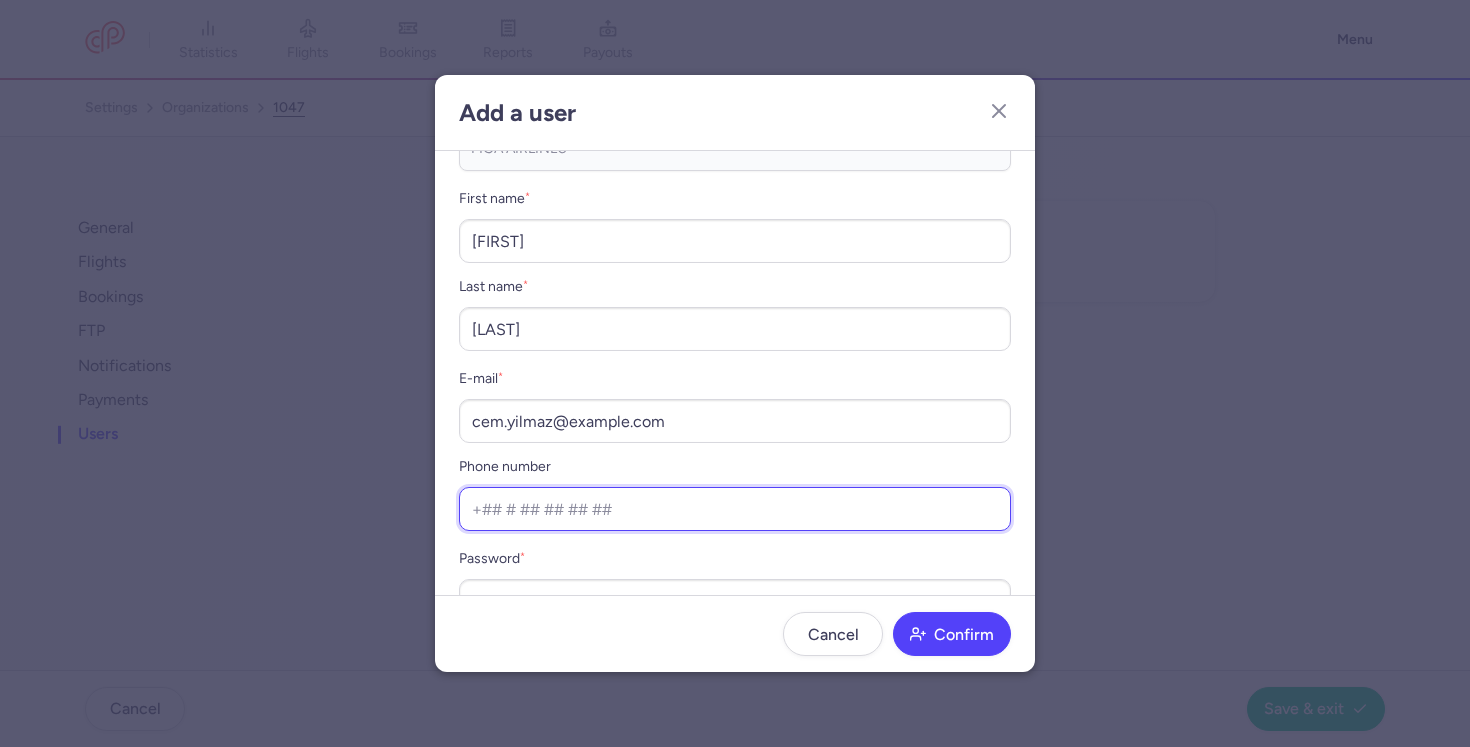 click on "Phone number" at bounding box center (735, 509) 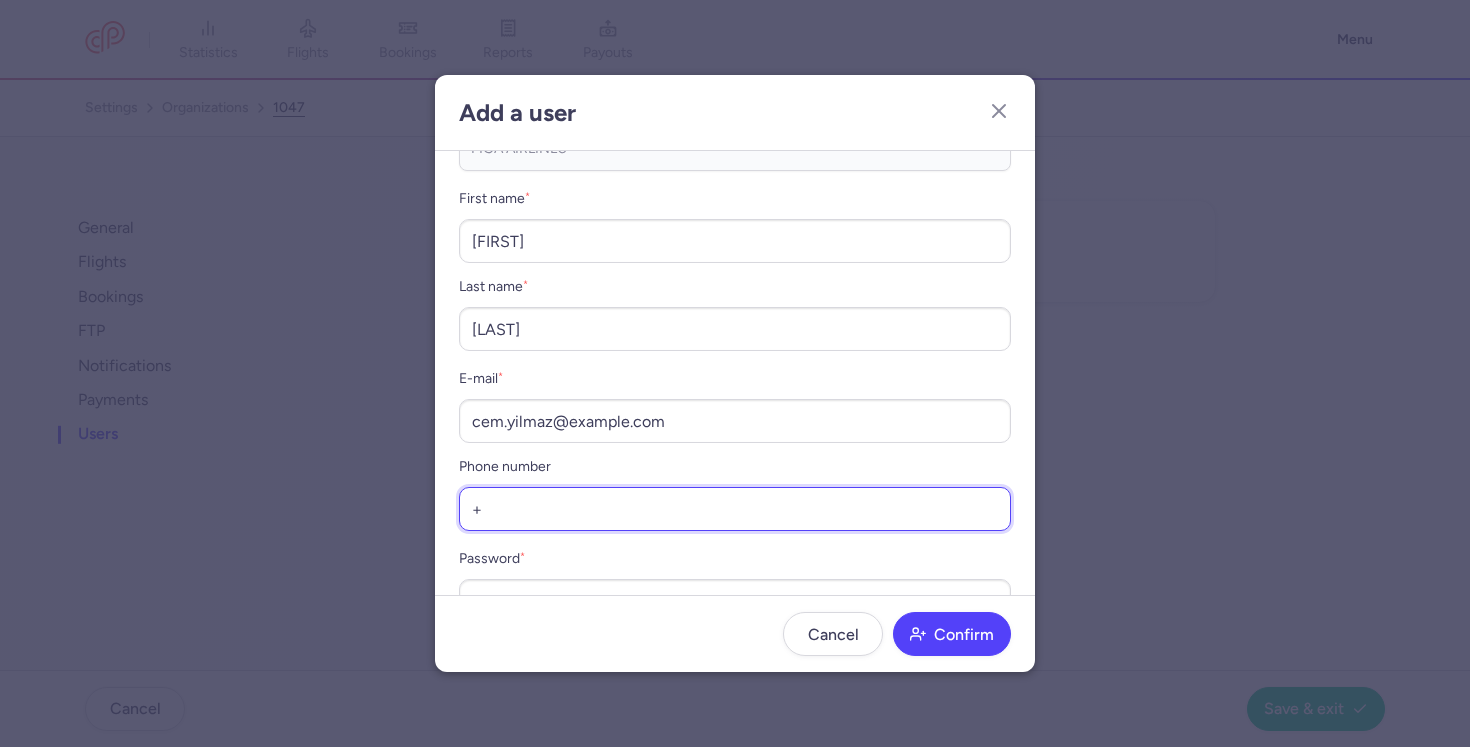 paste on "905532387479" 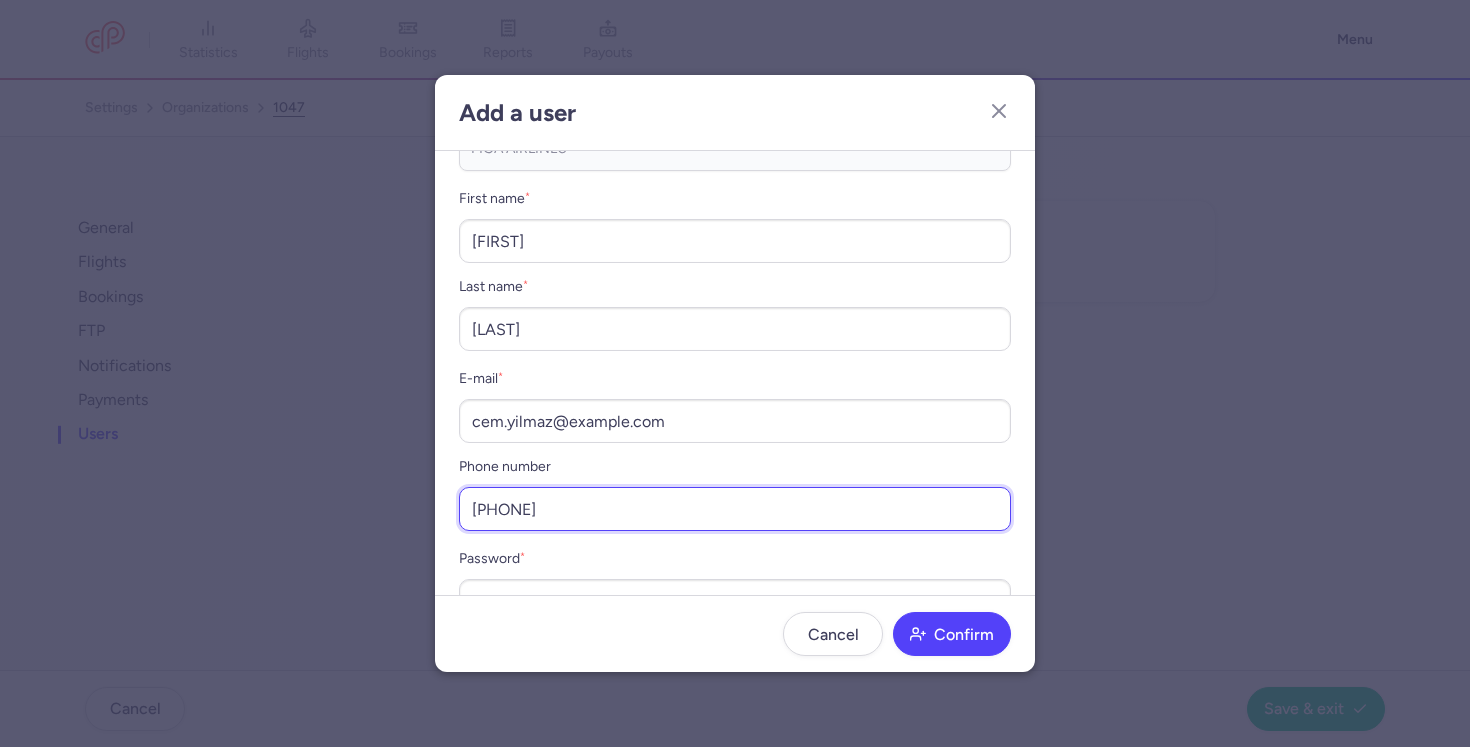 scroll, scrollTop: 133, scrollLeft: 0, axis: vertical 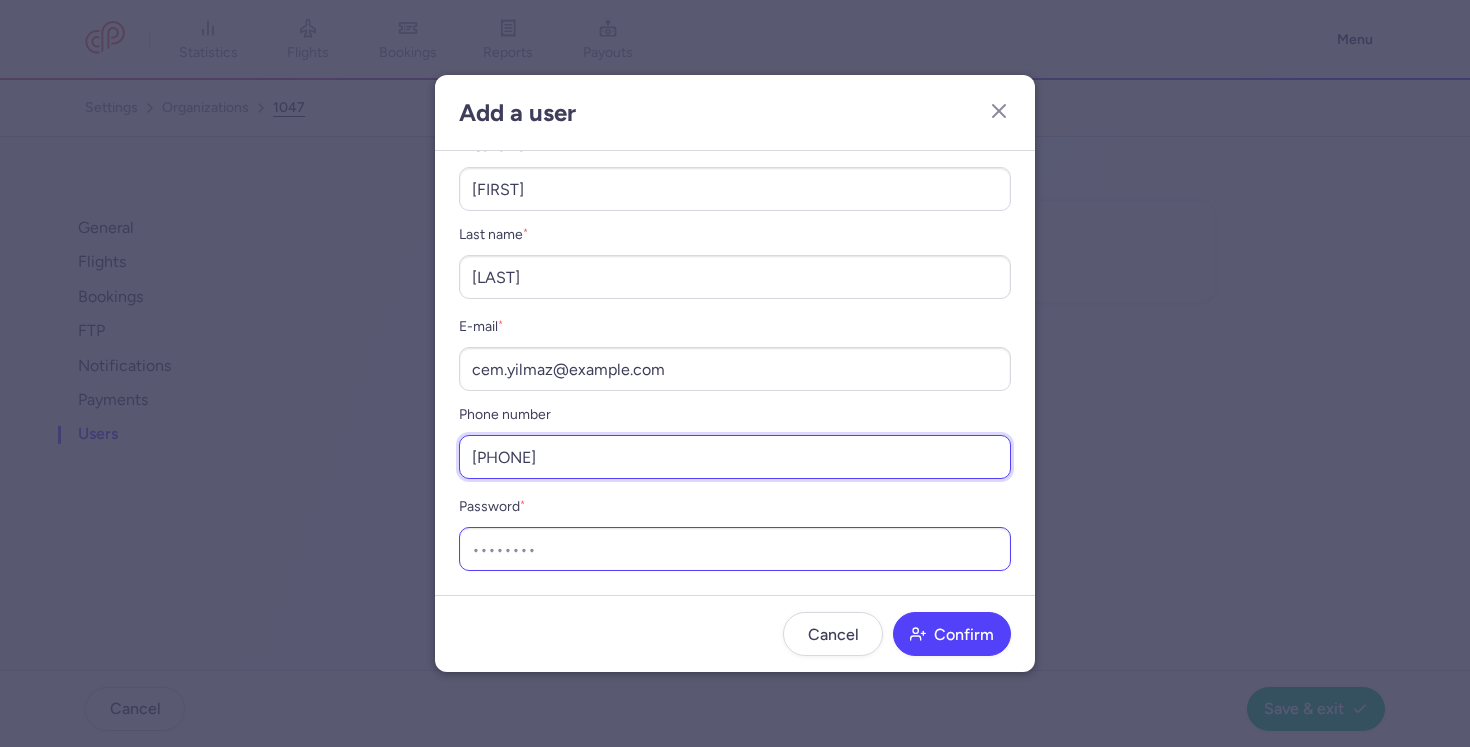 type on "+ 905532387479" 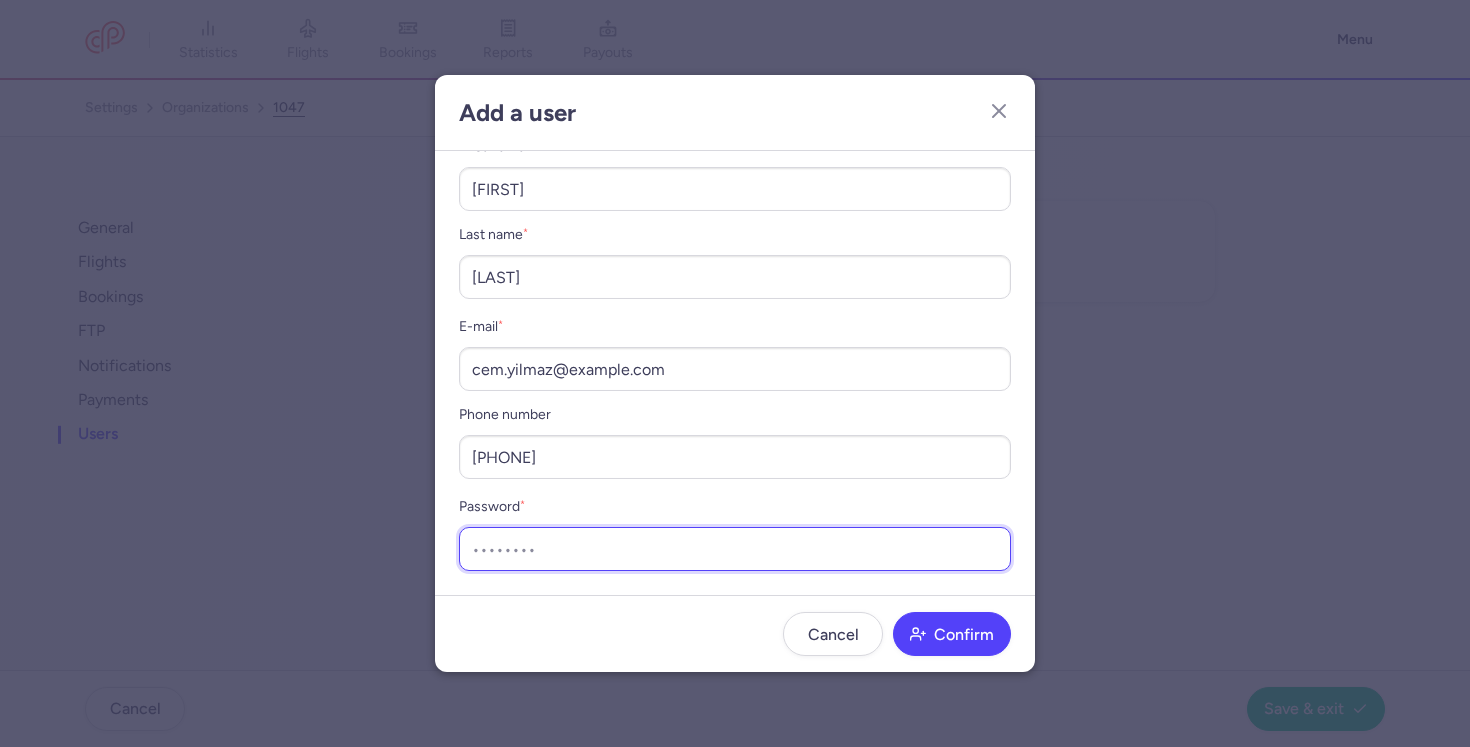 click on "Password  *" at bounding box center (735, 549) 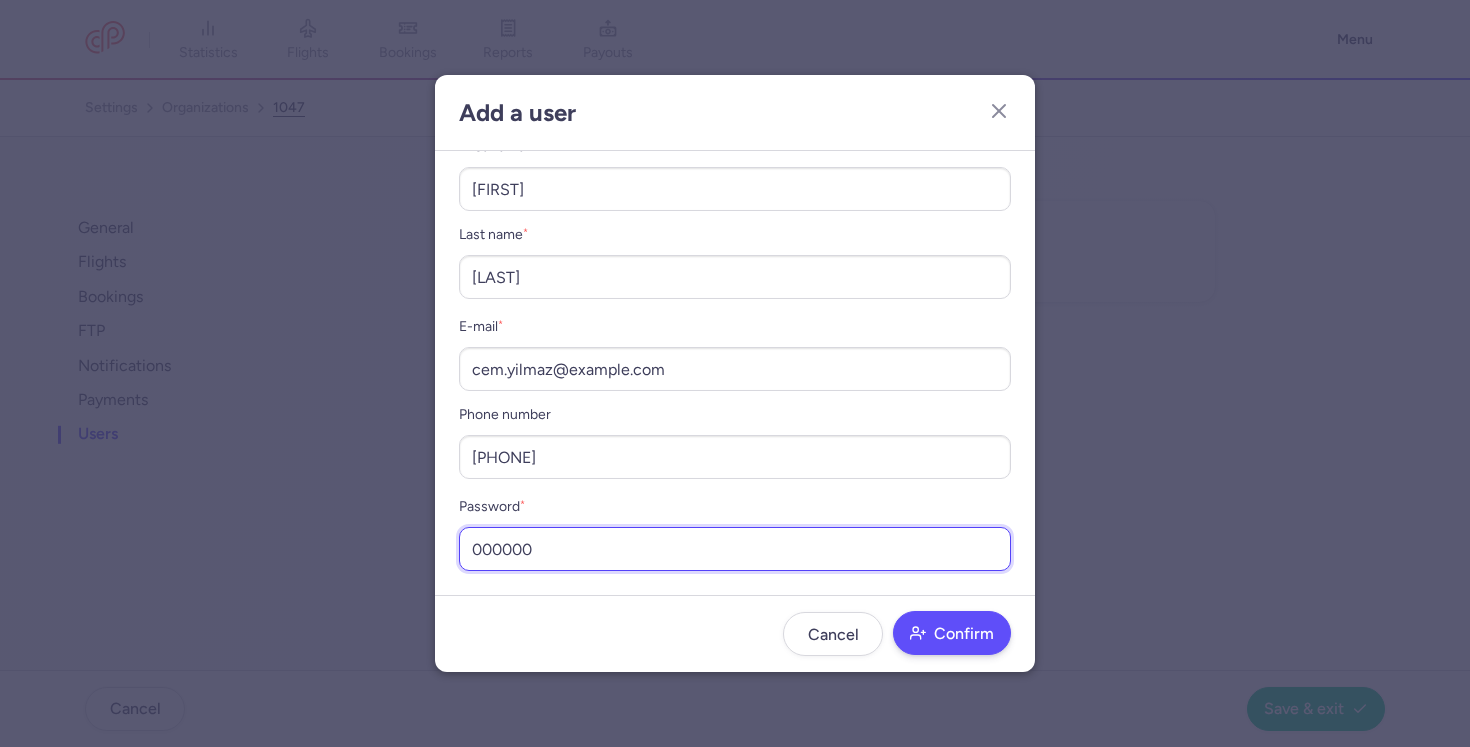 type on "000000" 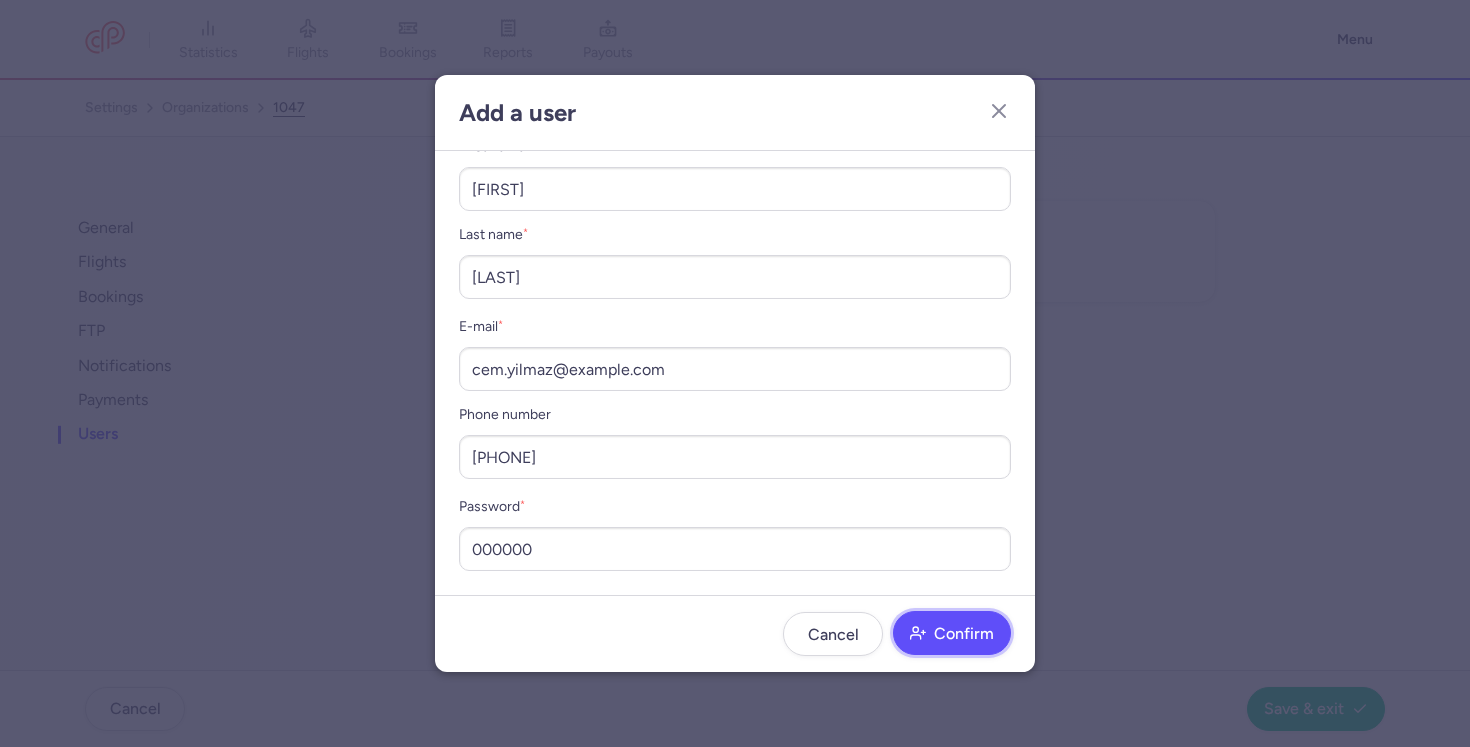 click on "Confirm" at bounding box center [964, 634] 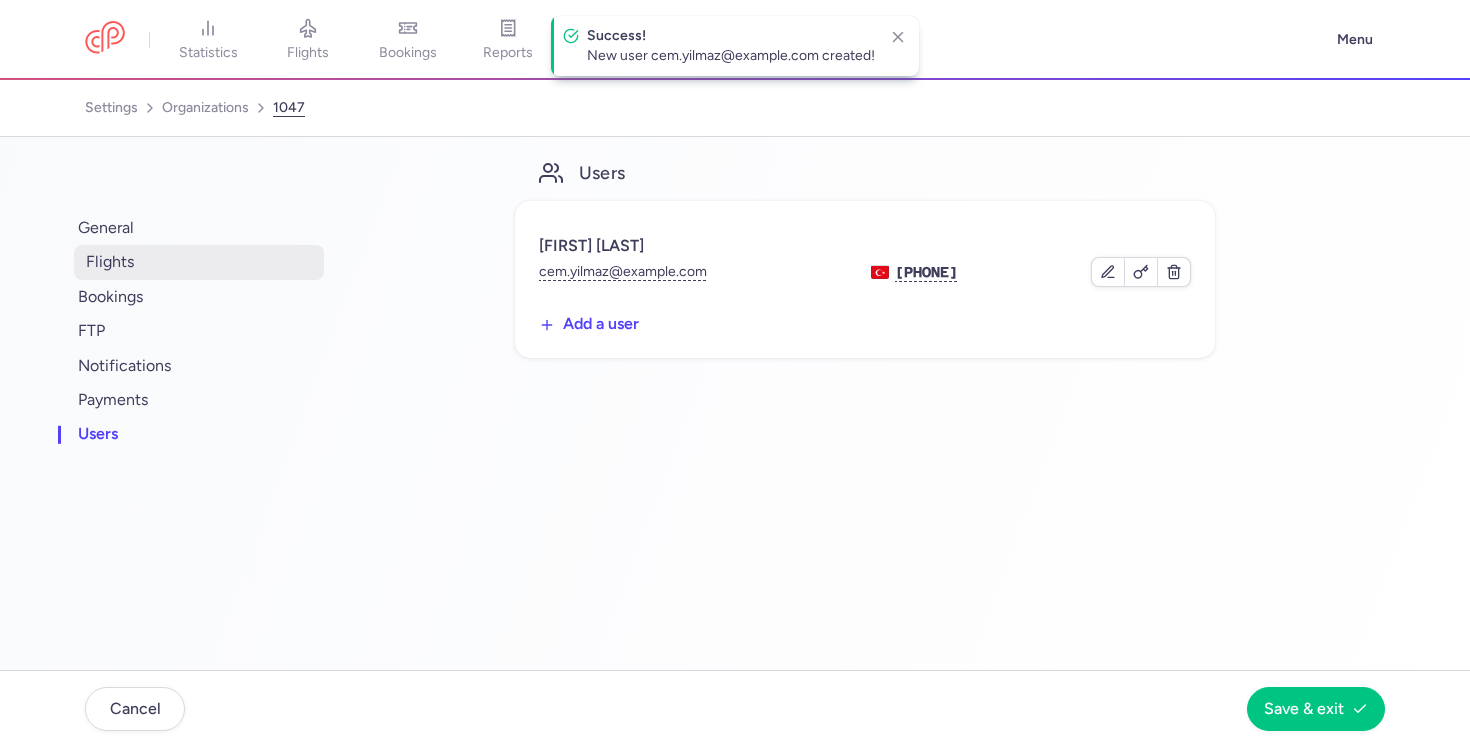 click on "flights" at bounding box center [199, 262] 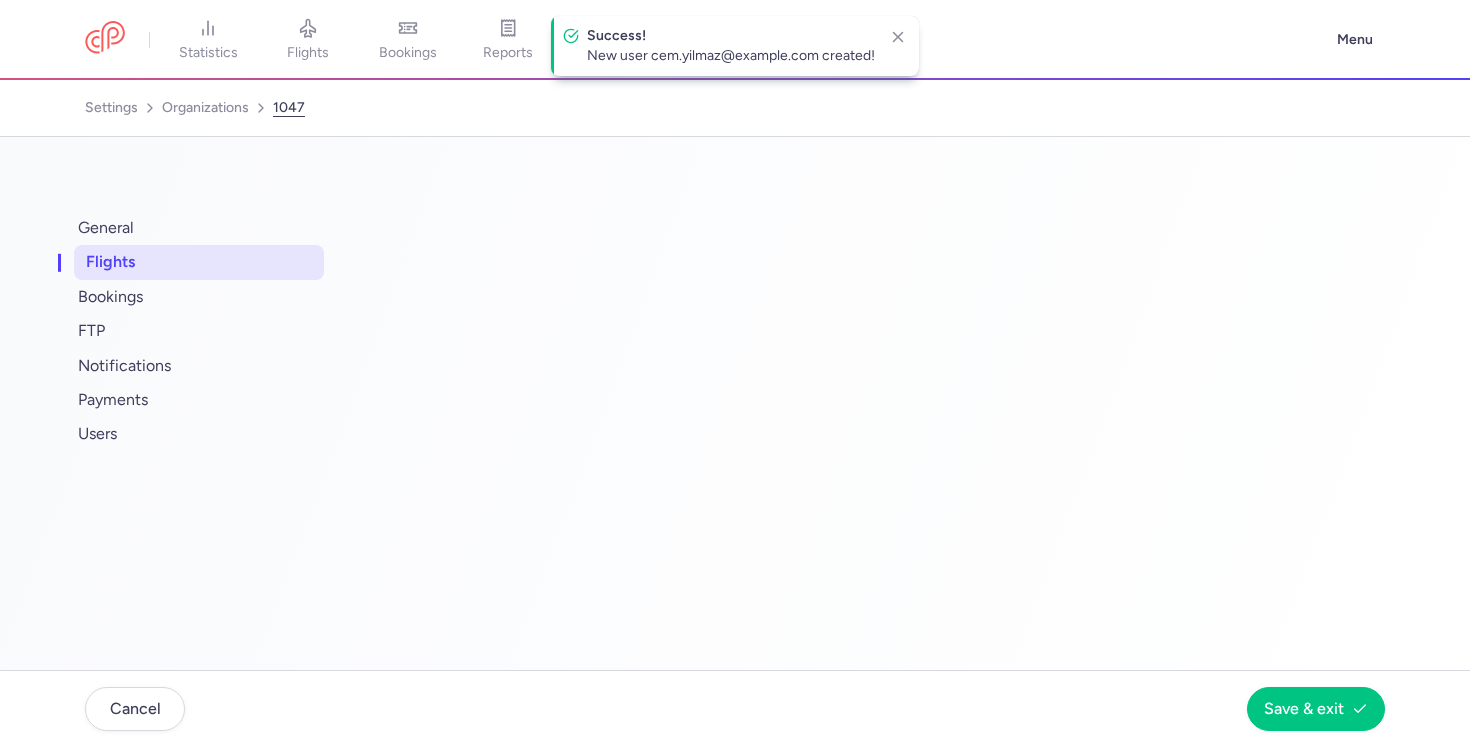 select on "days" 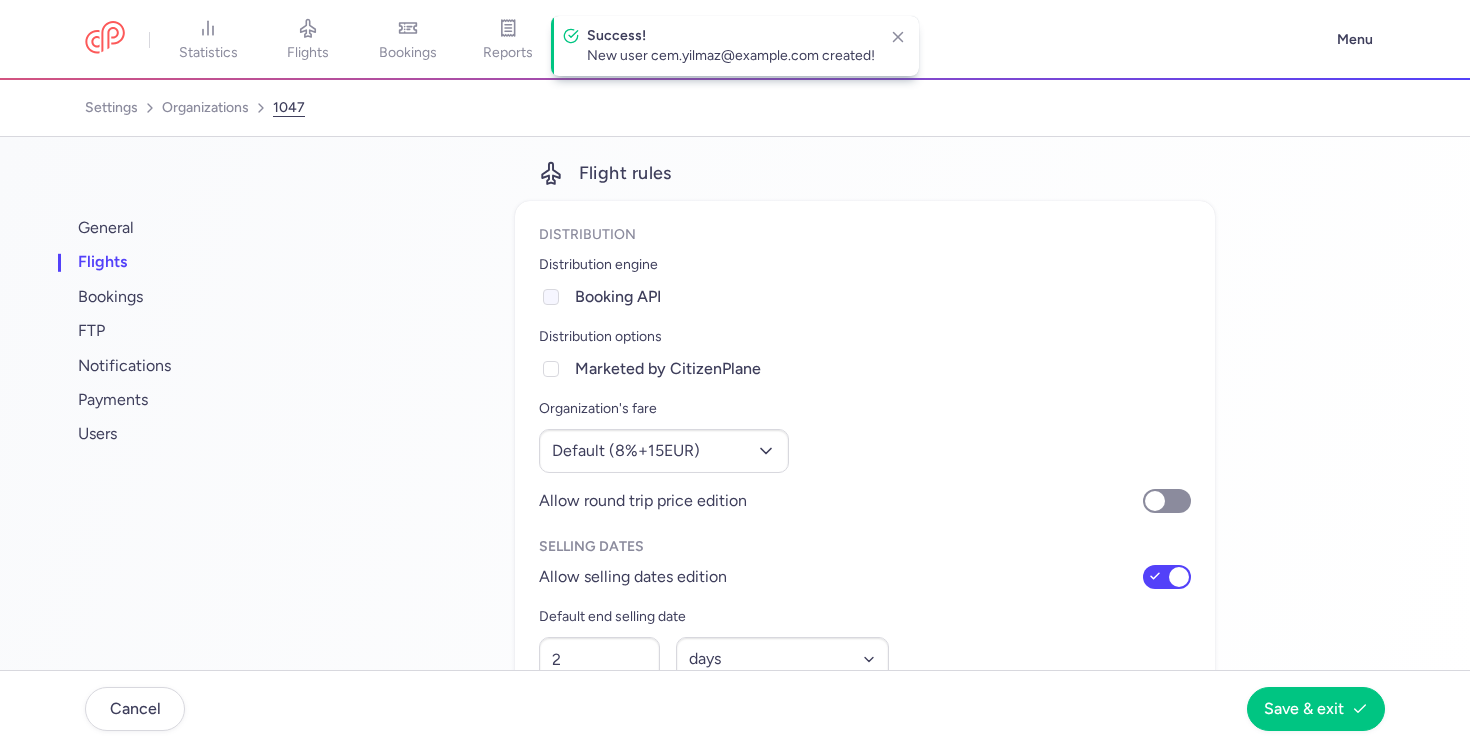 click at bounding box center [551, 297] 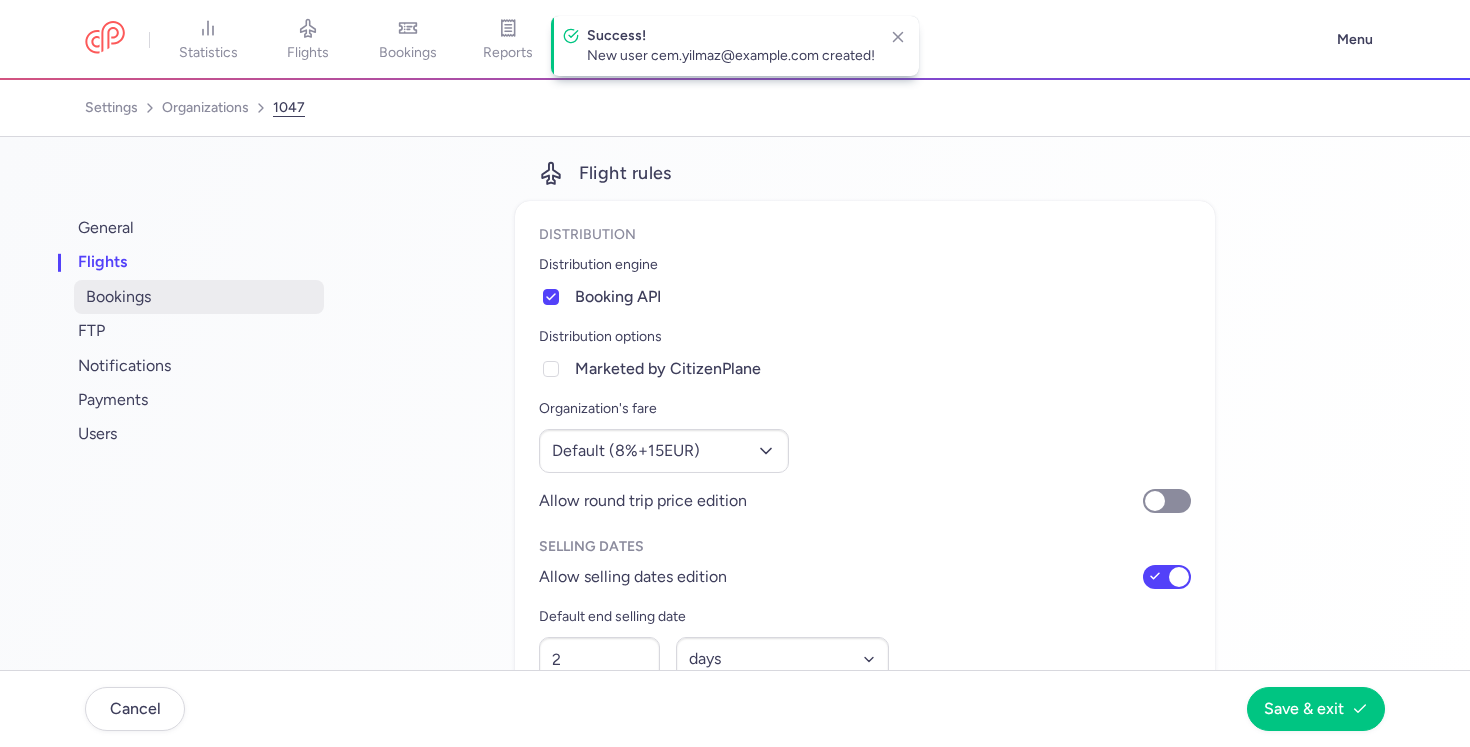 click on "bookings" at bounding box center (199, 297) 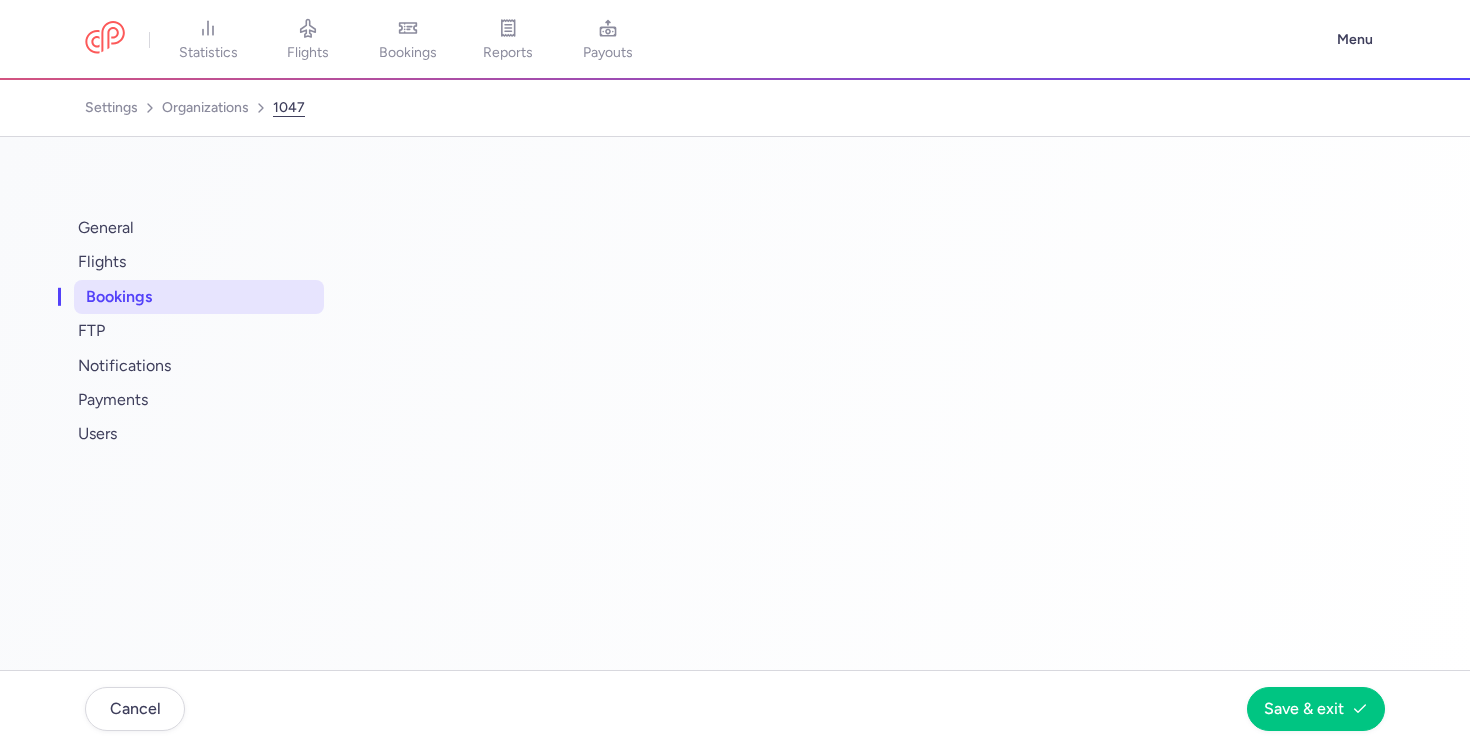select on "2" 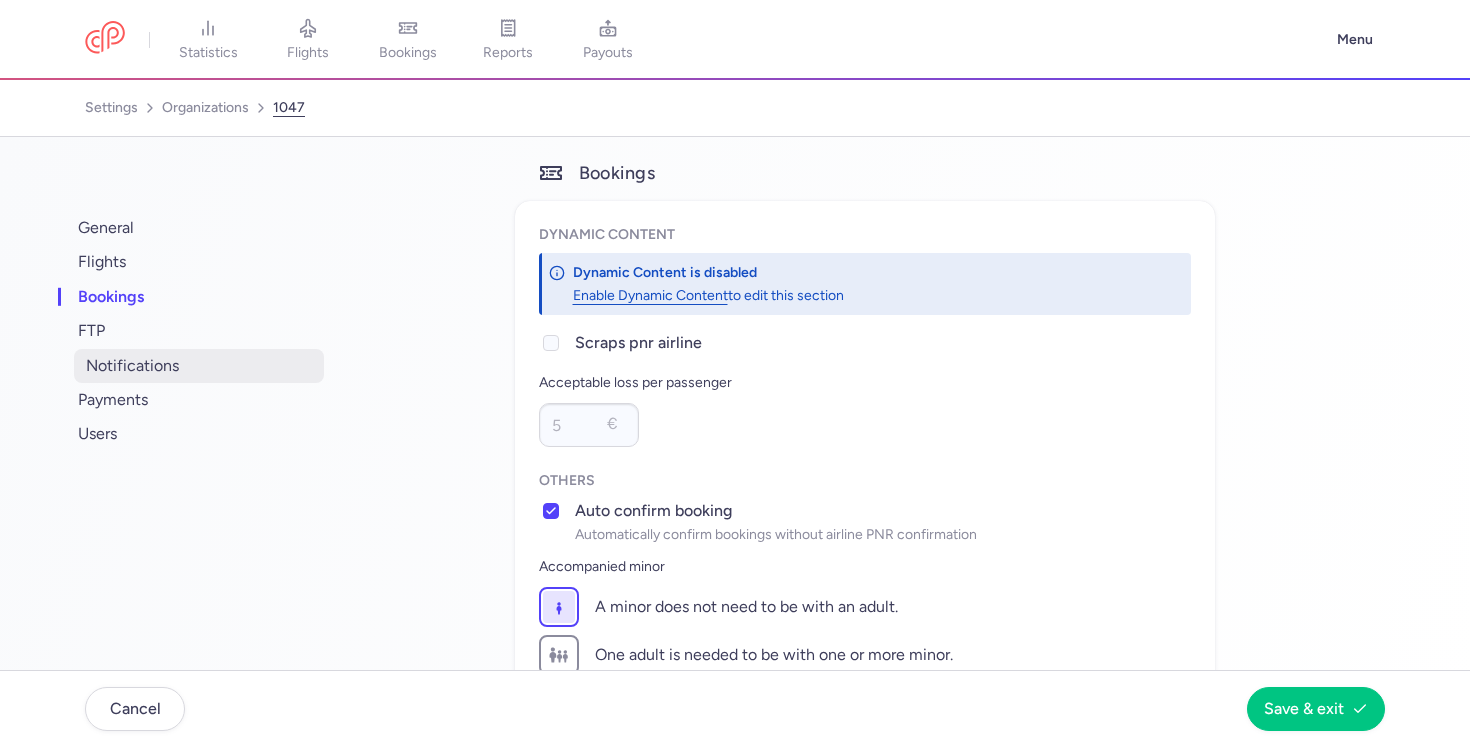 click on "notifications" at bounding box center [199, 366] 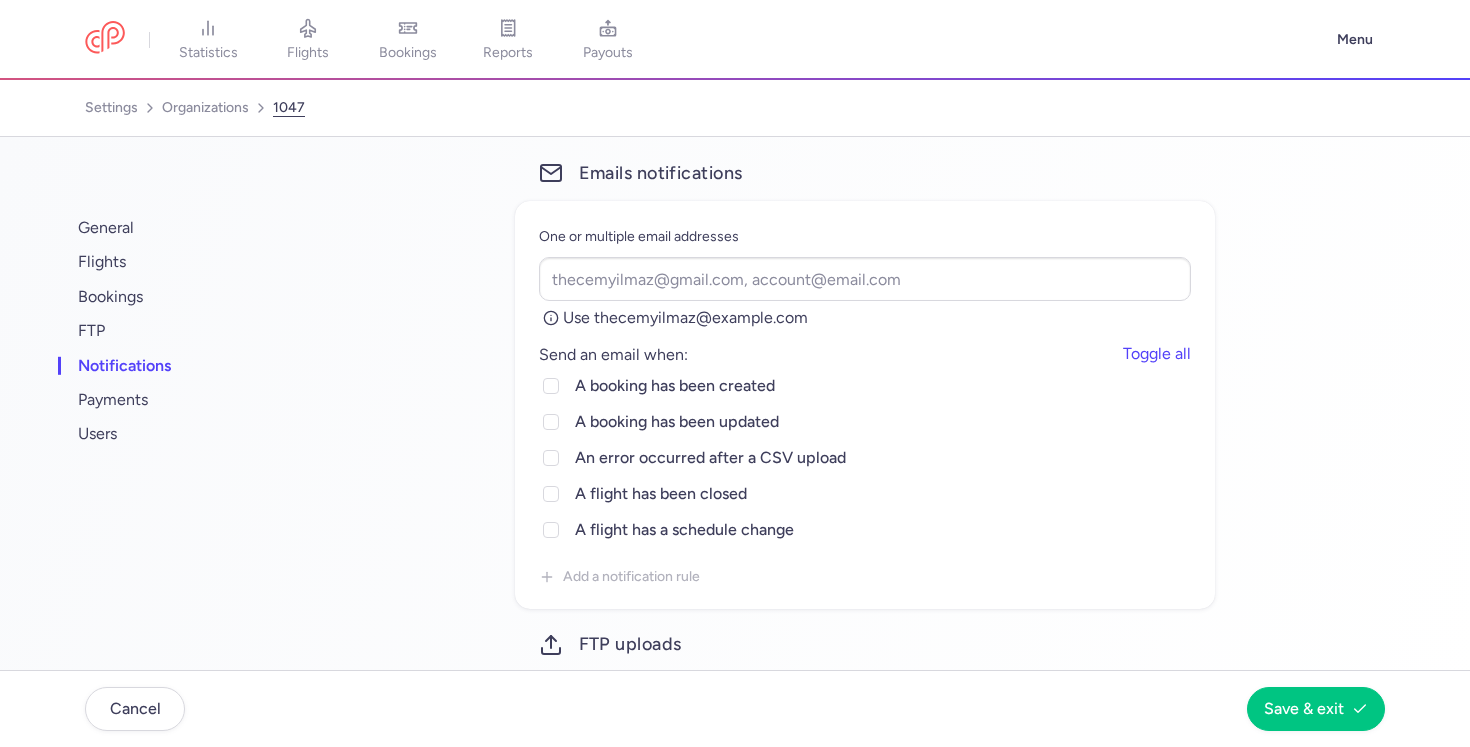 click on "Use thecemyilmaz@gmail.com" at bounding box center (673, 318) 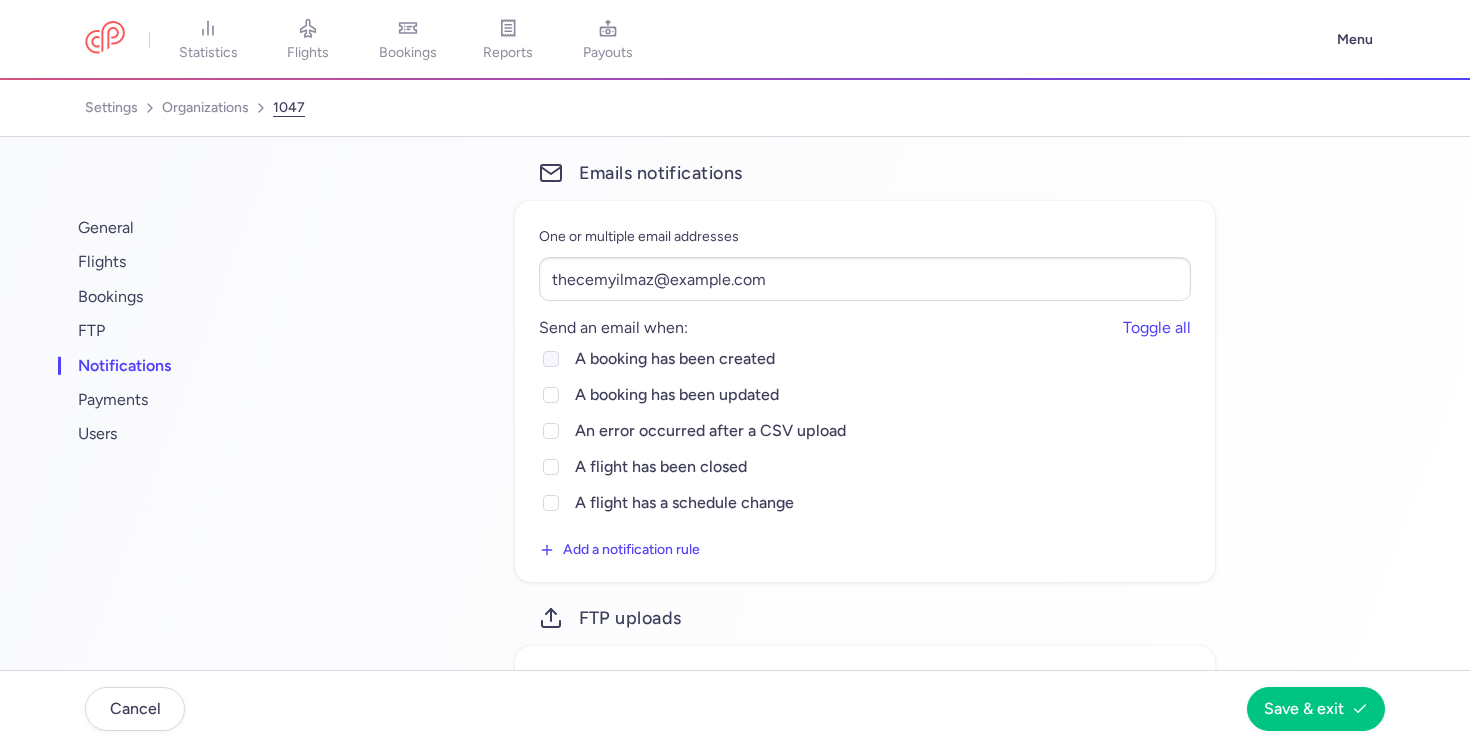 click 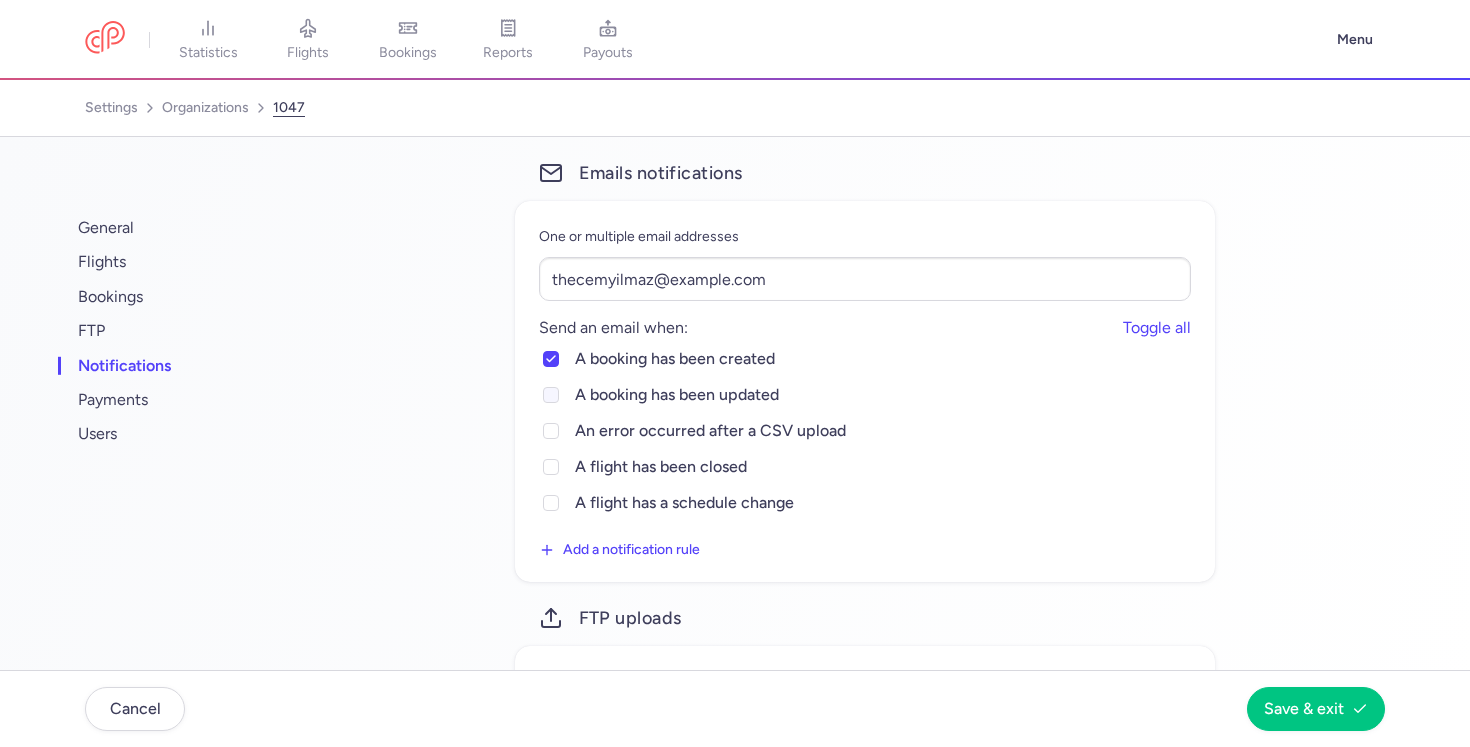 click 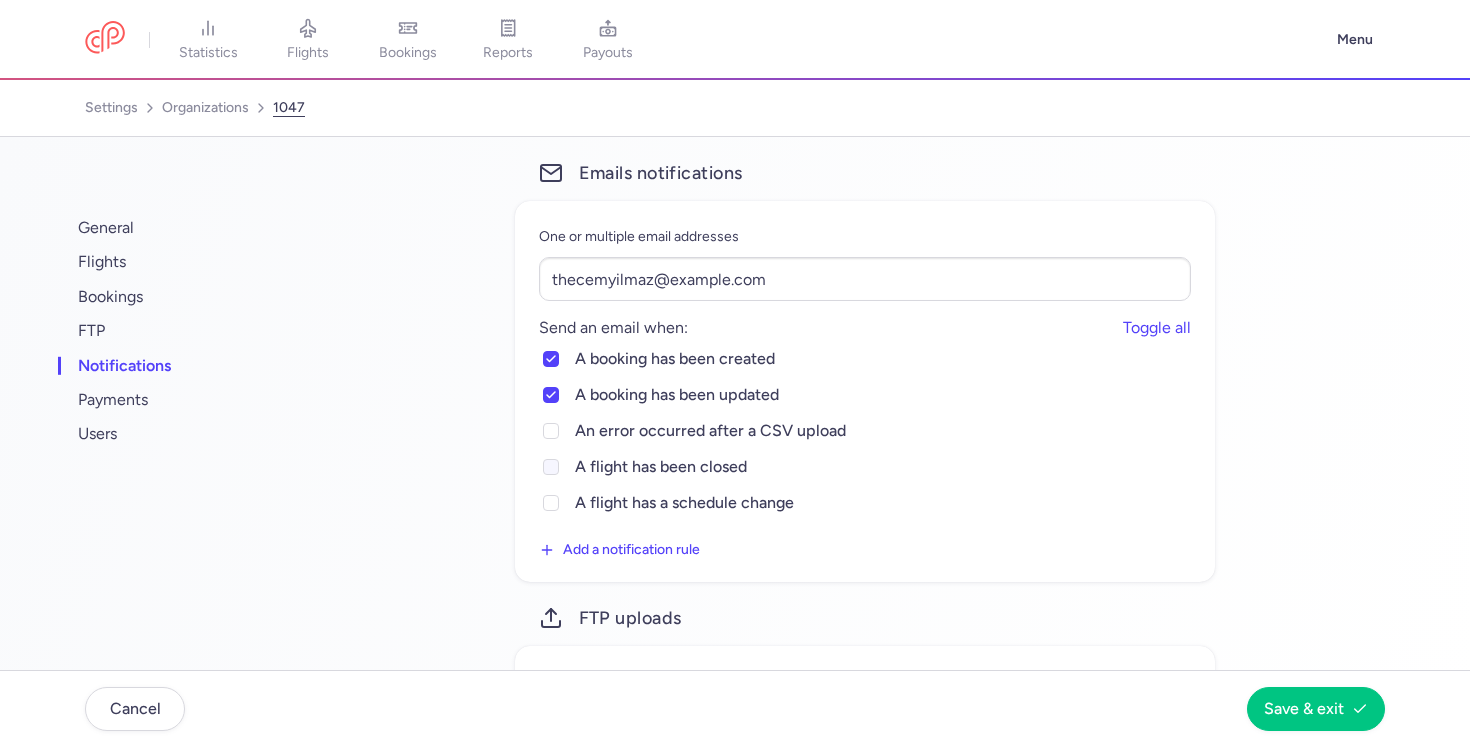 click at bounding box center [551, 467] 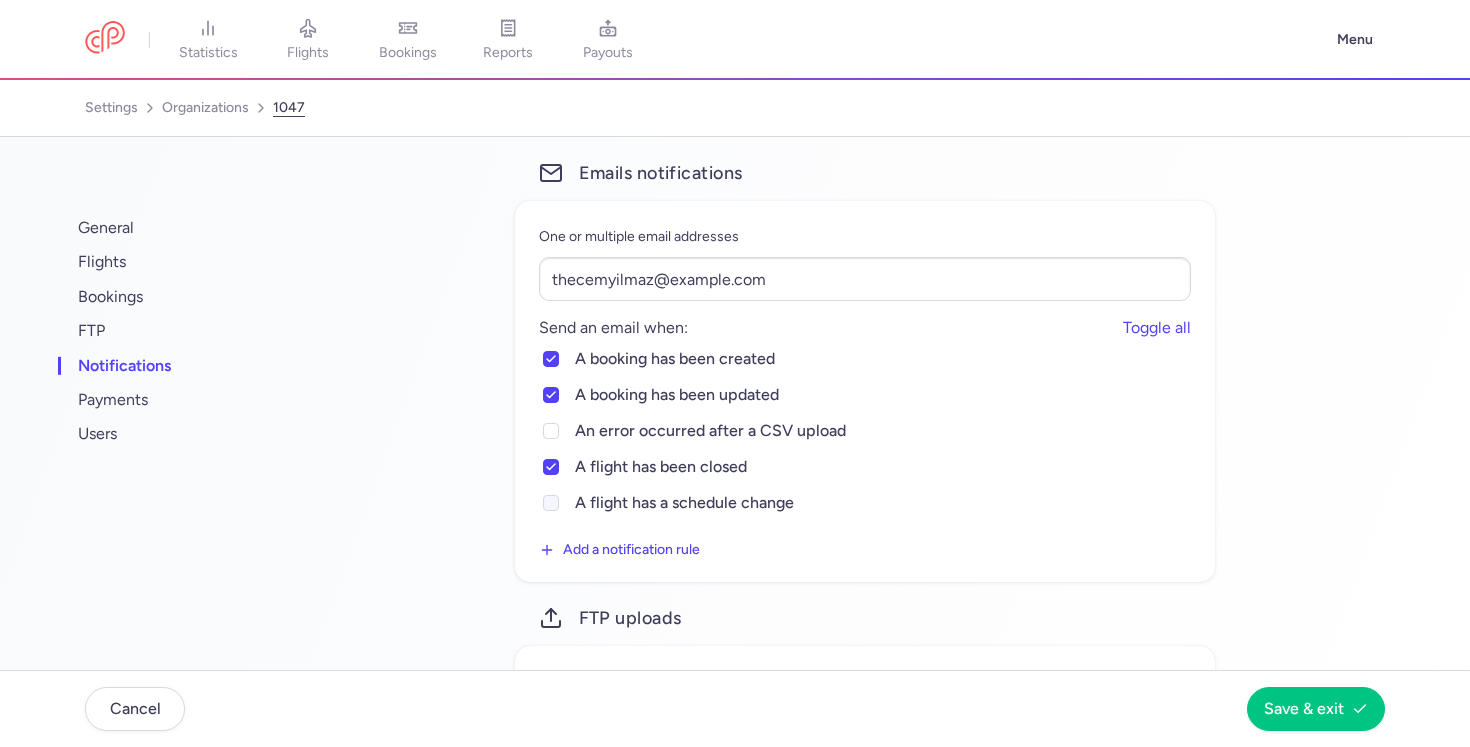click at bounding box center [551, 503] 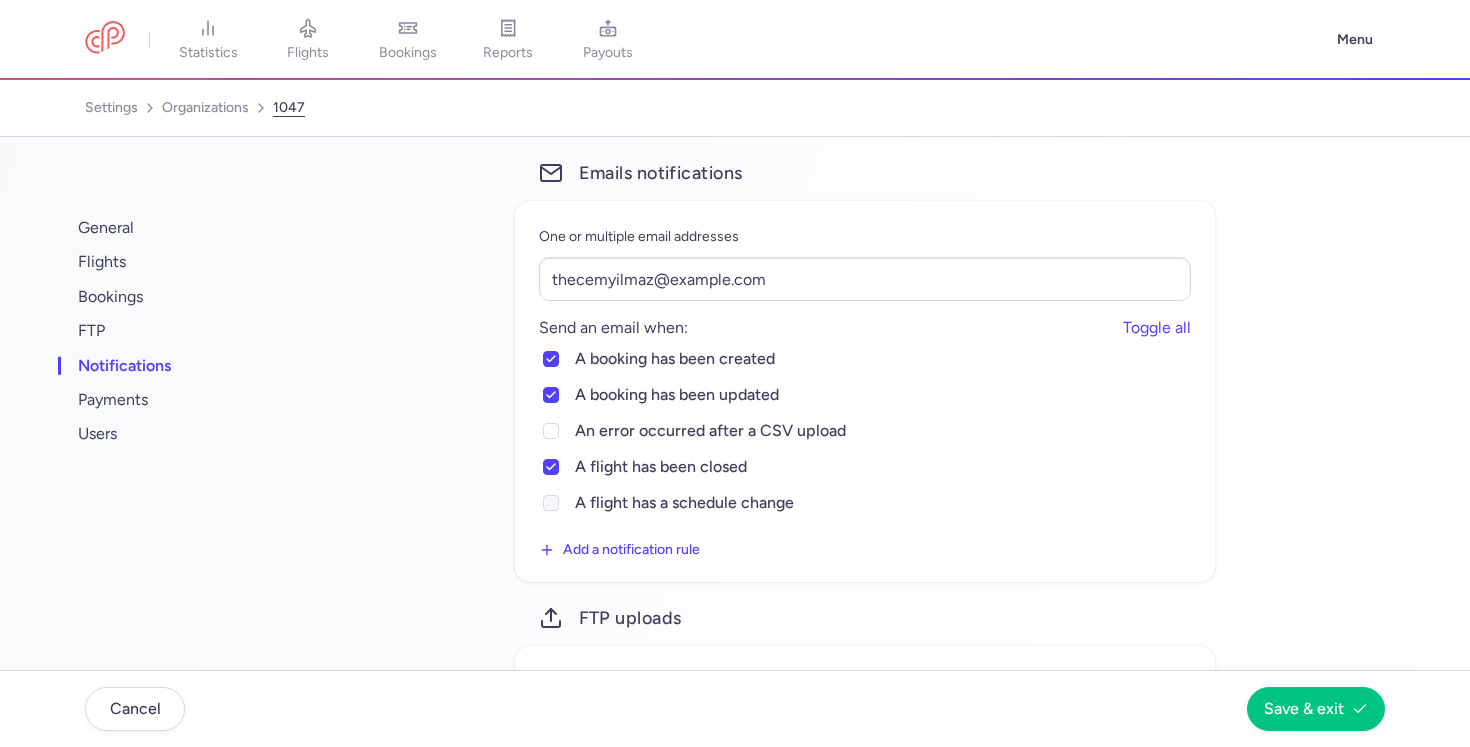 click on "a flight has a schedule change" at bounding box center (551, 503) 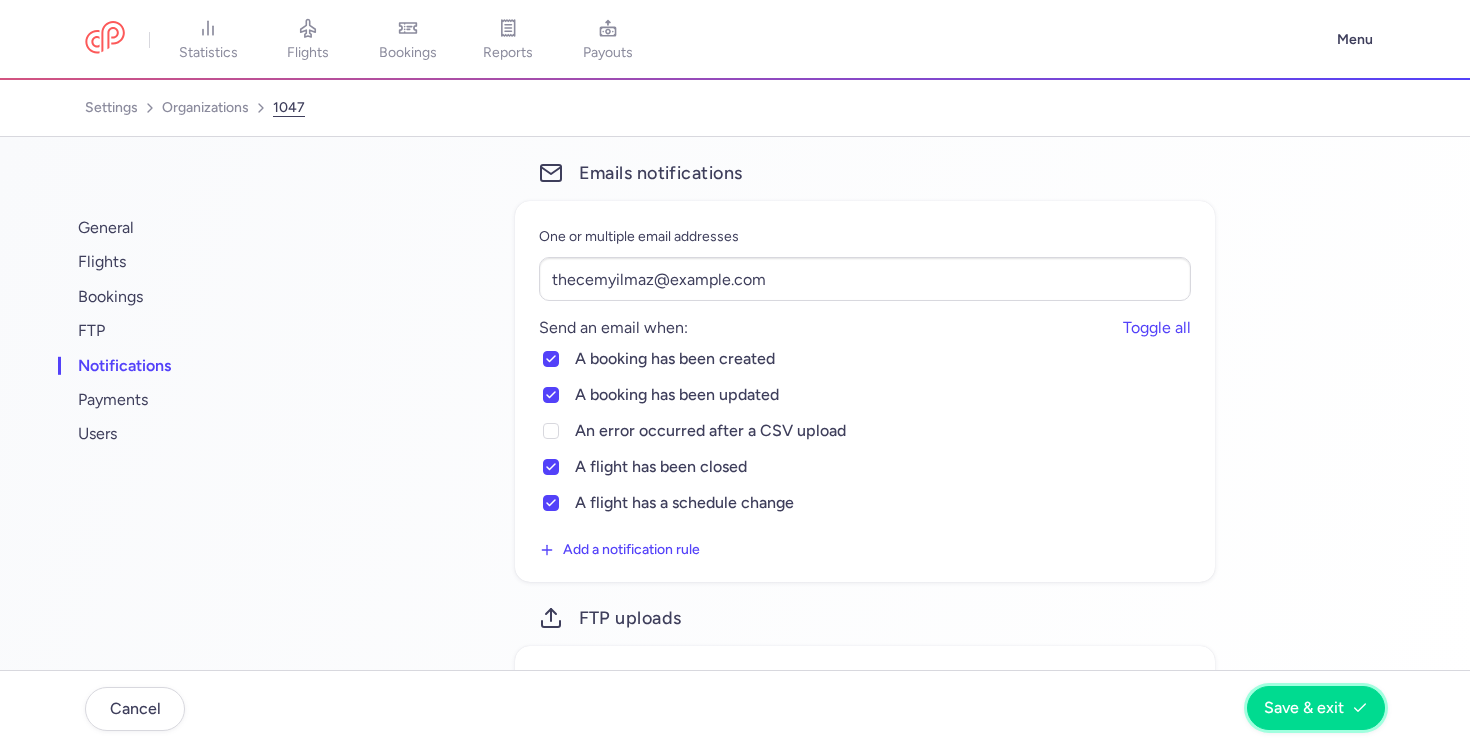 click on "Save & exit" at bounding box center [1304, 708] 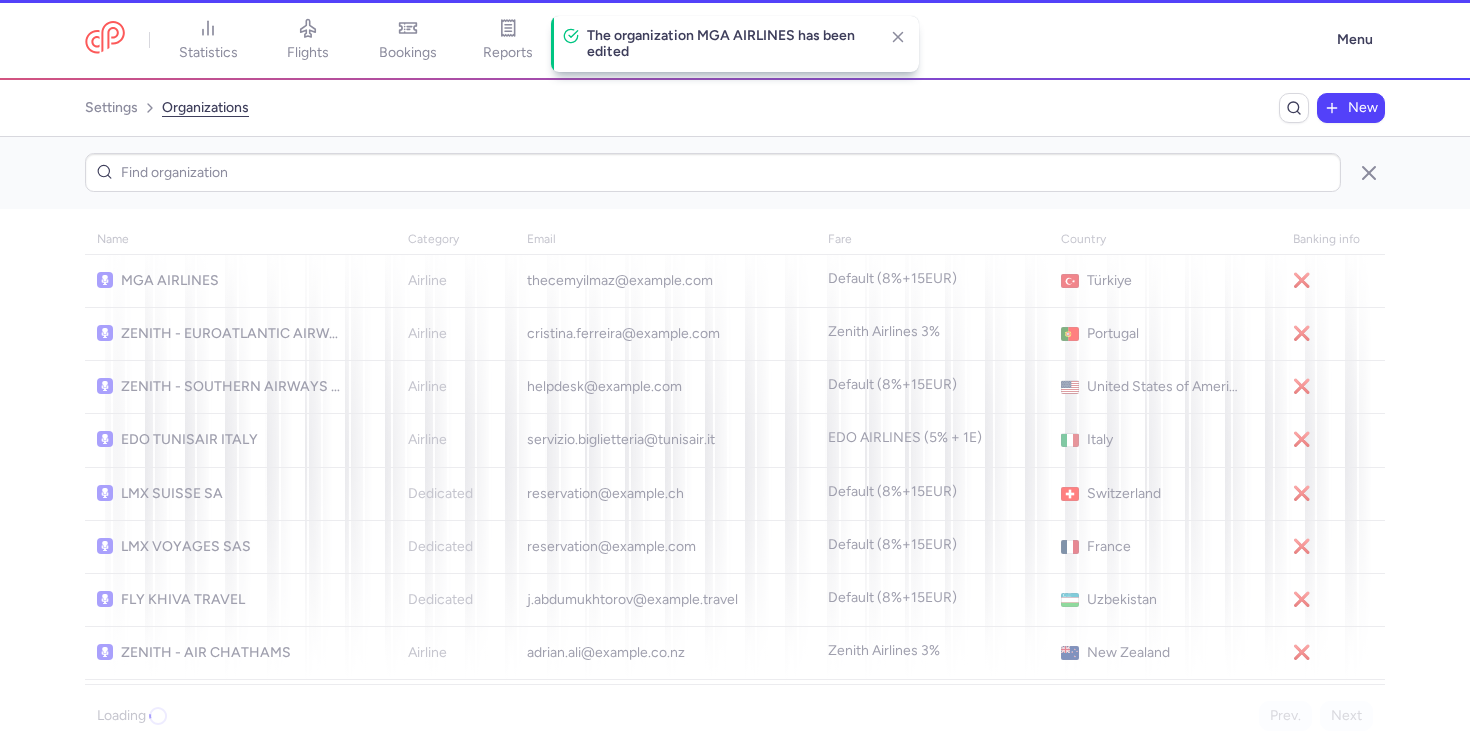scroll, scrollTop: 0, scrollLeft: 0, axis: both 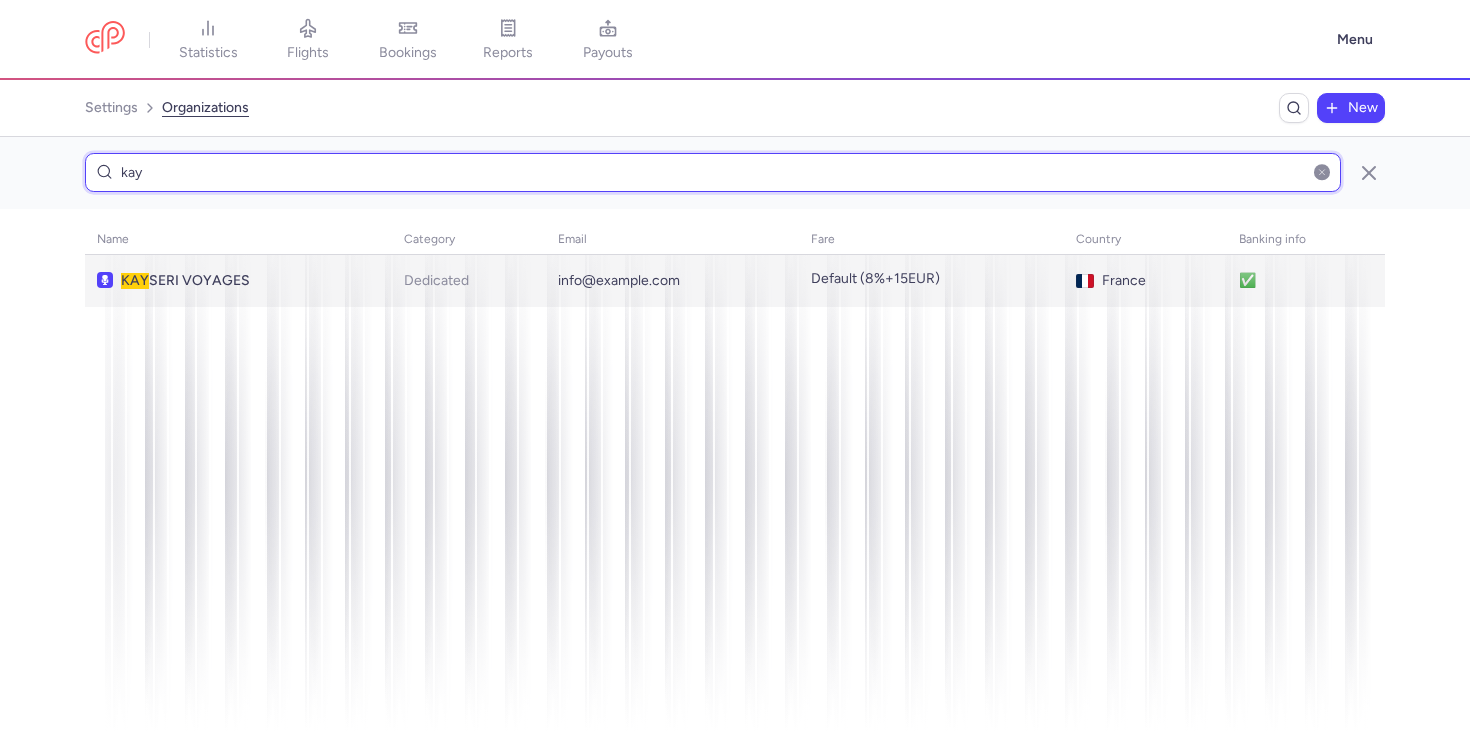 type on "kay" 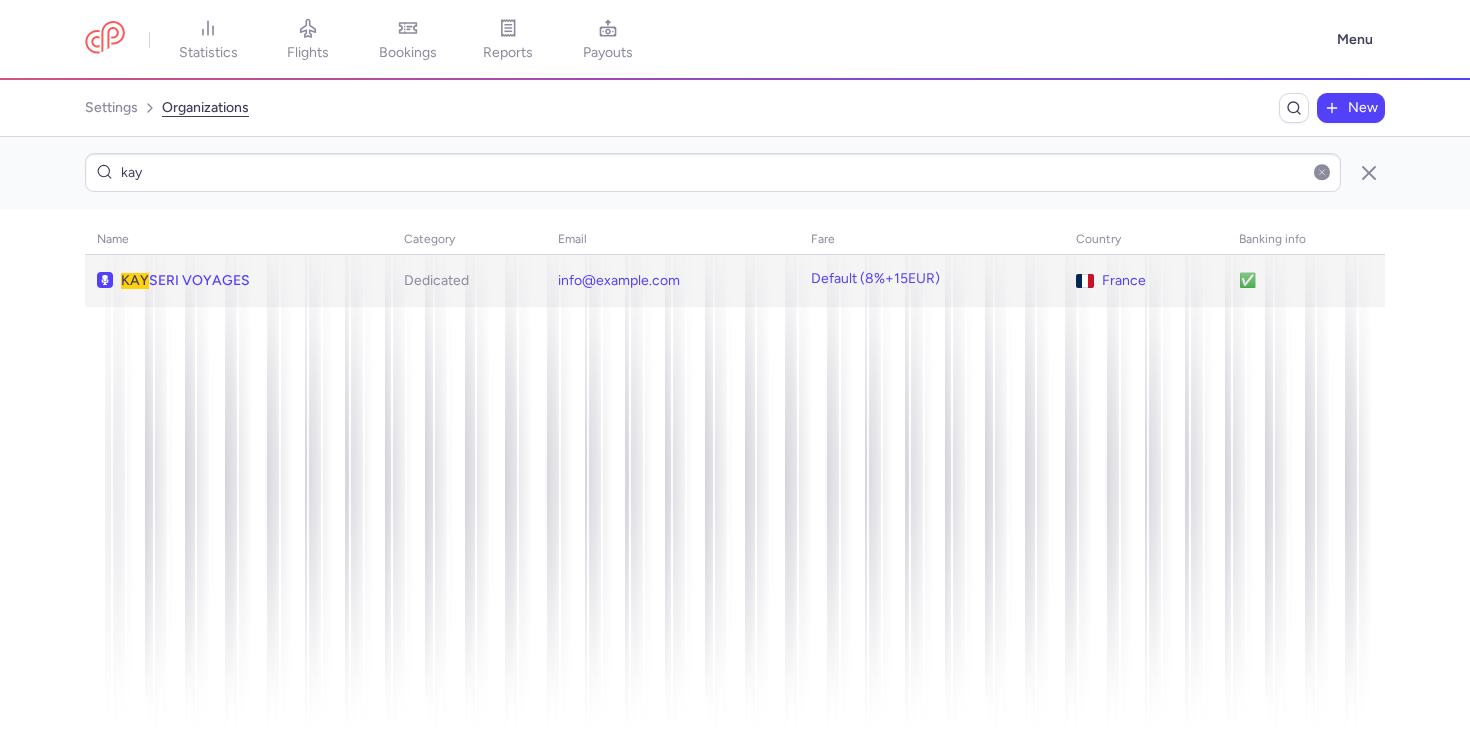 click on "Dedicated" 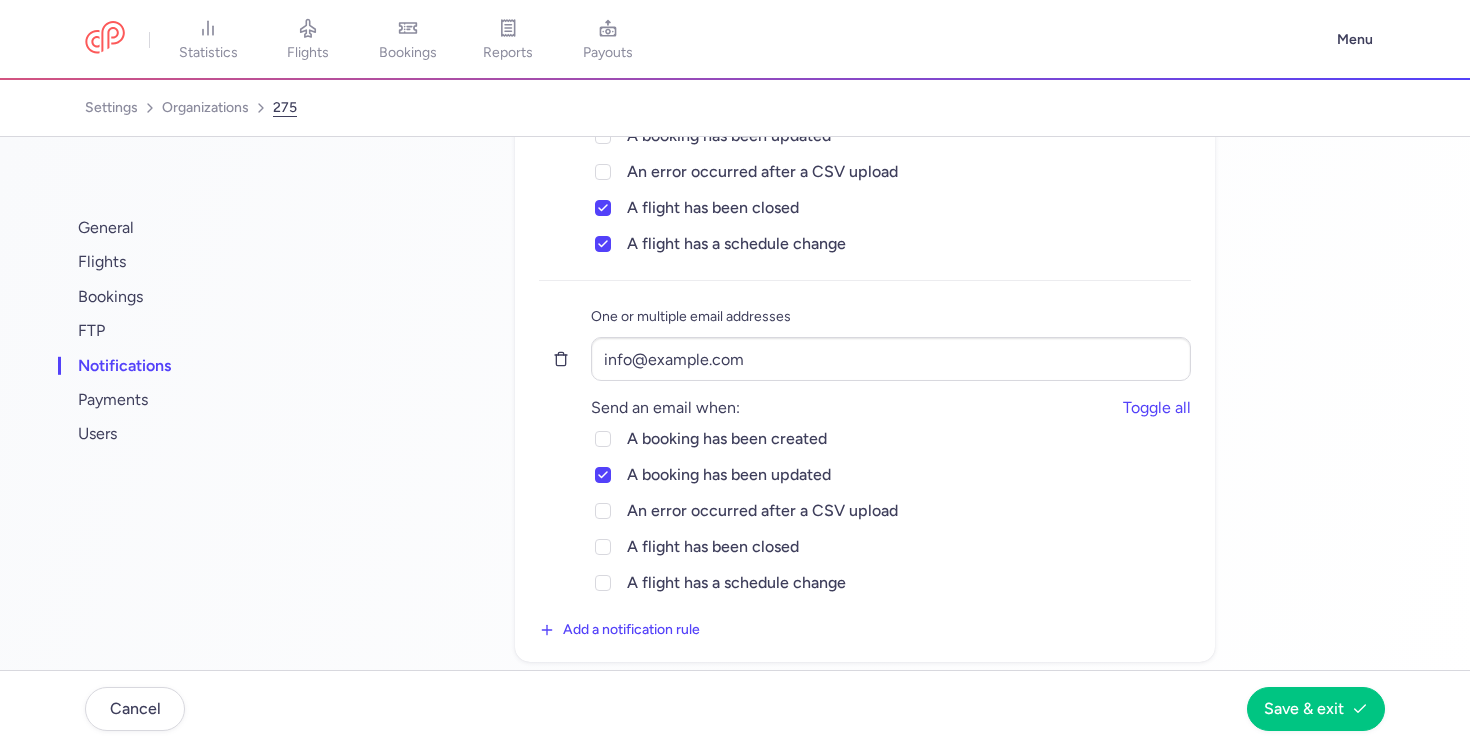 scroll, scrollTop: 0, scrollLeft: 0, axis: both 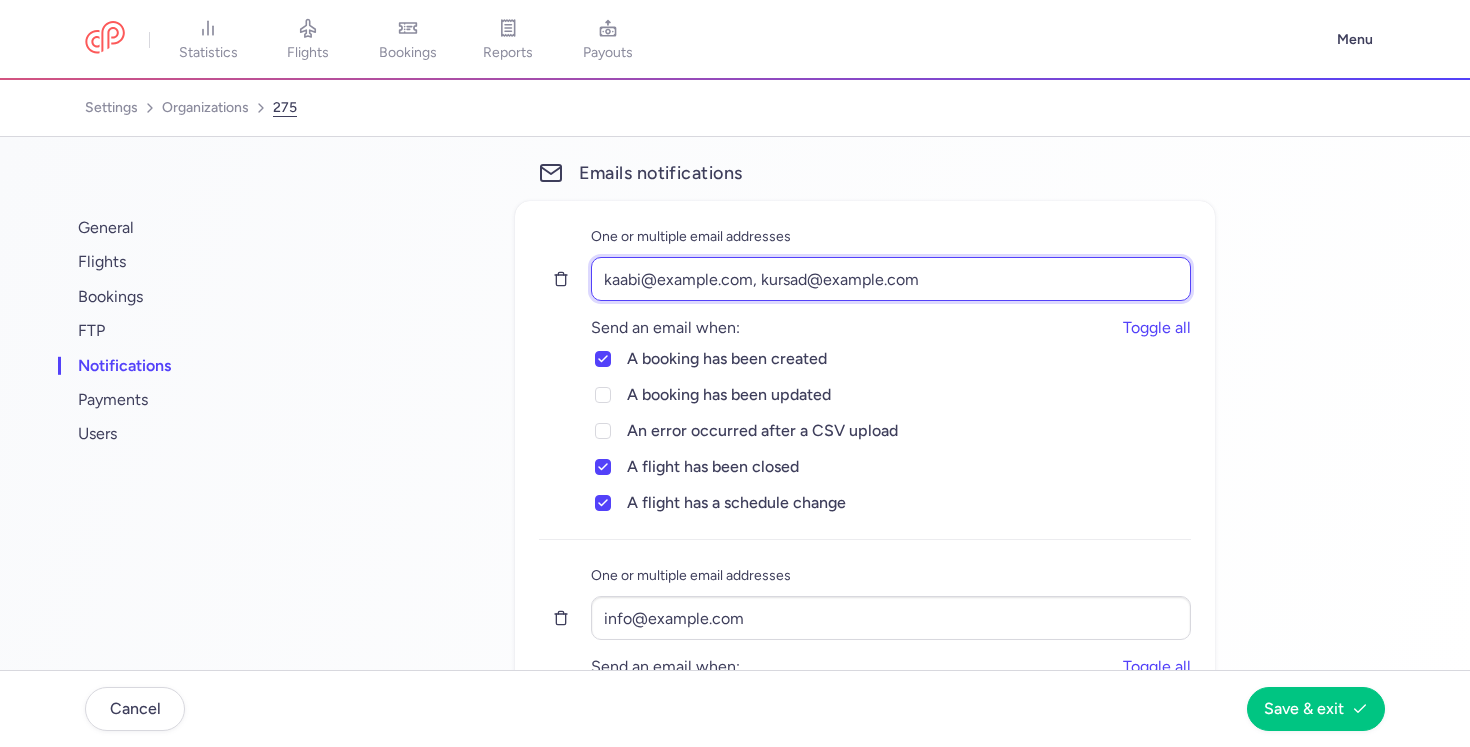 drag, startPoint x: 610, startPoint y: 278, endPoint x: 1029, endPoint y: 285, distance: 419.05847 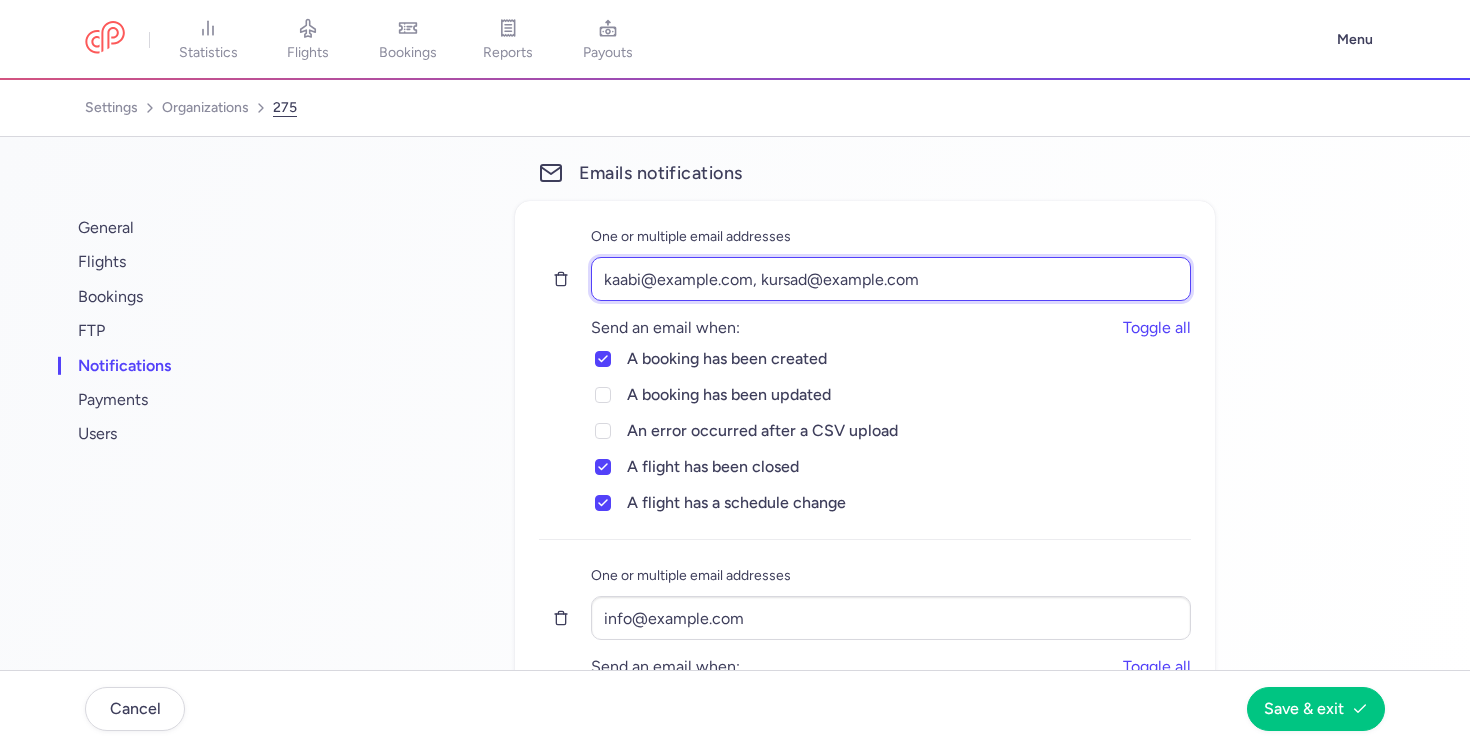 click on "kaabi@kayserivoyages.fr, kursad@kayserivoyages.fr" at bounding box center (891, 279) 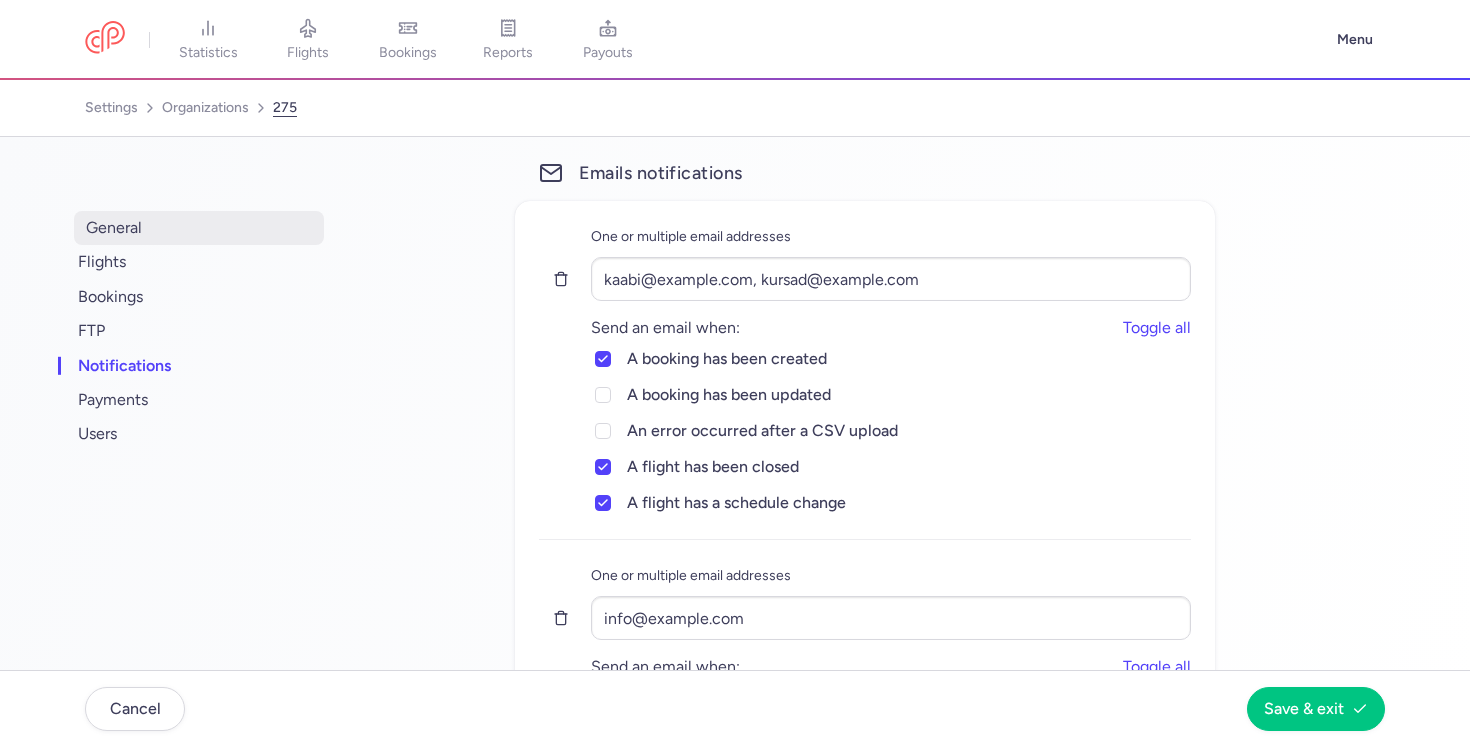 click on "general" at bounding box center [199, 228] 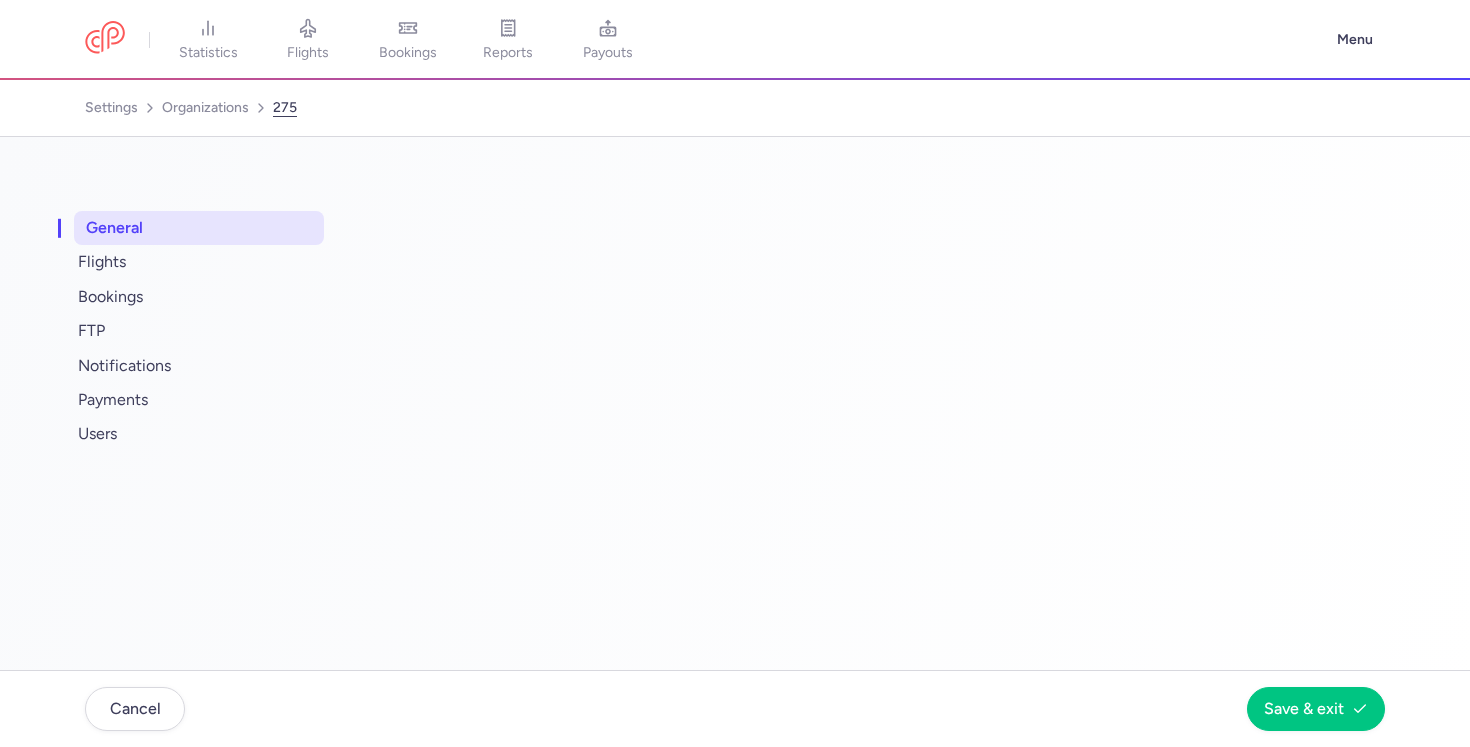 select on "DEDICATED" 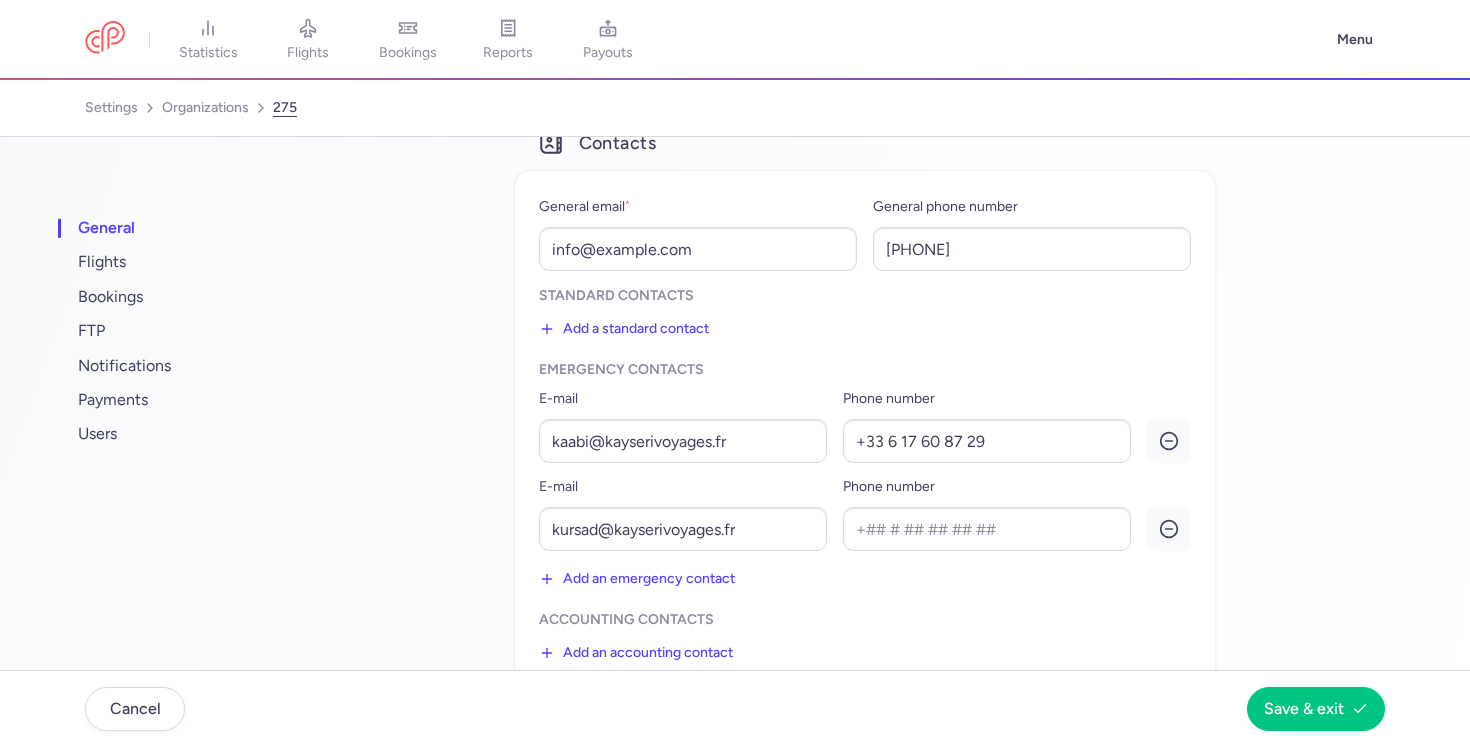 scroll, scrollTop: 498, scrollLeft: 0, axis: vertical 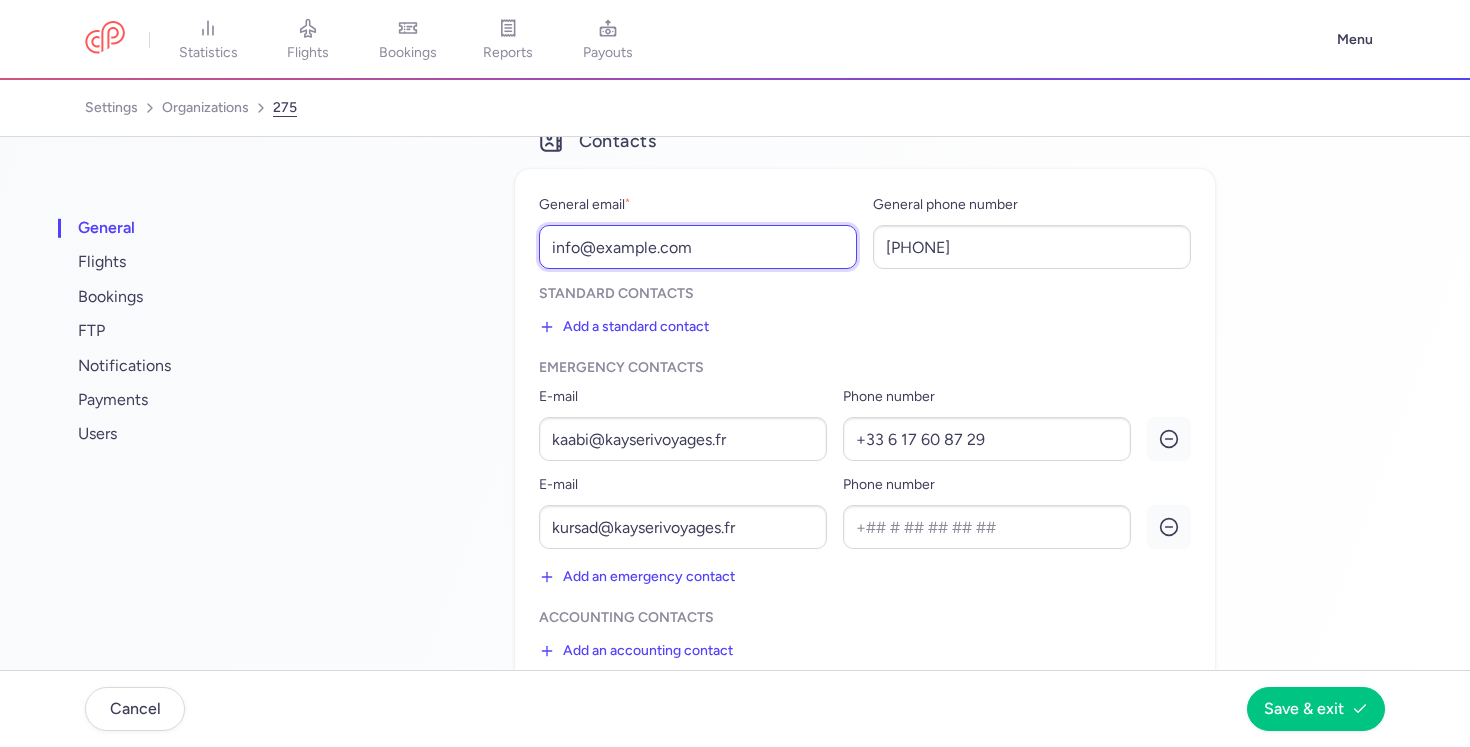 click on "info@kayserivoyages.fr" at bounding box center [698, 247] 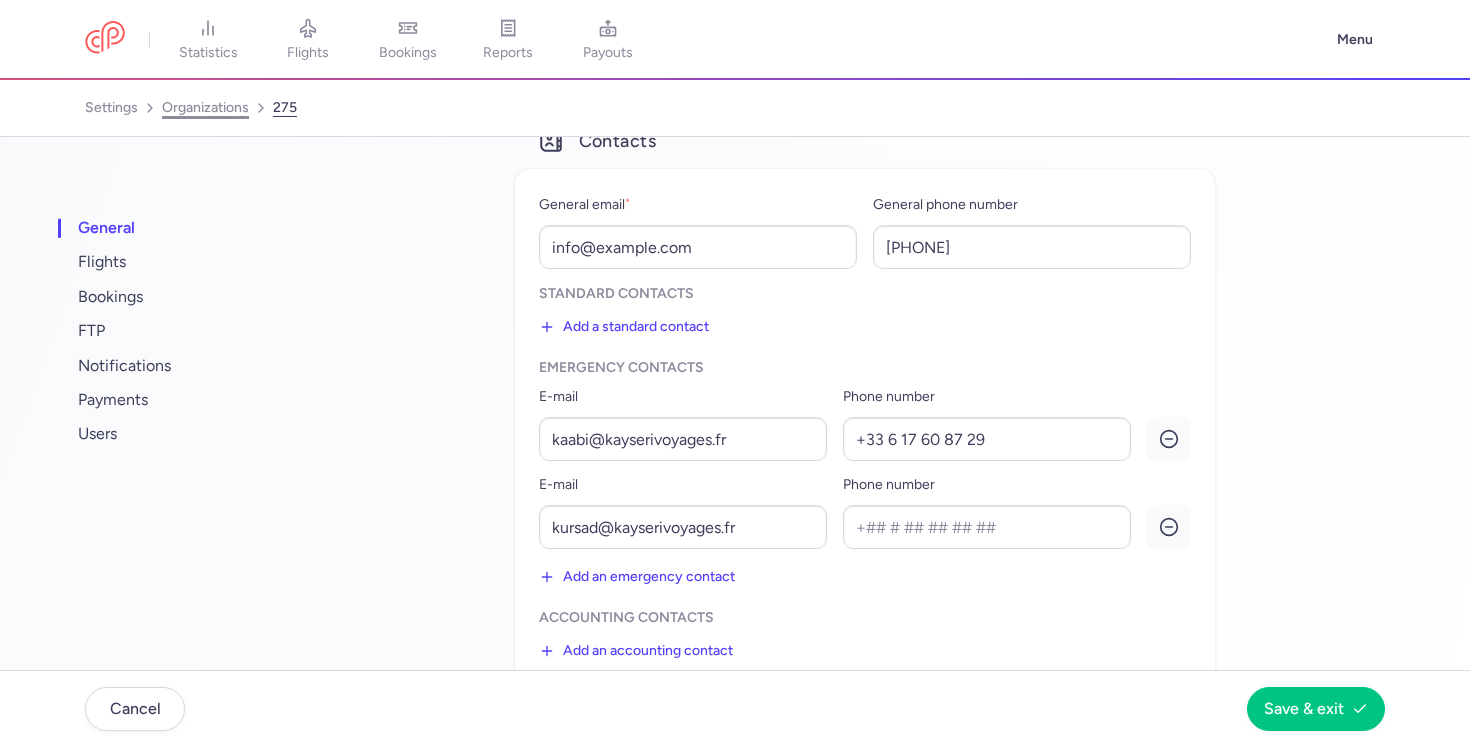click on "organizations" at bounding box center (205, 108) 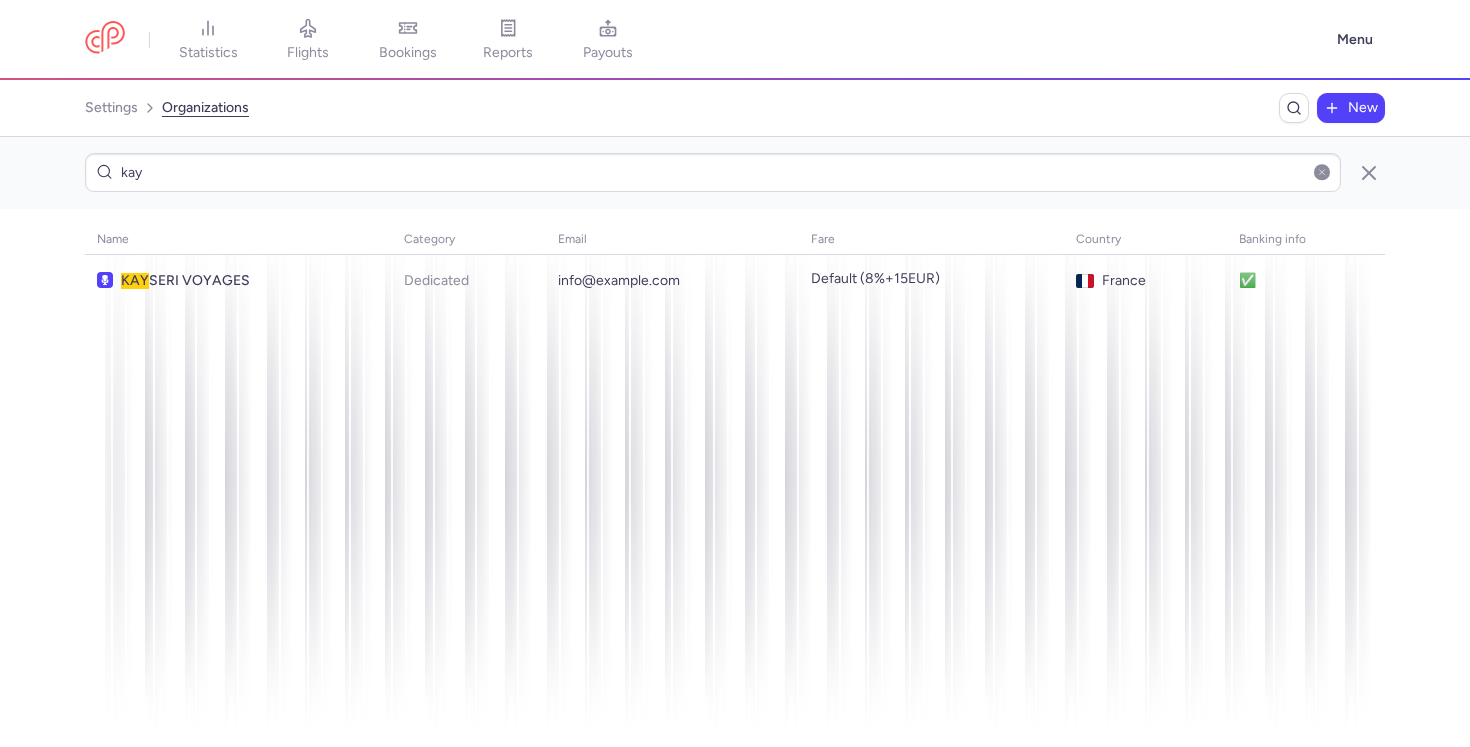scroll, scrollTop: 0, scrollLeft: 0, axis: both 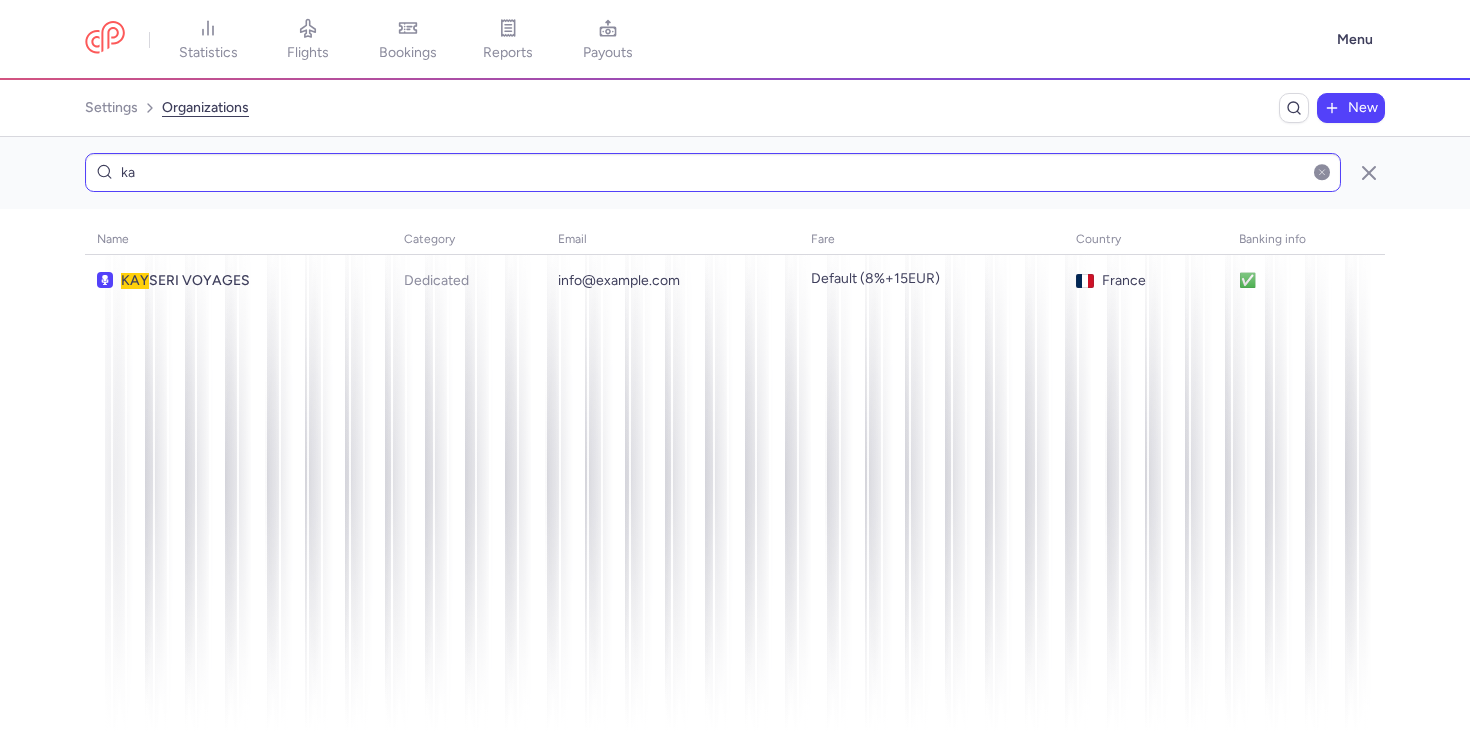 type on "k" 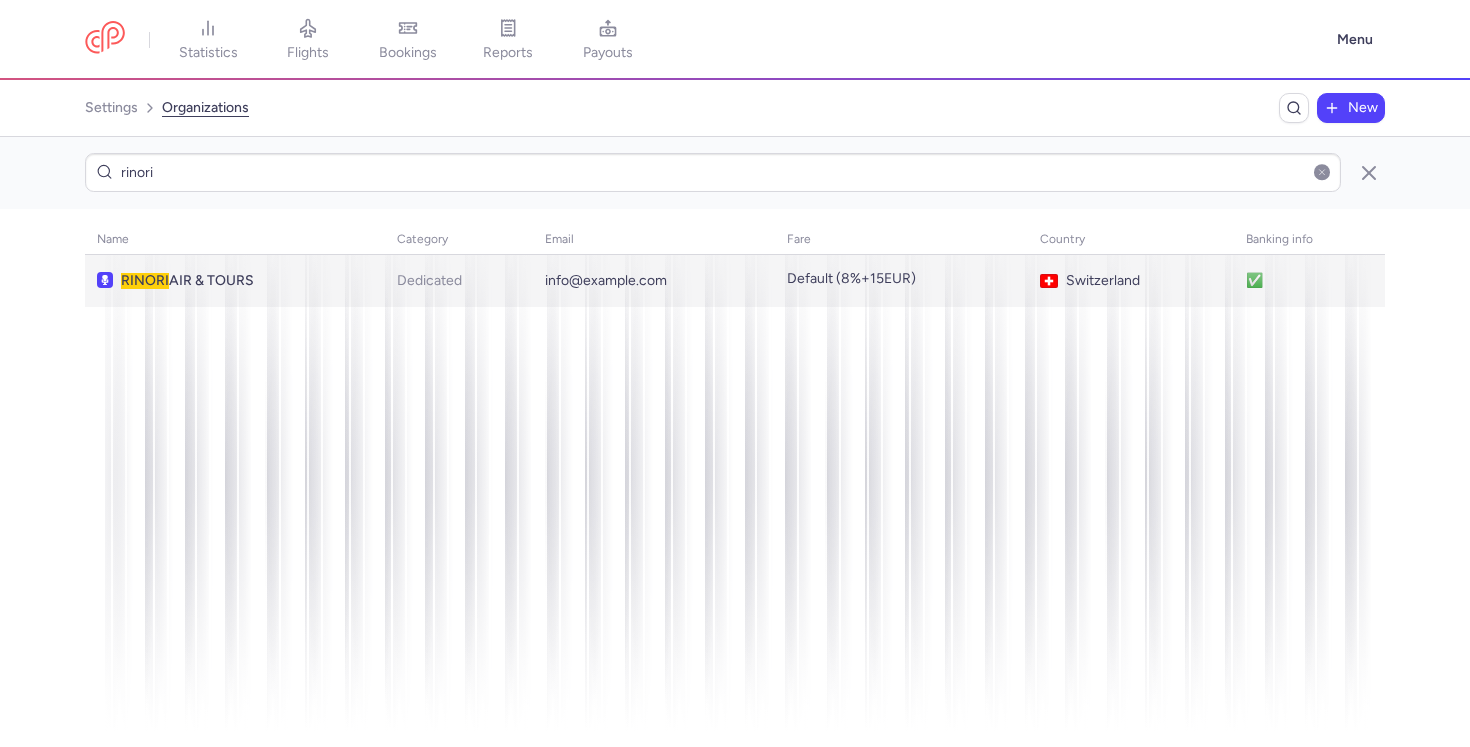 type on "rinori" 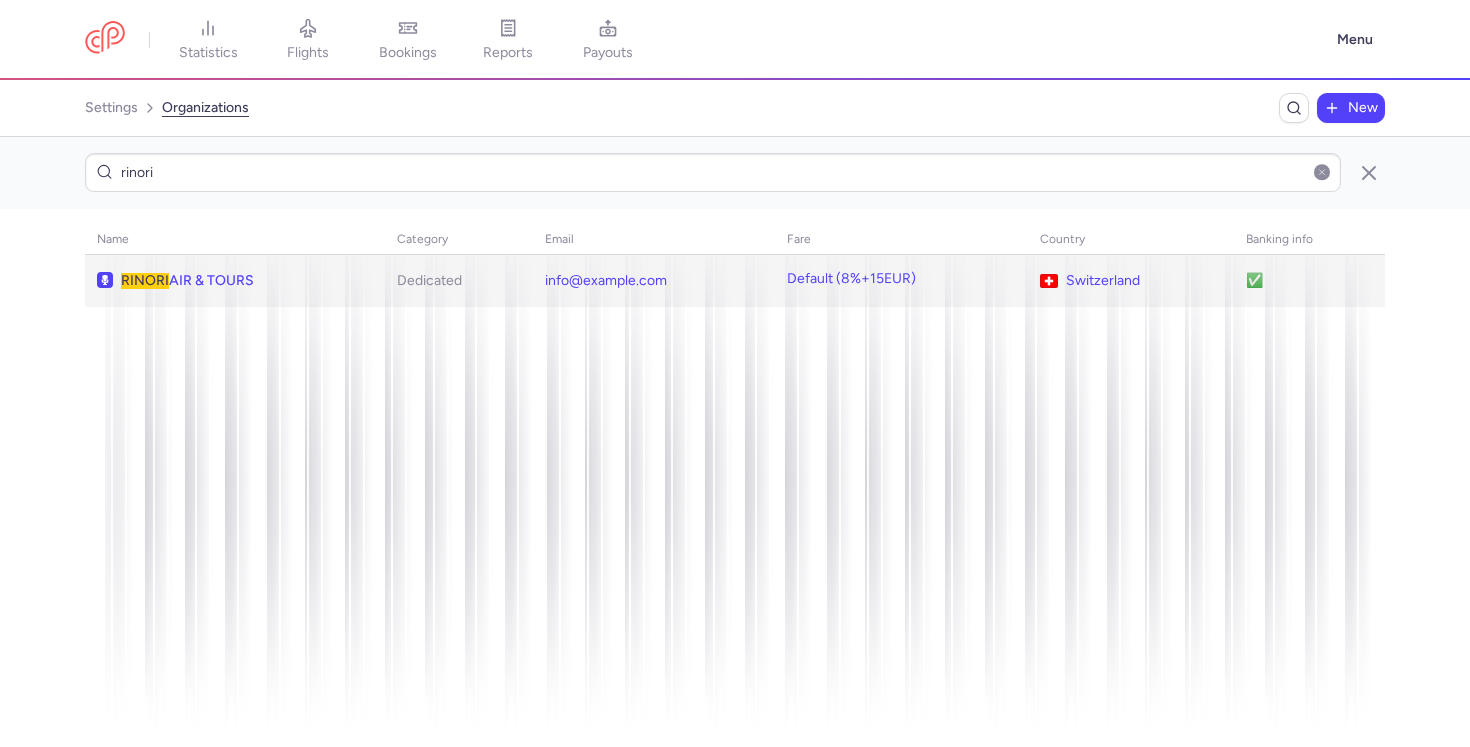 click on "RINORI  AIR & TOURS" at bounding box center [233, 281] 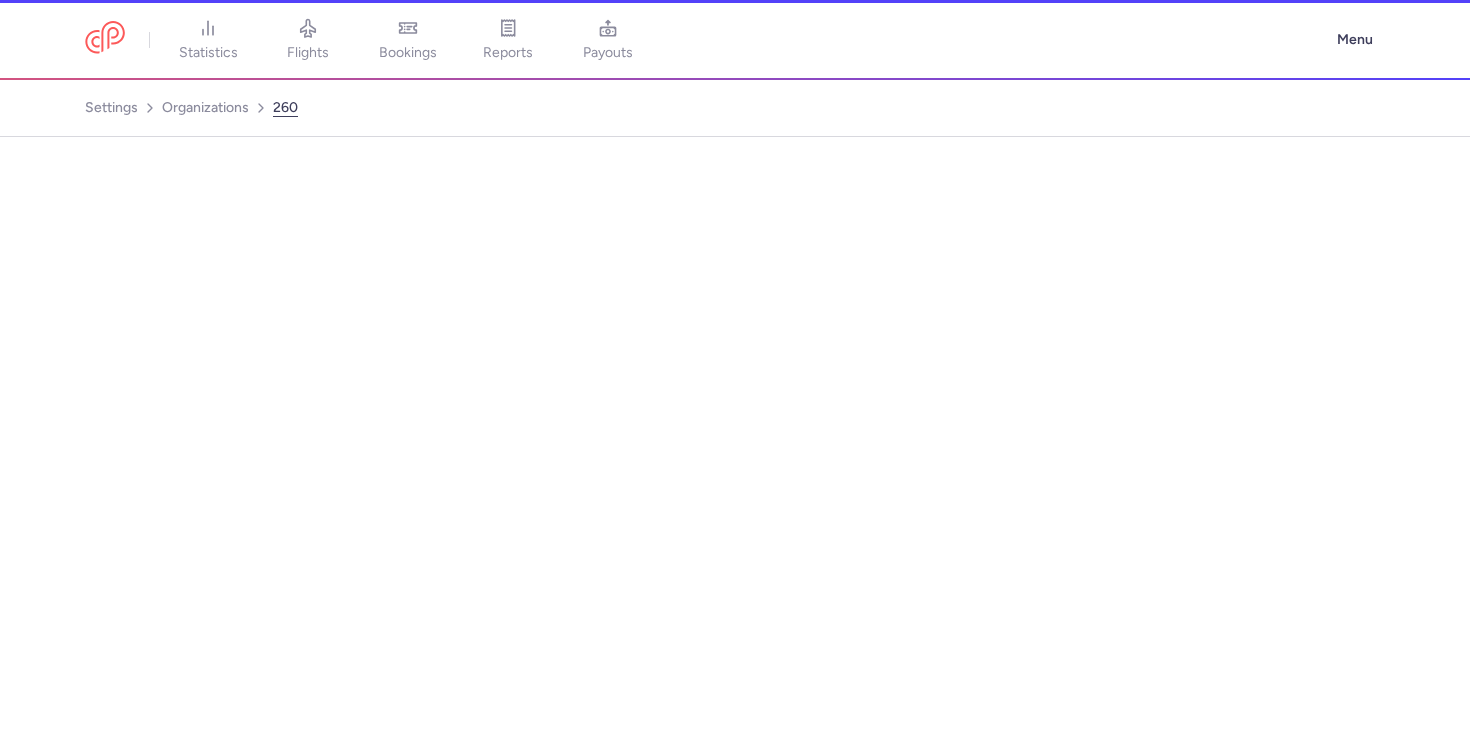 select on "DEDICATED" 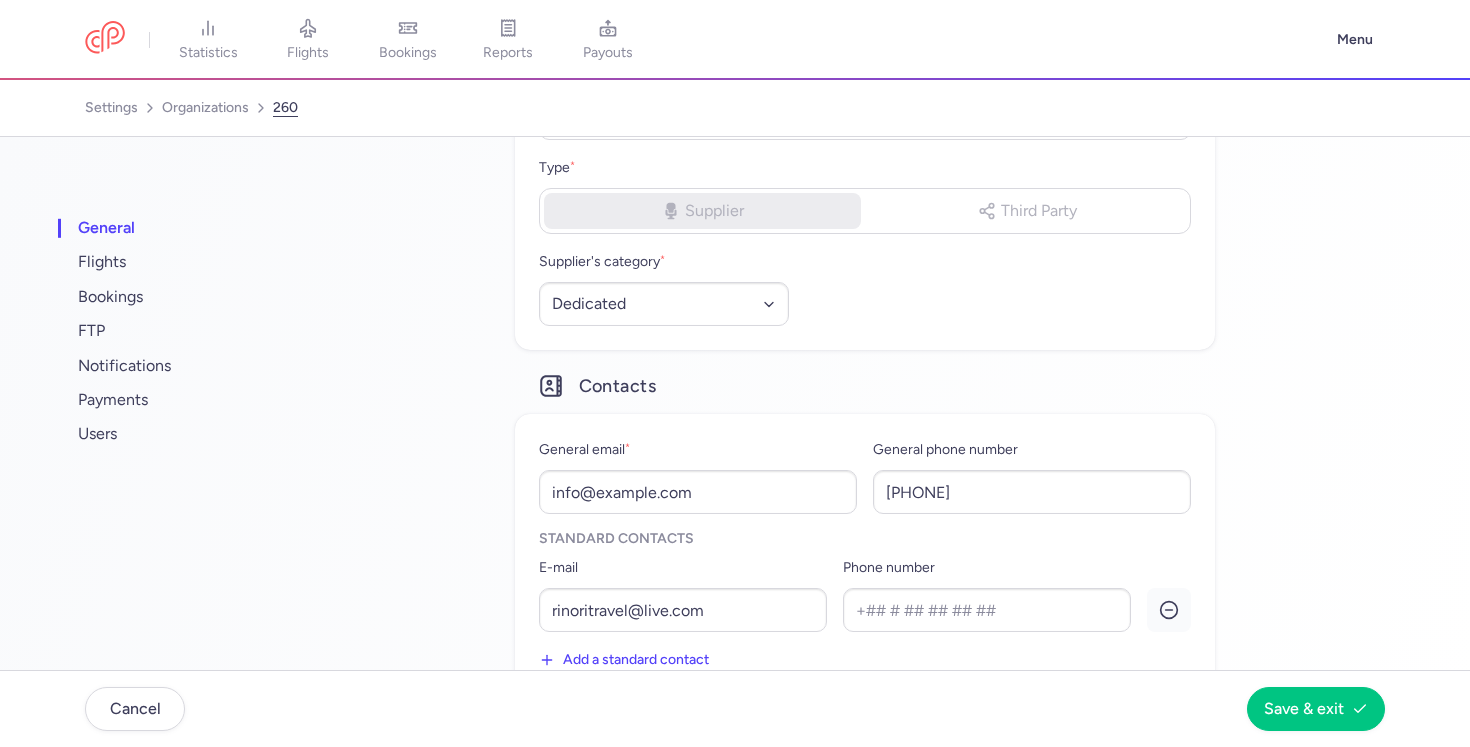 scroll, scrollTop: 278, scrollLeft: 0, axis: vertical 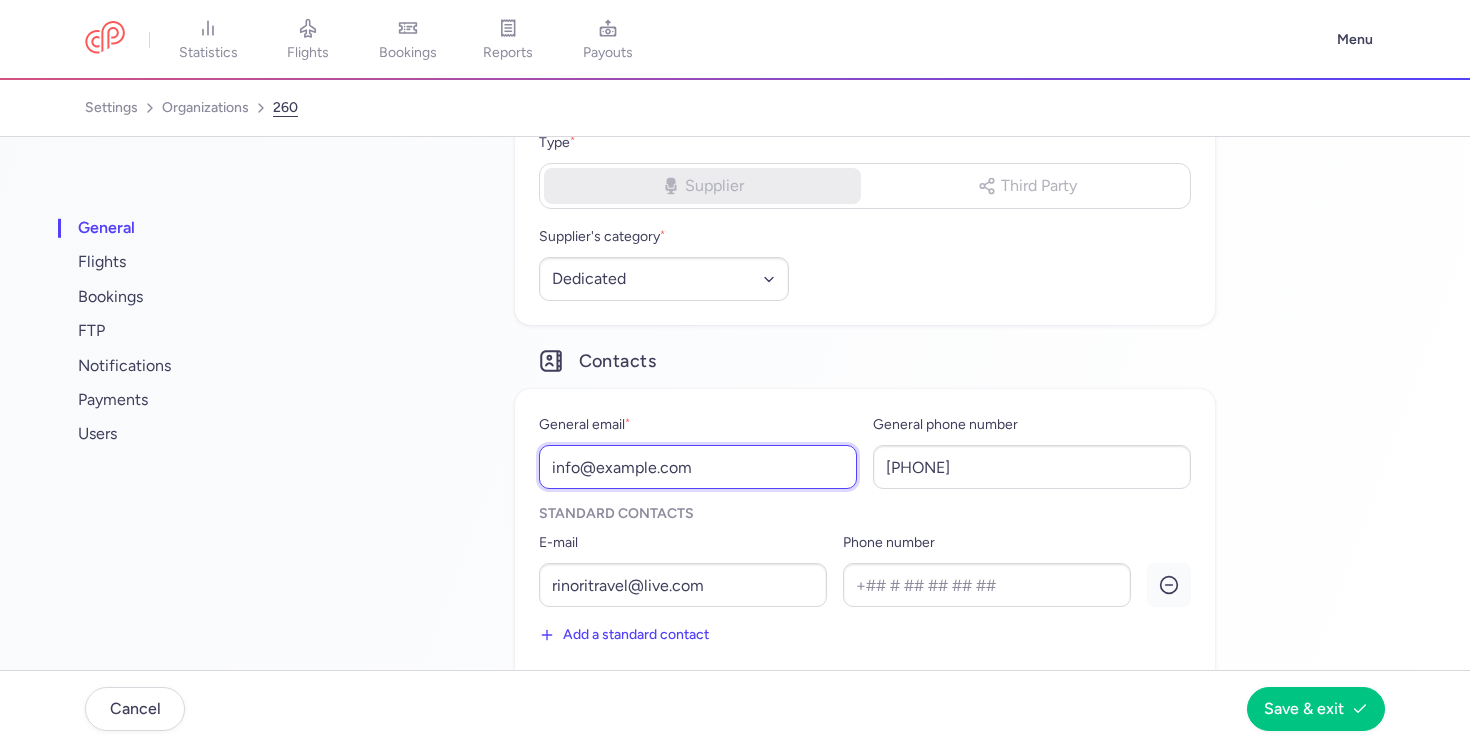click on "info@rinoritravel.com" at bounding box center (698, 467) 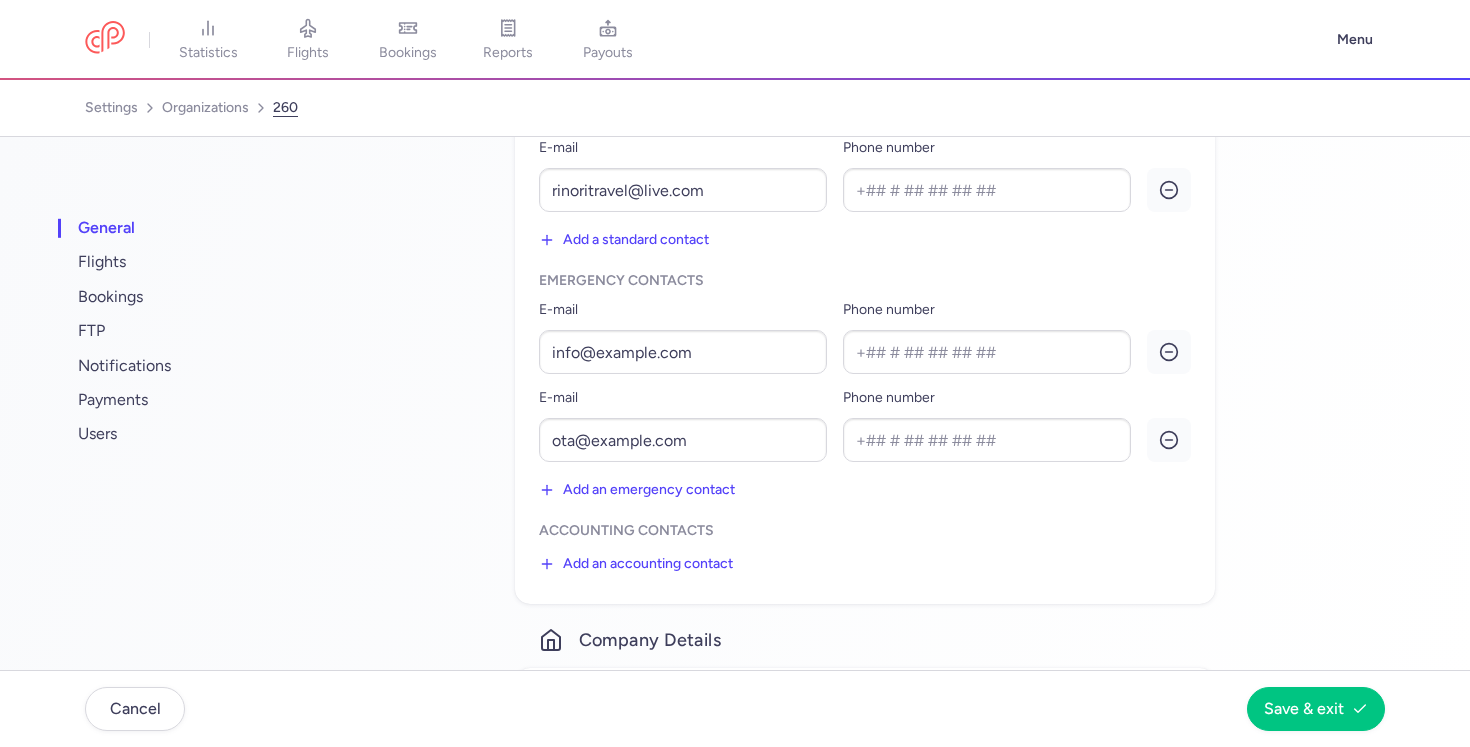 scroll, scrollTop: 687, scrollLeft: 0, axis: vertical 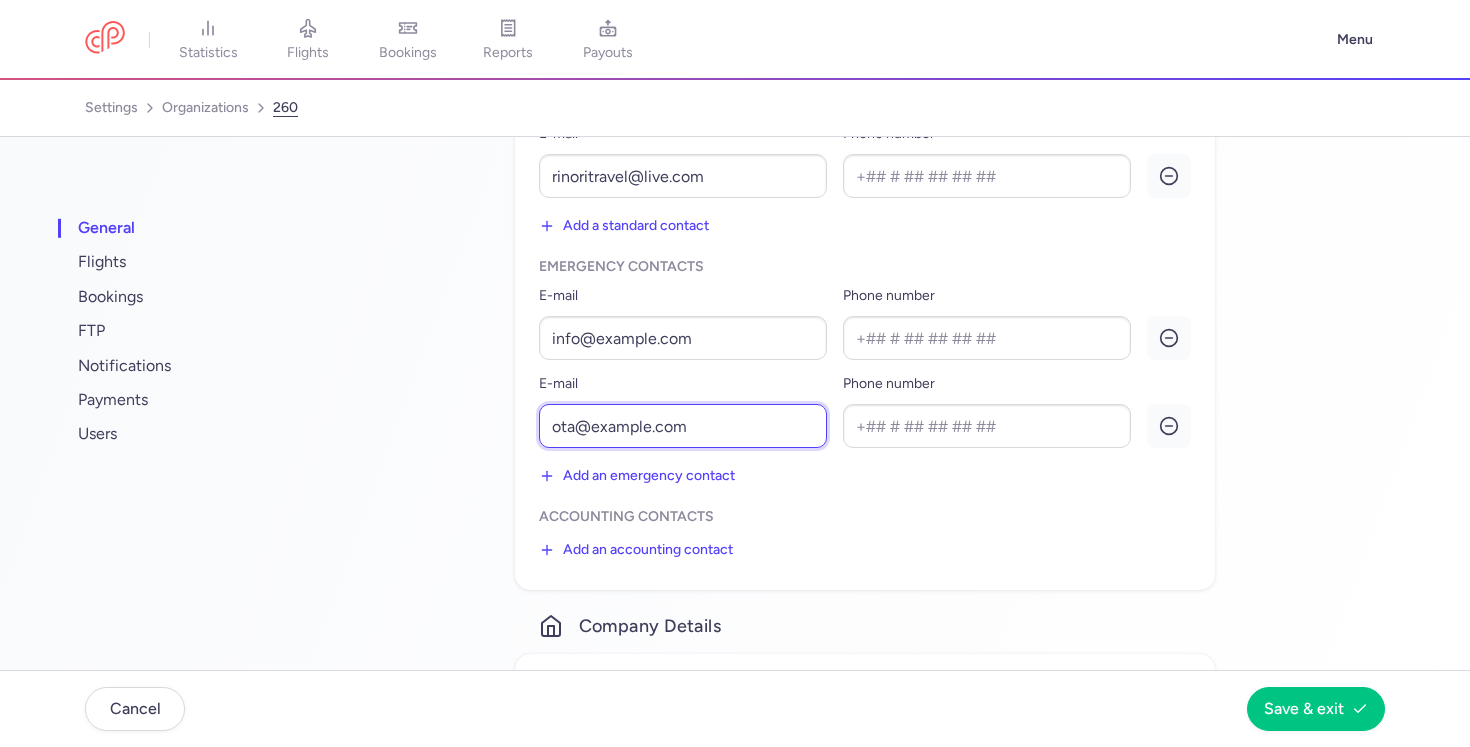 click on "ota@rinoritravel.com" at bounding box center (683, 426) 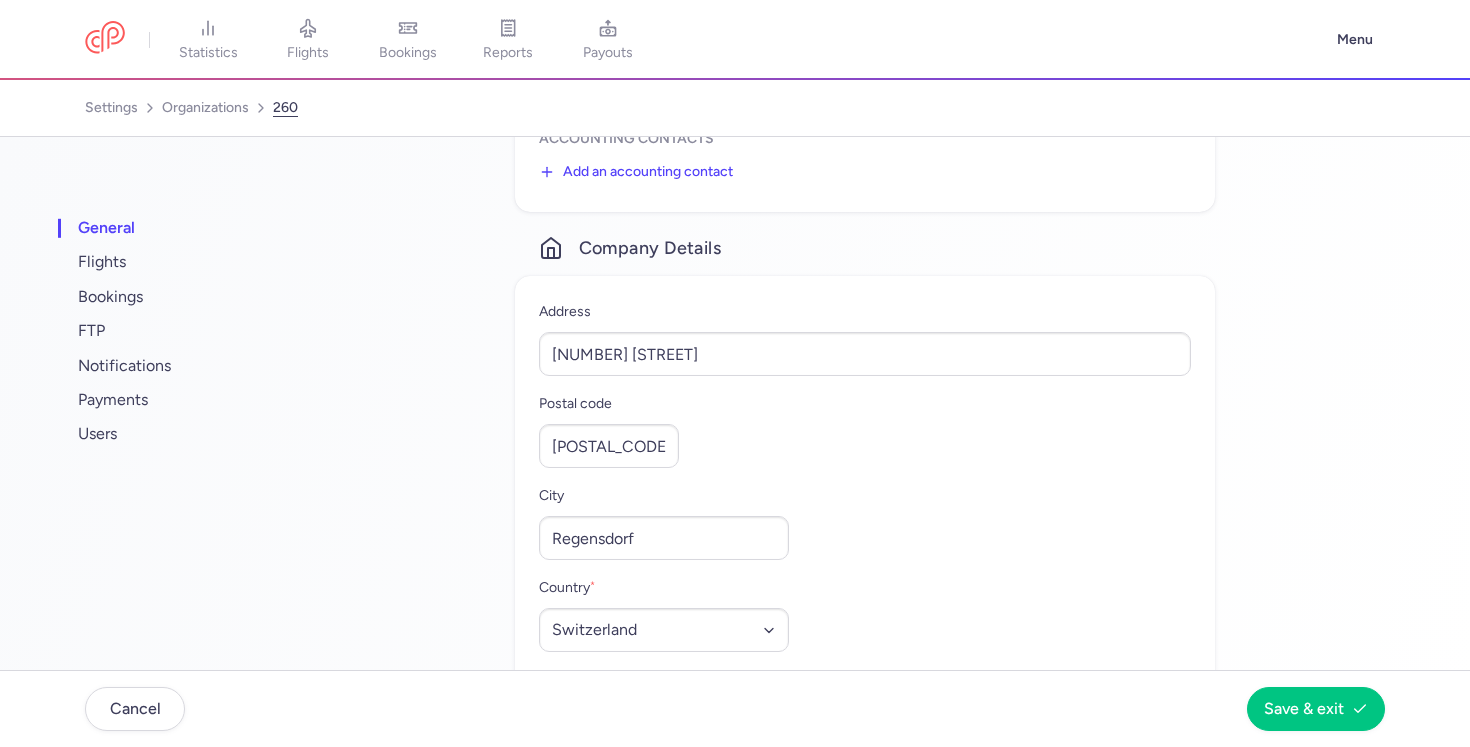 scroll, scrollTop: 1183, scrollLeft: 0, axis: vertical 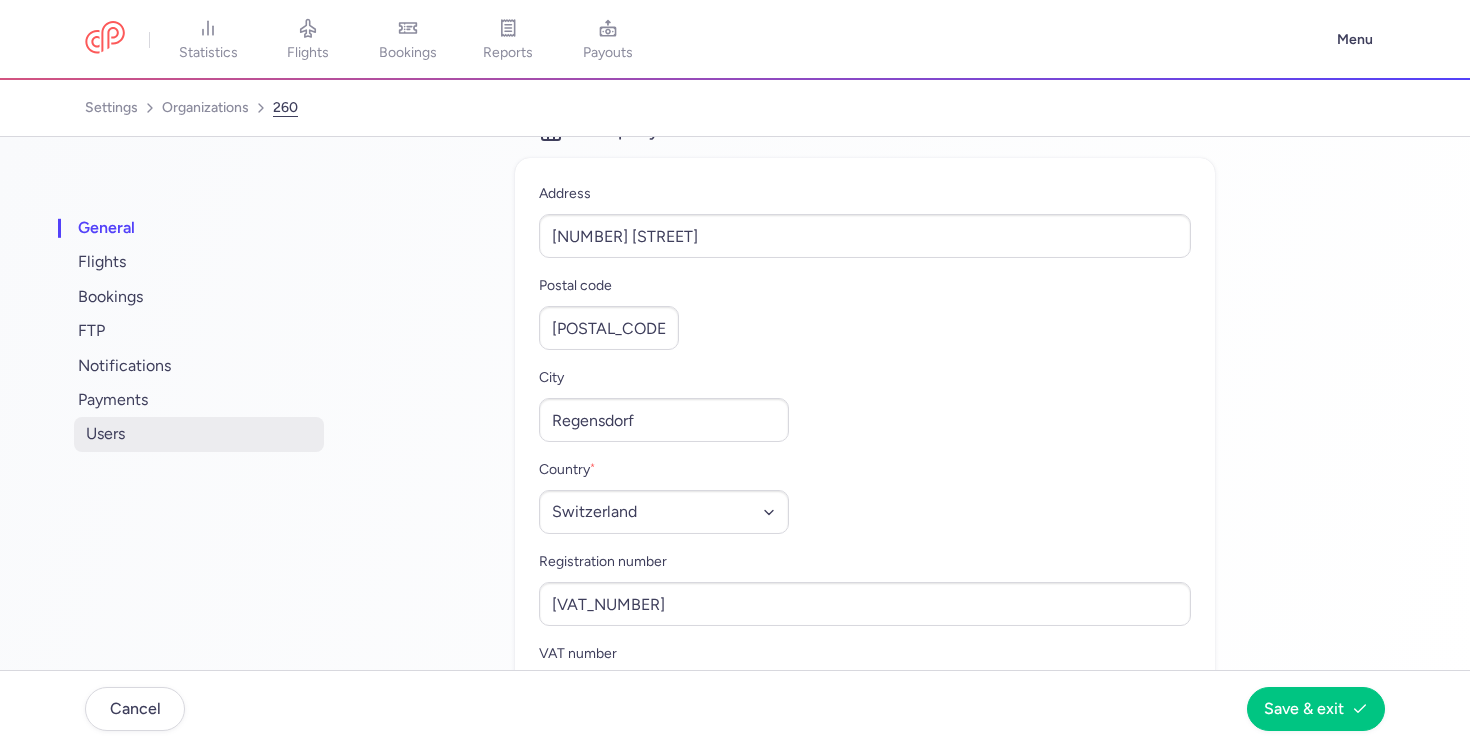 click on "users" at bounding box center [199, 434] 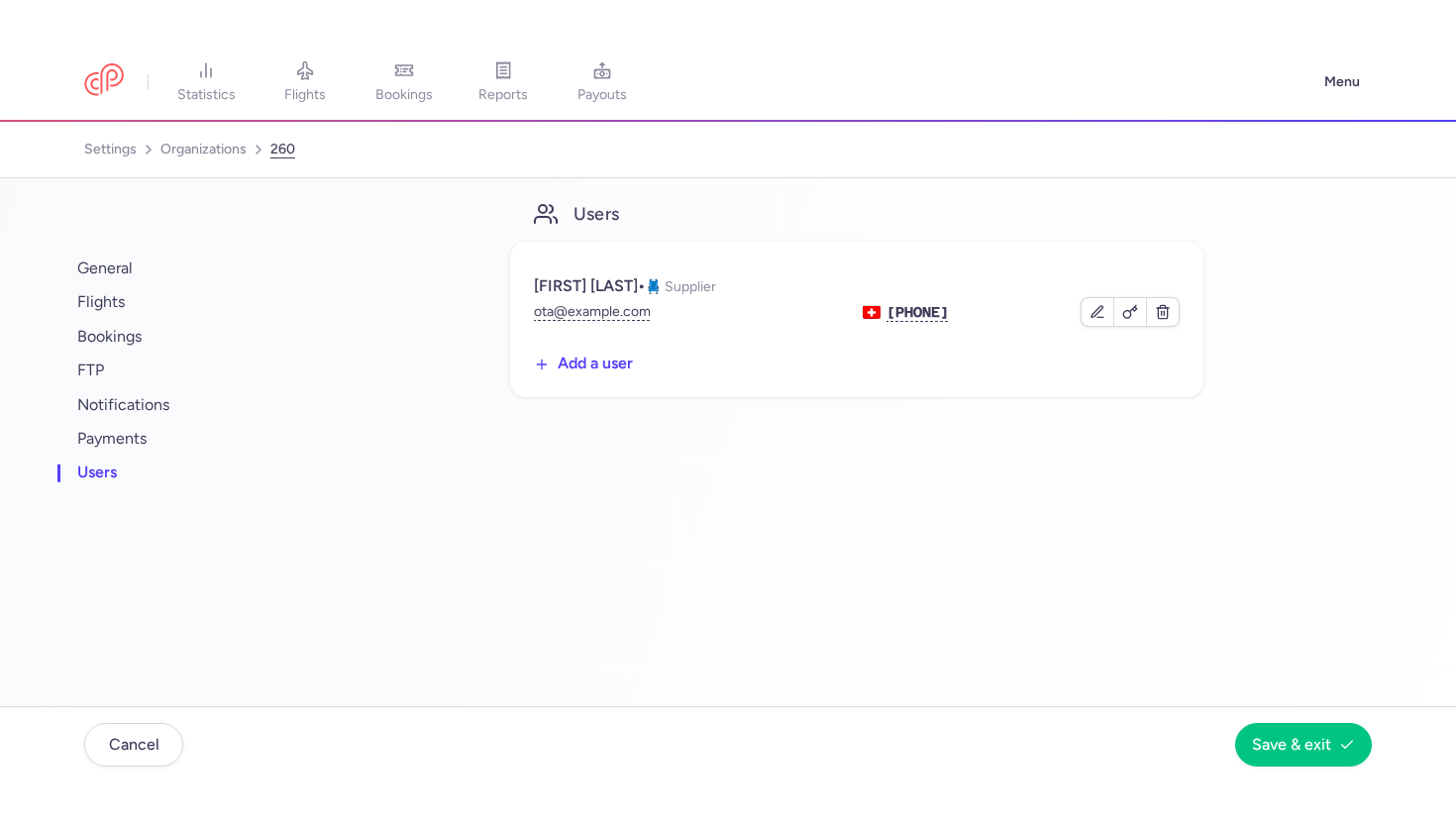 scroll, scrollTop: 0, scrollLeft: 0, axis: both 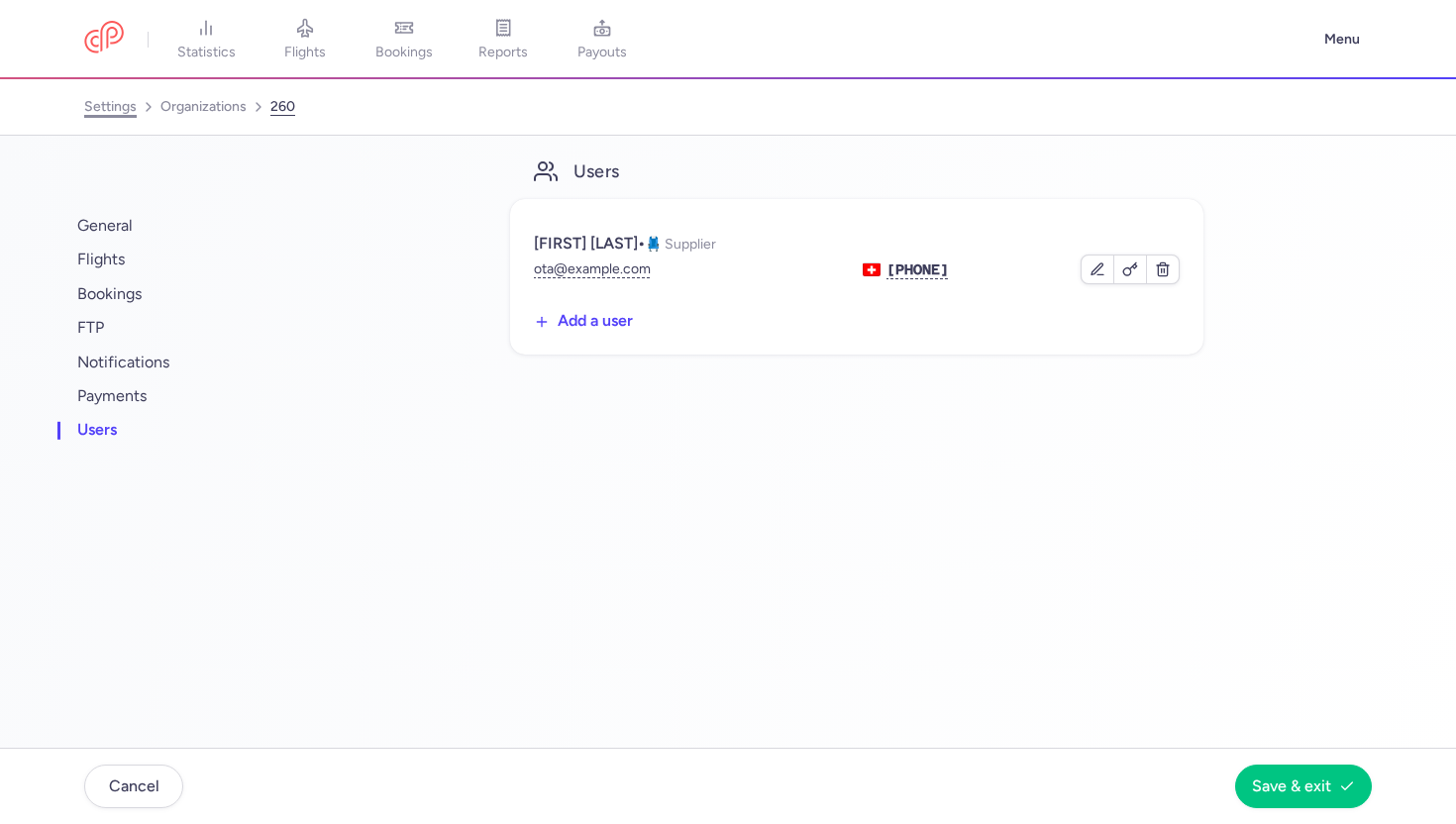click on "settings" at bounding box center [110, 107] 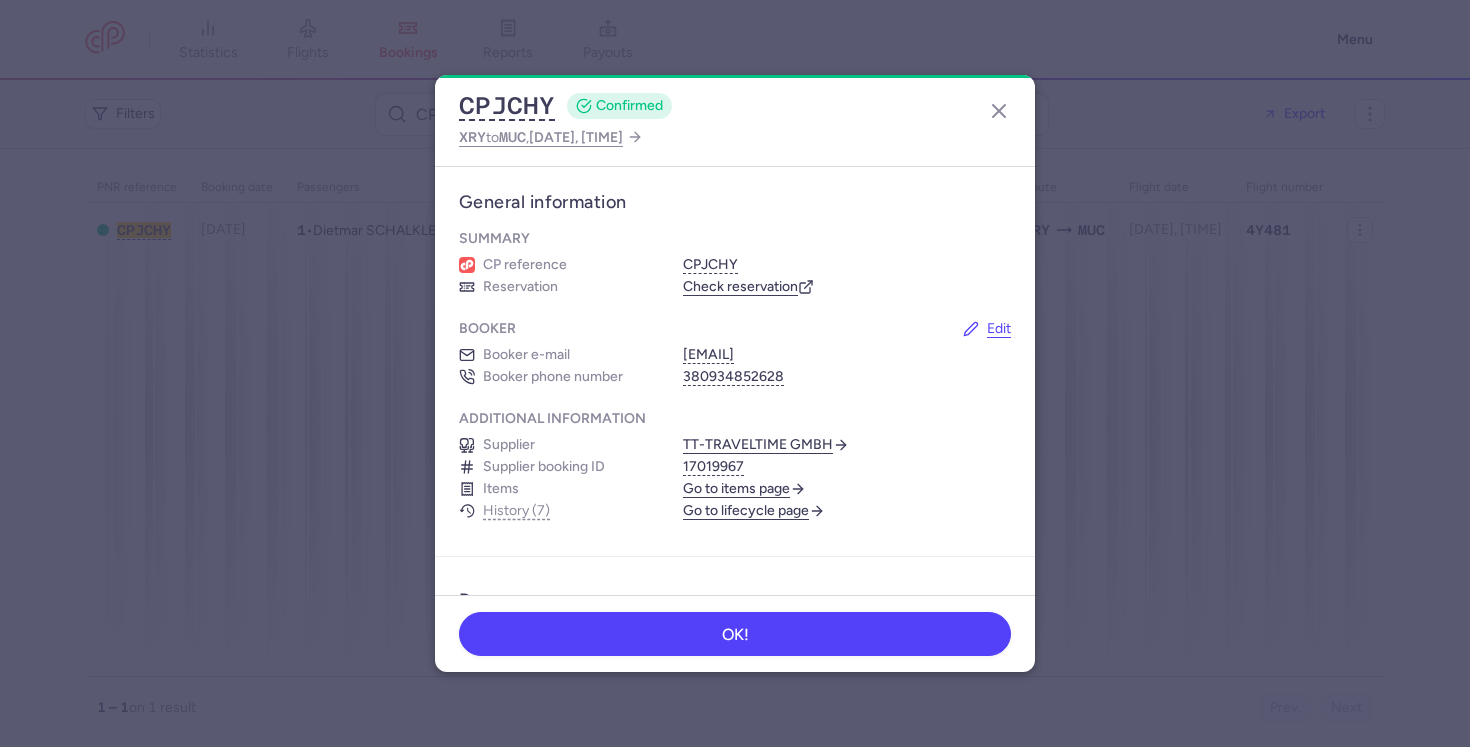 scroll, scrollTop: 0, scrollLeft: 0, axis: both 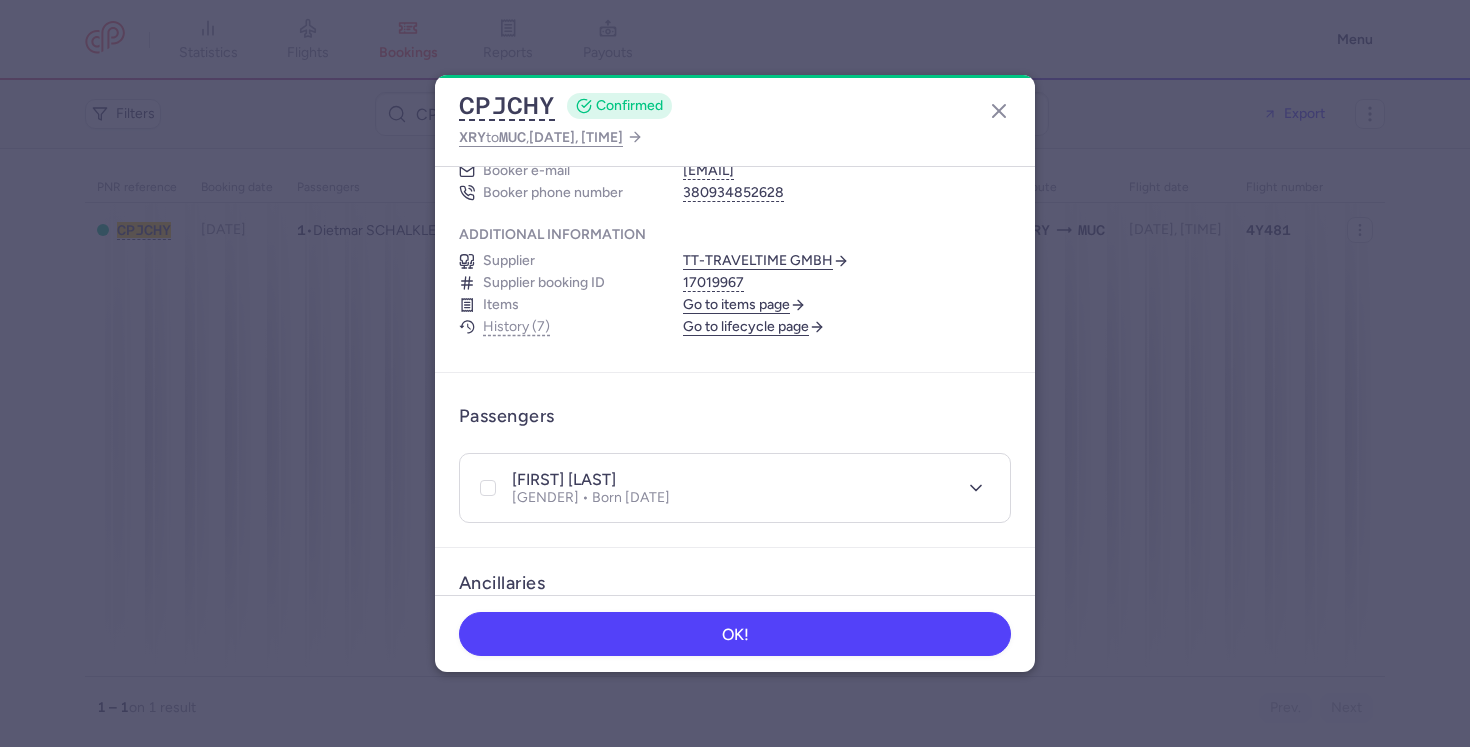 click on "Go to items page" at bounding box center (744, 305) 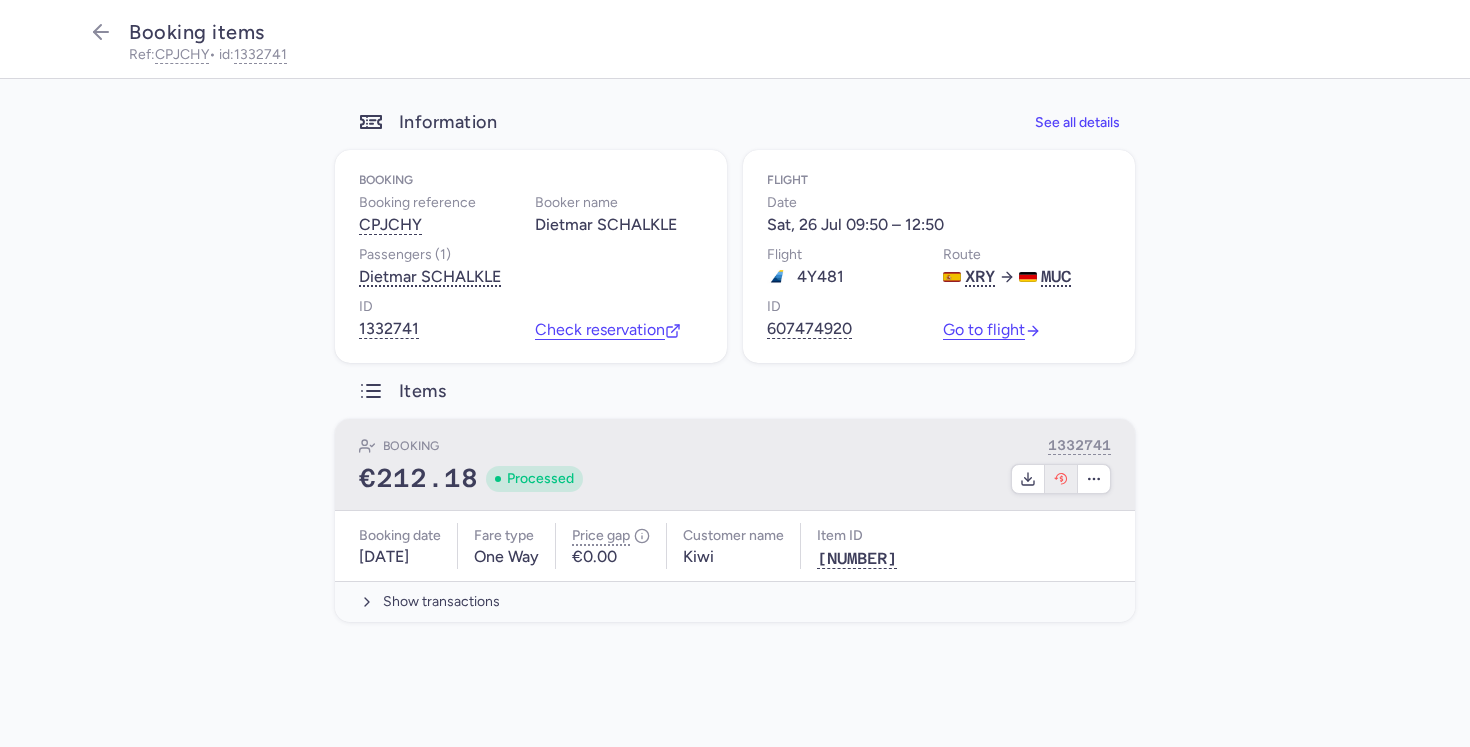 click 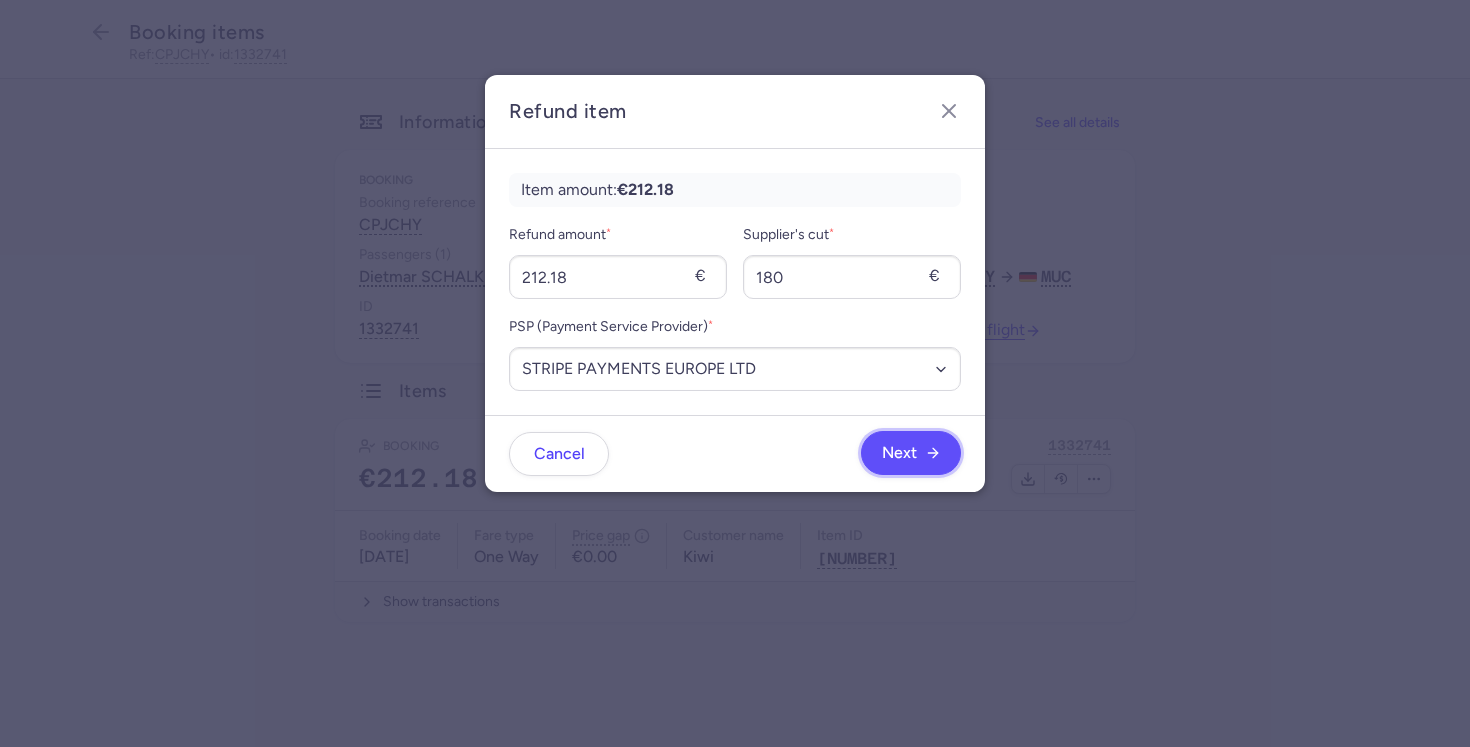 click on "Next" at bounding box center [899, 453] 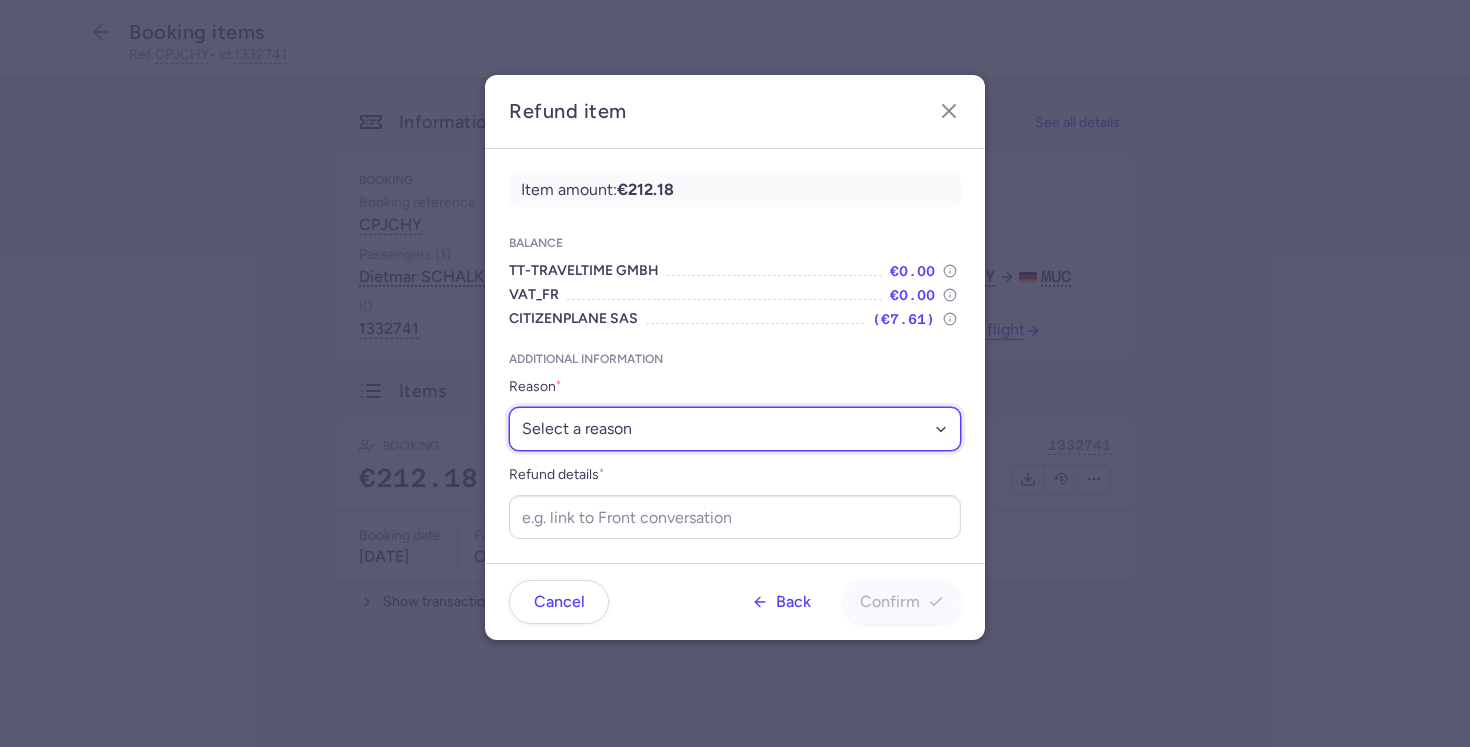 click on "Select a reason ✈️ Airline ceasing ops 💼 Ancillary issue 📄 APIS missing ⚙️ CitizenPlane error ⛔️ Denied boarding 🔁 Duplicate ❌ Flight canceled 🕵🏼‍♂️ Fraud 🎁 Goodwill 🎫 Goodwill allowance 🙃 Other 💺 Overbooking 💸 Refund with penalty 🙅 Schedule change not accepted 🤕 Supplier error 💵 Tax refund ❓ Unconfirmed booking" at bounding box center [735, 429] 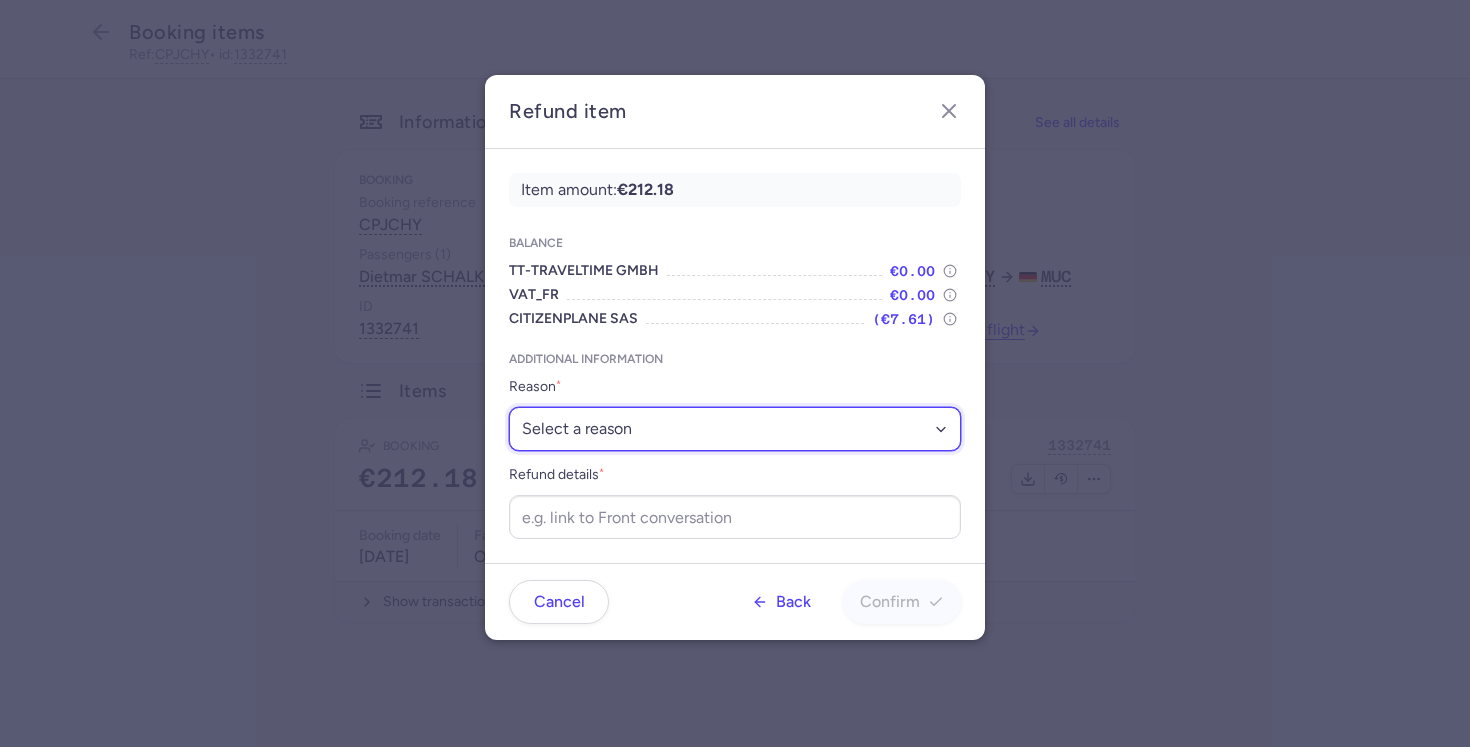 select on "FLIGHT_CANCELED" 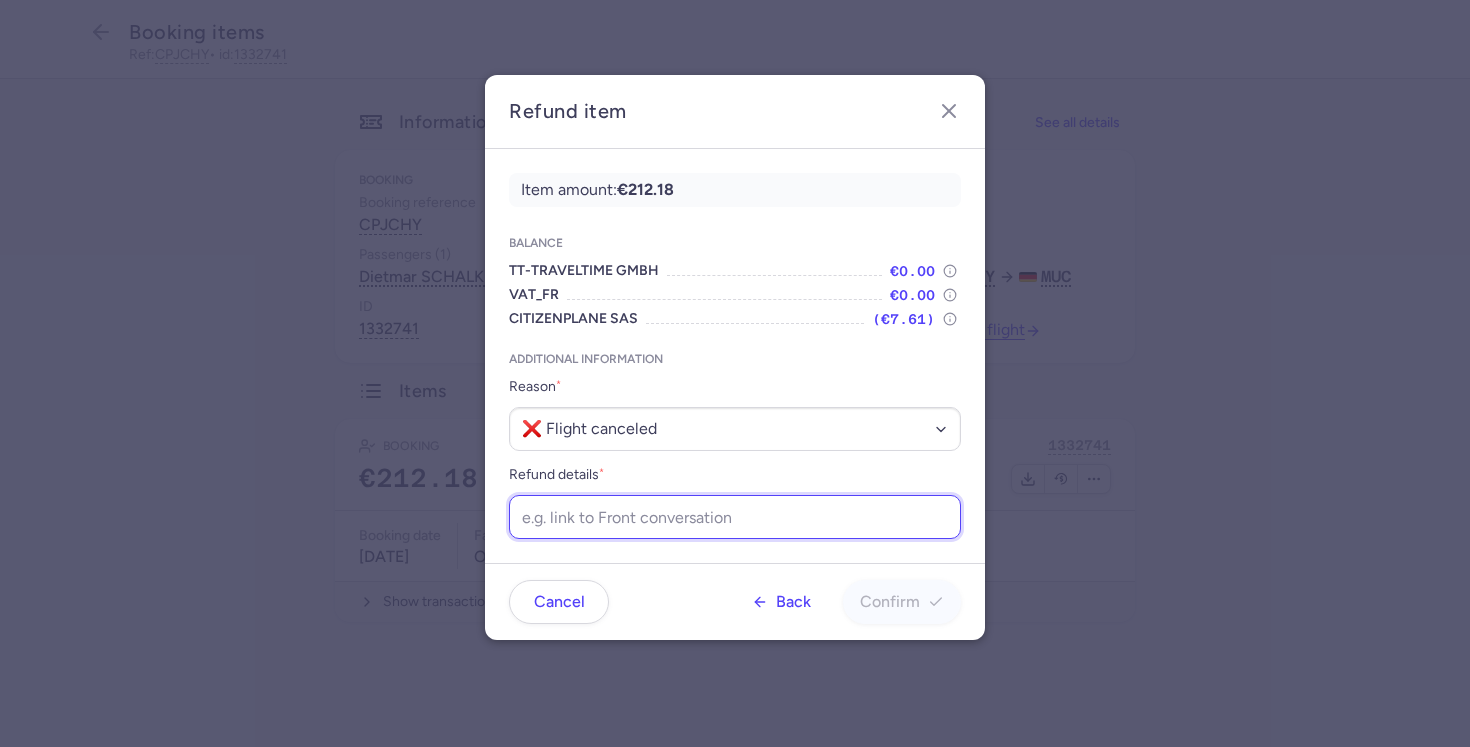click on "Refund details  *" at bounding box center (735, 517) 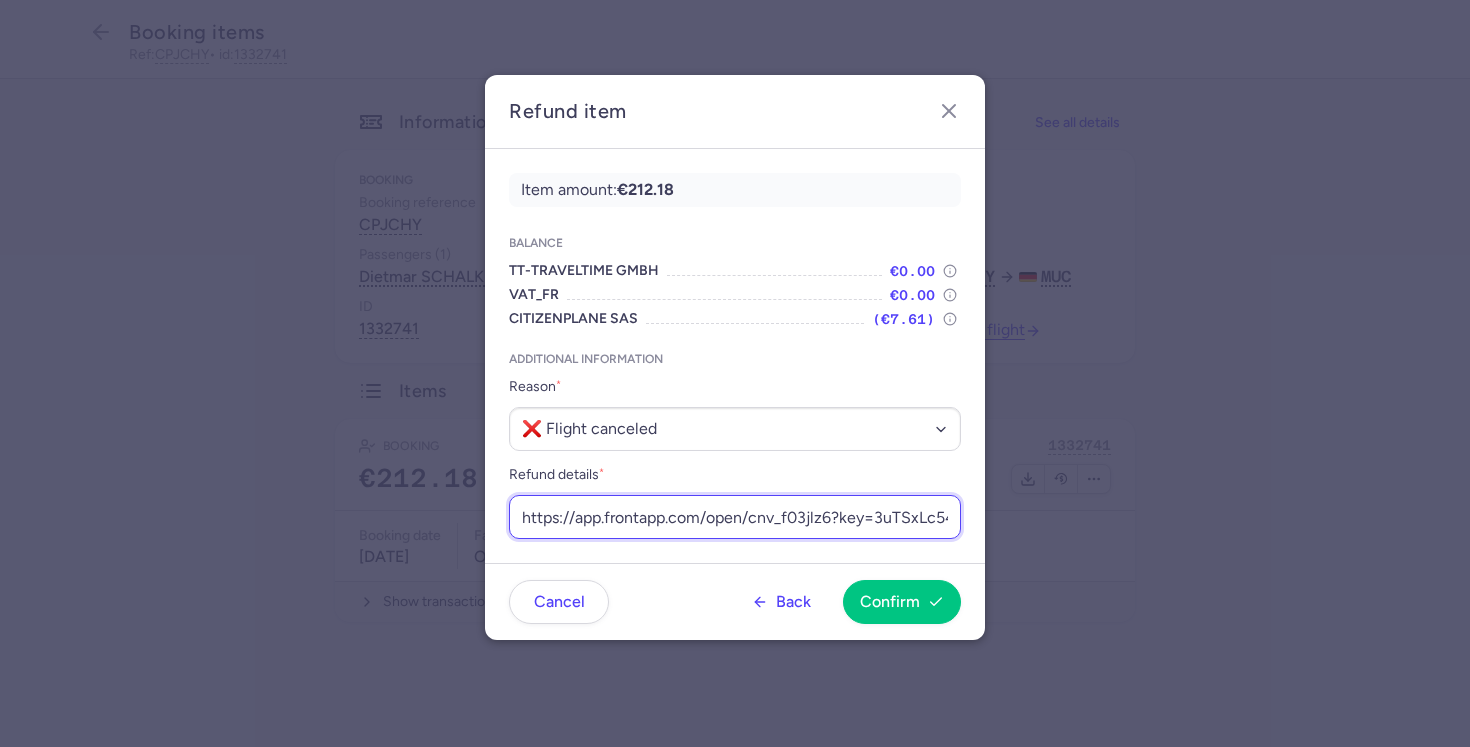scroll, scrollTop: 0, scrollLeft: 220, axis: horizontal 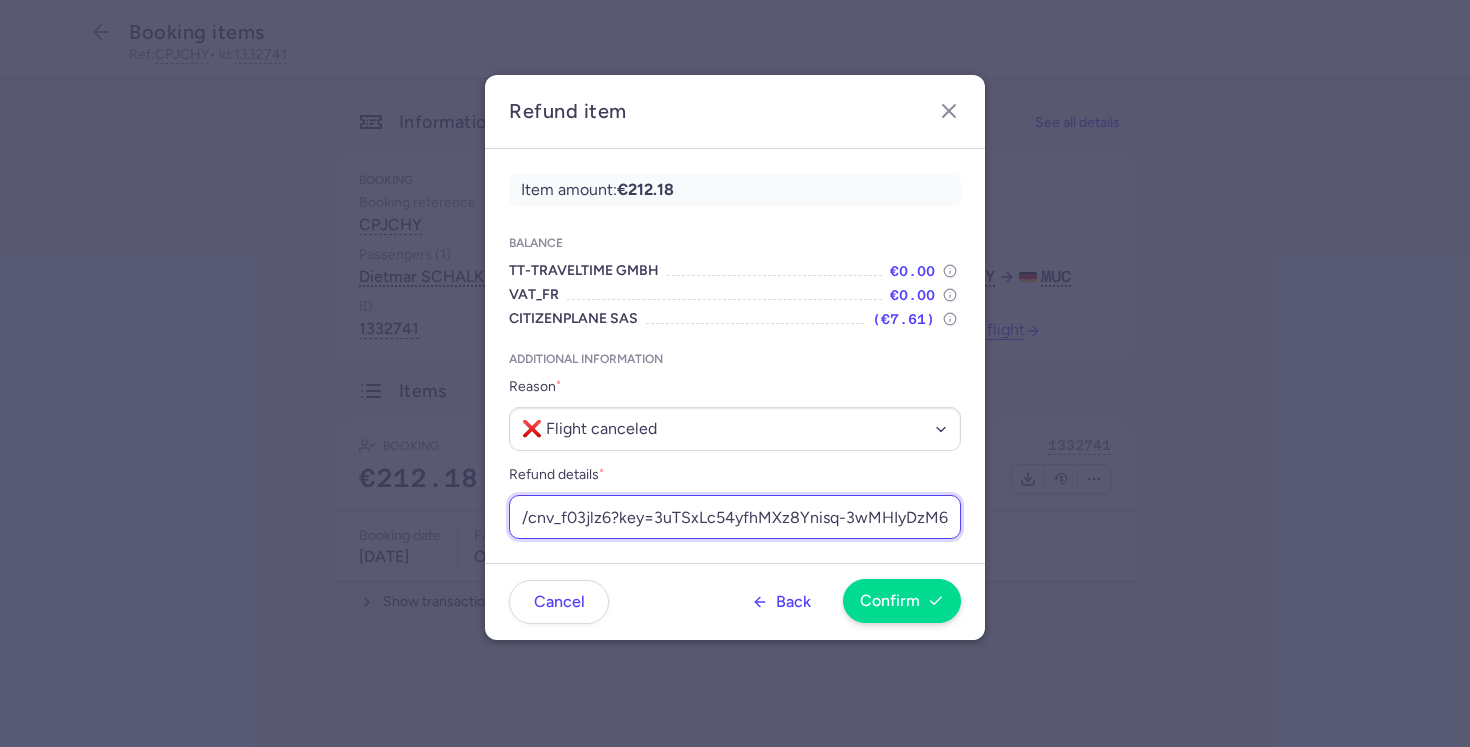 type on "https://app.frontapp.com/open/cnv_f03jlz6?key=3uTSxLc54yfhMXz8Ynisq-3wMHIyDzM6" 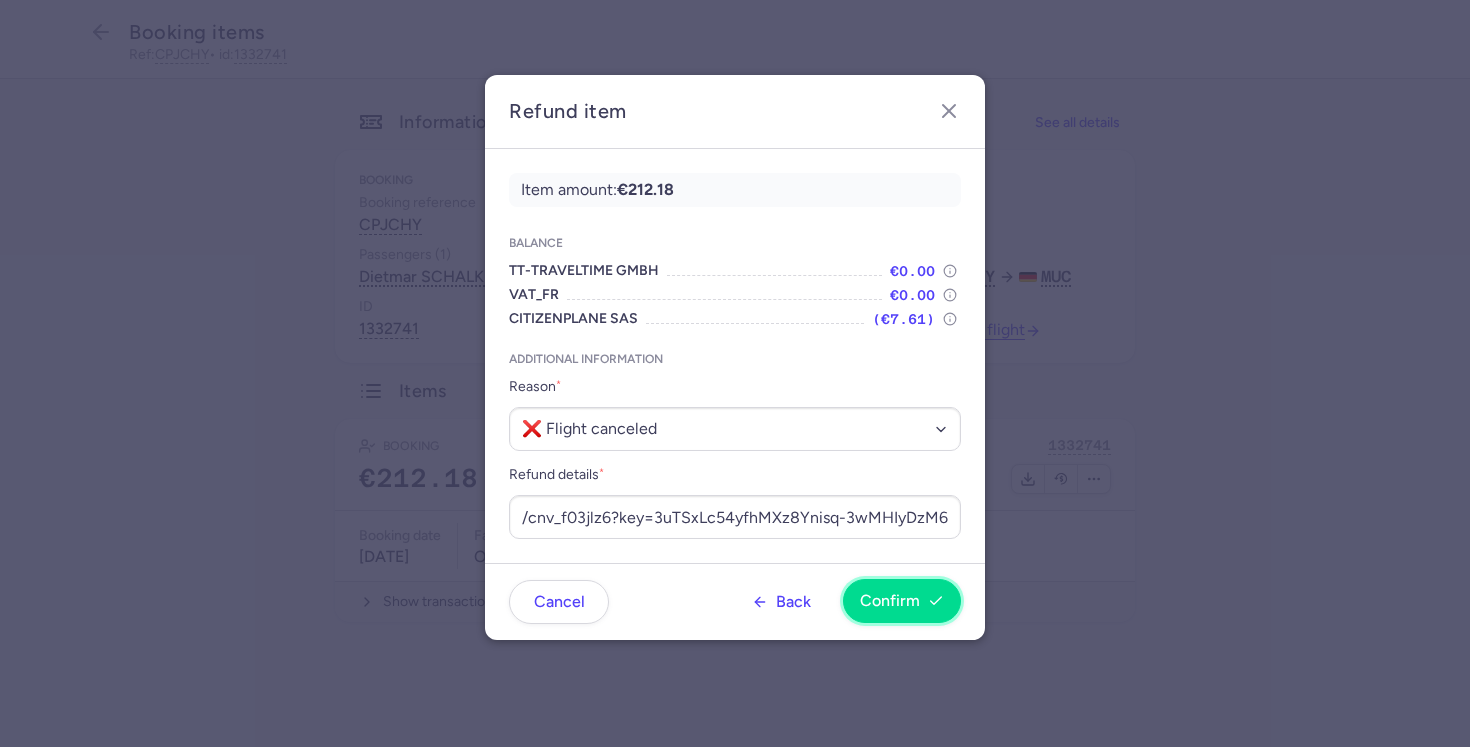 click on "Confirm" at bounding box center (902, 601) 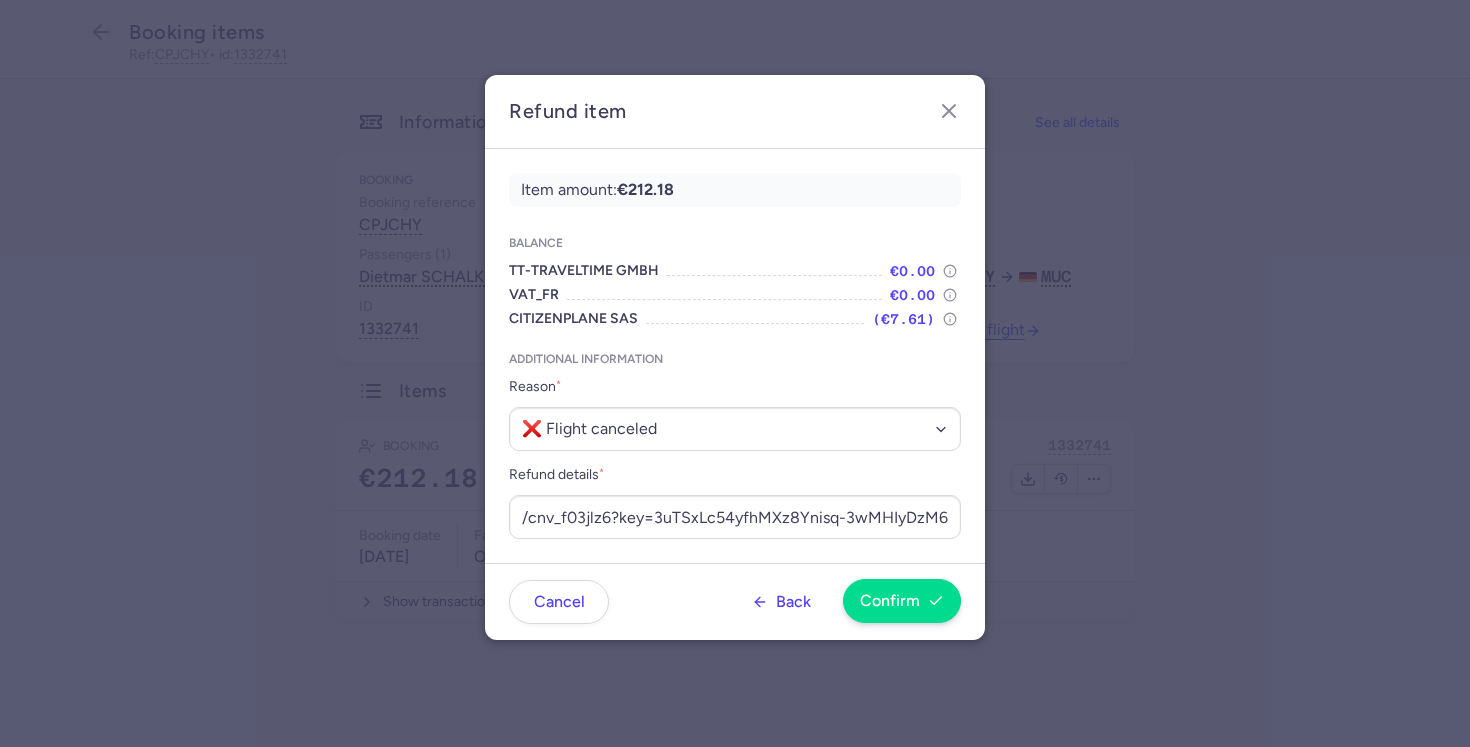 scroll, scrollTop: 0, scrollLeft: 0, axis: both 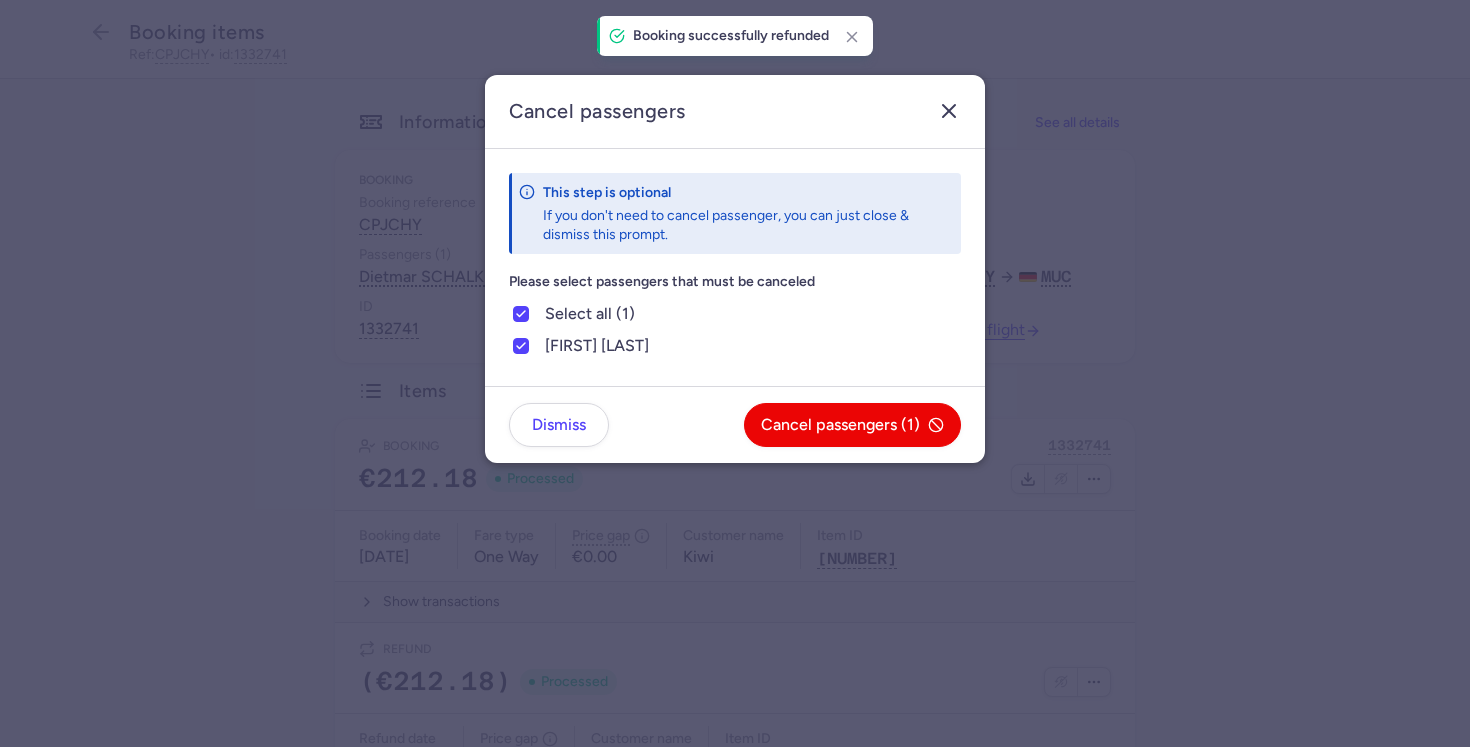 click 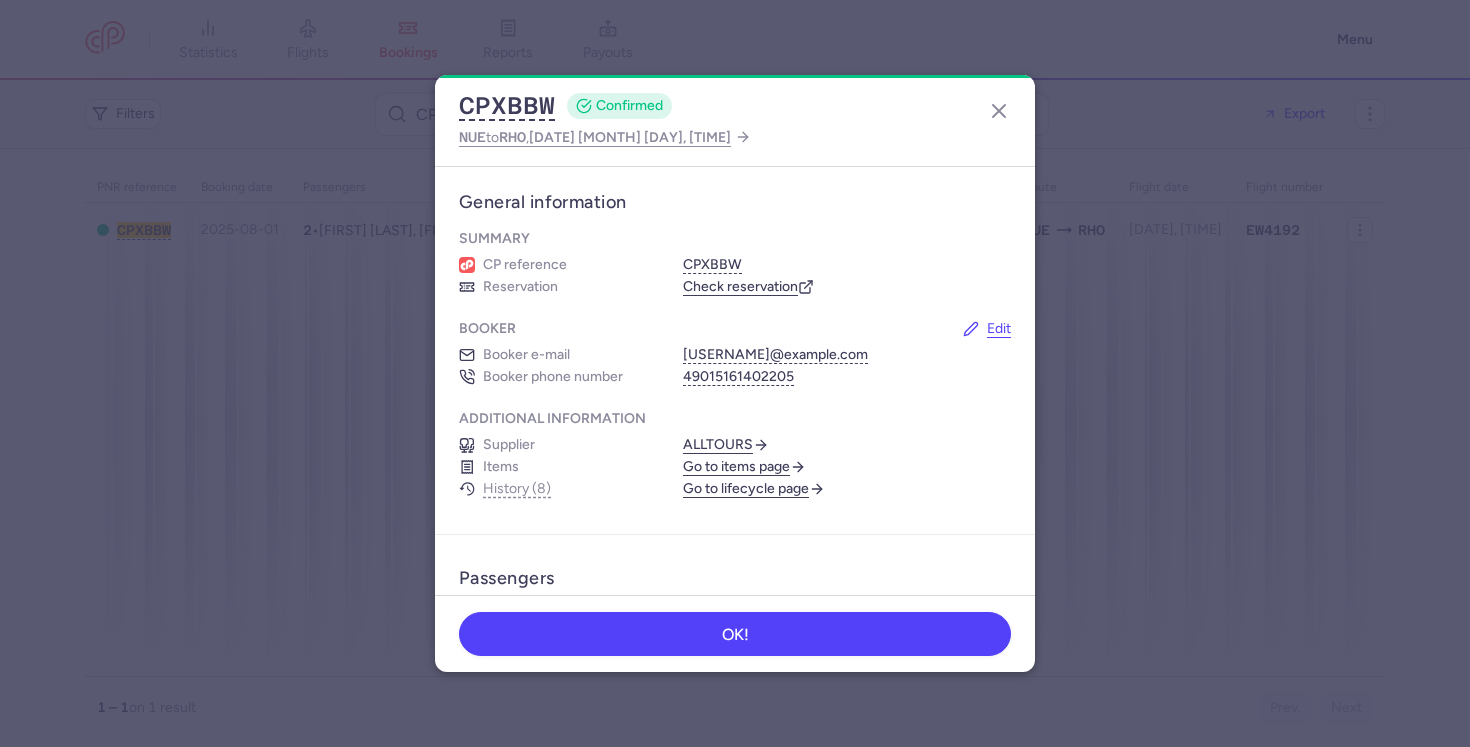 scroll, scrollTop: 0, scrollLeft: 0, axis: both 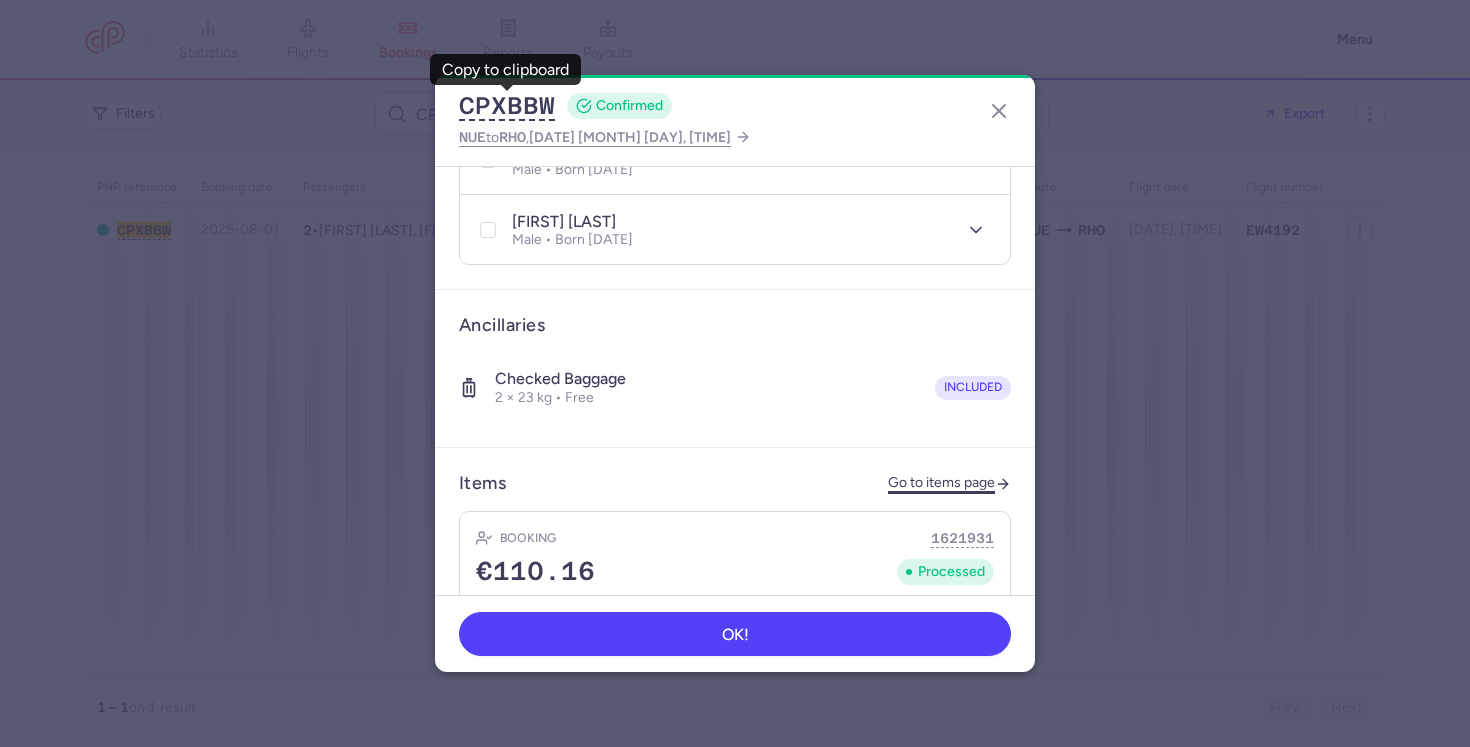 click on "Go to items page" 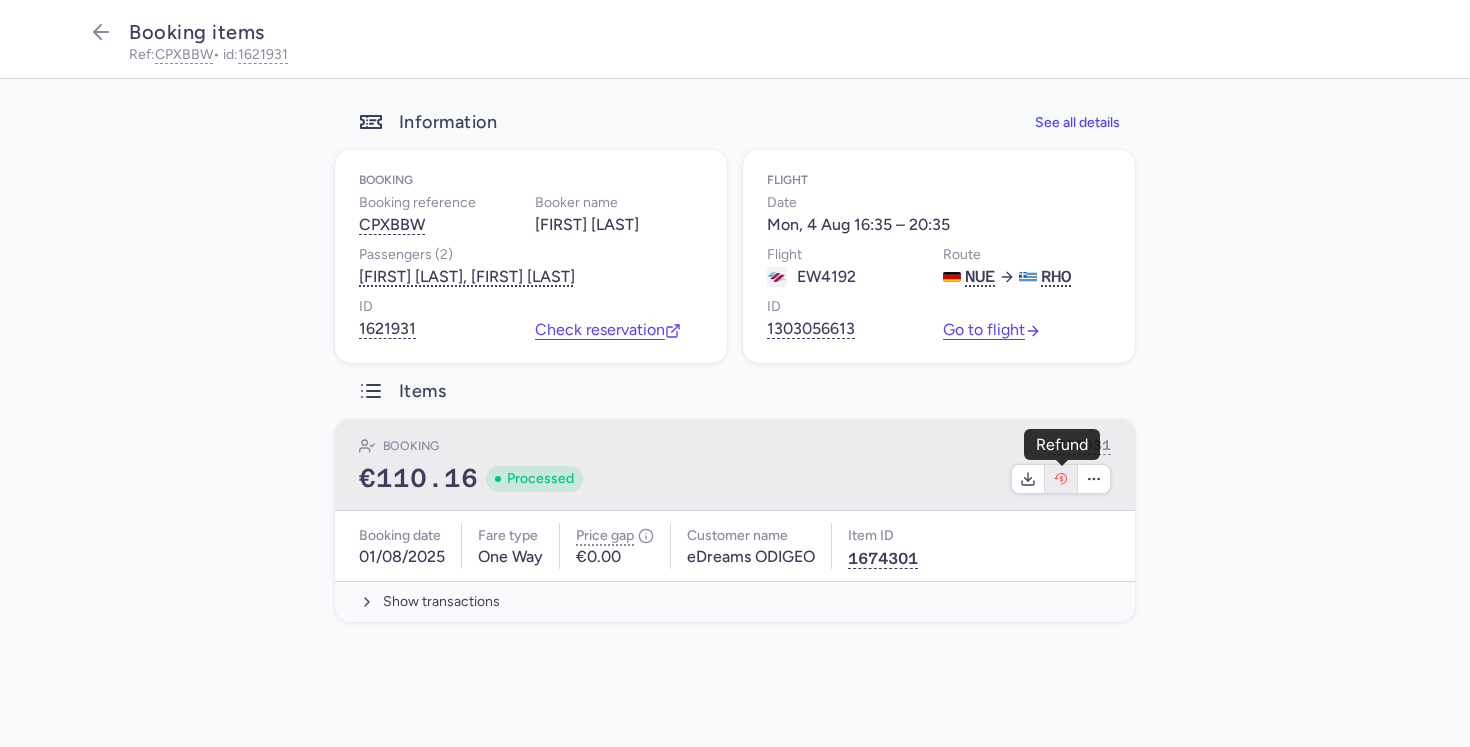 click 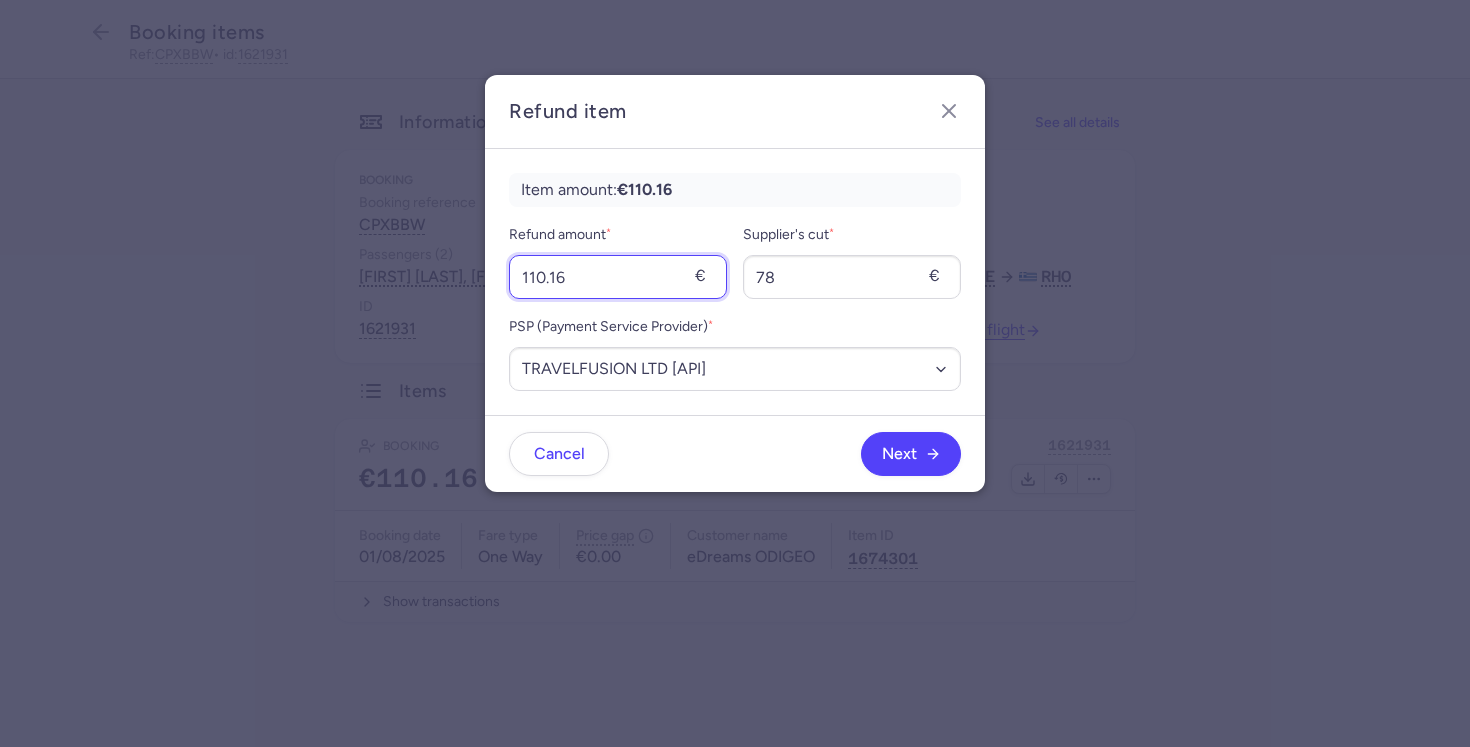 click on "110.16" at bounding box center [618, 277] 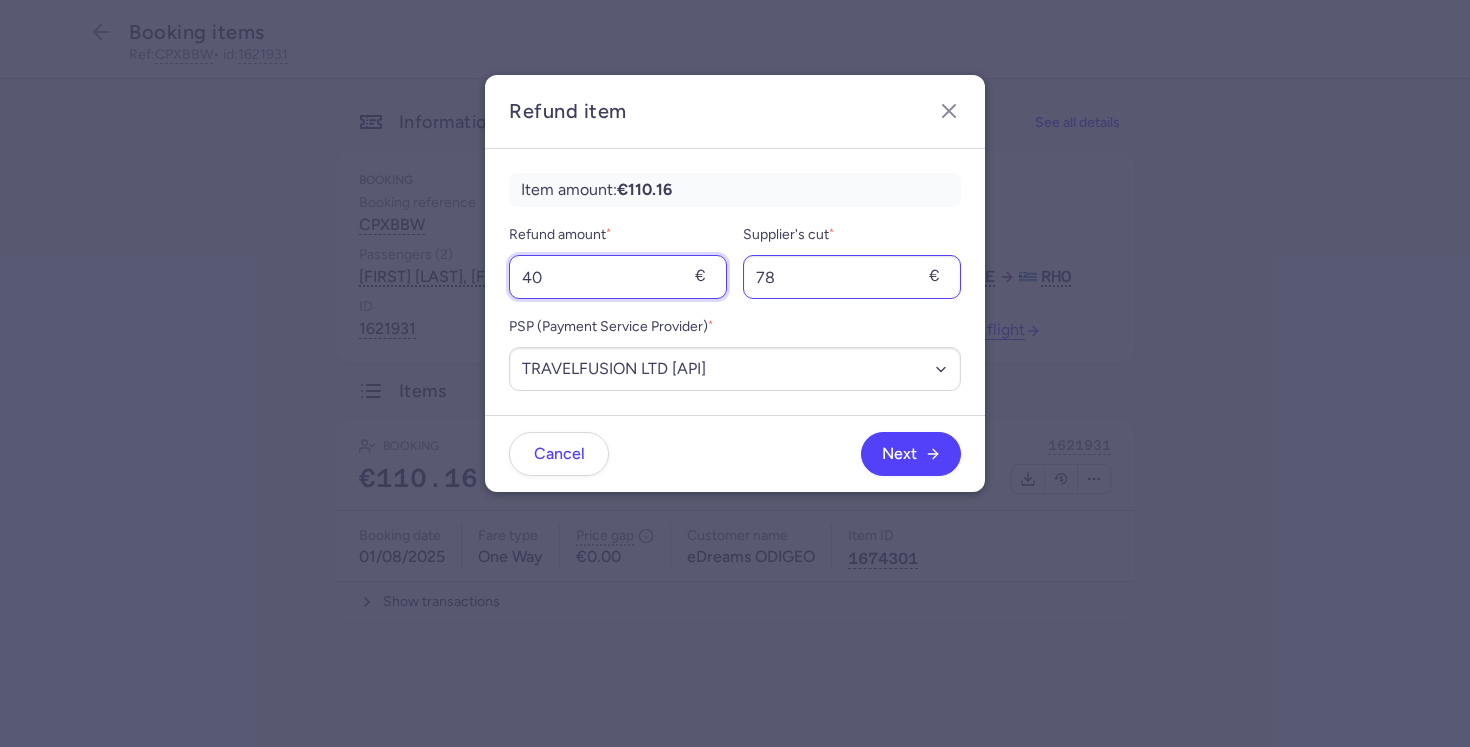 type on "40" 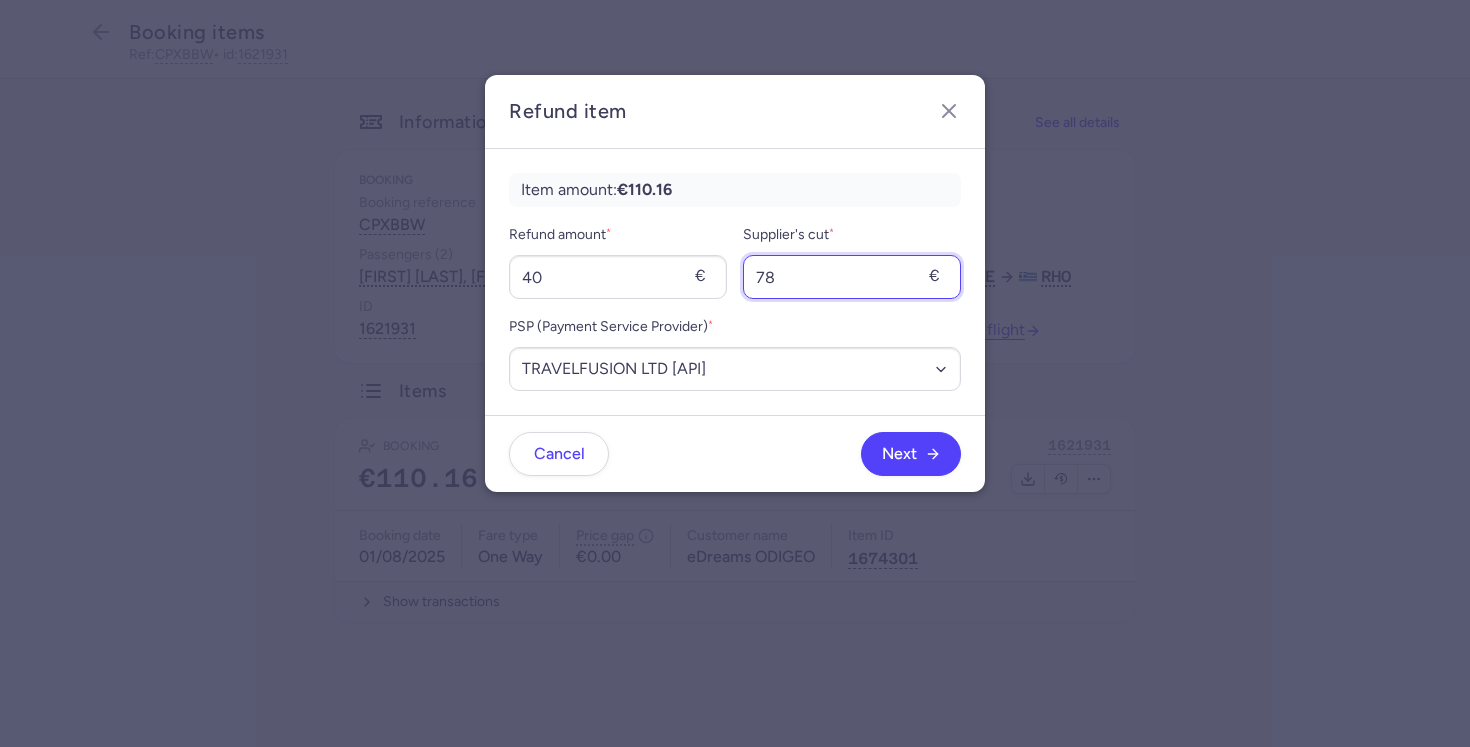 click on "78" at bounding box center [852, 277] 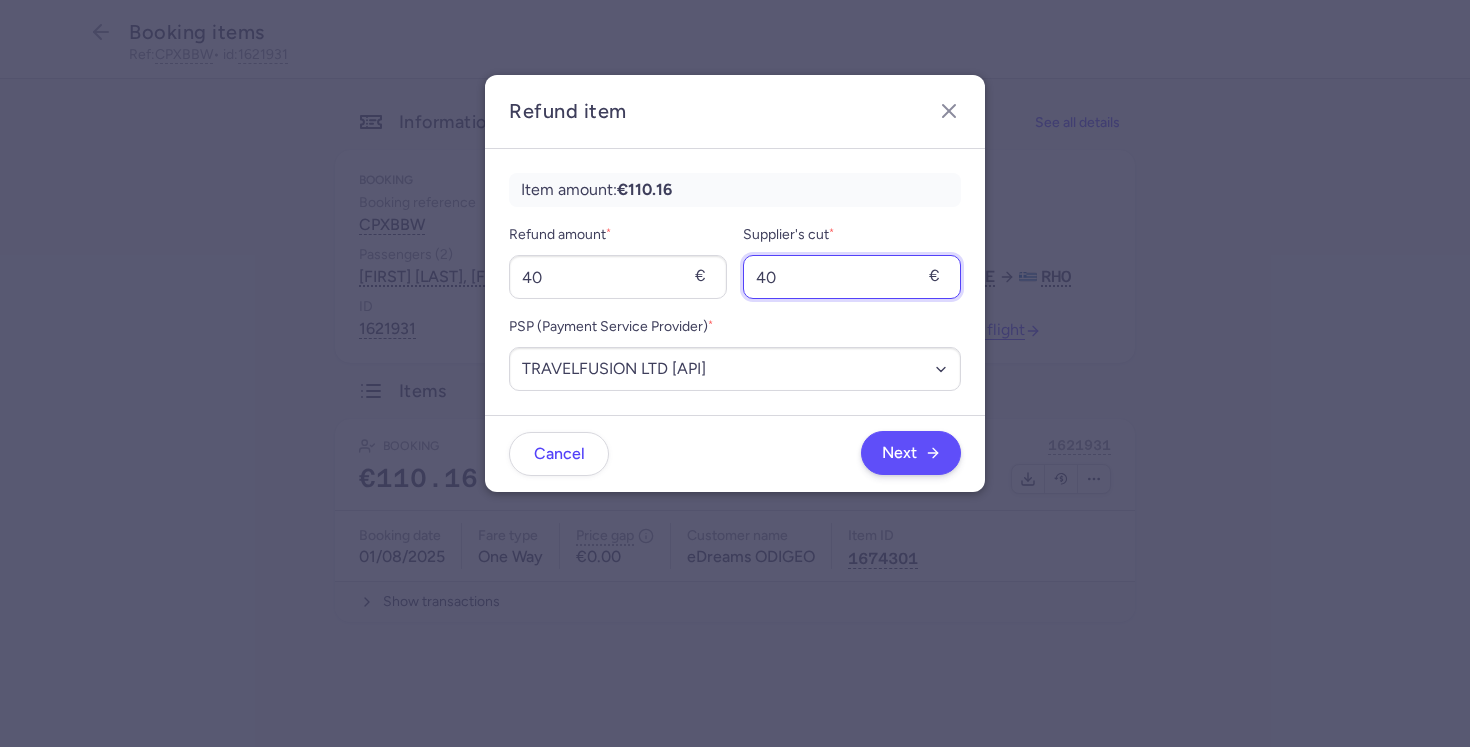 type on "40" 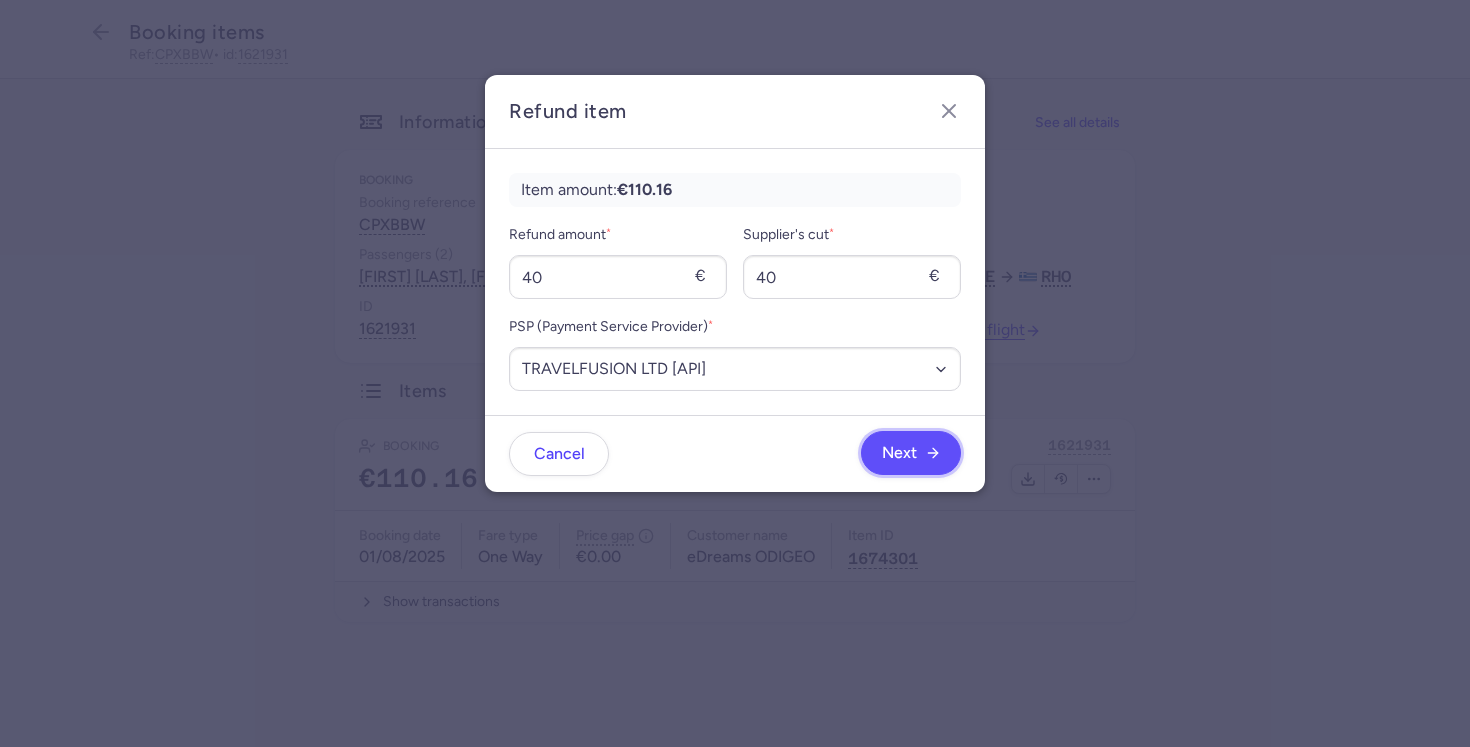 click on "Next" at bounding box center [911, 453] 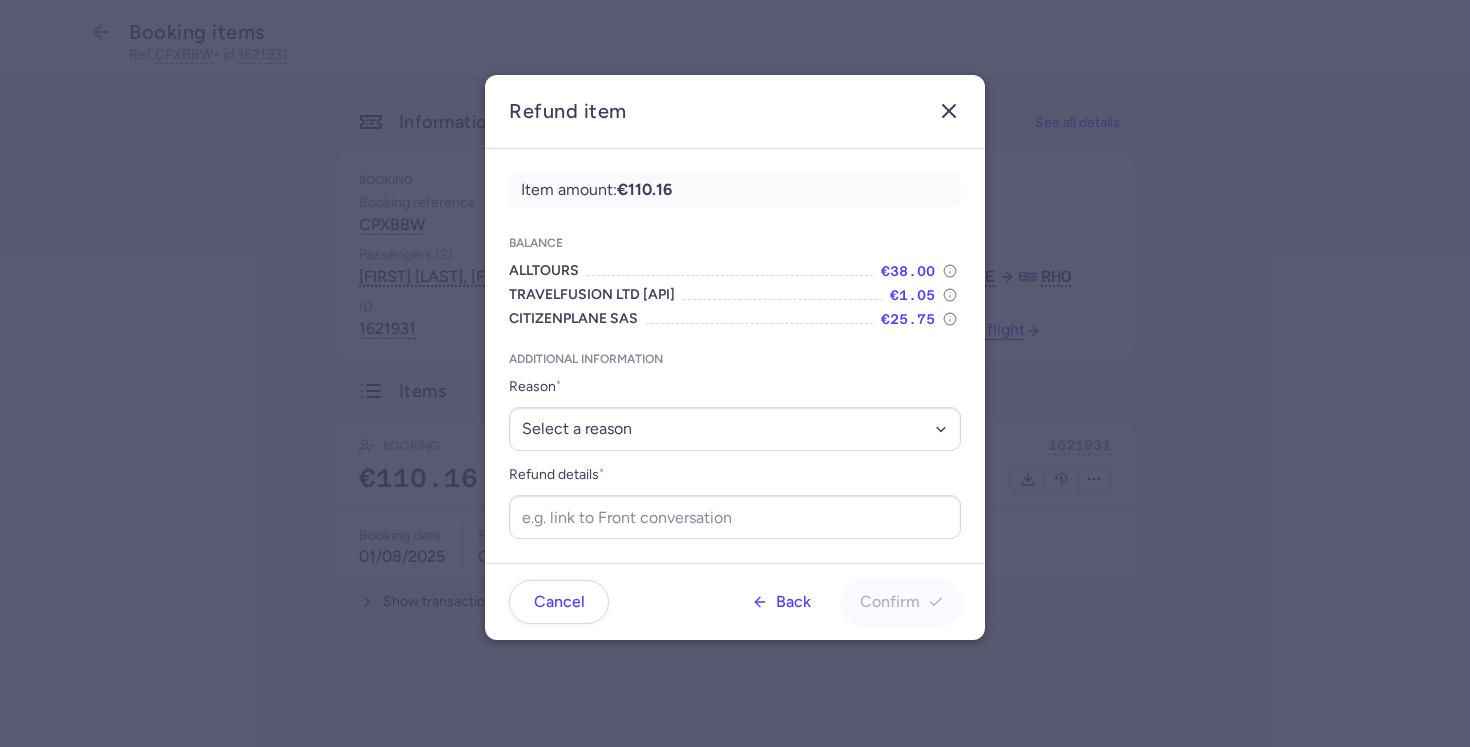 click 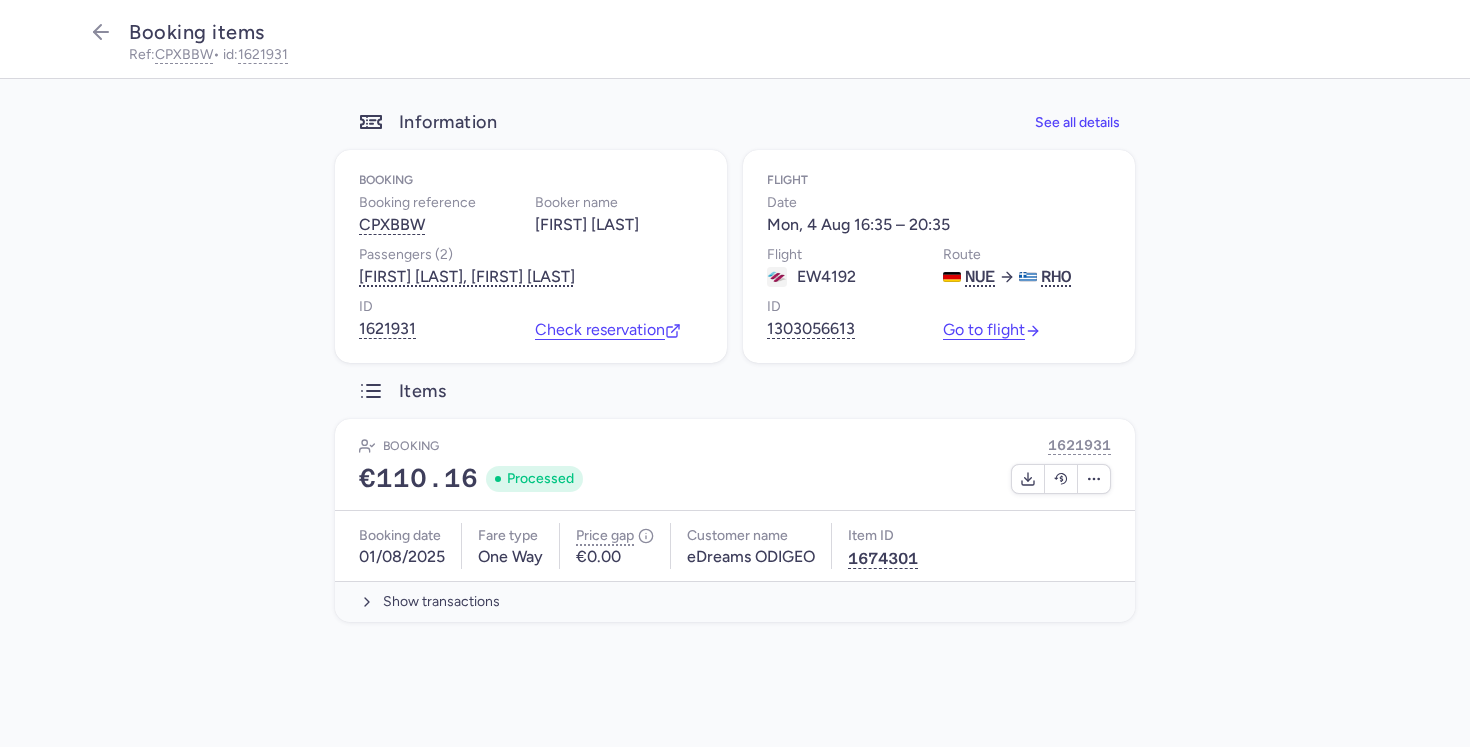 click on "Information  See all details  Booking Booking reference CPXBBW Booker name Nikolaus HOSP Passengers (2) Nikolaus HOSP, Elias HOSP ID 1621931  Check reservation  Flight Date Mon, 4 Aug 16:35 – 20:35 Flight  EW4192 Route NUE RHO ID 1303056613  Go to flight   Items  Booking 1621931 €110.16 Processed Booking date  01/08/2025 Fare type  One Way Price gap  €0.00 Customer name  eDreams ODIGEO Item ID  1674301  Show transactions" 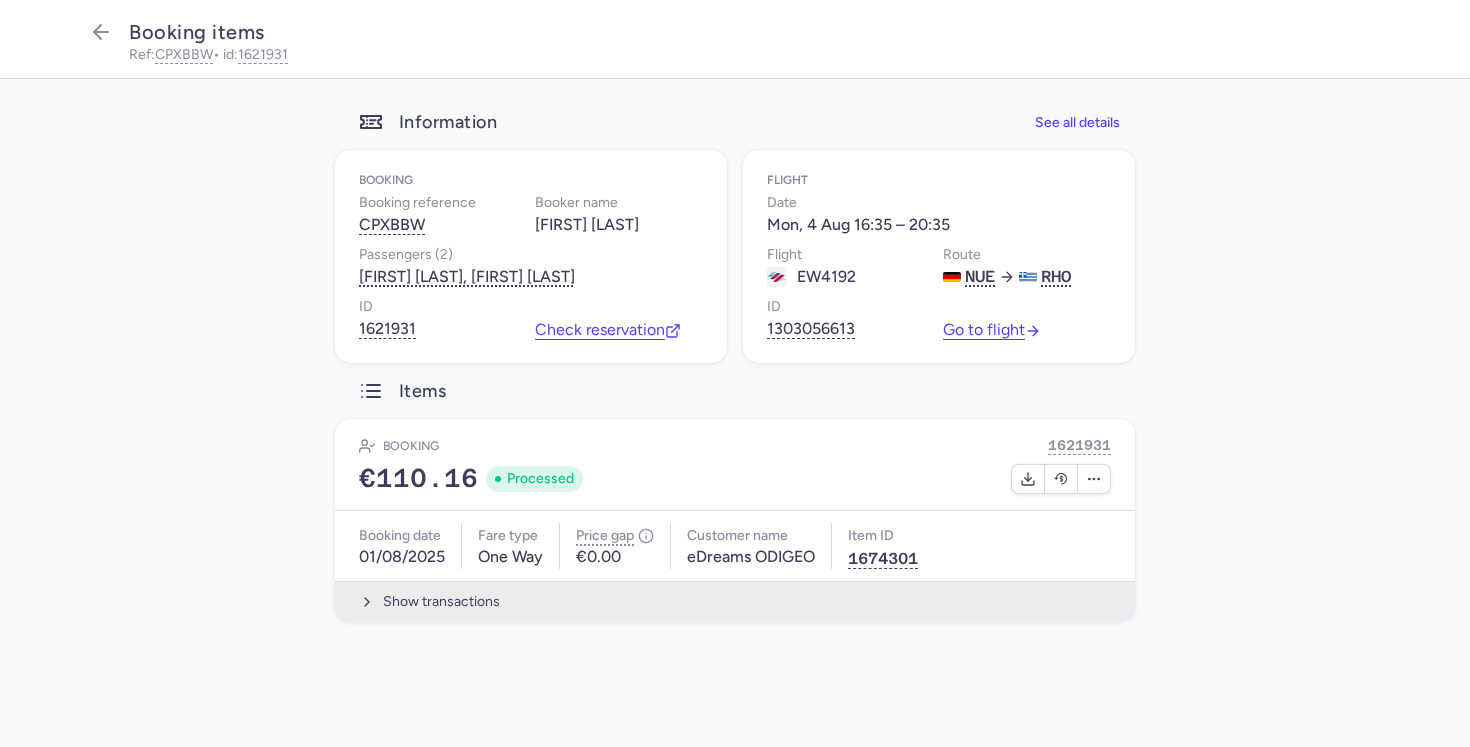 click on "Show transactions" at bounding box center (735, 601) 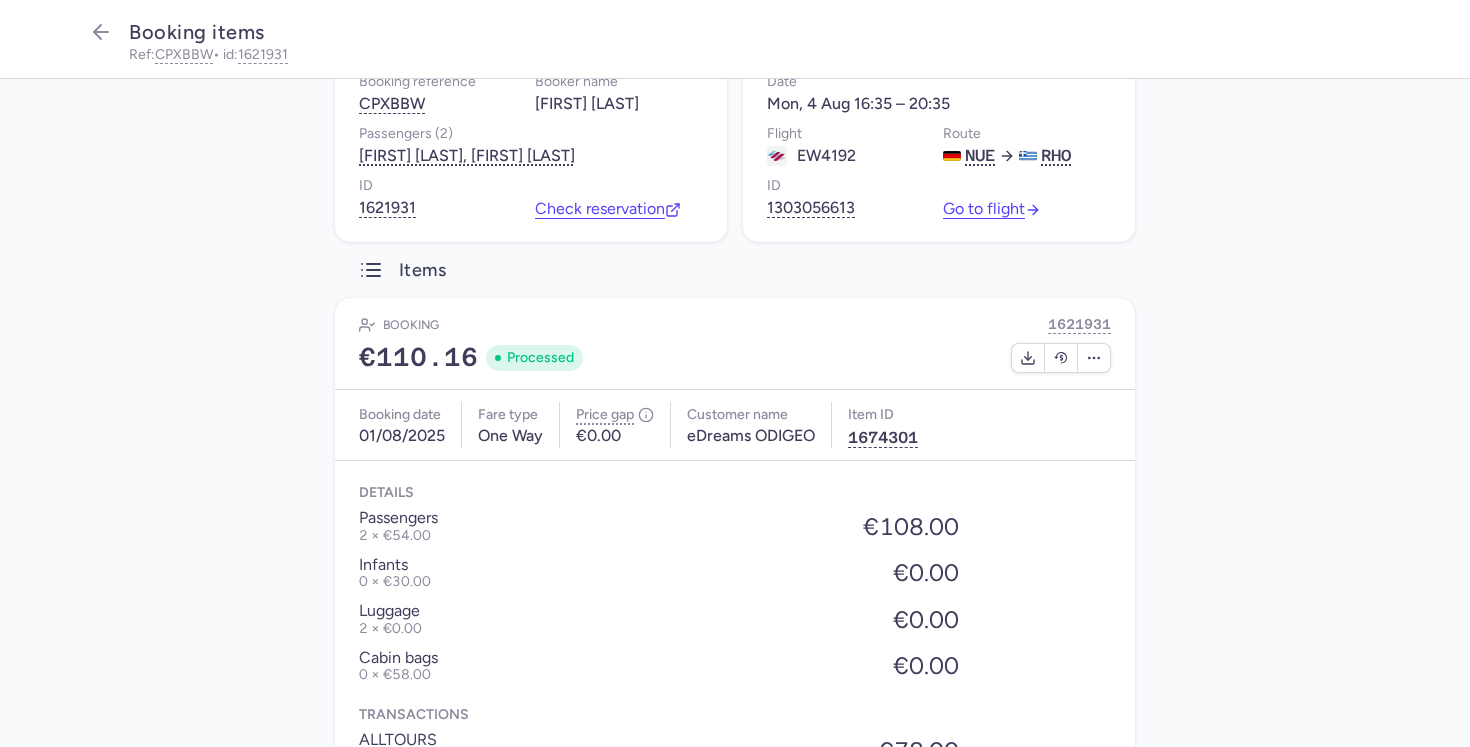 scroll, scrollTop: 113, scrollLeft: 0, axis: vertical 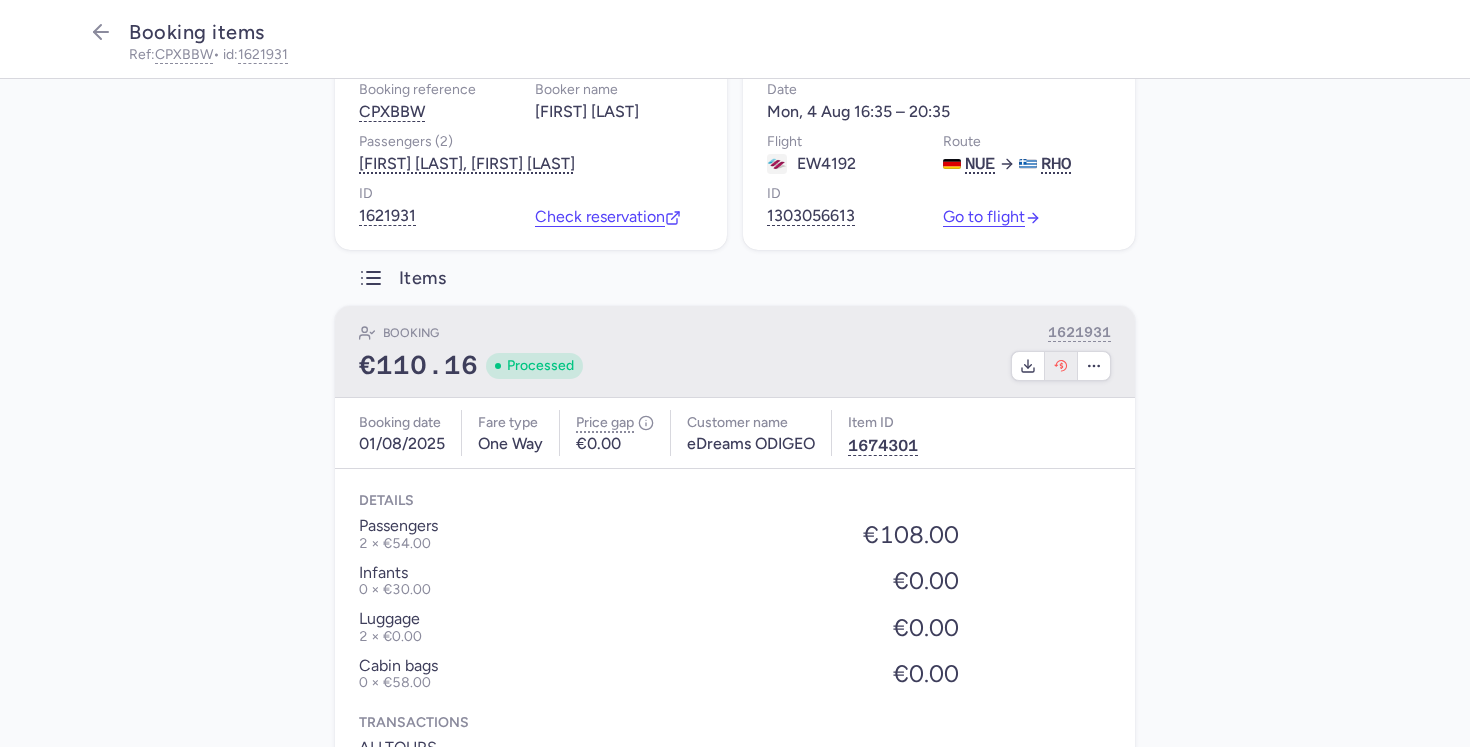 click 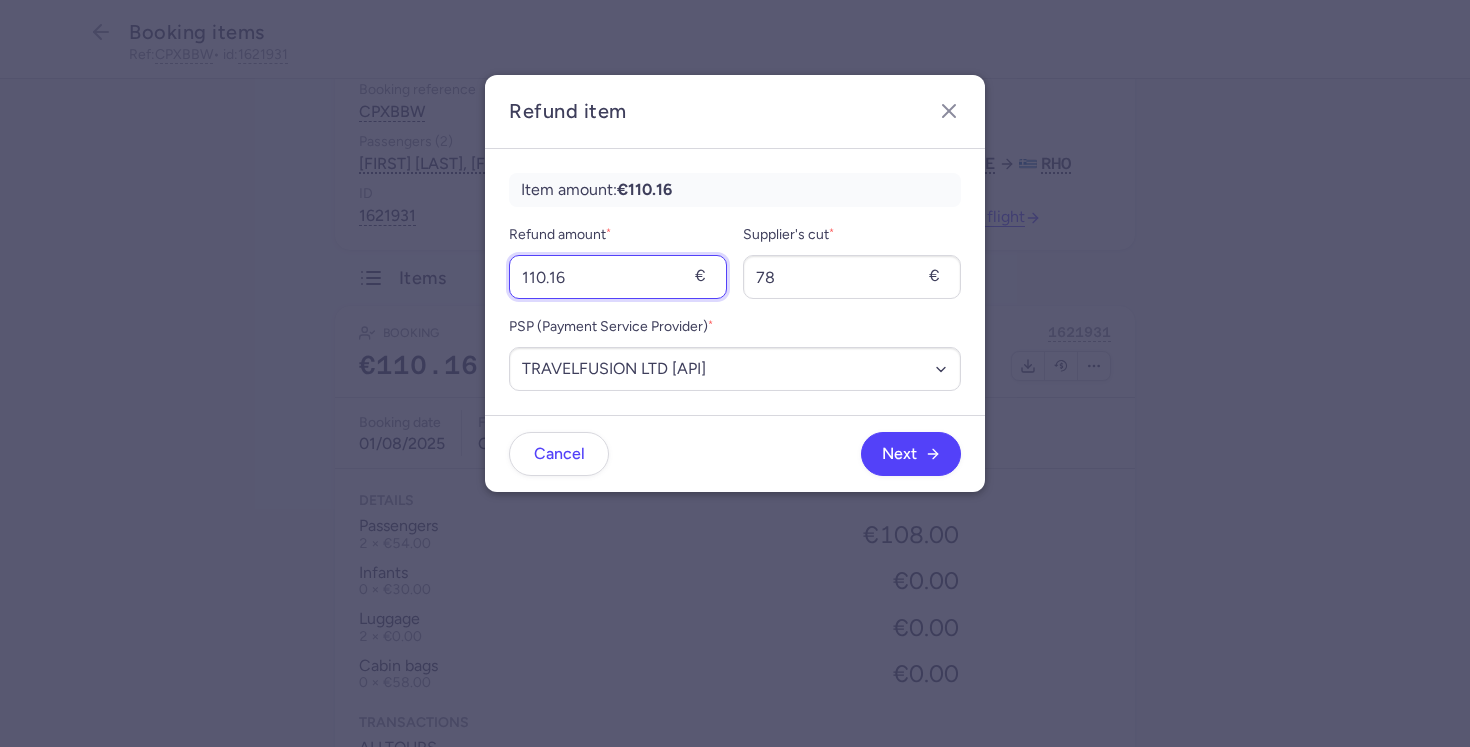 click on "110.16" at bounding box center (618, 277) 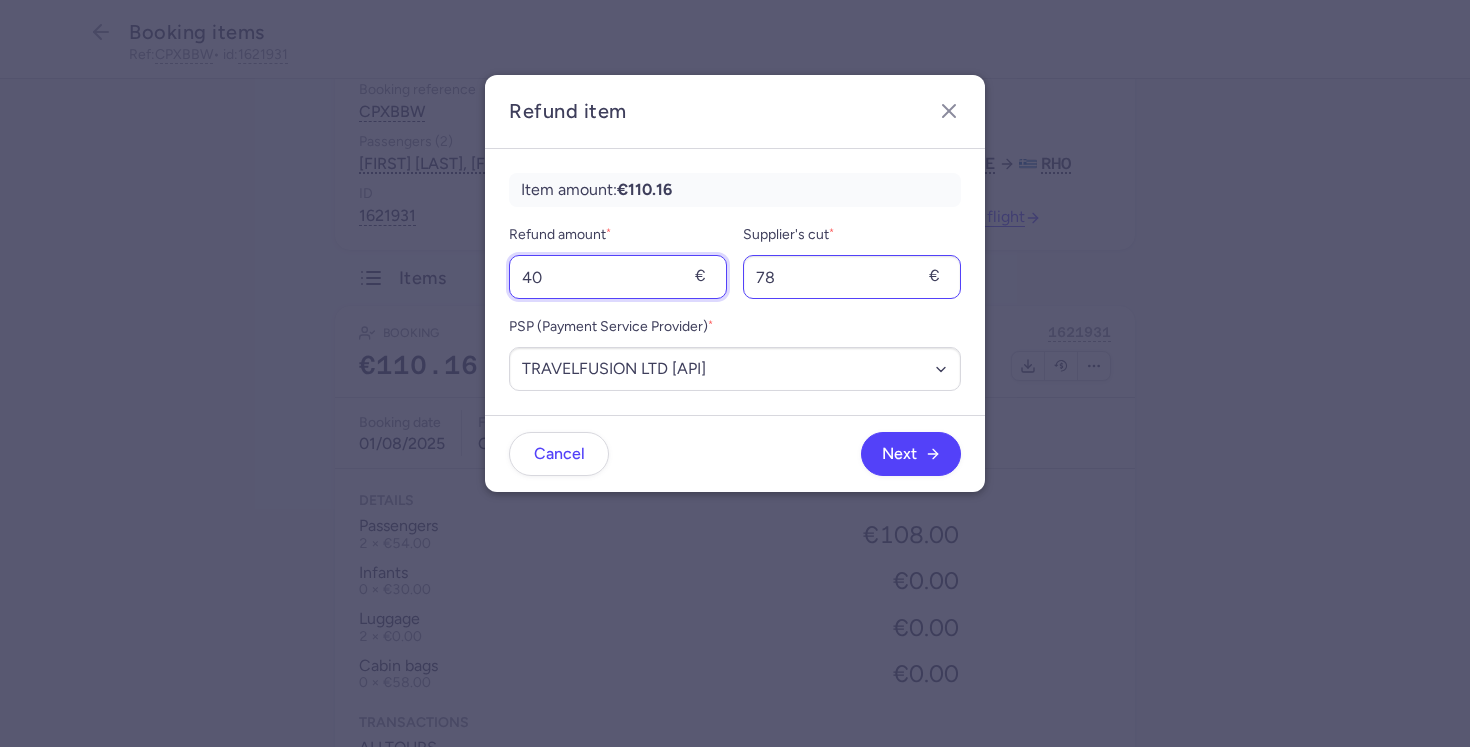 type on "40" 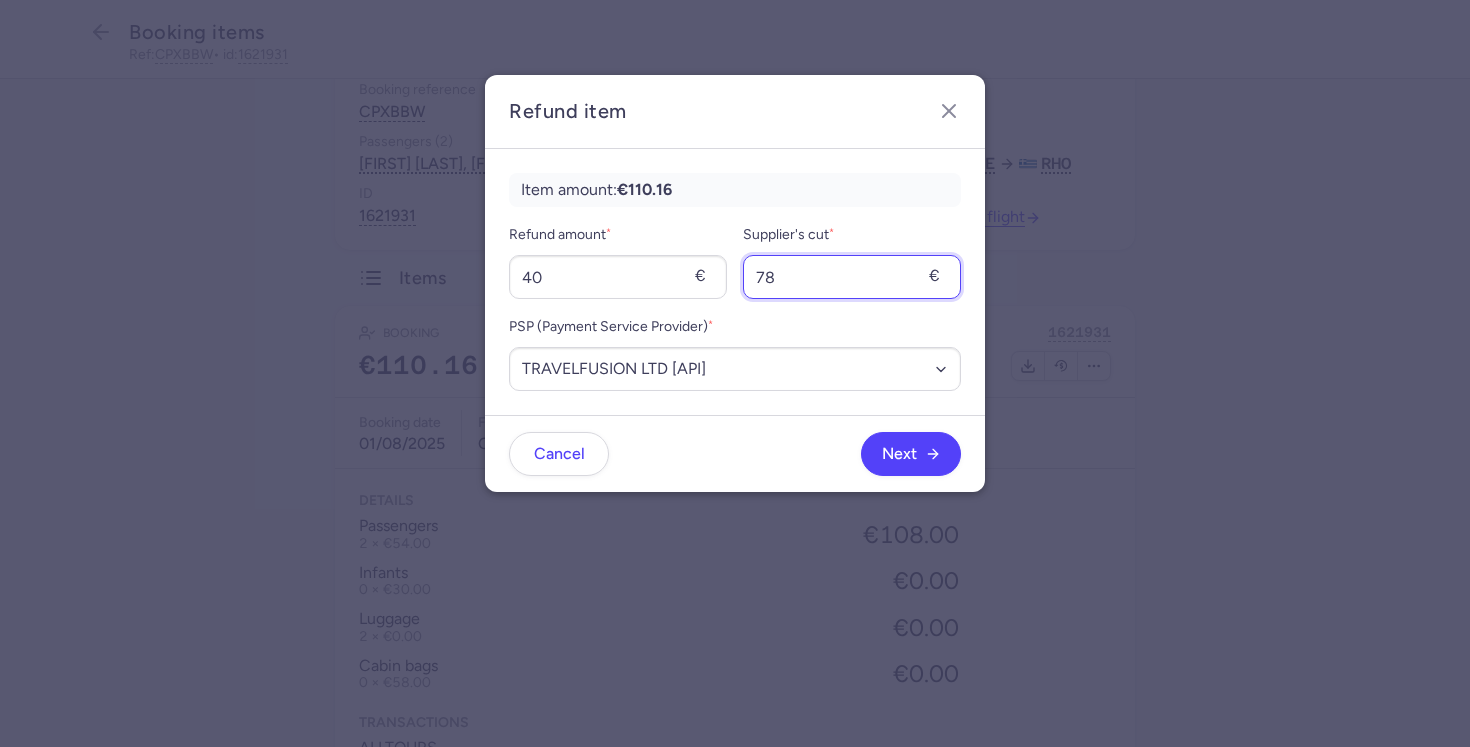 click on "78" at bounding box center [852, 277] 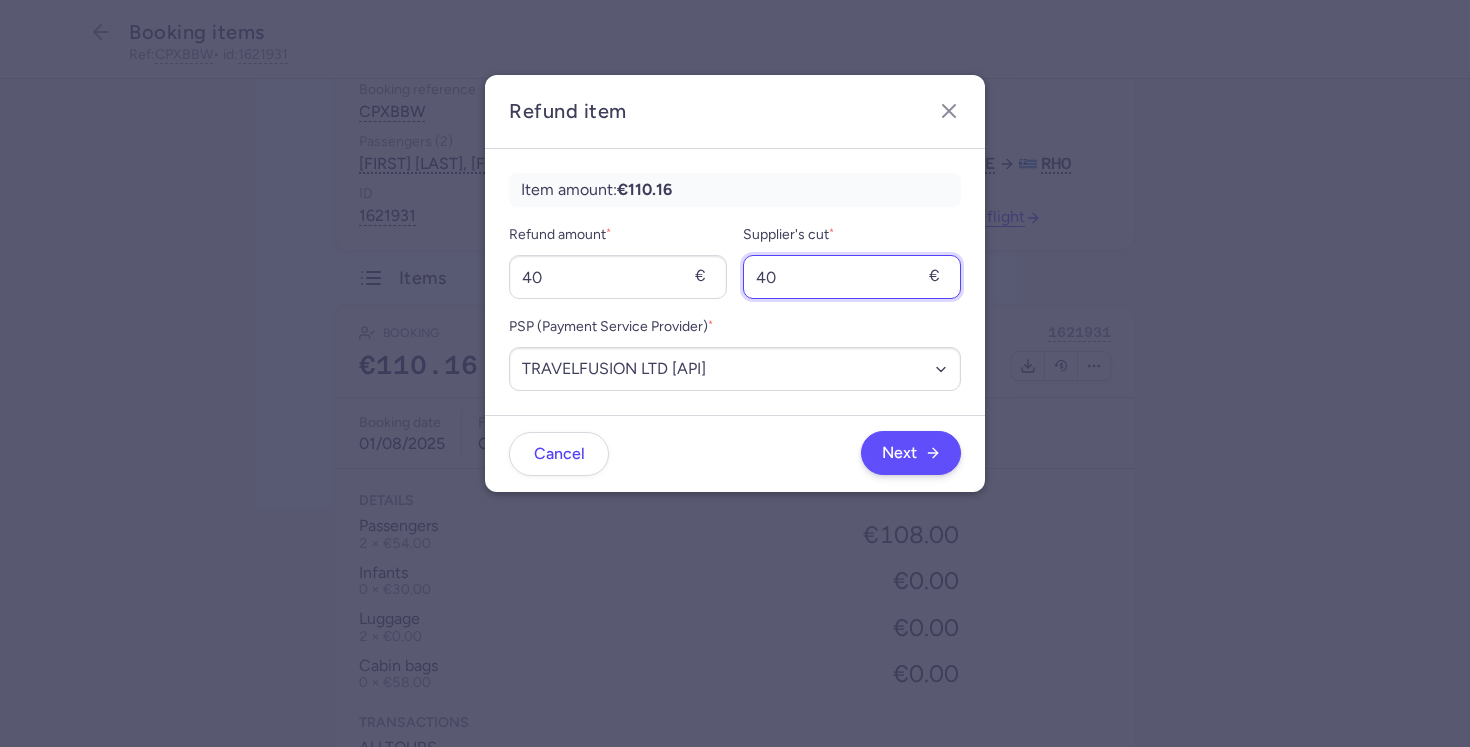type on "40" 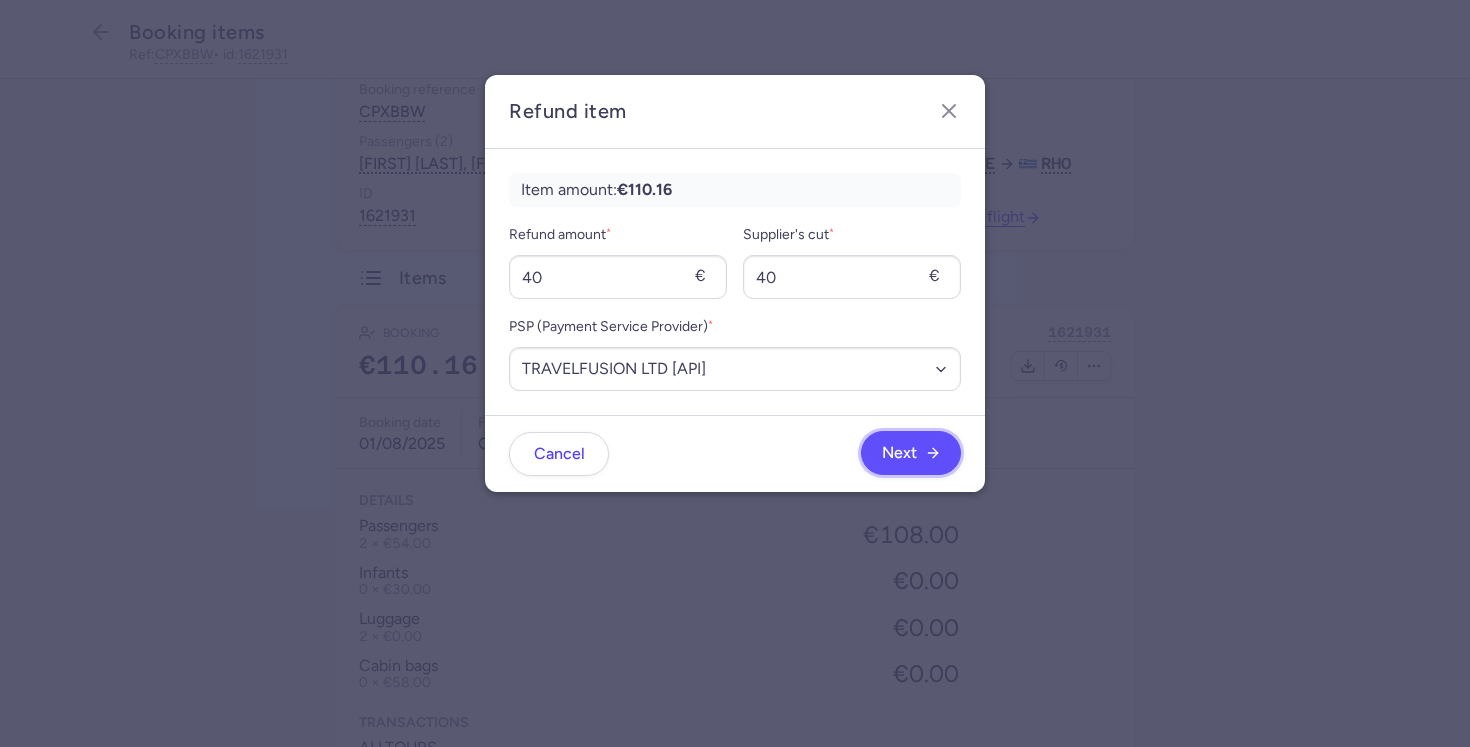 click on "Next" at bounding box center (899, 453) 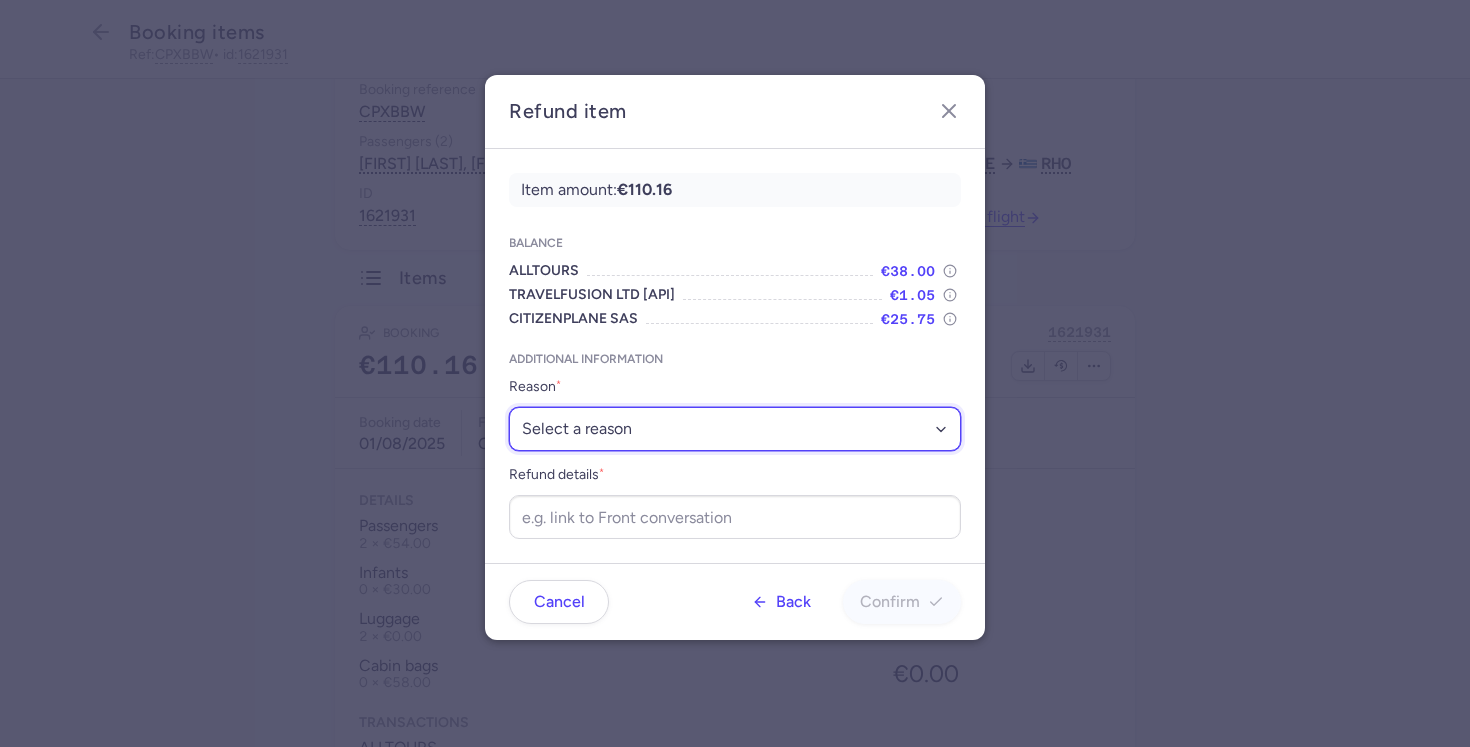 click on "Select a reason ✈️ Airline ceasing ops 💼 Ancillary issue 📄 APIS missing ⚙️ CitizenPlane error ⛔️ Denied boarding 🔁 Duplicate ❌ Flight canceled 🕵🏼‍♂️ Fraud 🎁 Goodwill 🎫 Goodwill allowance 🙃 Other 💺 Overbooking 💸 Refund with penalty 🙅 Schedule change not accepted 🤕 Supplier error 💵 Tax refund ❓ Unconfirmed booking" at bounding box center [735, 429] 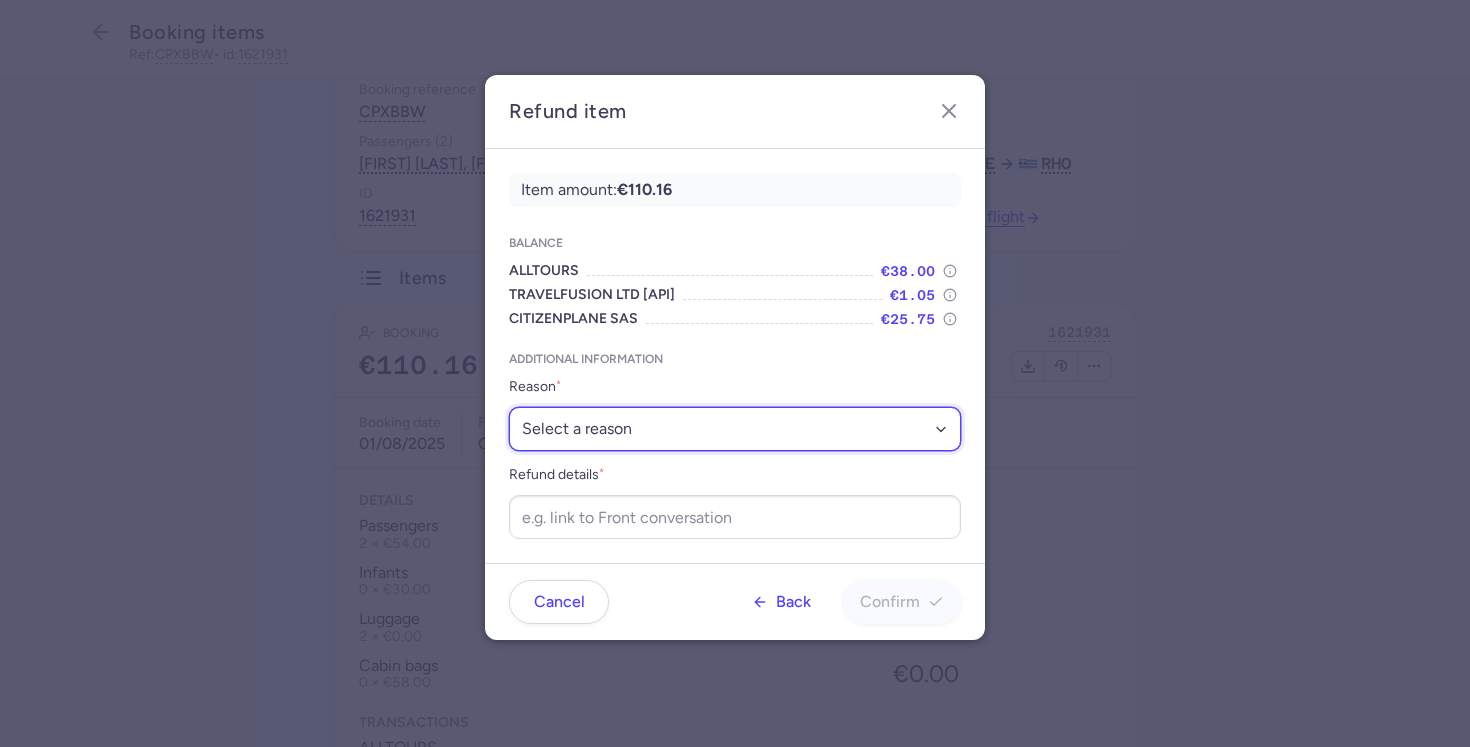 select on "OTHER" 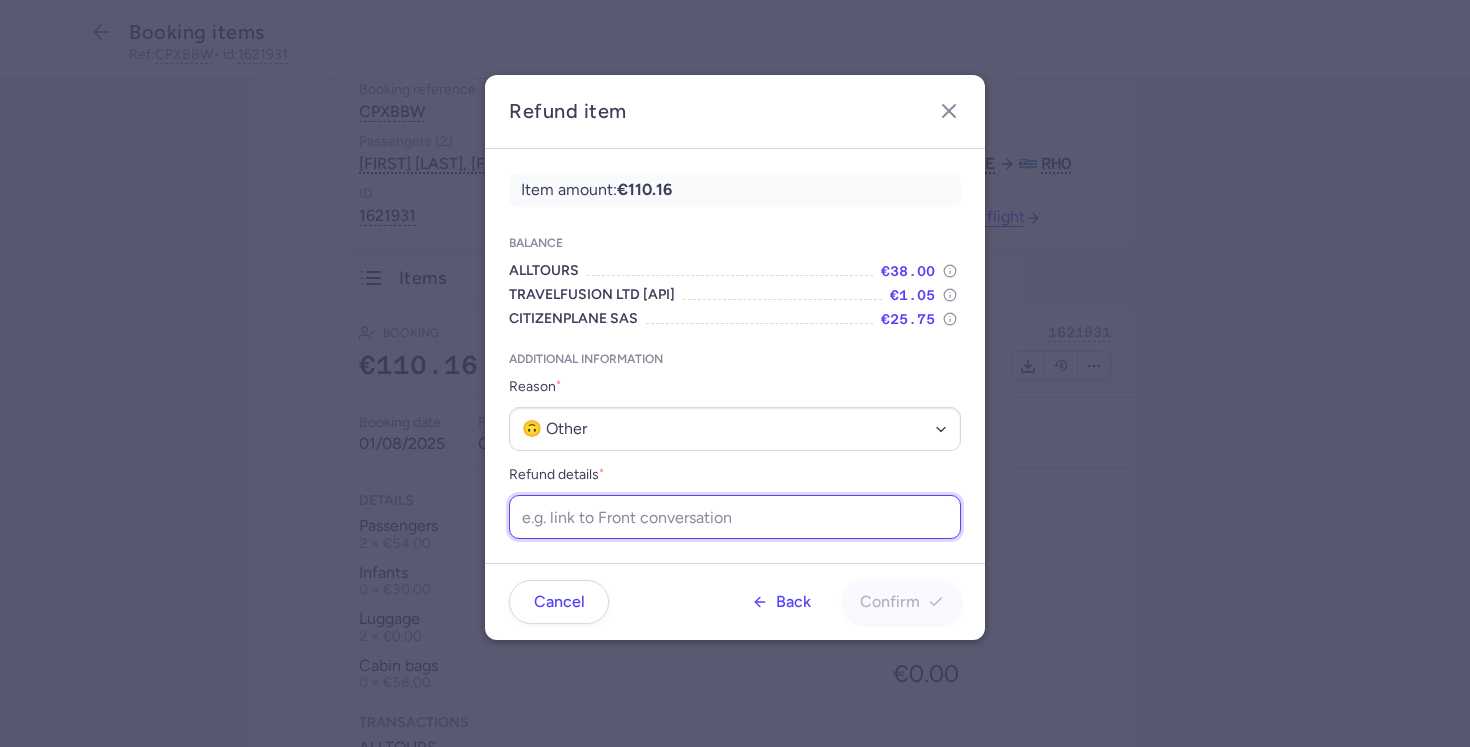 click on "Refund details  *" at bounding box center [735, 517] 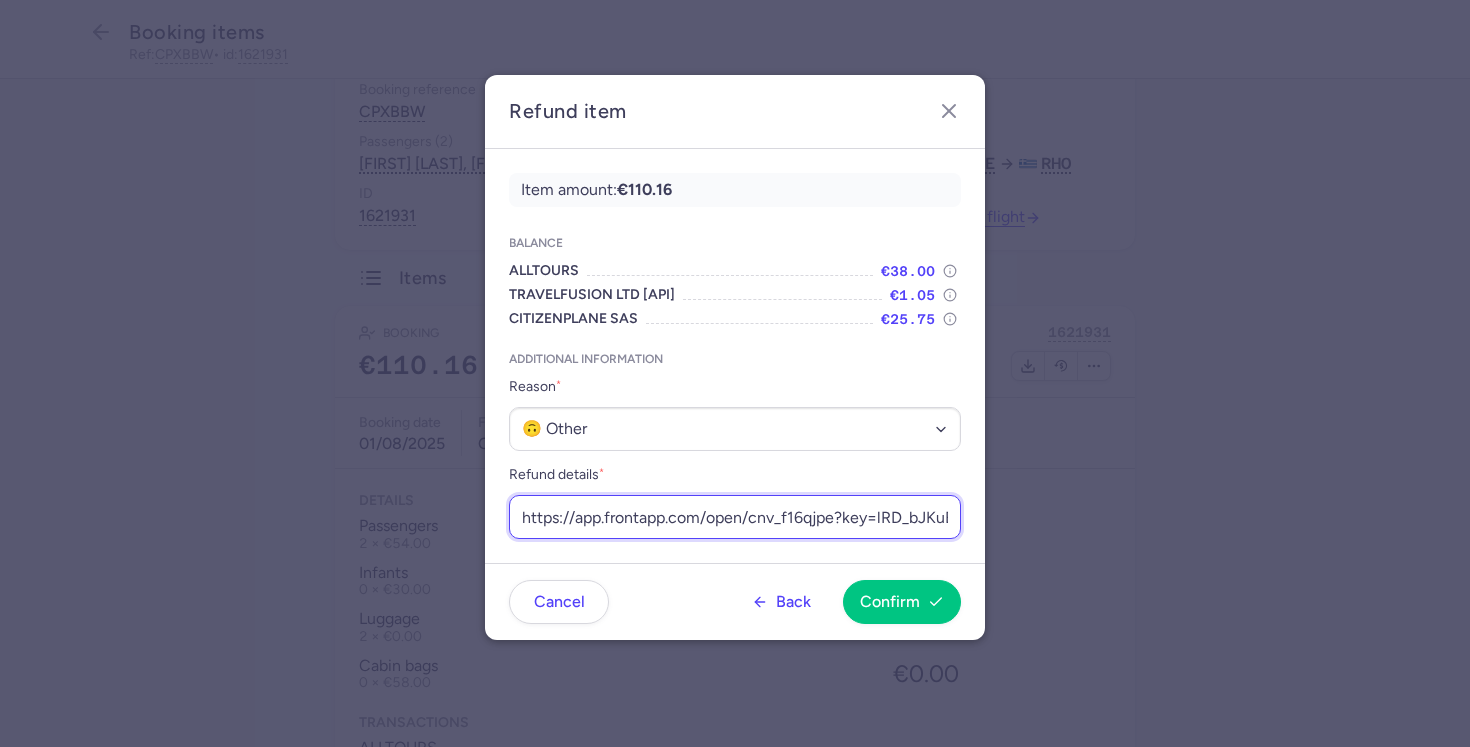 scroll, scrollTop: 0, scrollLeft: 204, axis: horizontal 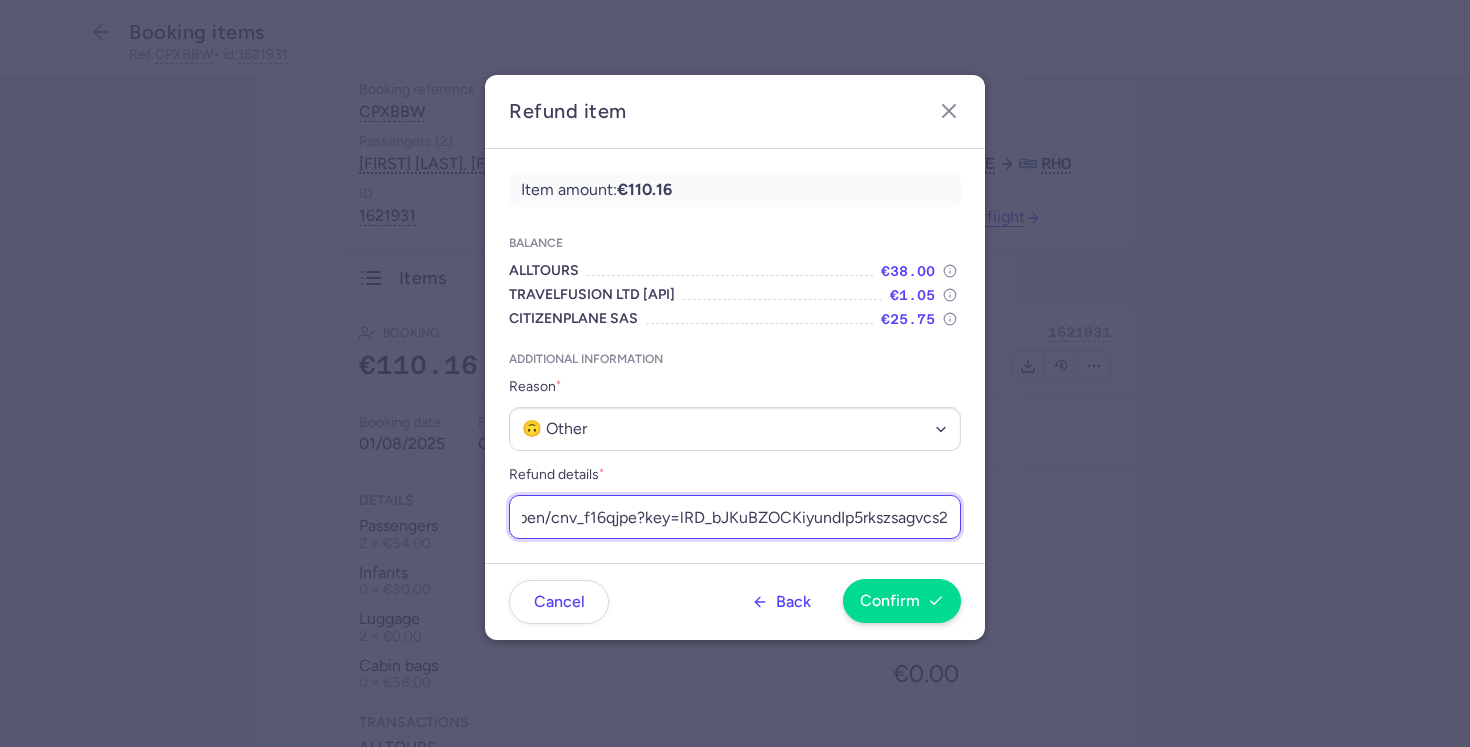 type on "https://app.frontapp.com/open/cnv_f16qjpe?key=lRD_bJKuBZOCKiyundIp5rkszsagvcs2" 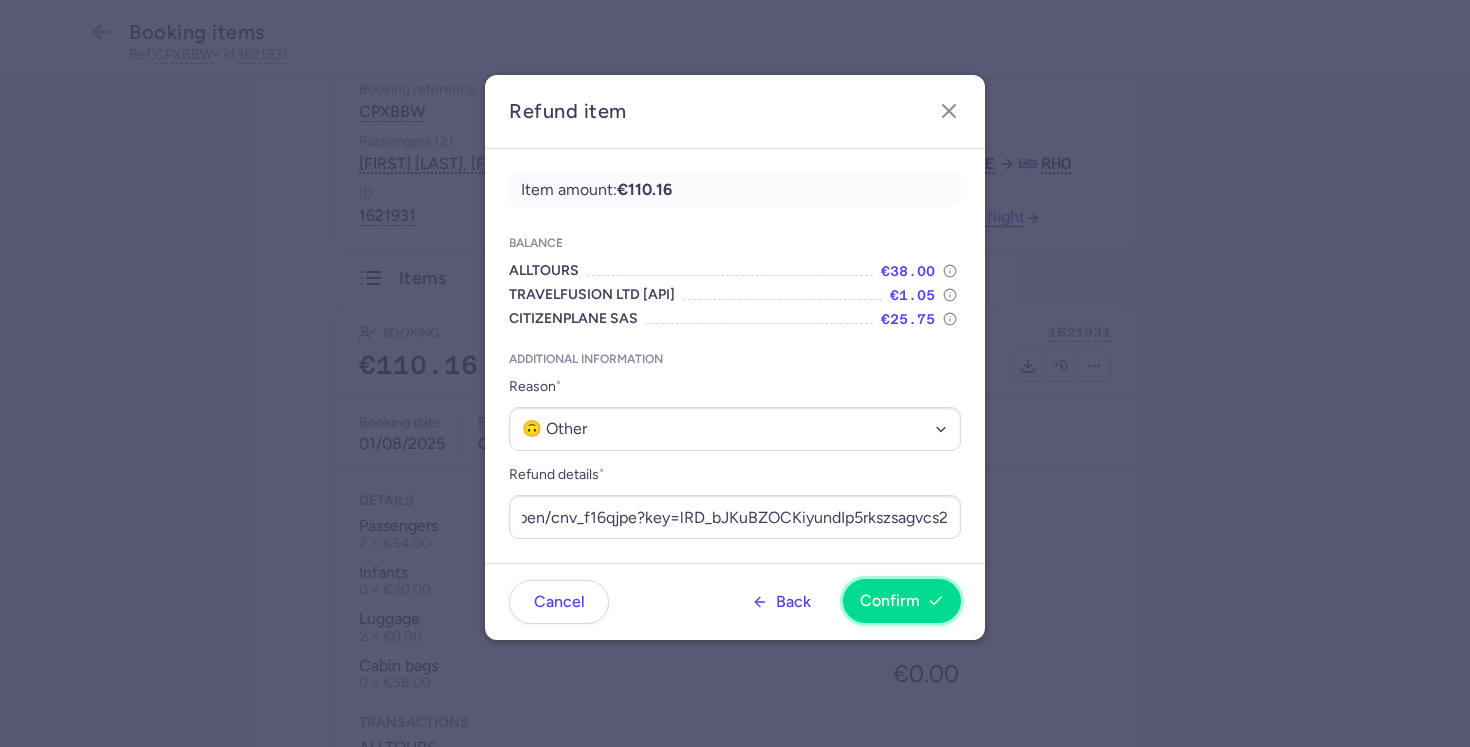 click on "Confirm" at bounding box center (902, 601) 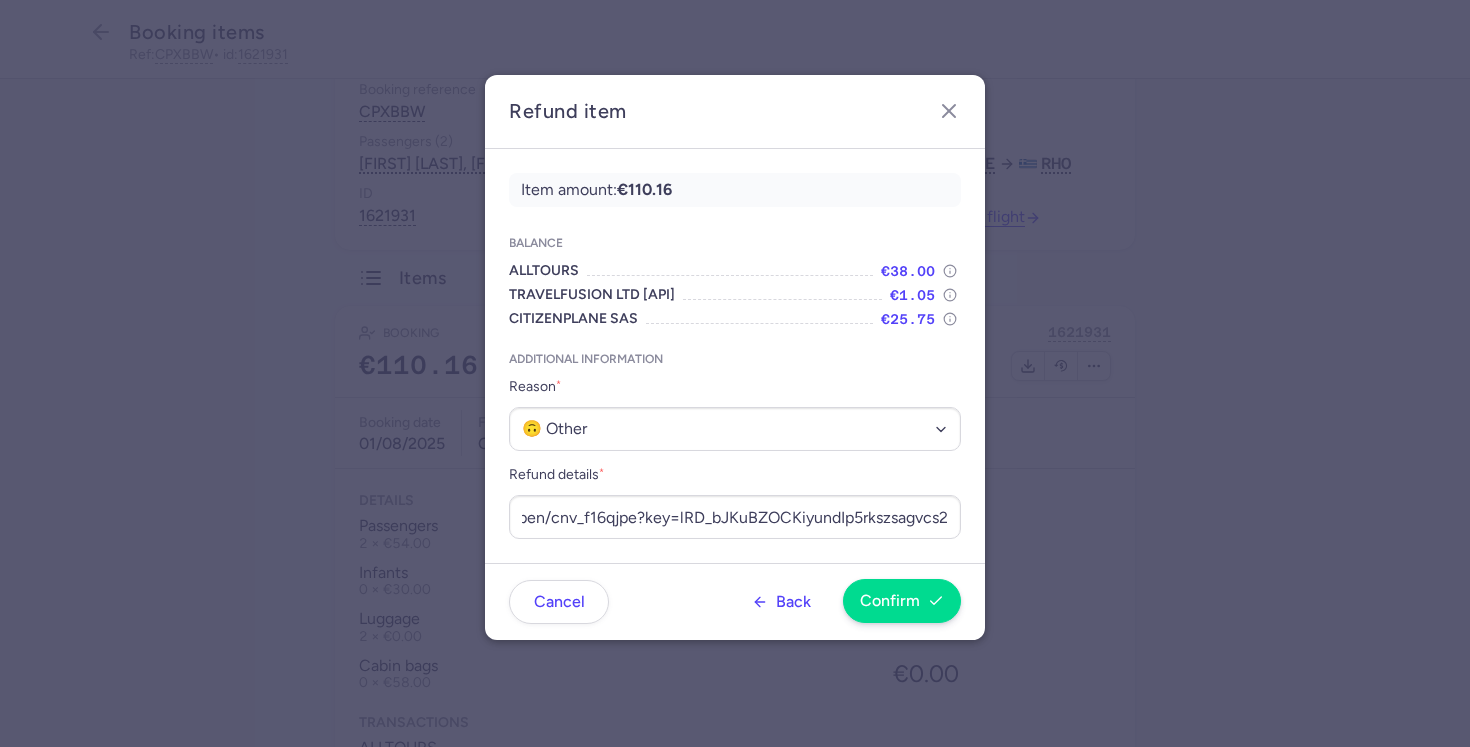scroll, scrollTop: 0, scrollLeft: 0, axis: both 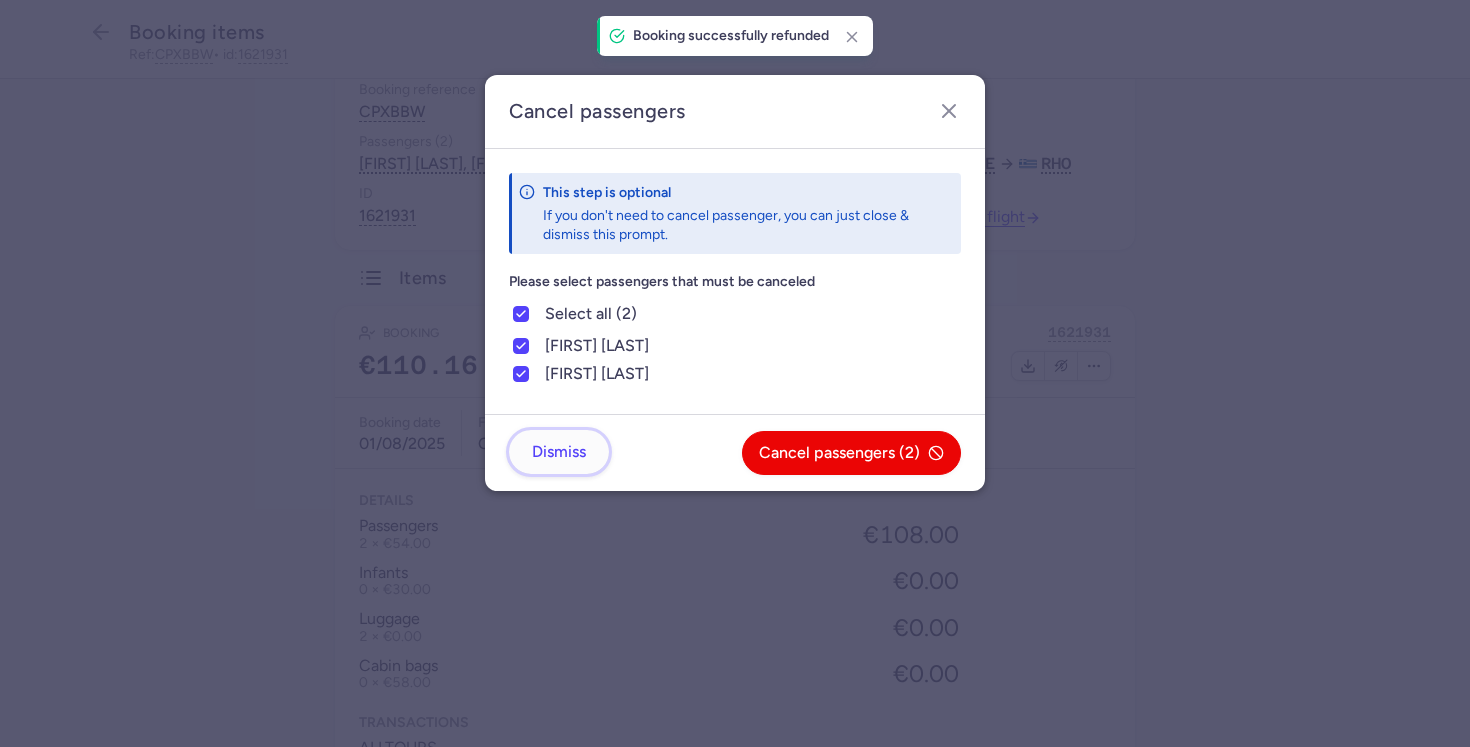 click on "Dismiss" 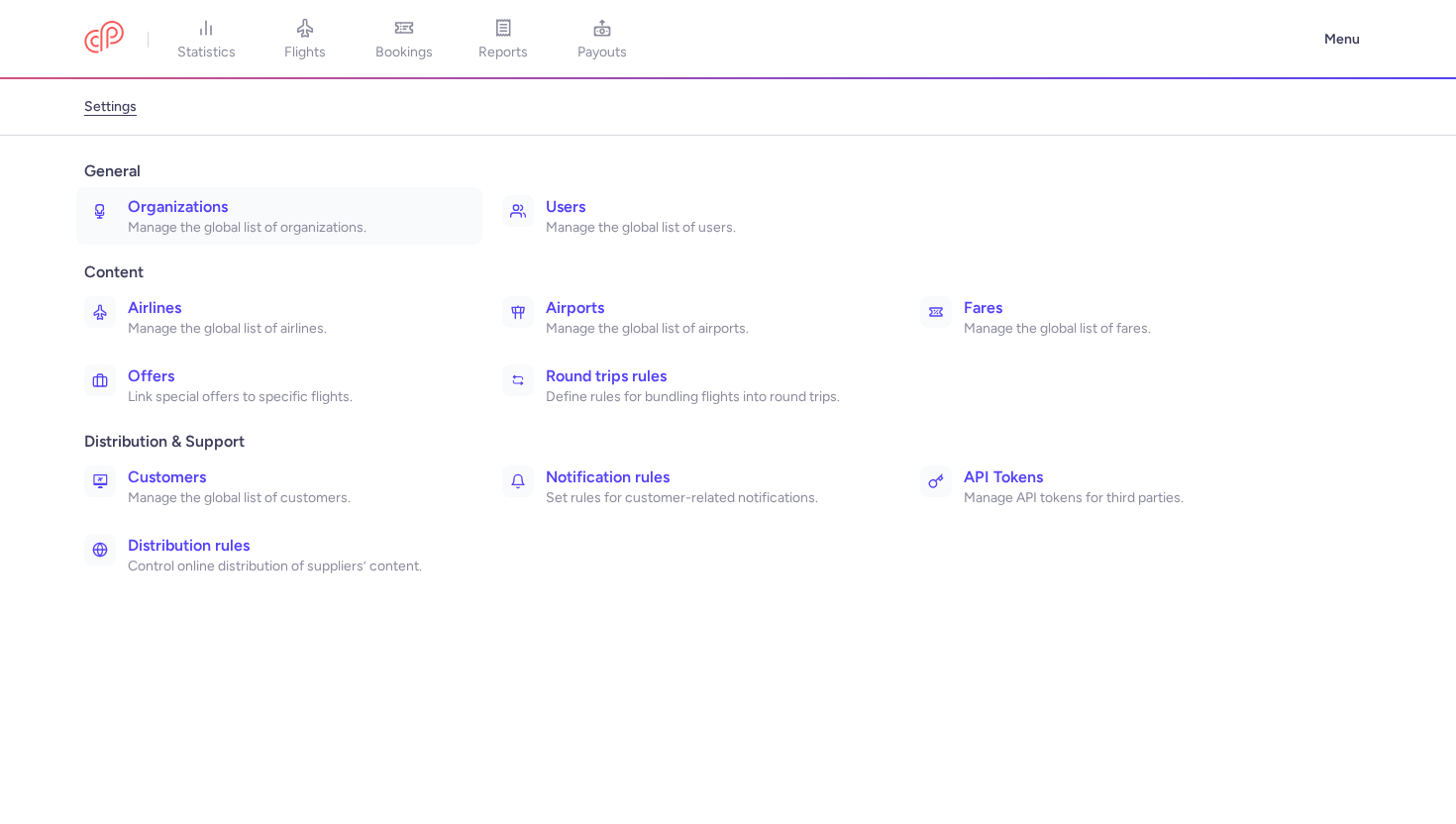scroll, scrollTop: 0, scrollLeft: 0, axis: both 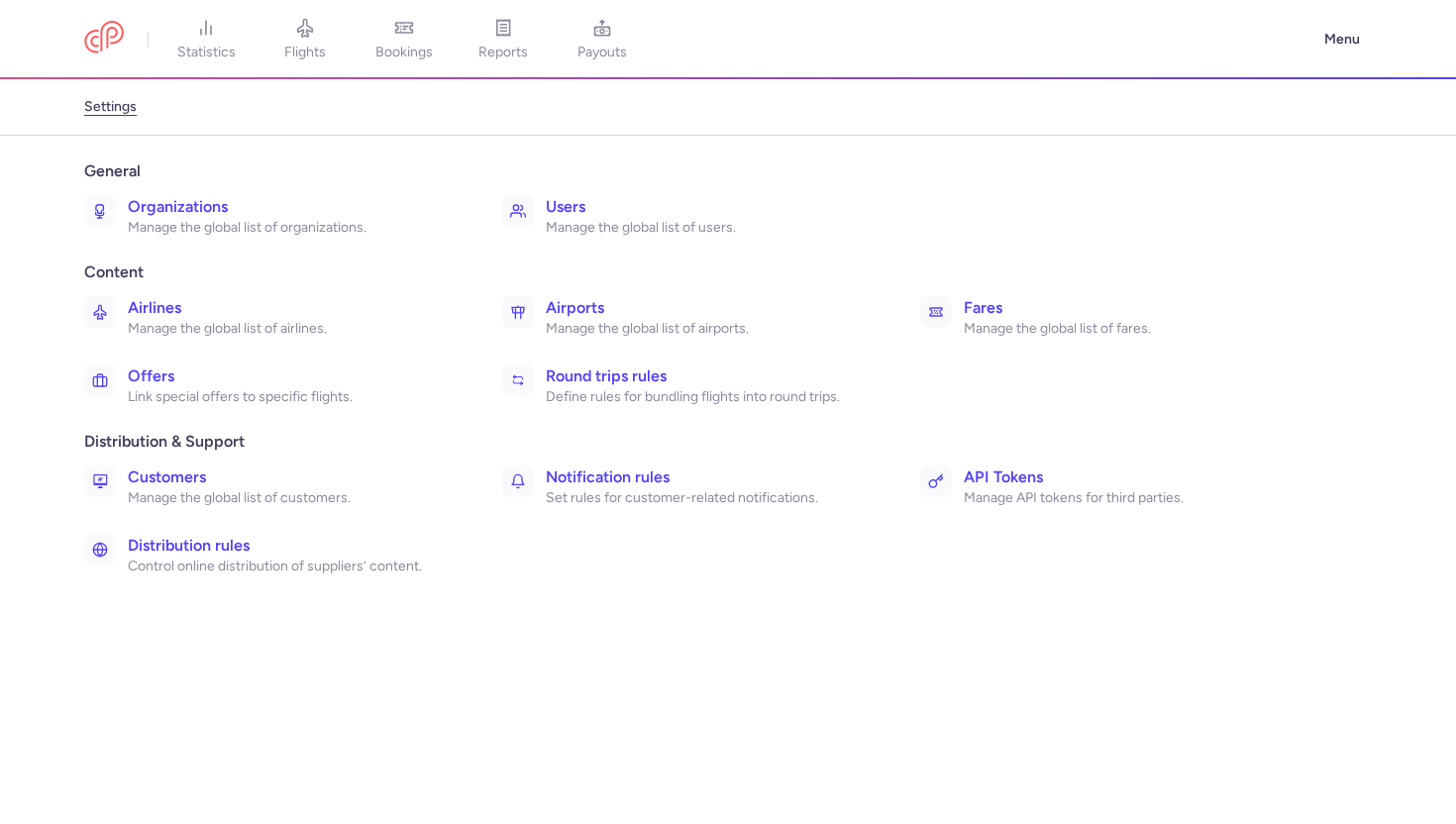 click on "Organizations" at bounding box center [293, 207] 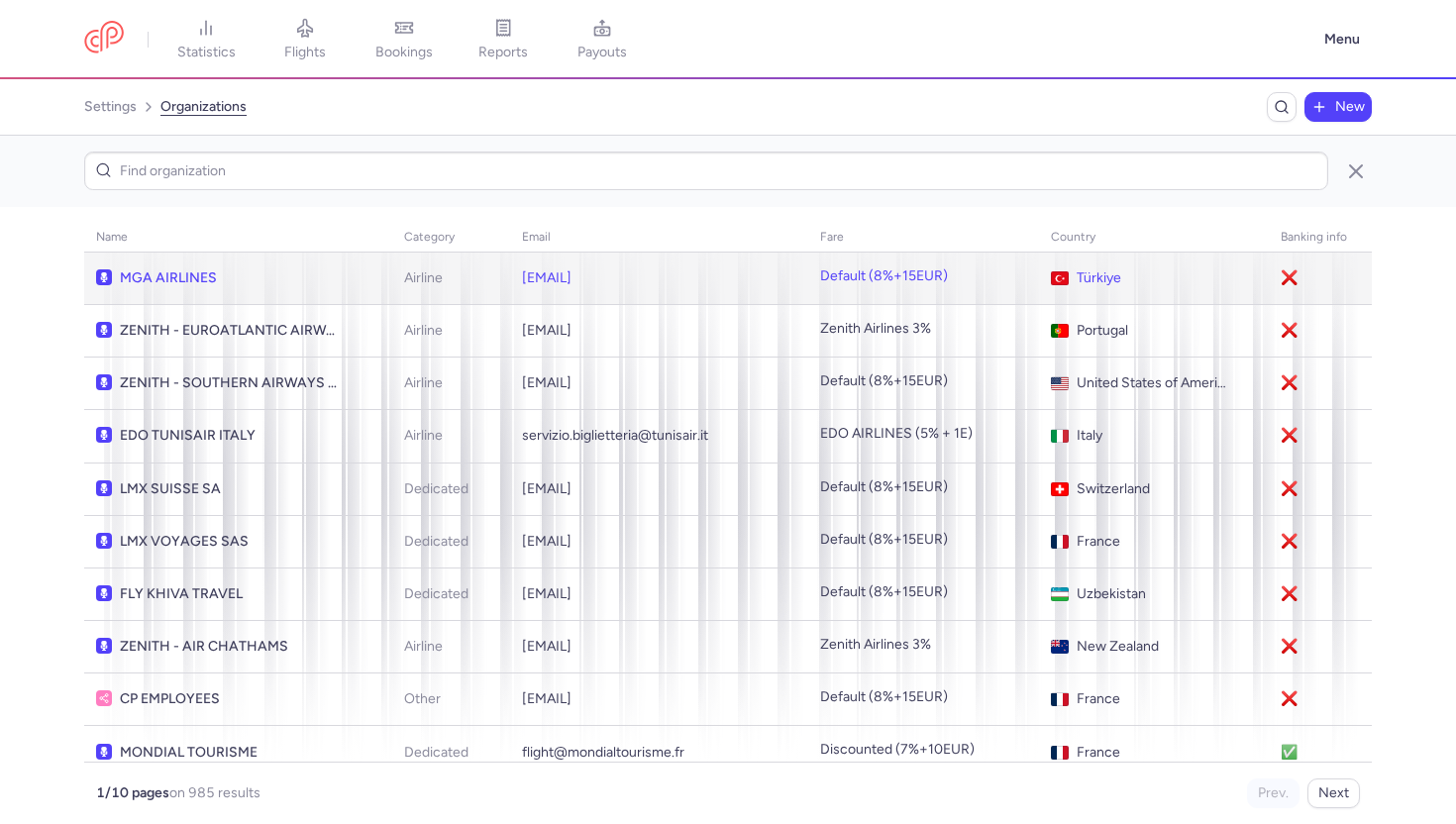 click on "MGA AIRLINES" 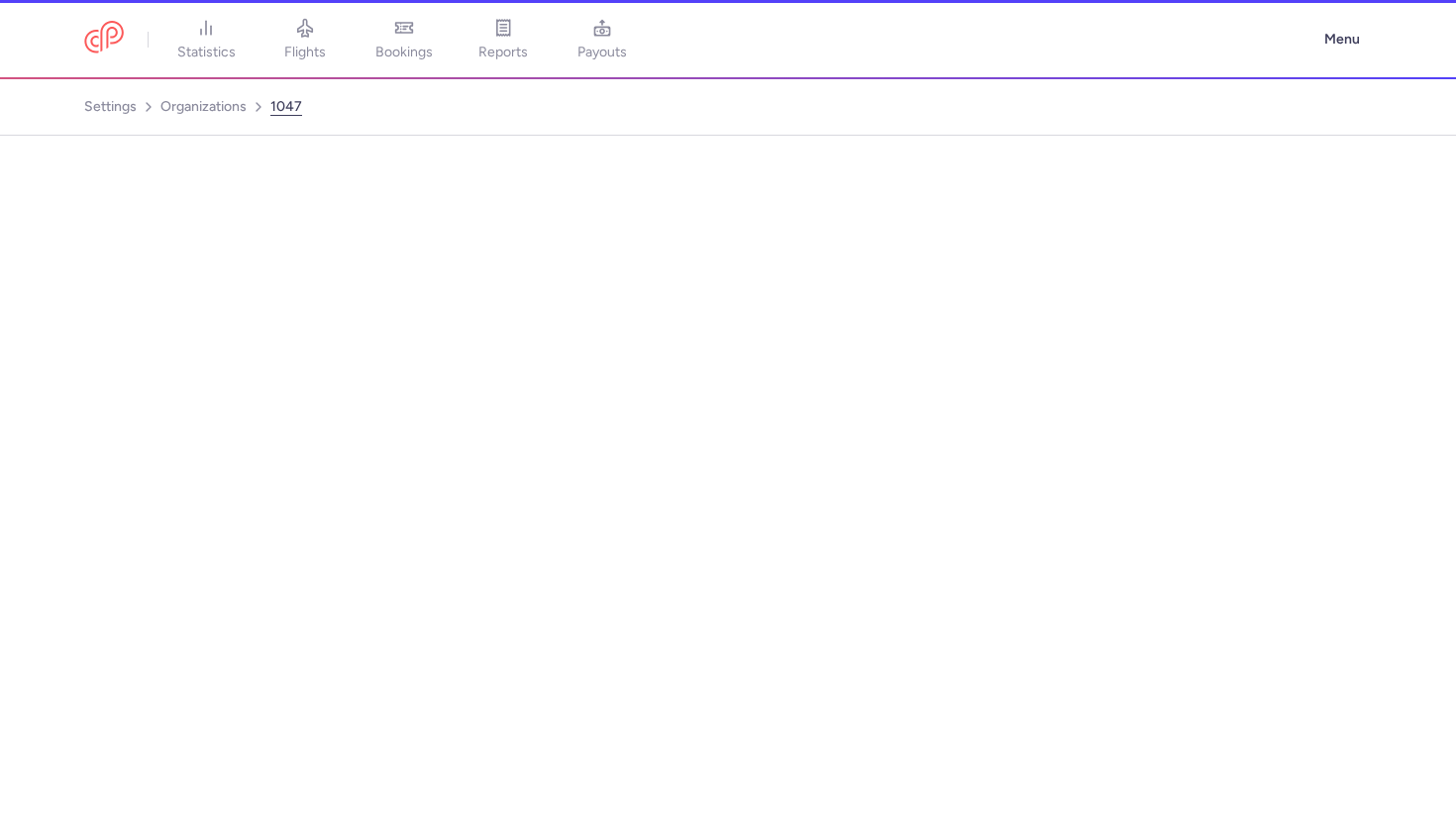 select on "AIRLINE" 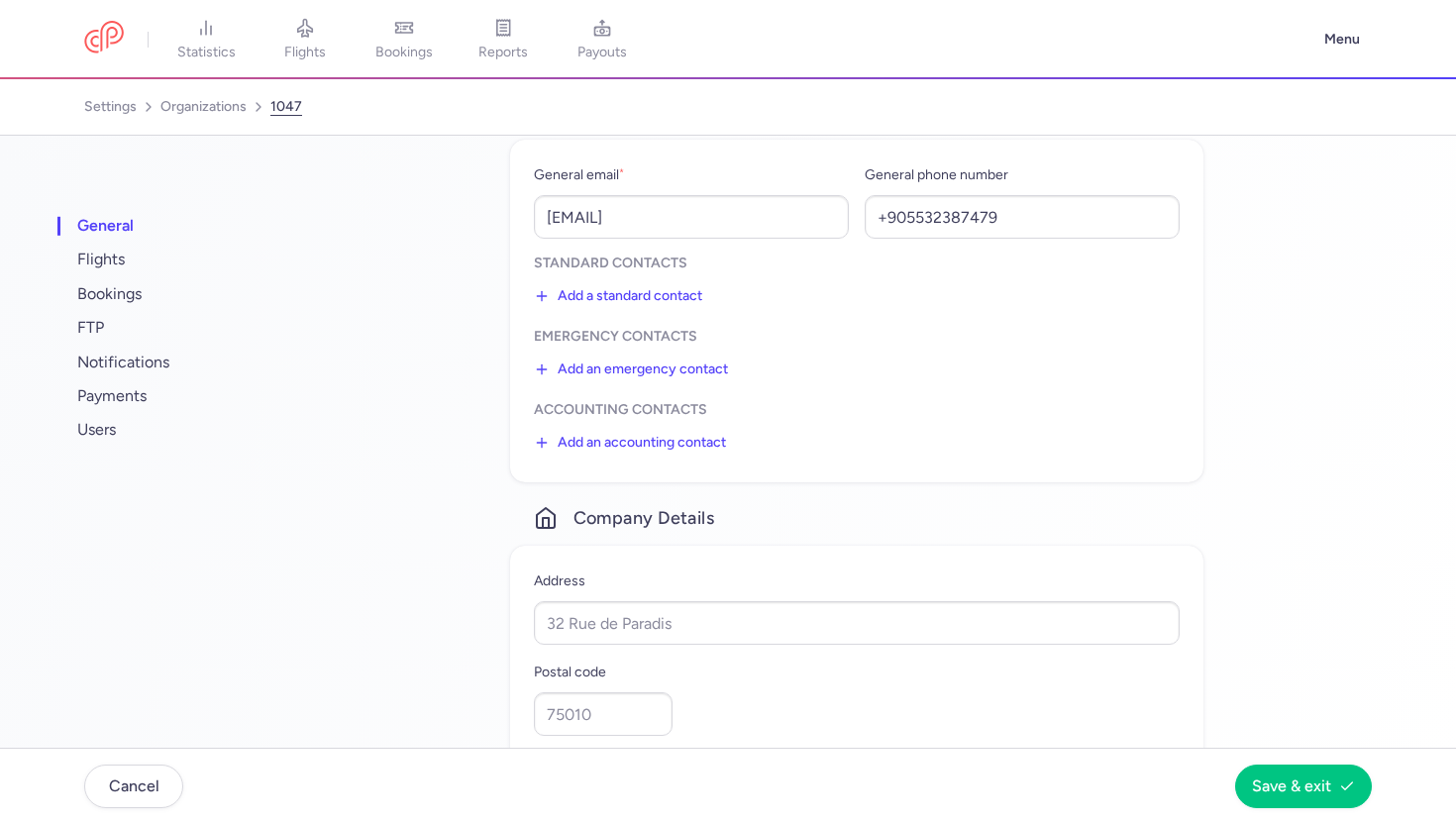 scroll, scrollTop: 0, scrollLeft: 0, axis: both 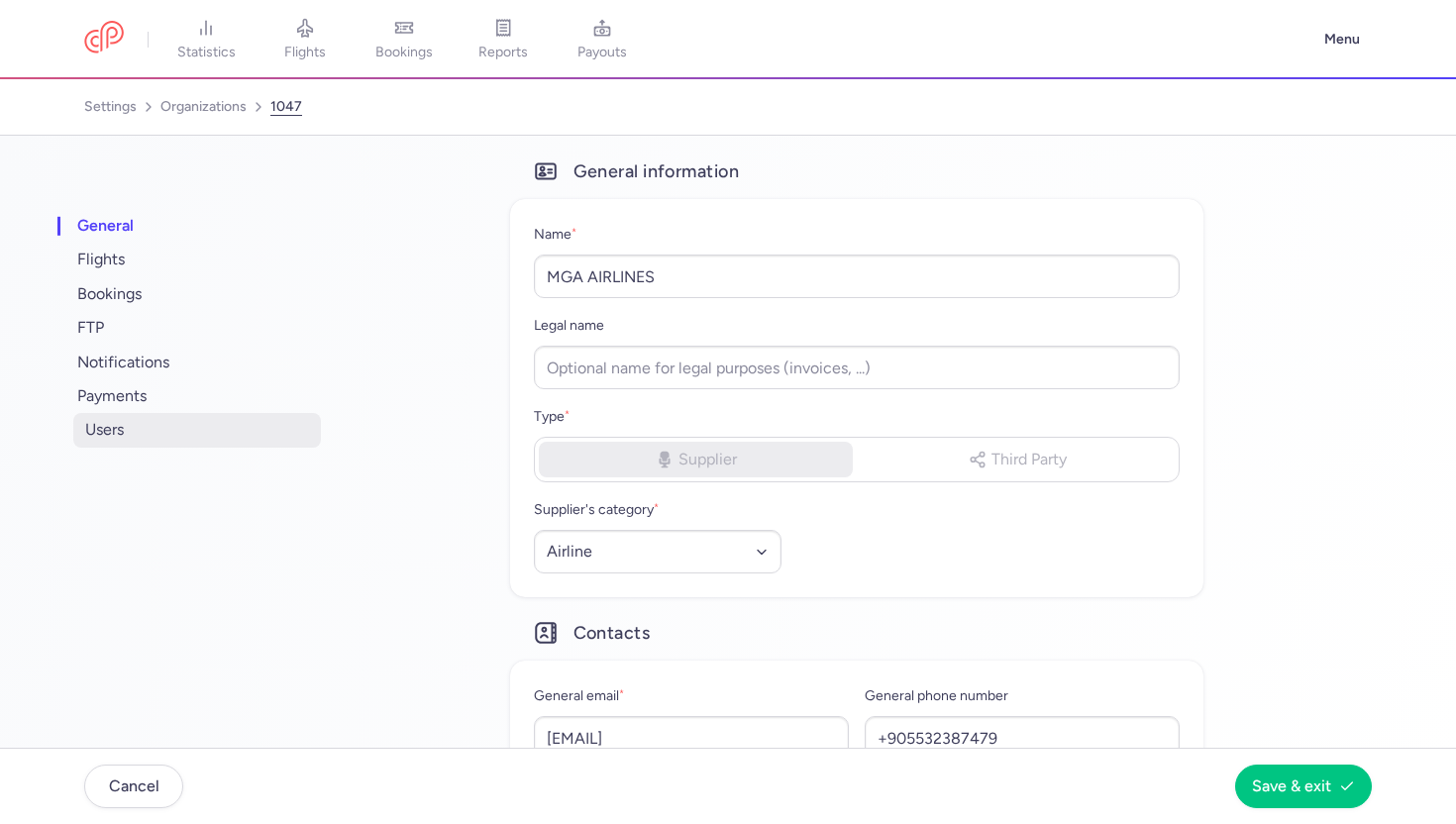 click on "users" at bounding box center (197, 430) 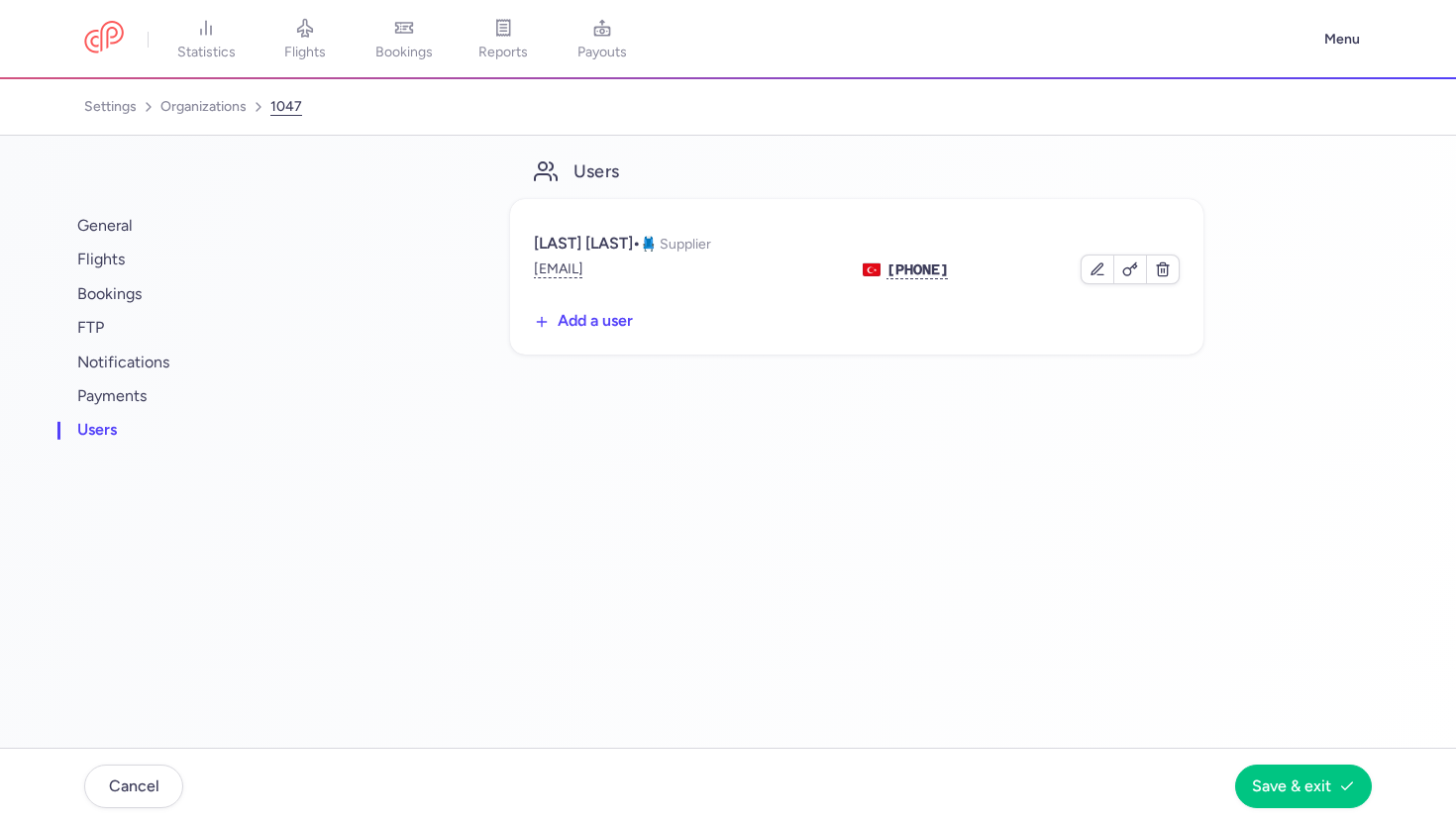 click on "Add a user" 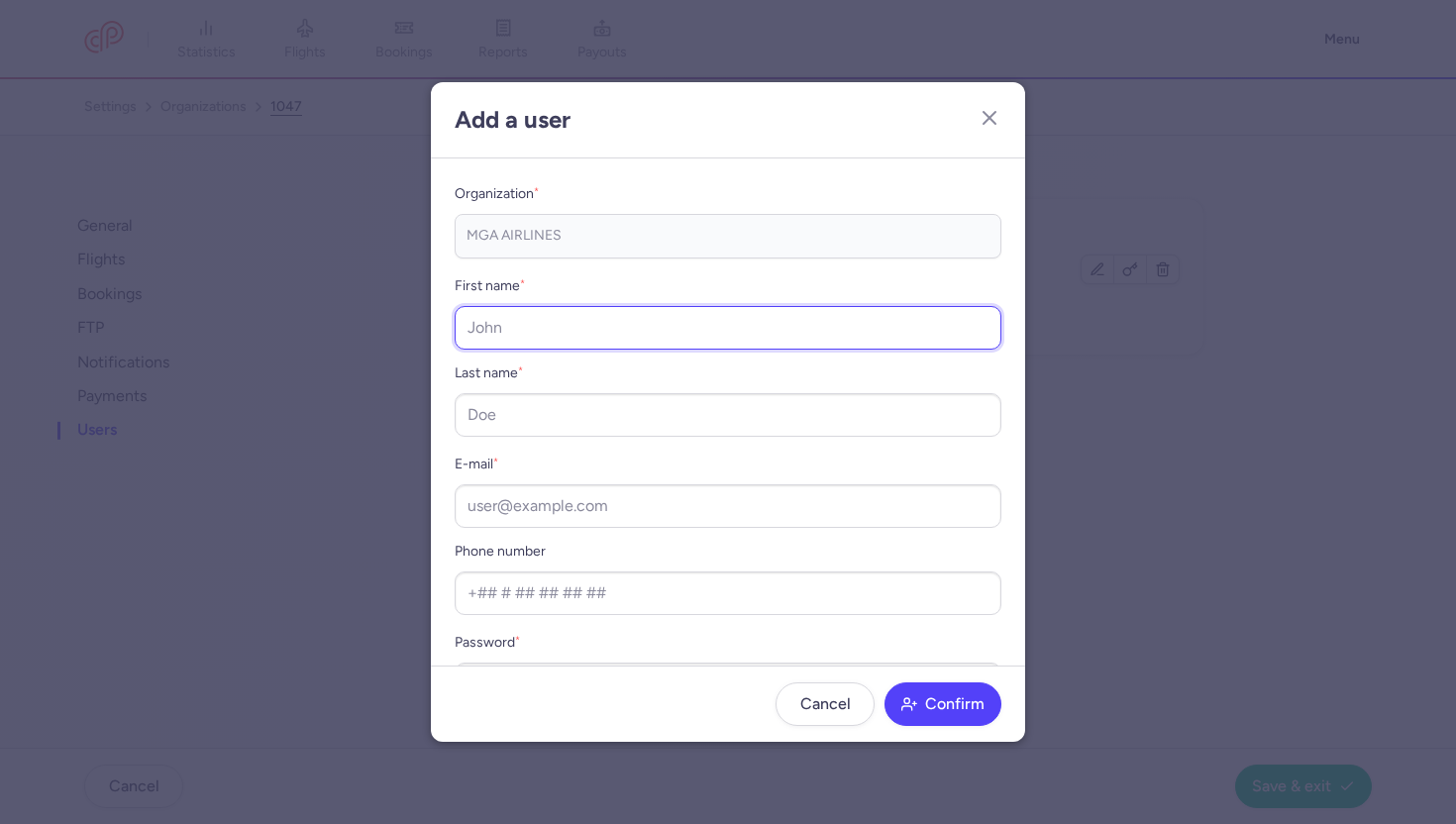click on "First name  *" at bounding box center (728, 328) 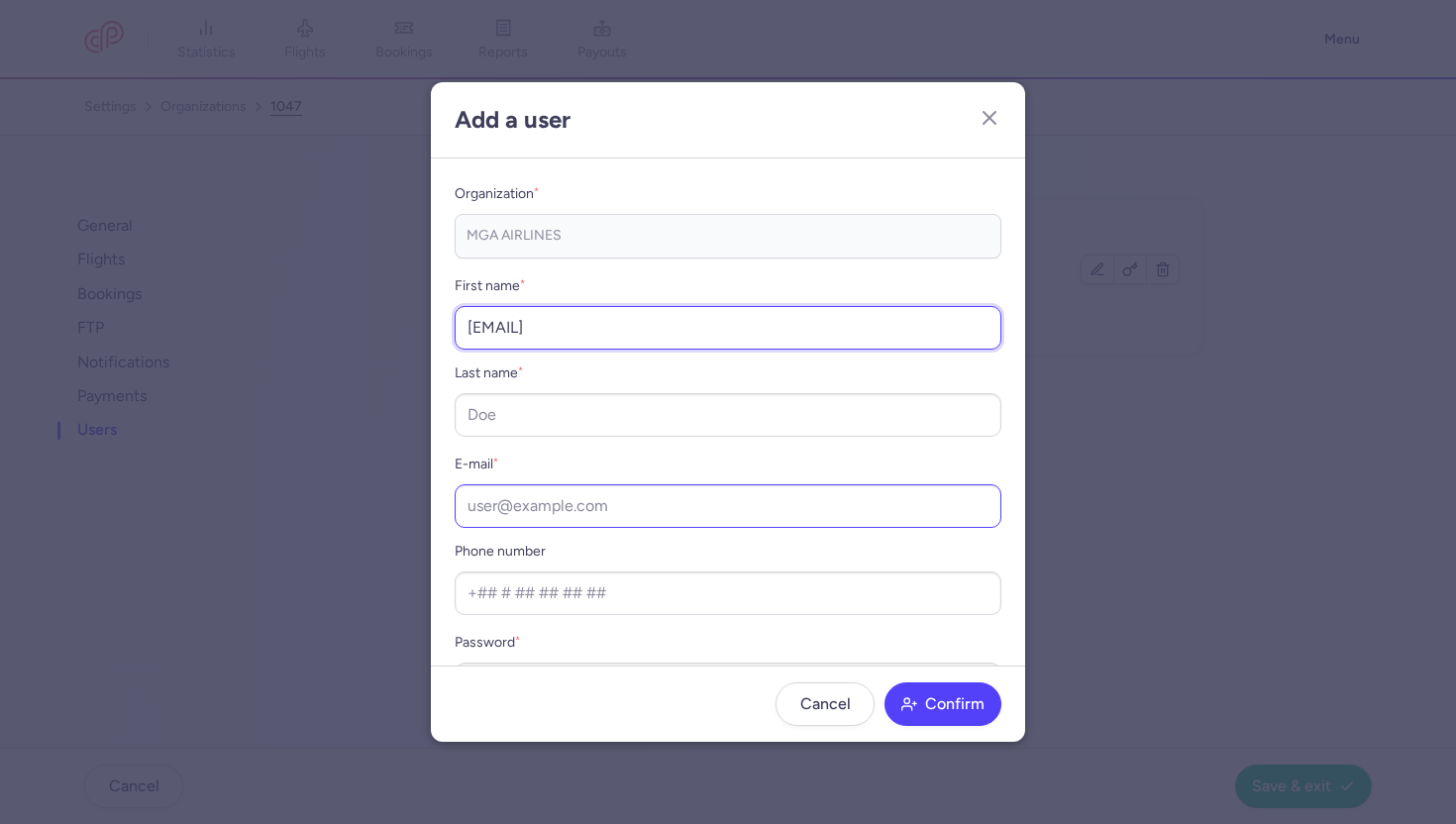 type on "nur.ucar@mga.aero" 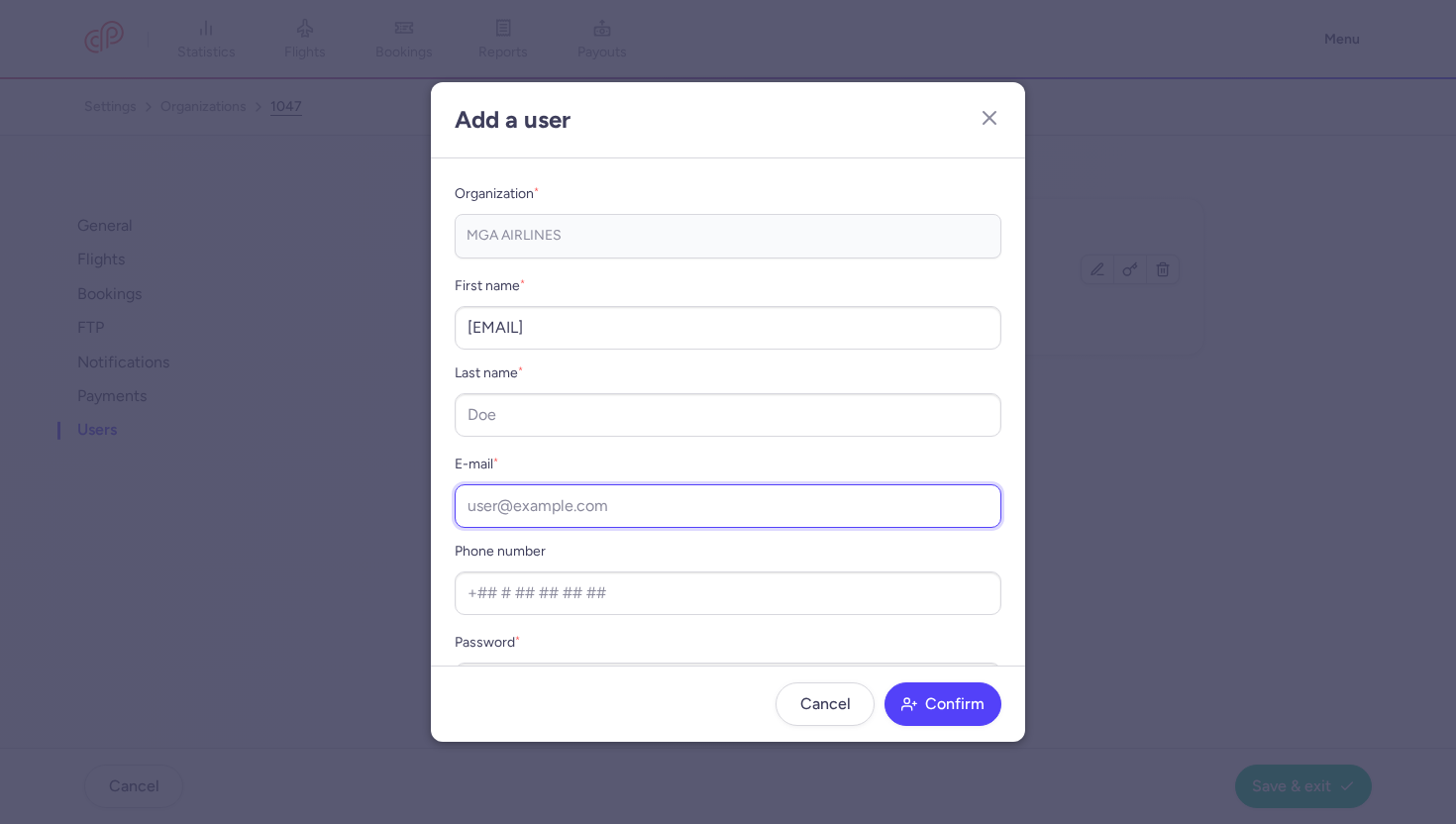 click on "E-mail  *" at bounding box center (728, 506) 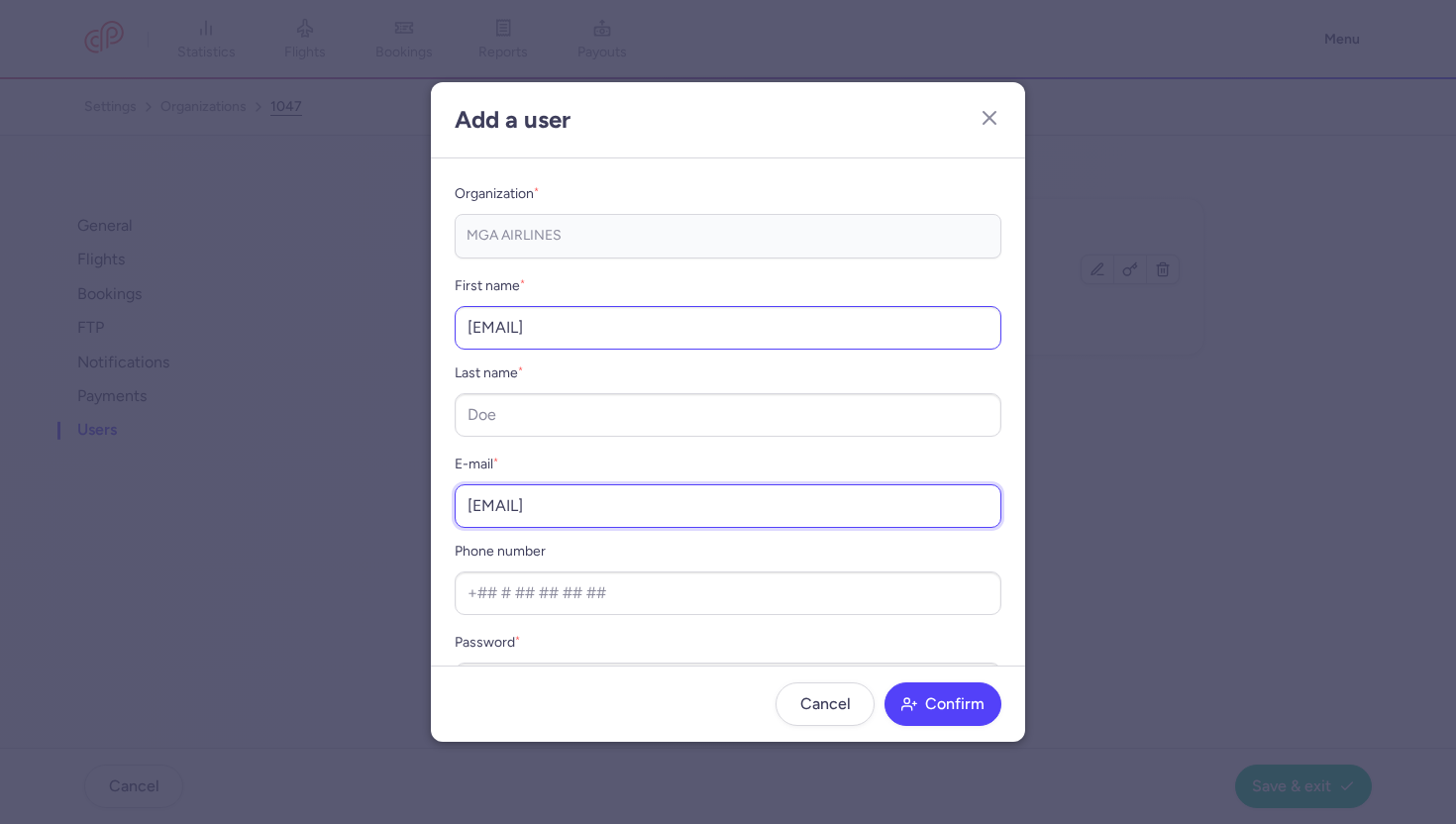 type on "nur.ucar@mga.aero" 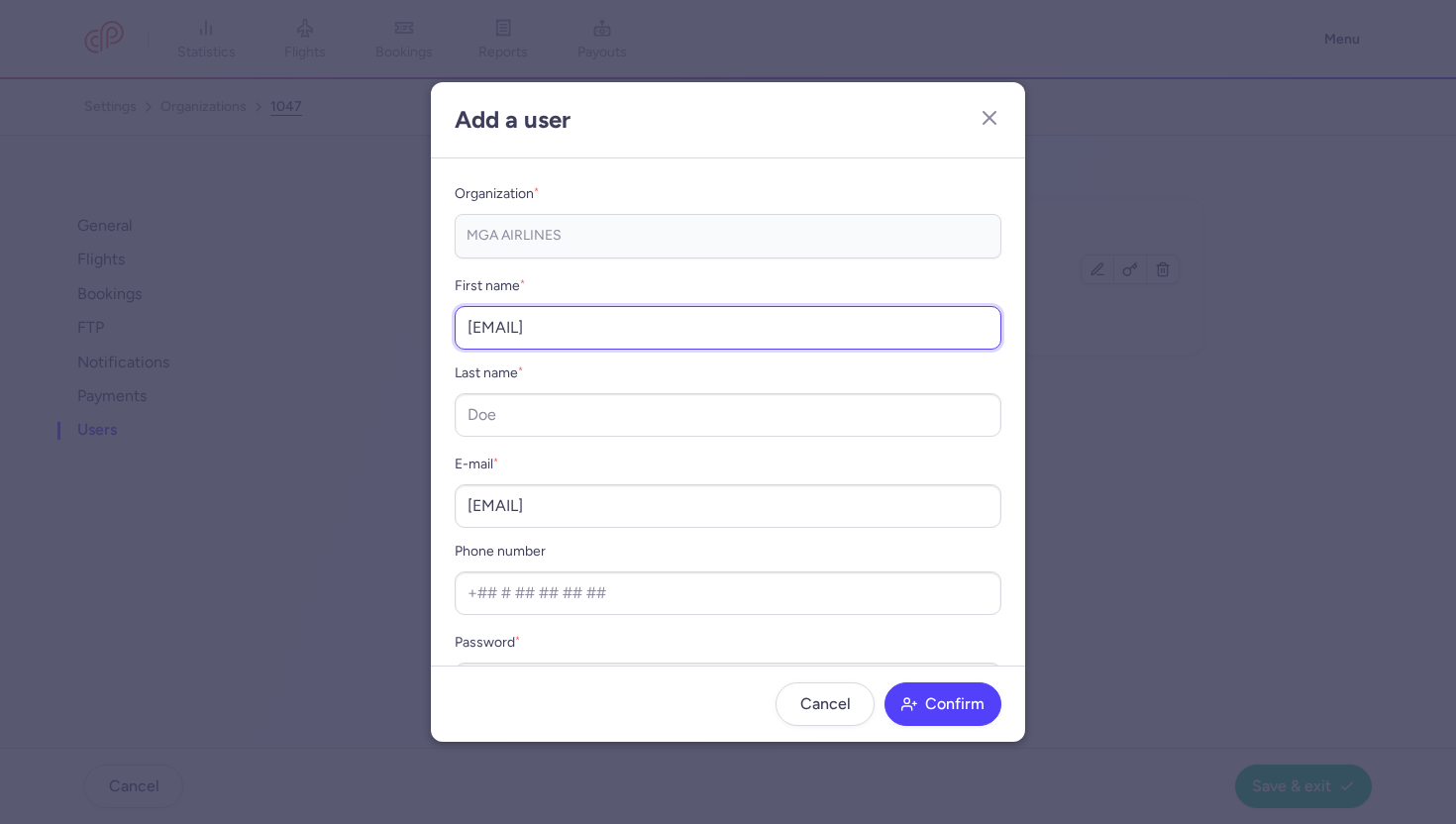 drag, startPoint x: 491, startPoint y: 333, endPoint x: 615, endPoint y: 333, distance: 124 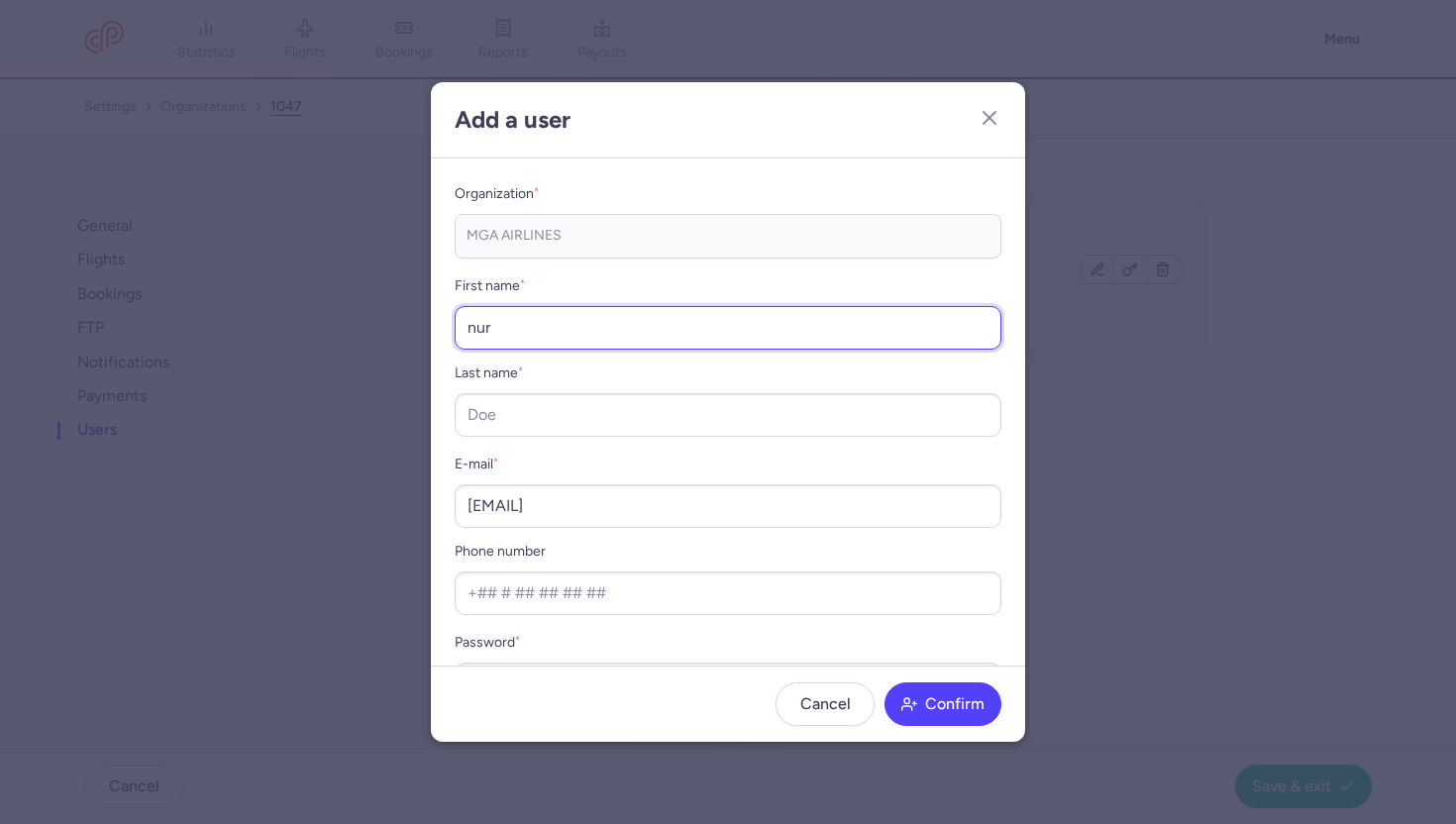 type on "nur" 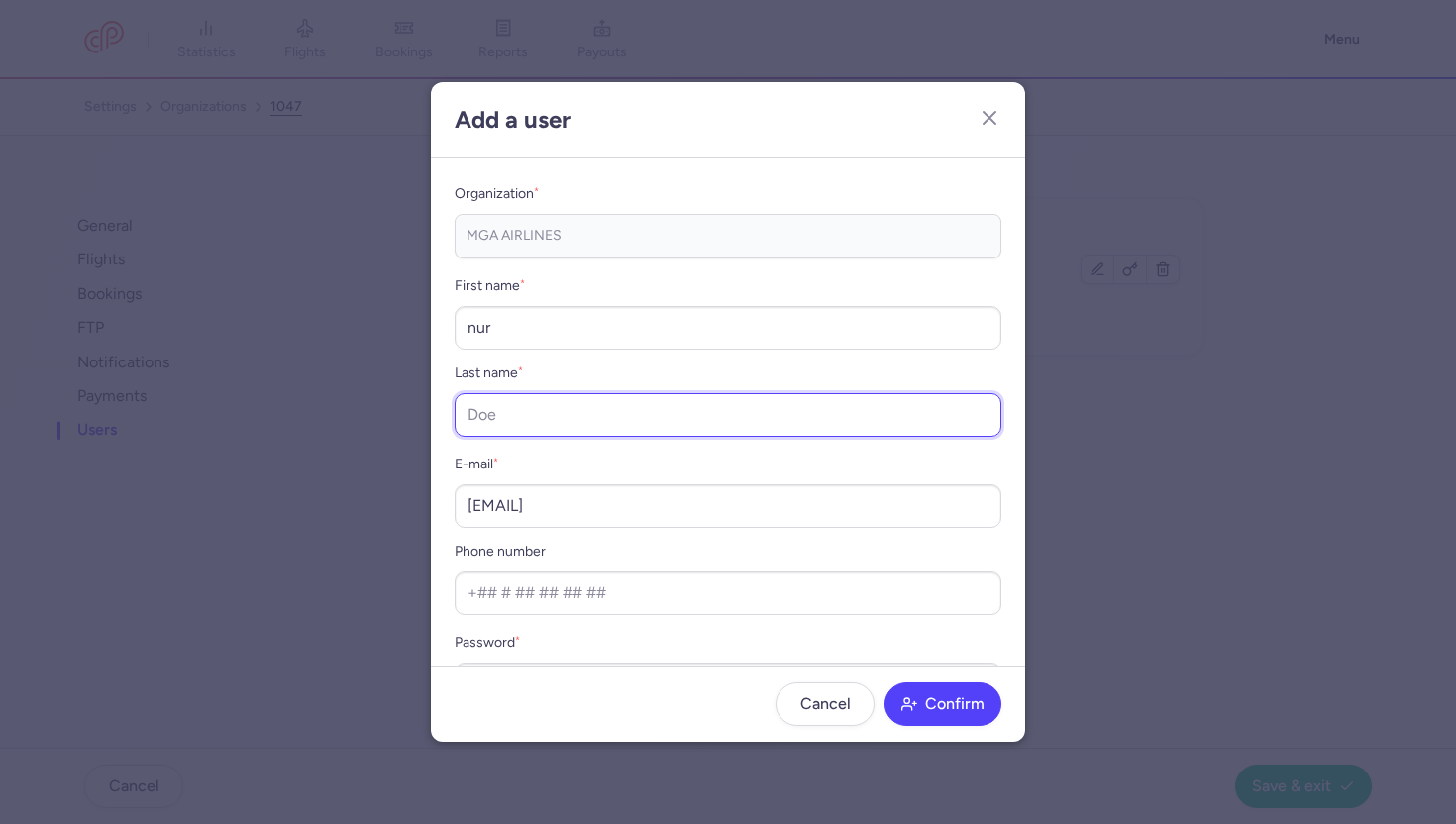 click on "Last name  *" at bounding box center [728, 415] 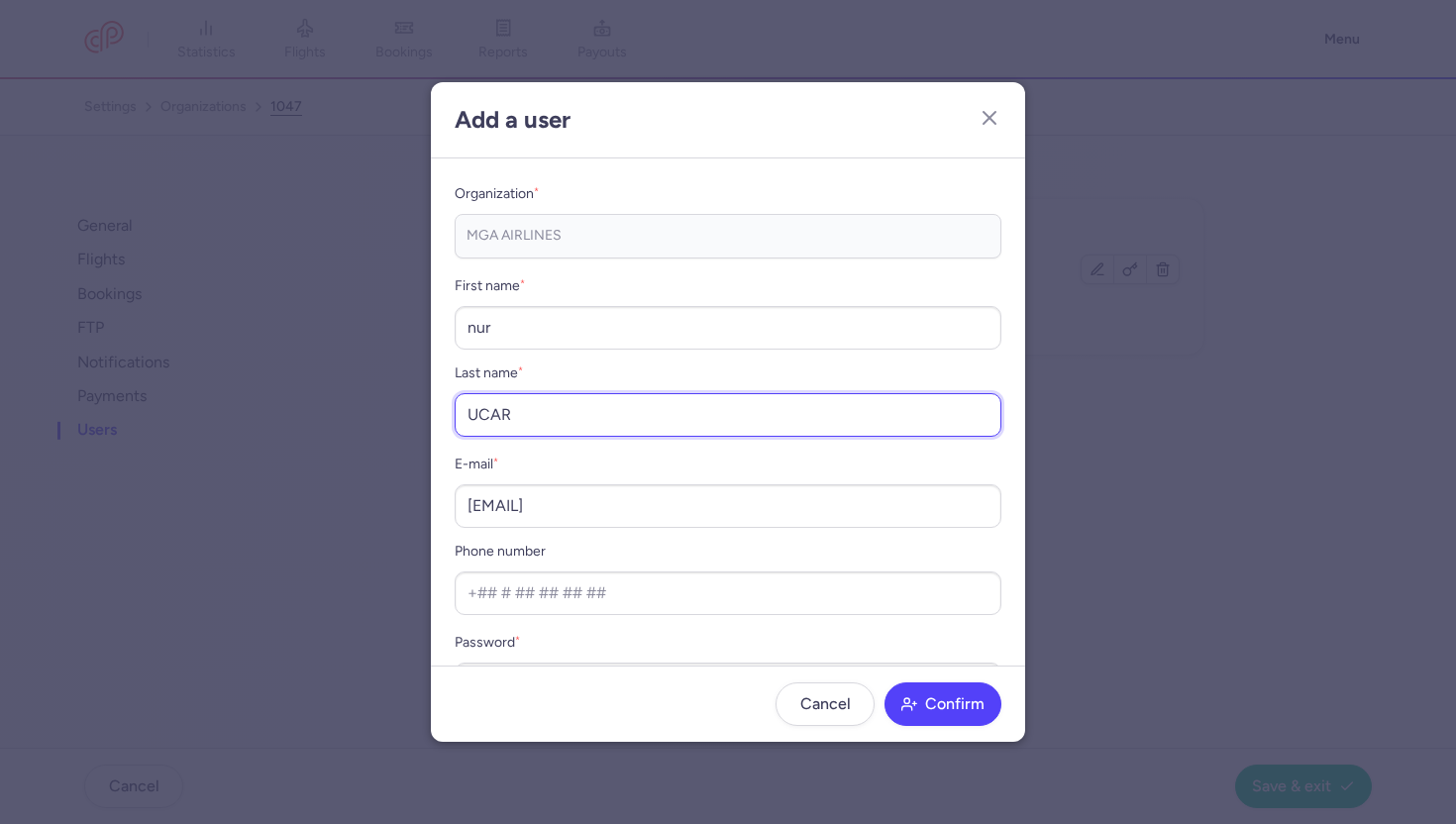 type on "UCAR" 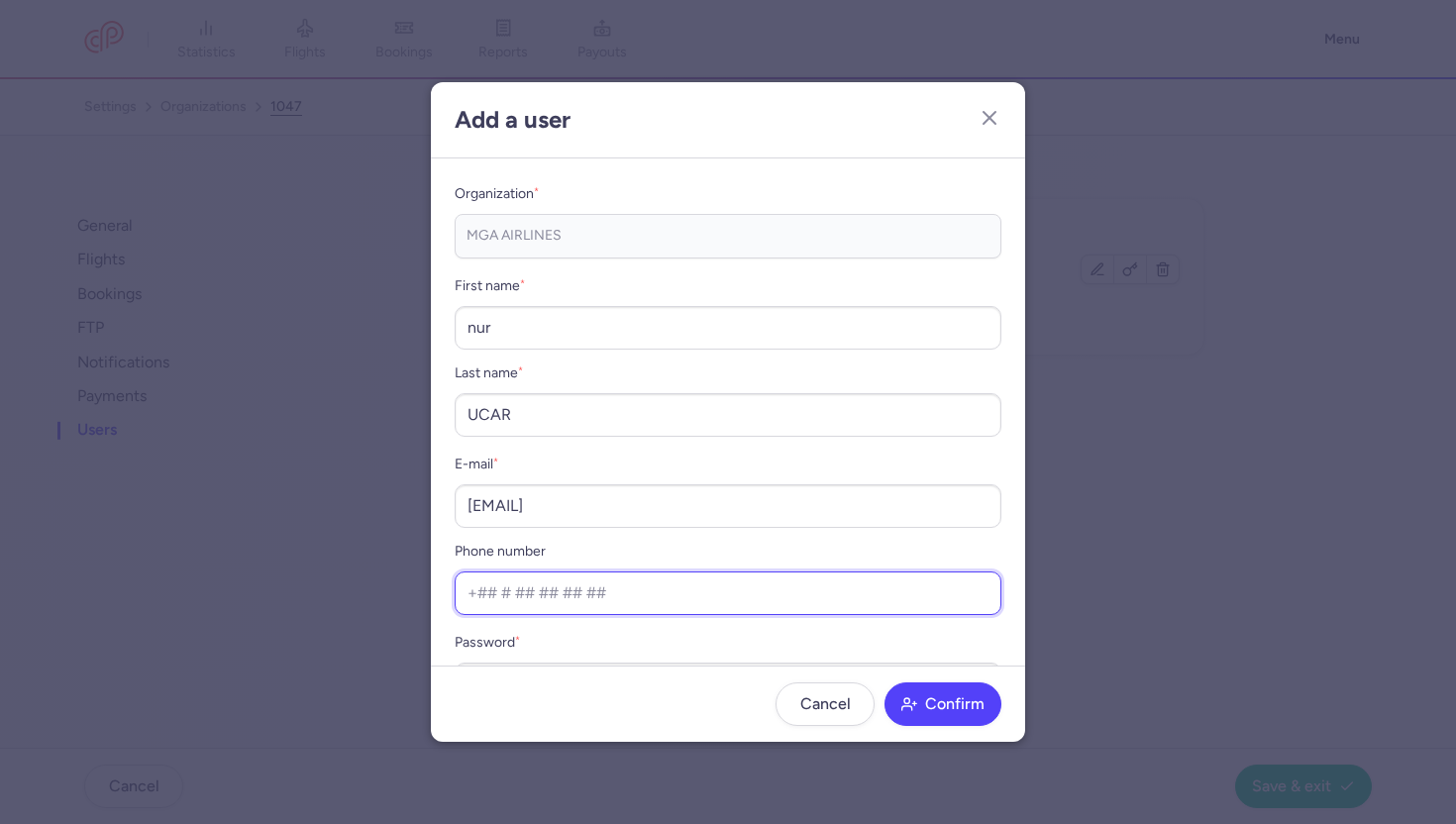 click on "Phone number" at bounding box center (728, 593) 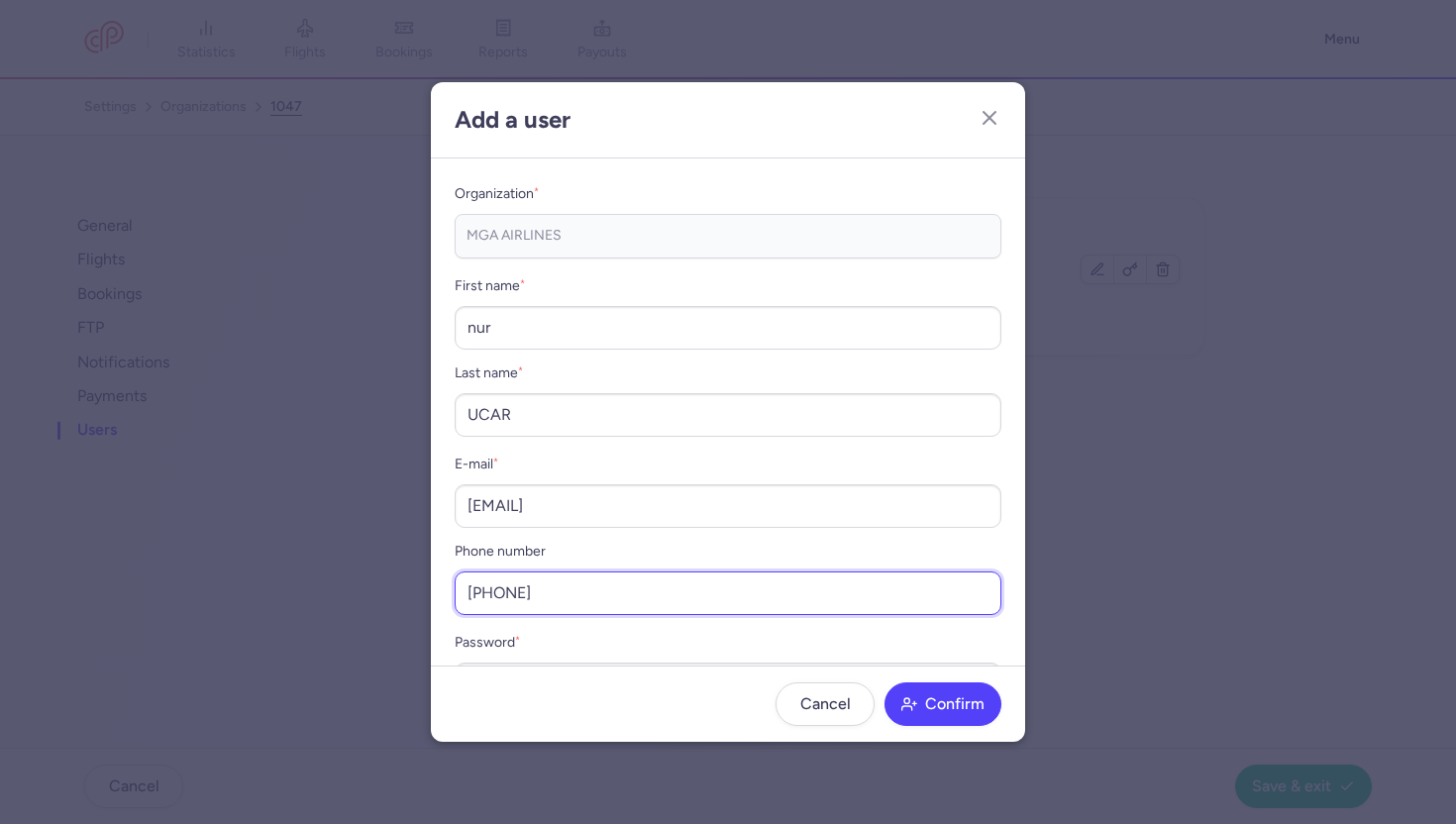 scroll, scrollTop: 64, scrollLeft: 0, axis: vertical 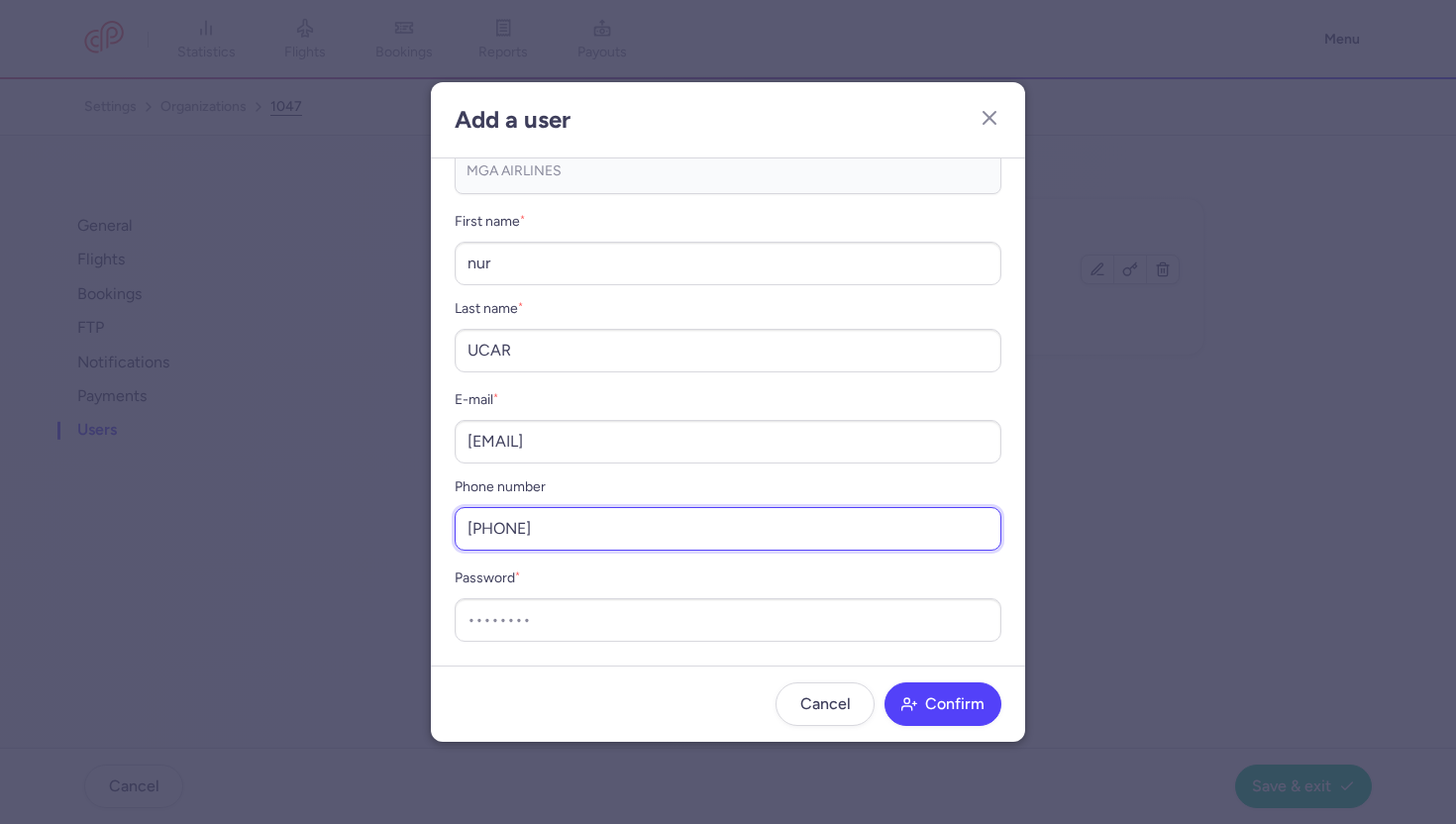 click on "5331308917" at bounding box center (728, 529) 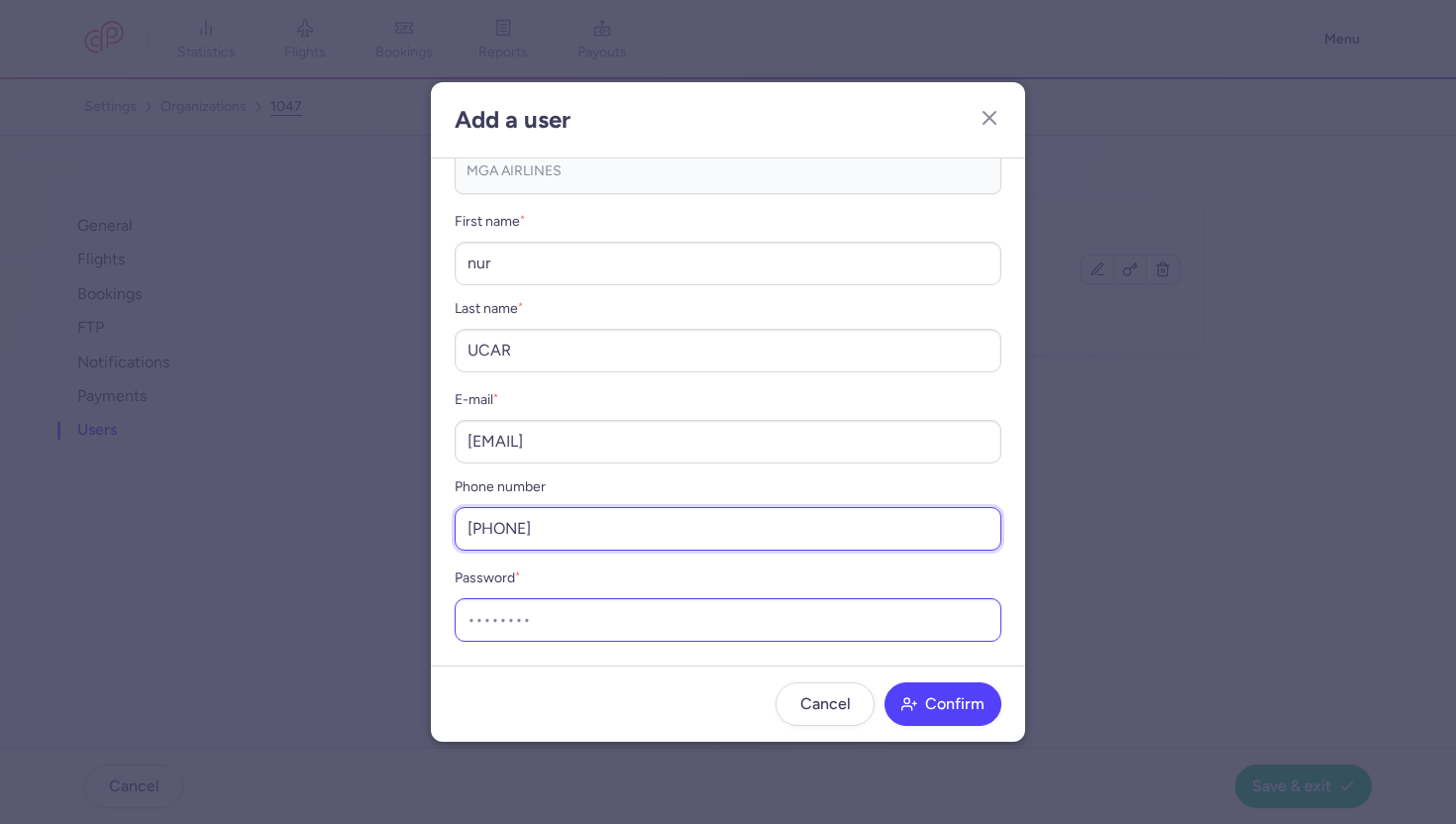 type on "+5331308917" 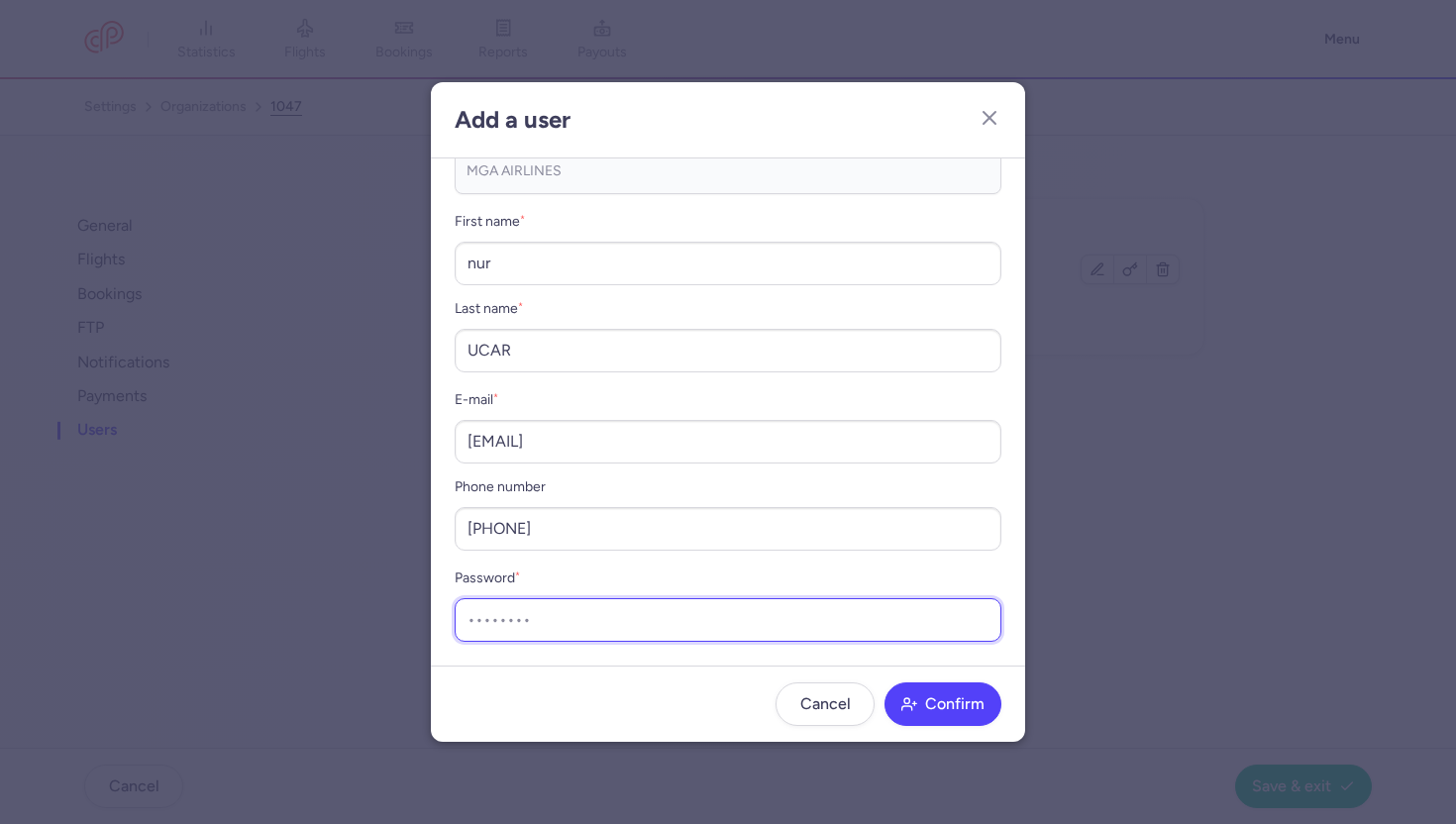 click on "Password  *" at bounding box center [728, 620] 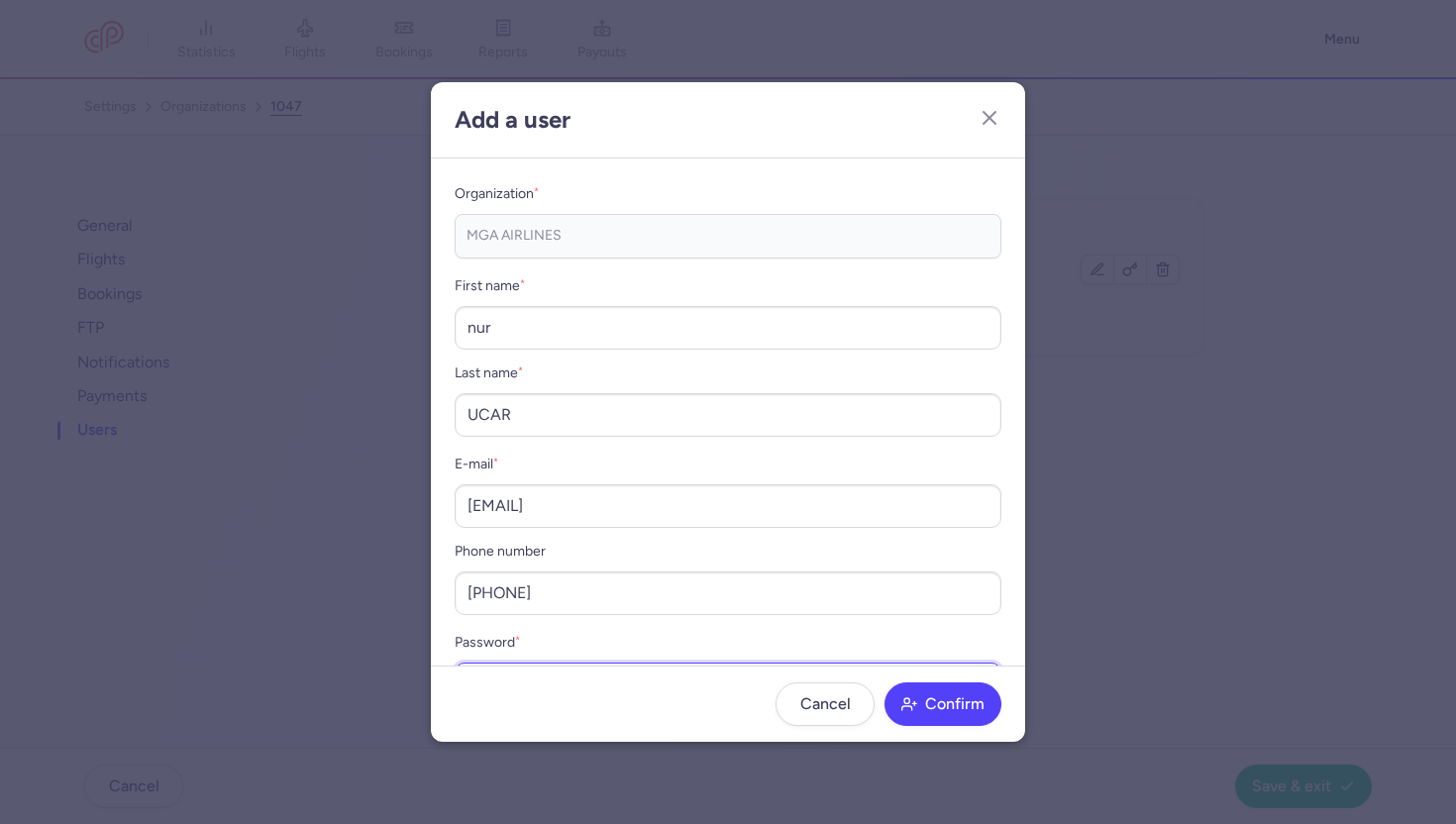 scroll, scrollTop: 64, scrollLeft: 0, axis: vertical 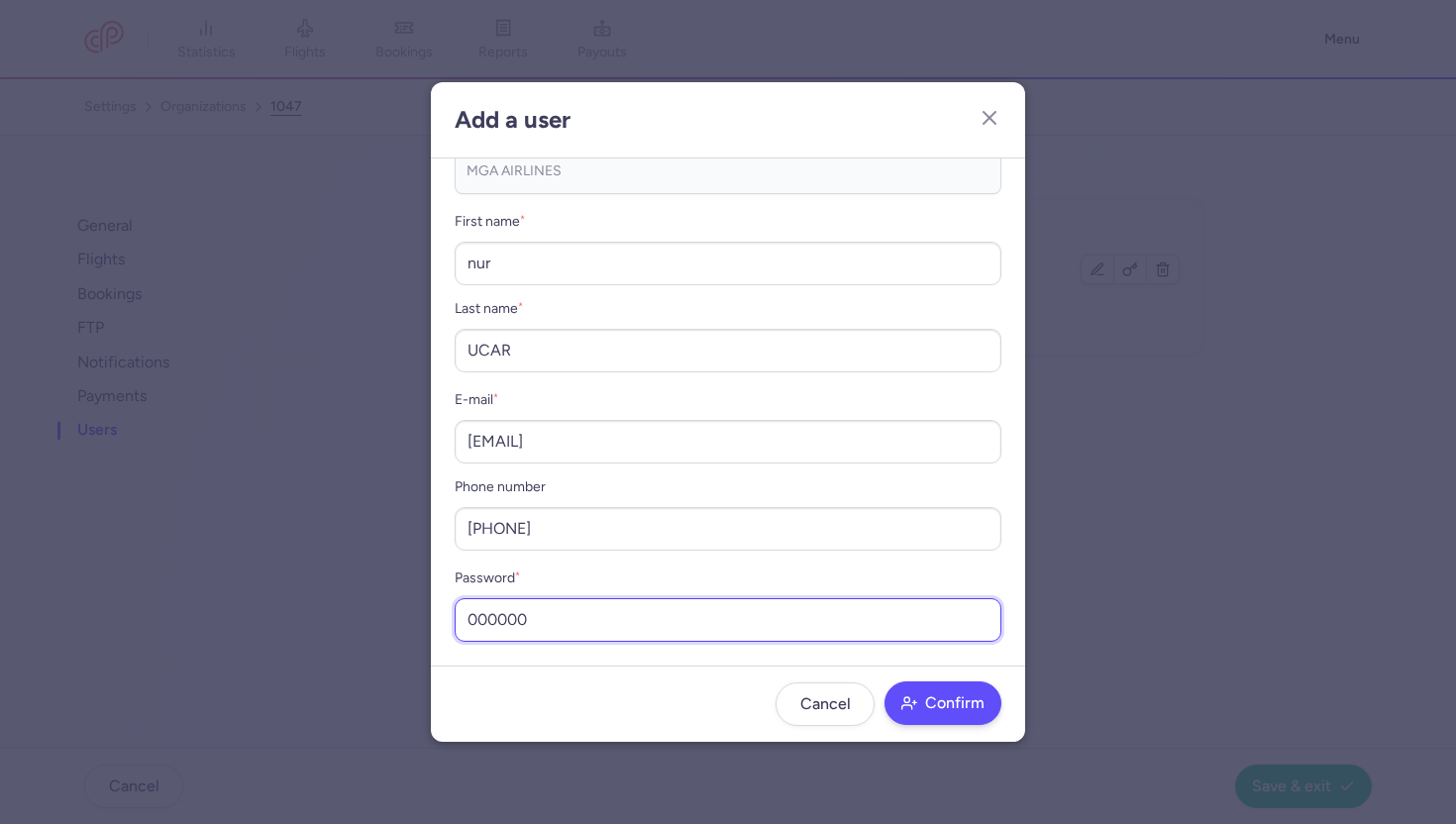 type on "000000" 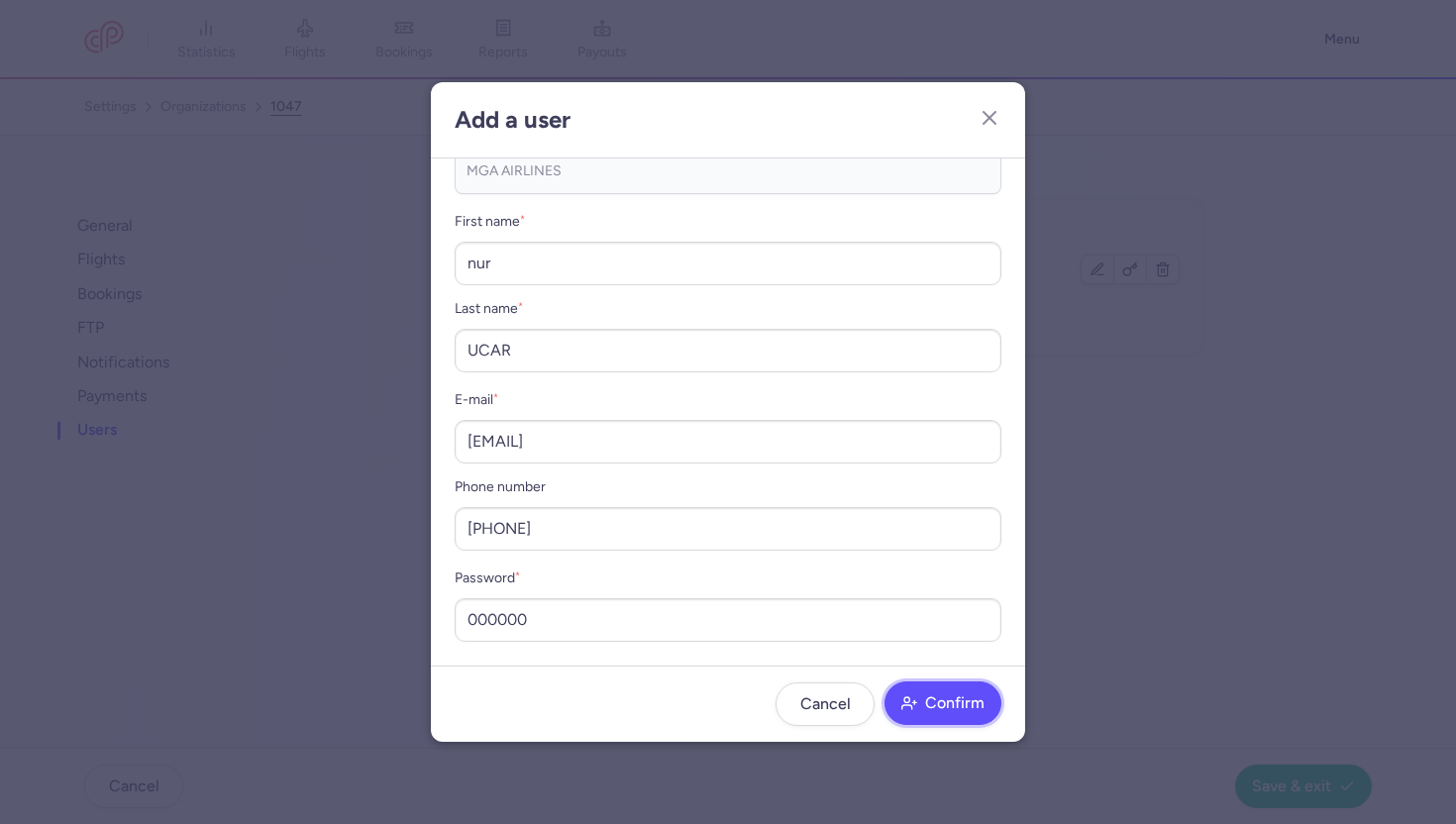 click on "Confirm" at bounding box center [943, 703] 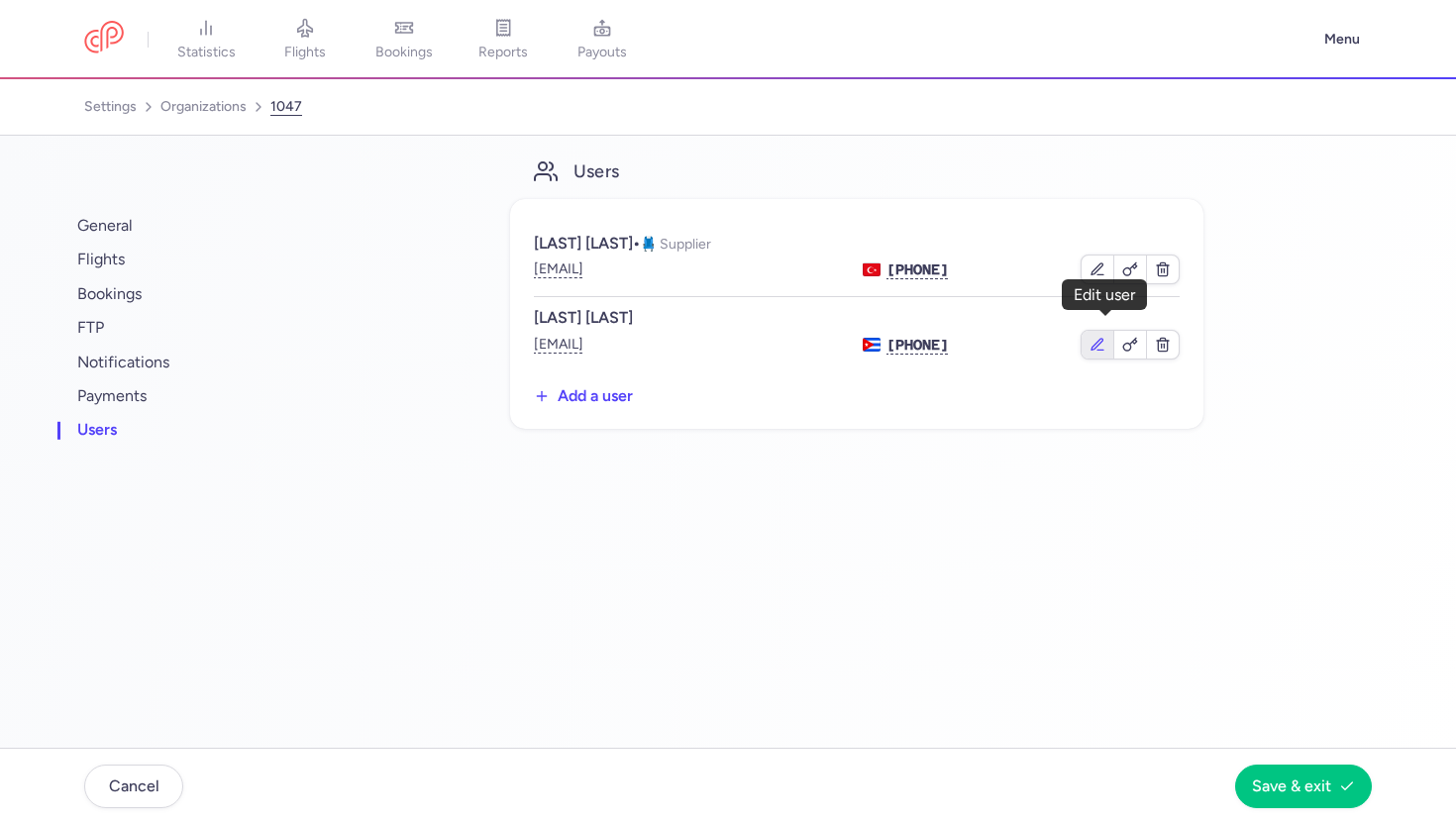 click 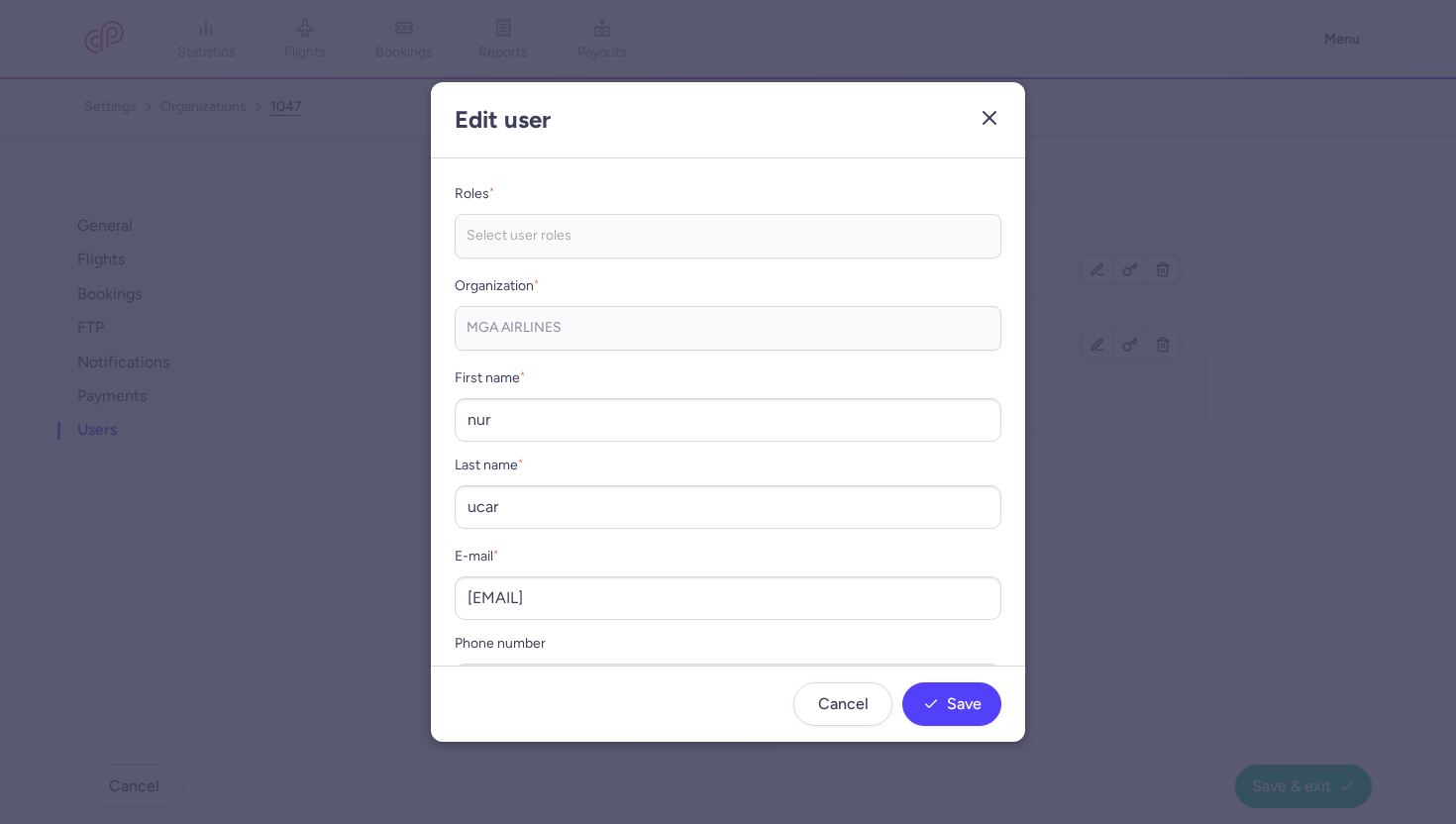 click 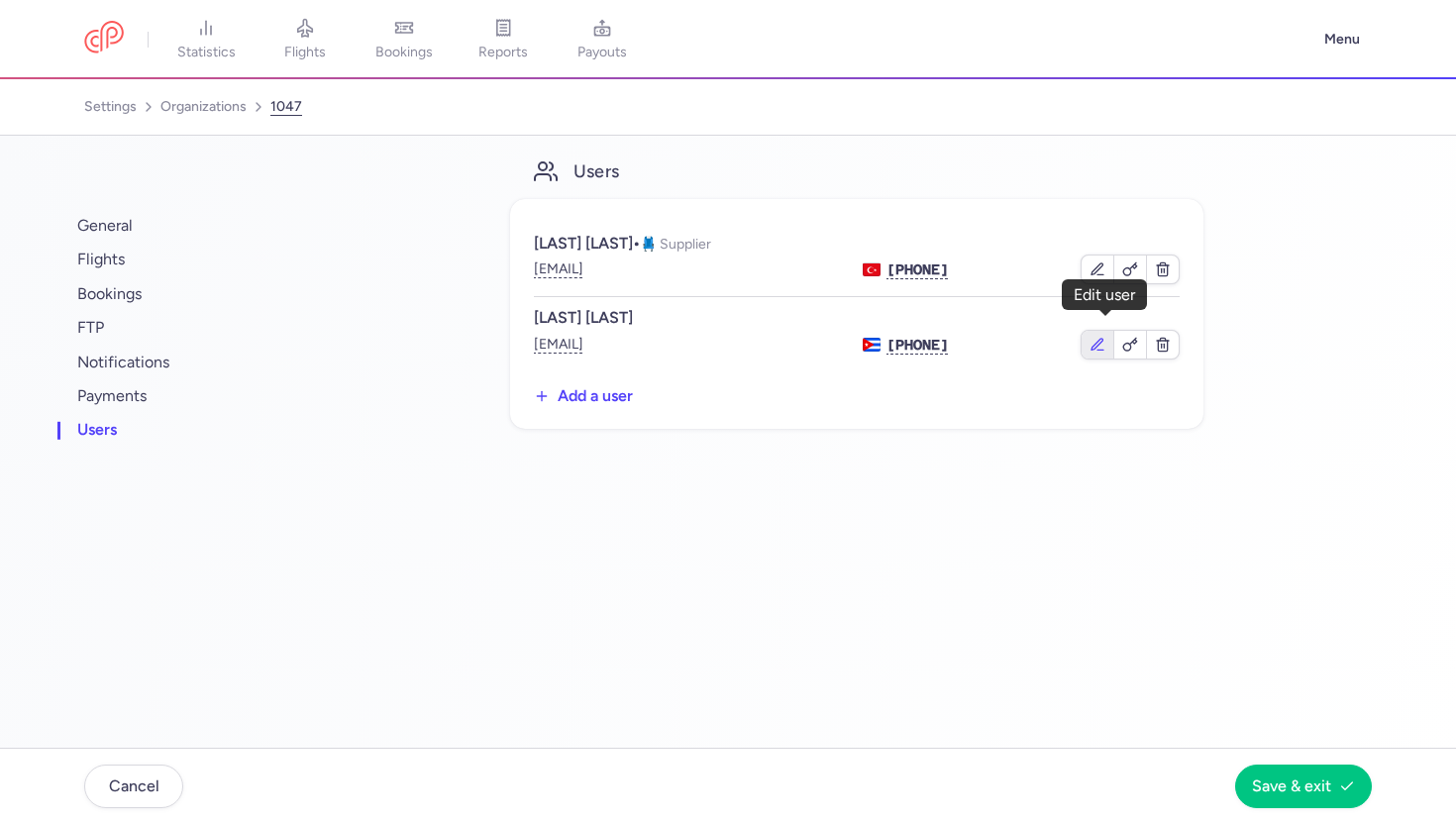 click 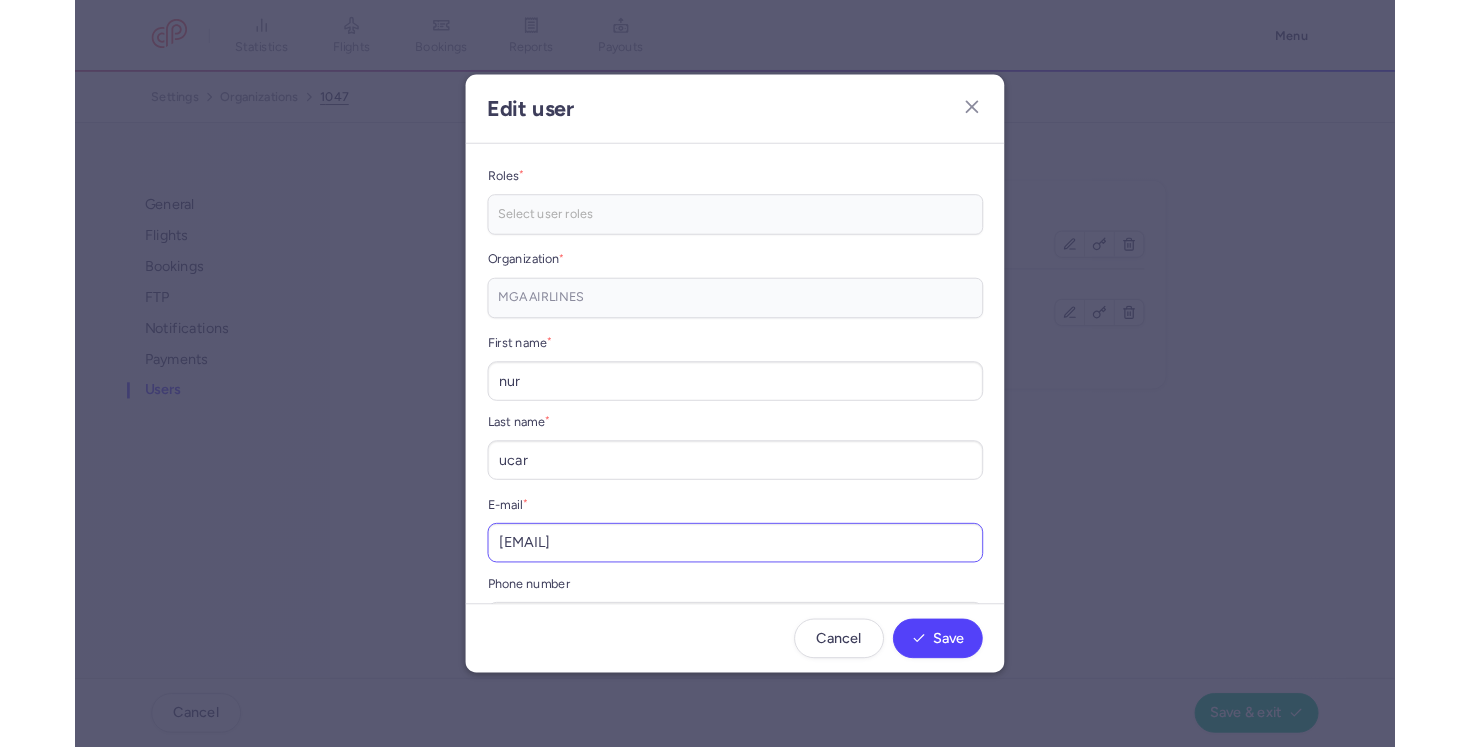 scroll, scrollTop: 217, scrollLeft: 0, axis: vertical 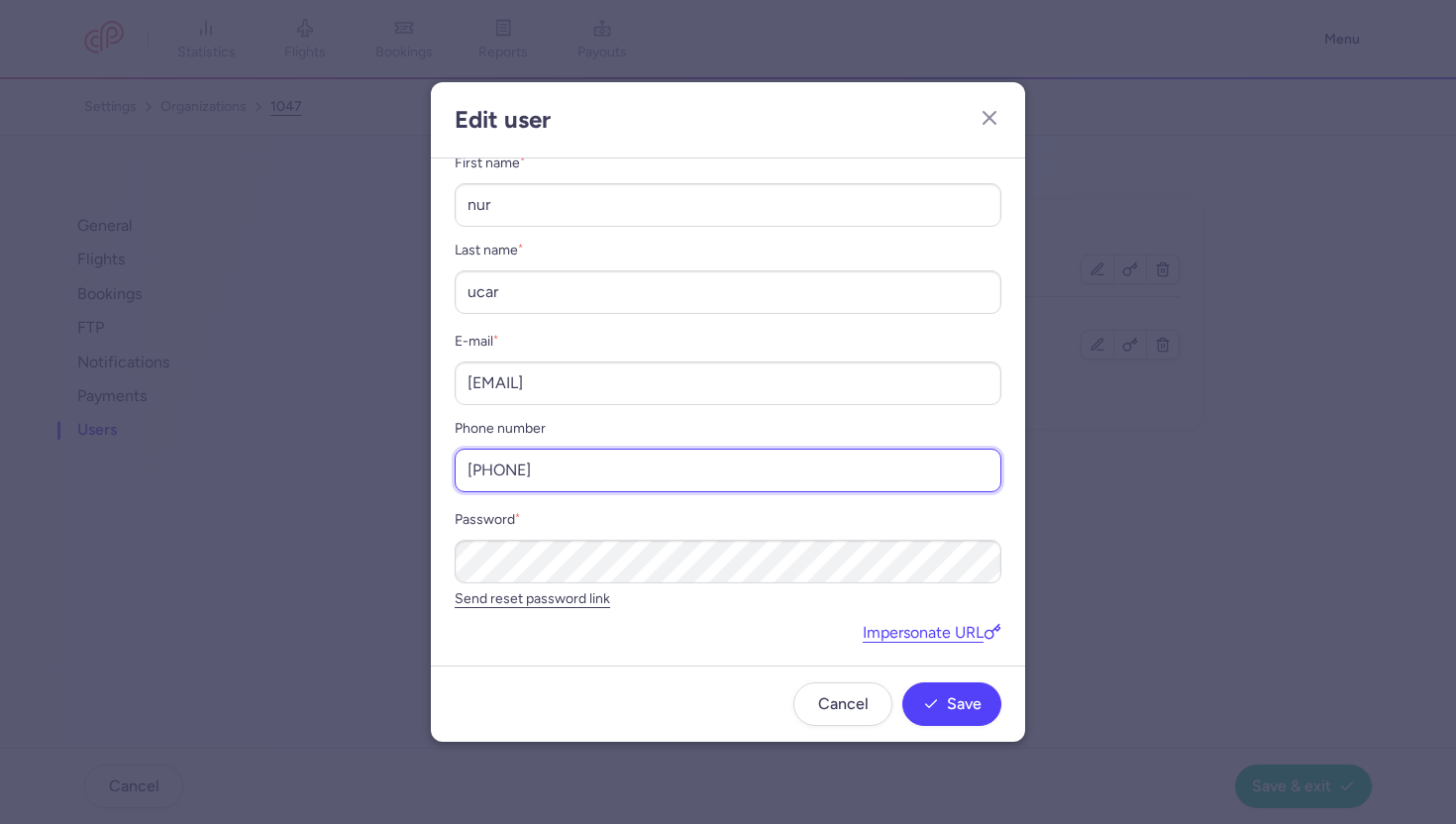 click on "+5331308917" at bounding box center (728, 470) 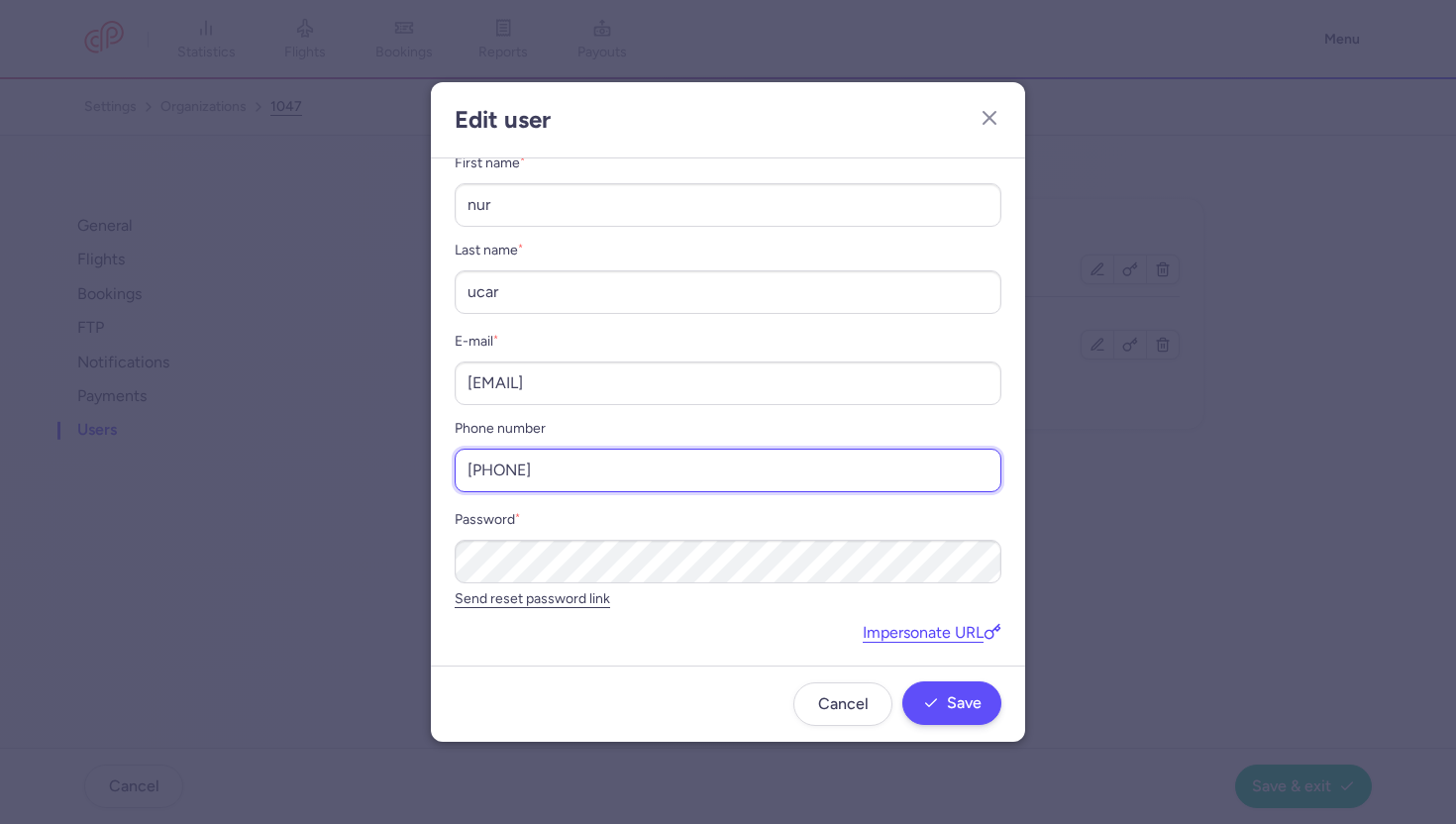 type on "+905331308917" 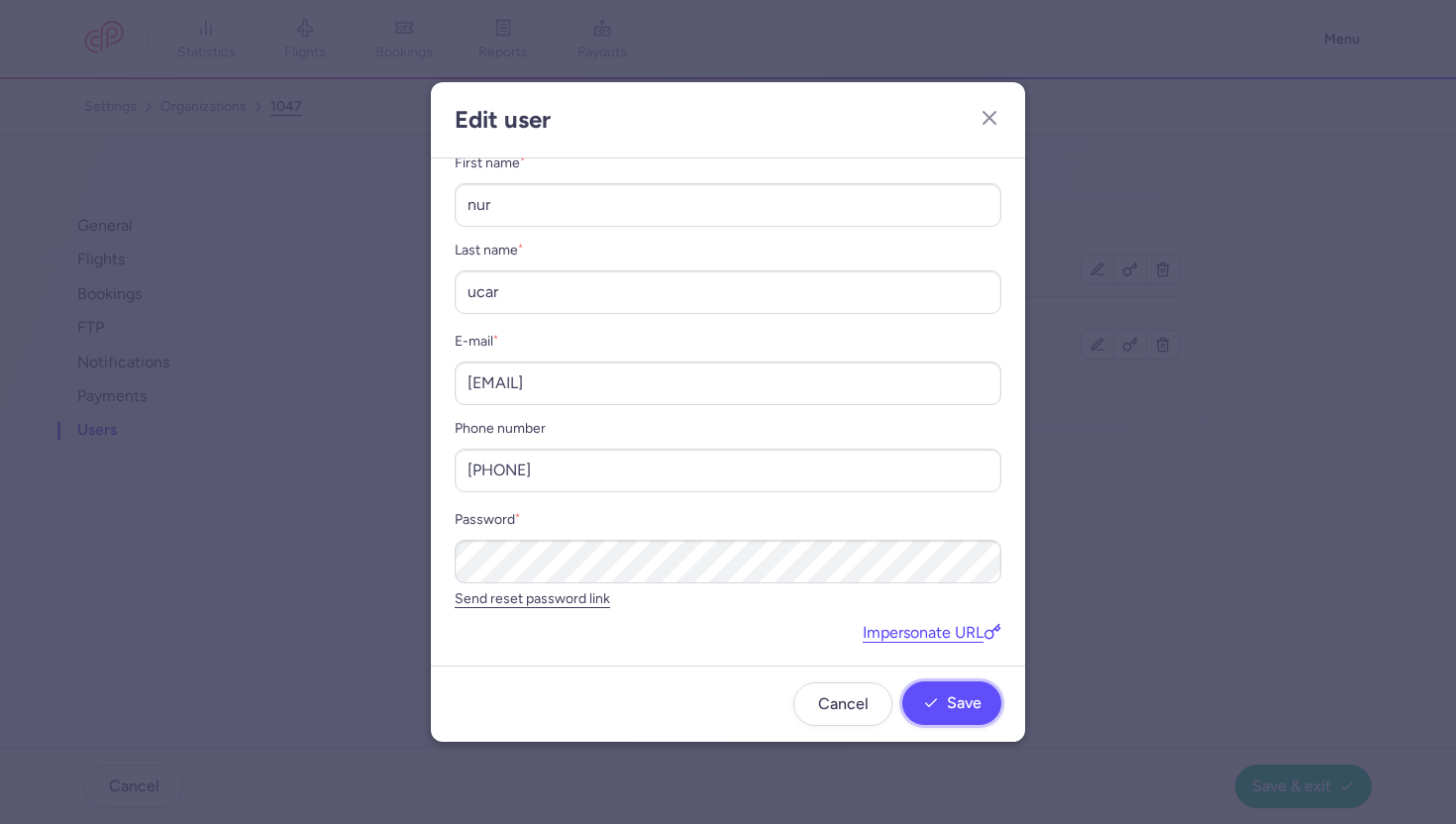 click on "Save" at bounding box center (964, 703) 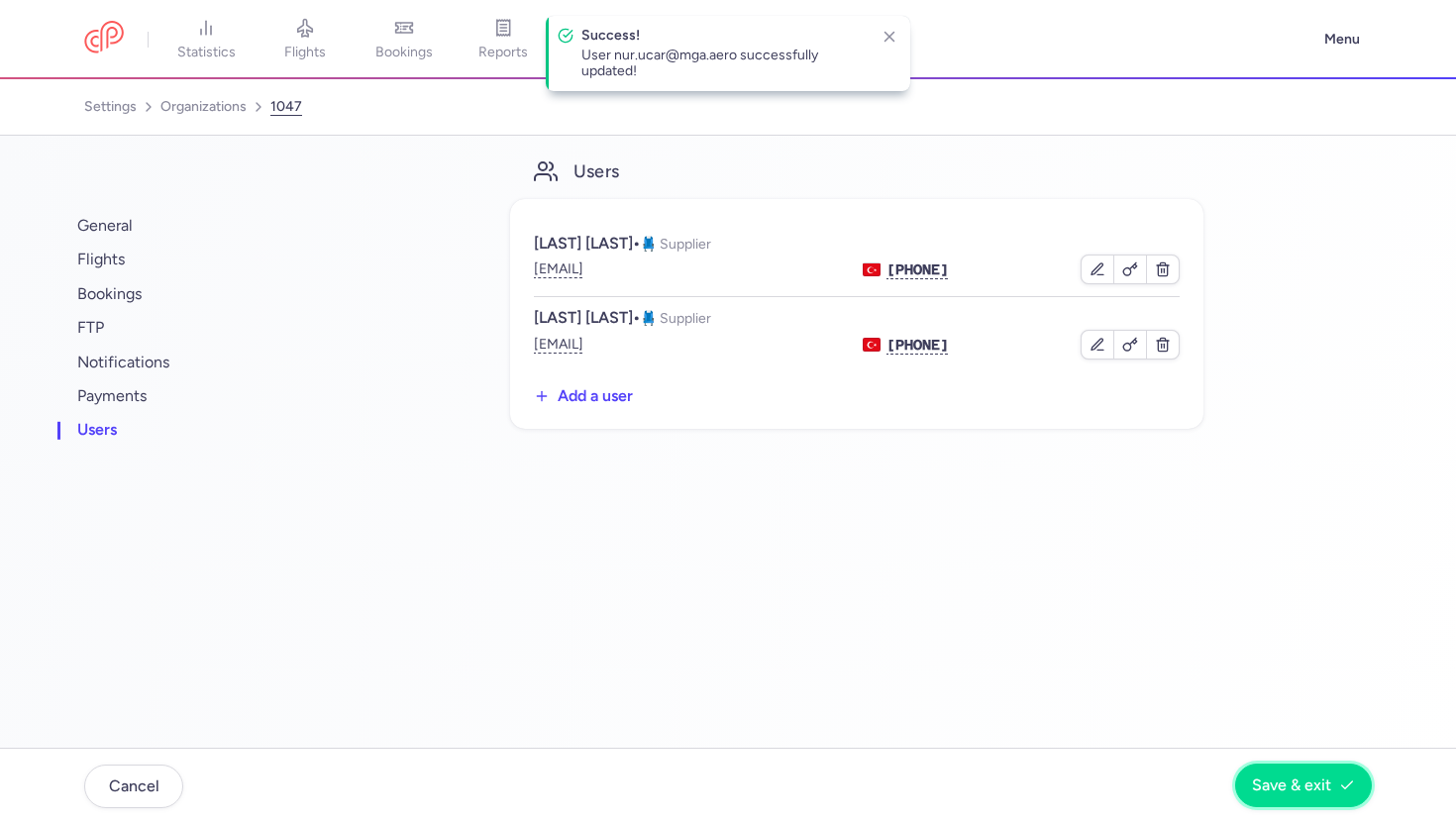 click on "Save & exit" 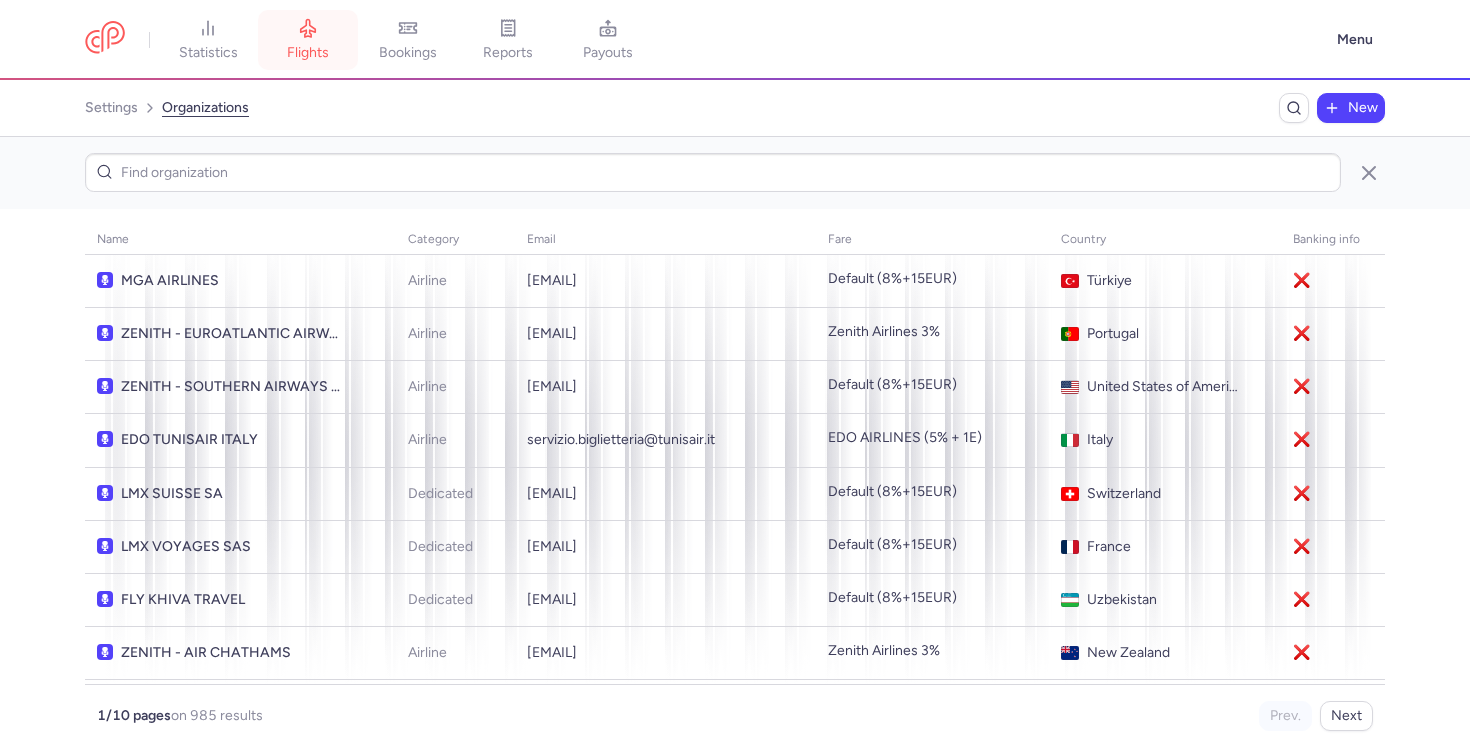 click on "flights" at bounding box center [308, 53] 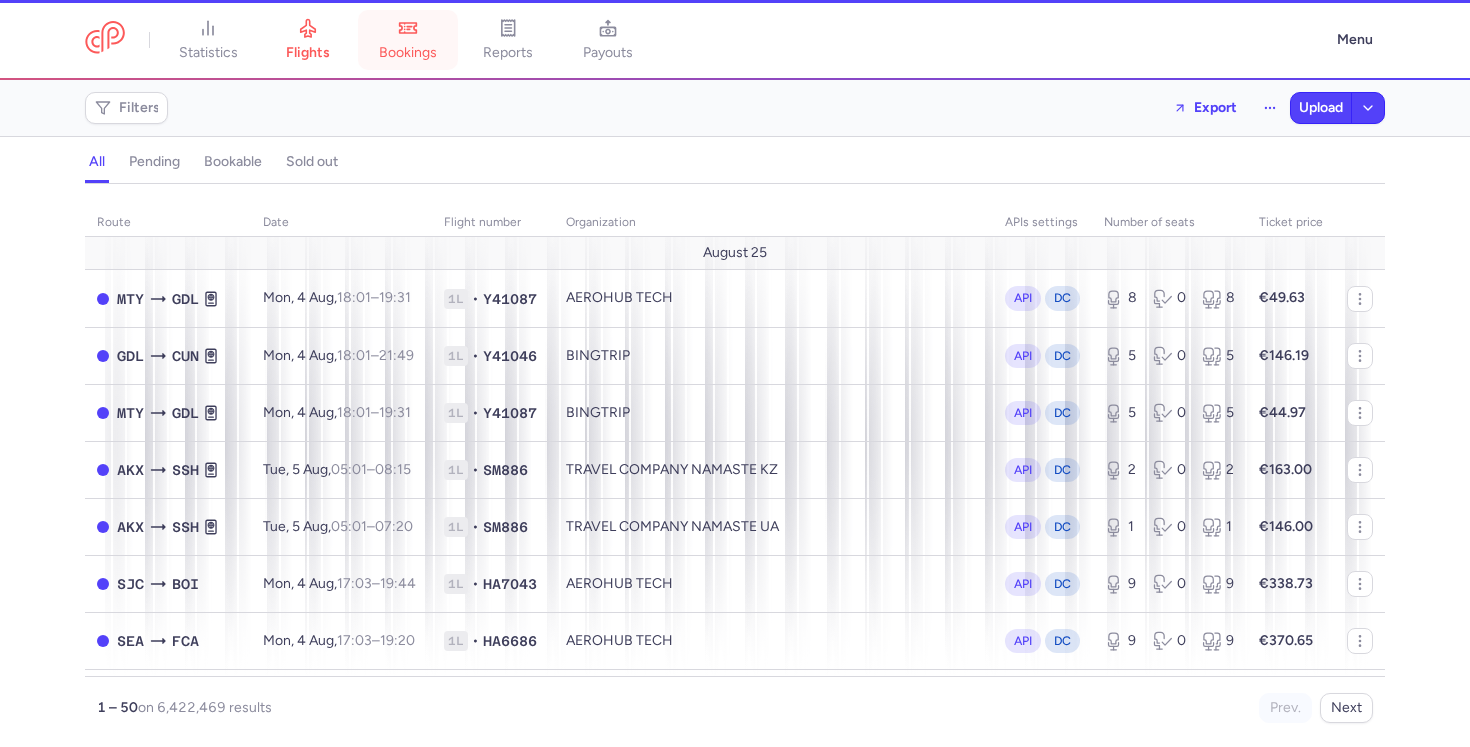 click on "bookings" at bounding box center (408, 53) 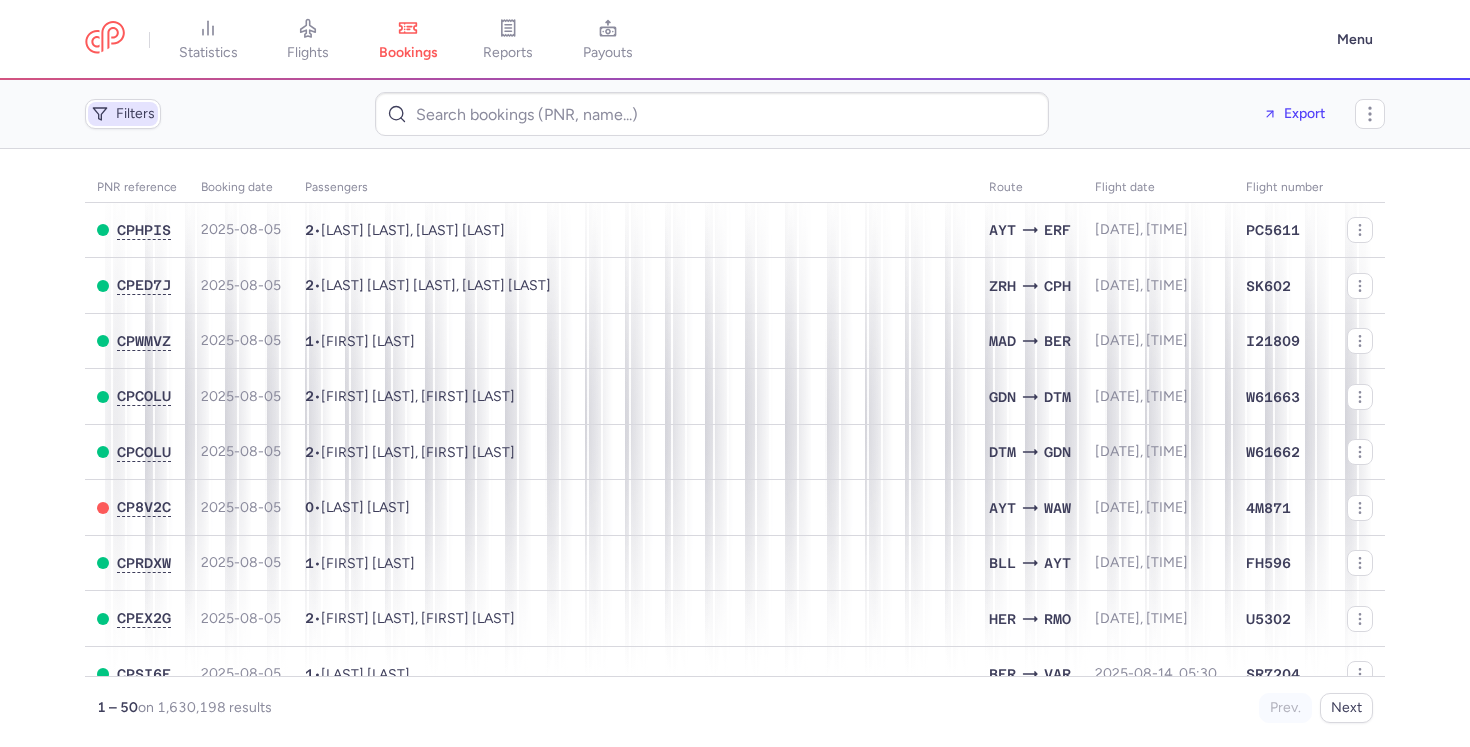 click on "Filters" 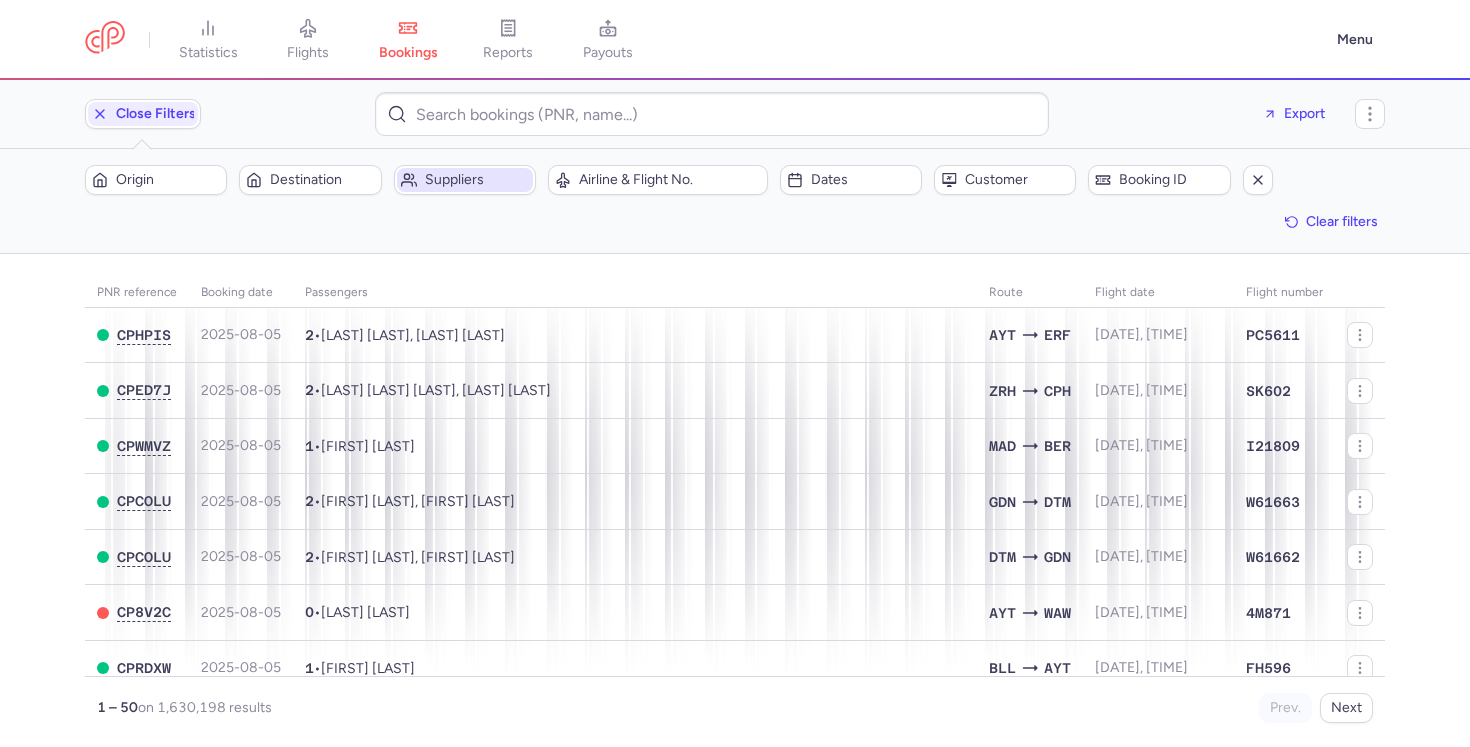 click on "Suppliers" at bounding box center [477, 180] 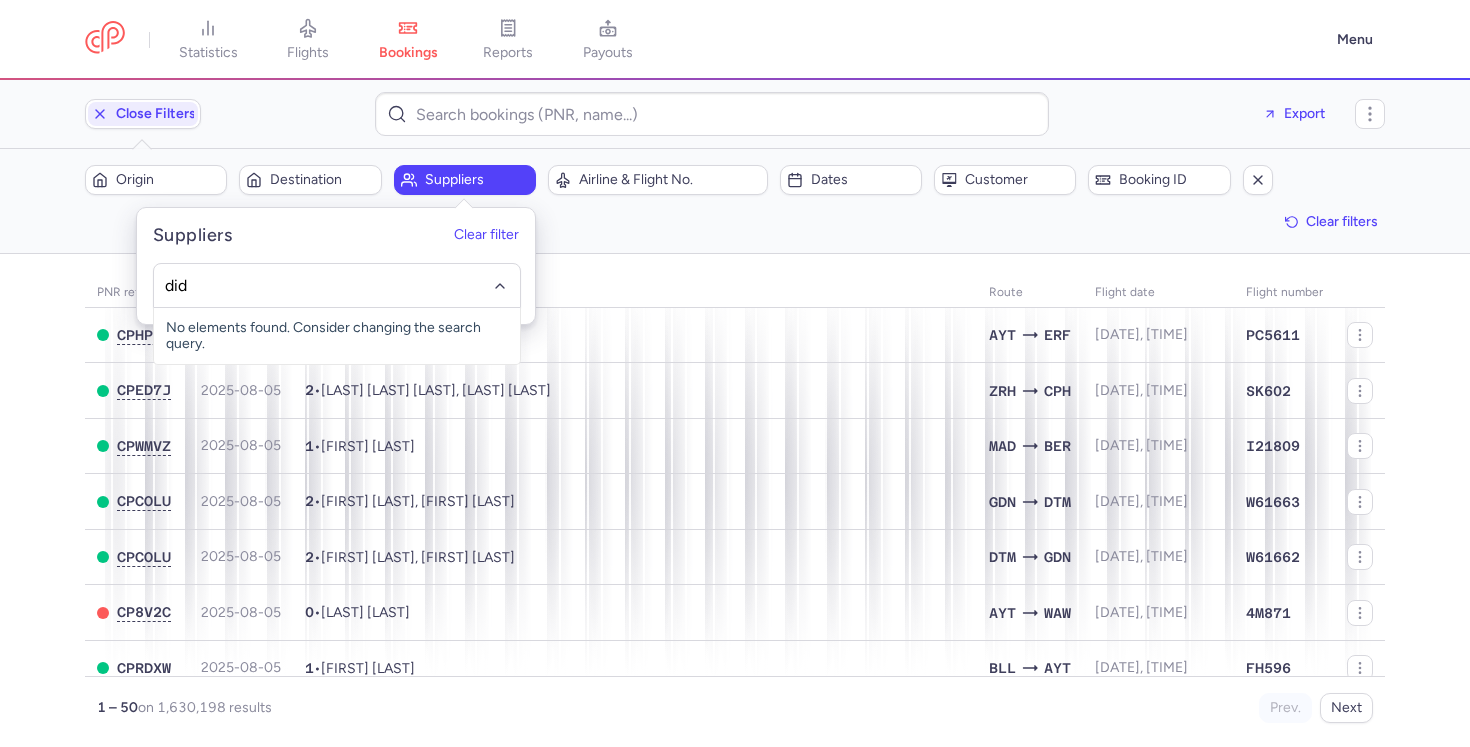 type on "dida" 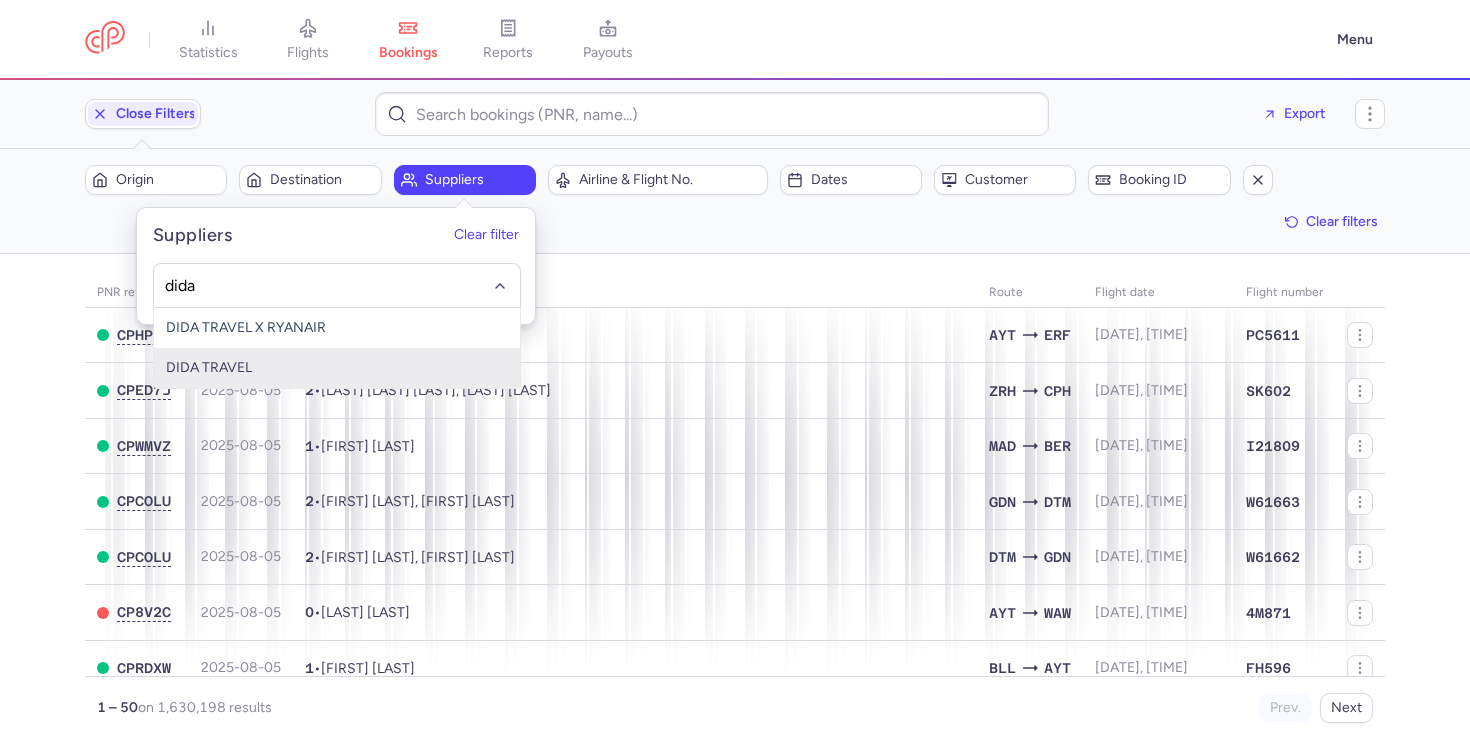 click on "DIDA TRAVEL" at bounding box center [337, 368] 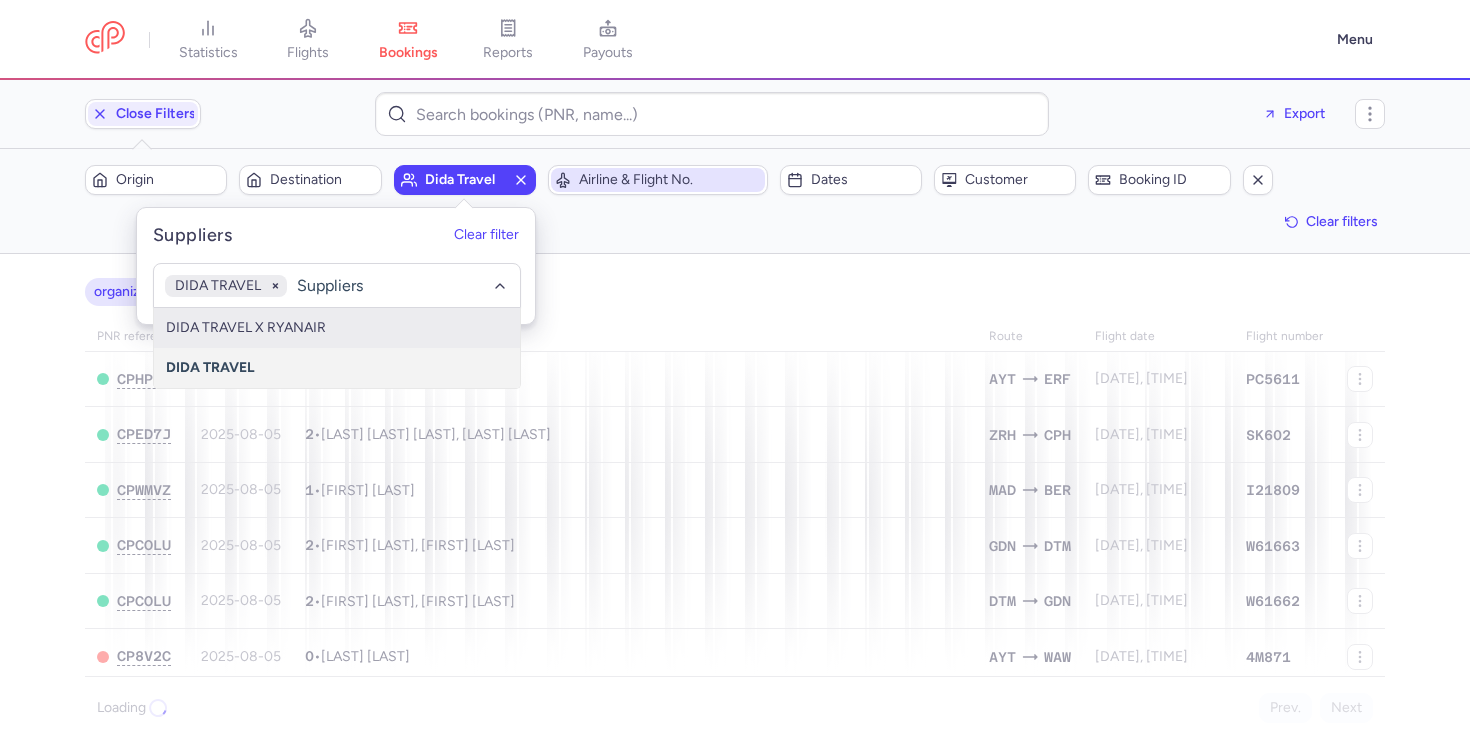click on "Airline & Flight No." at bounding box center [658, 180] 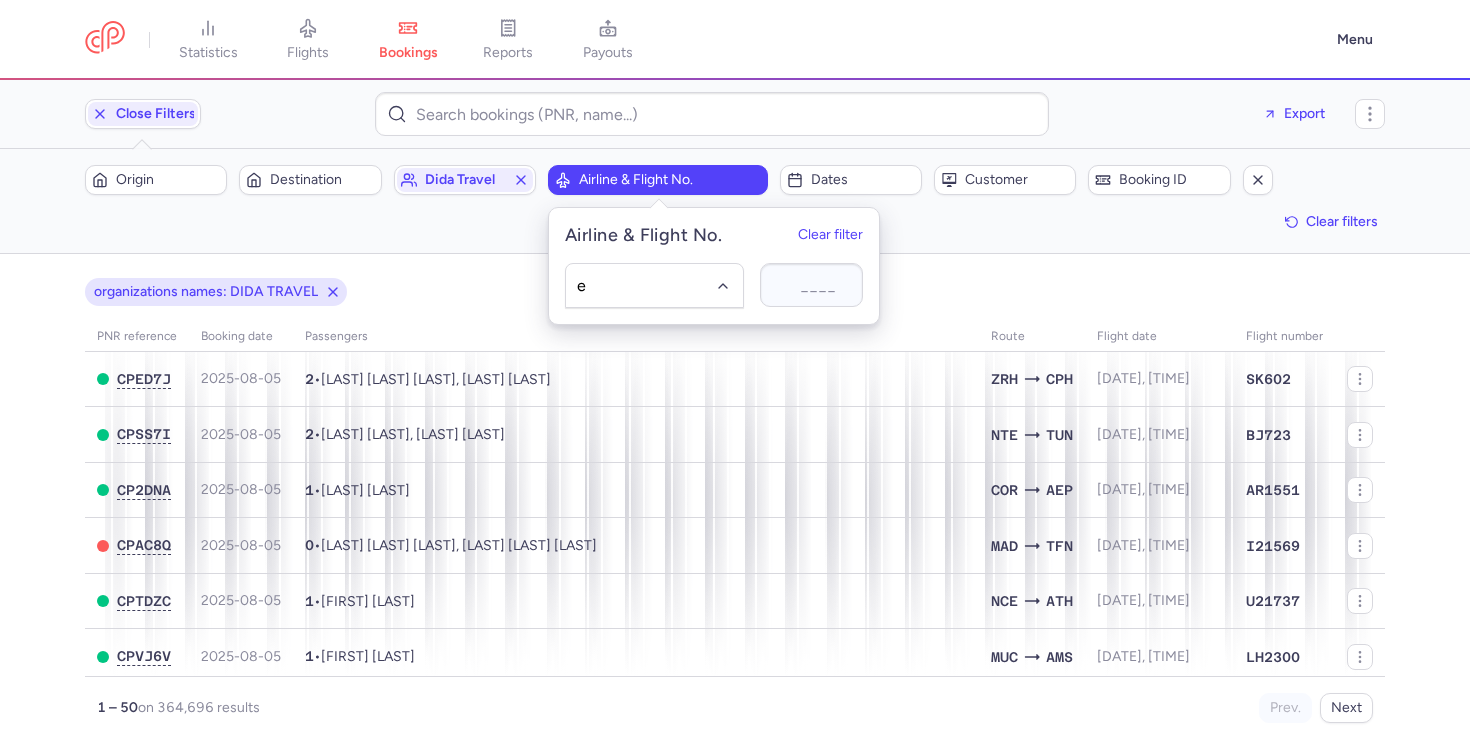 type on "ew" 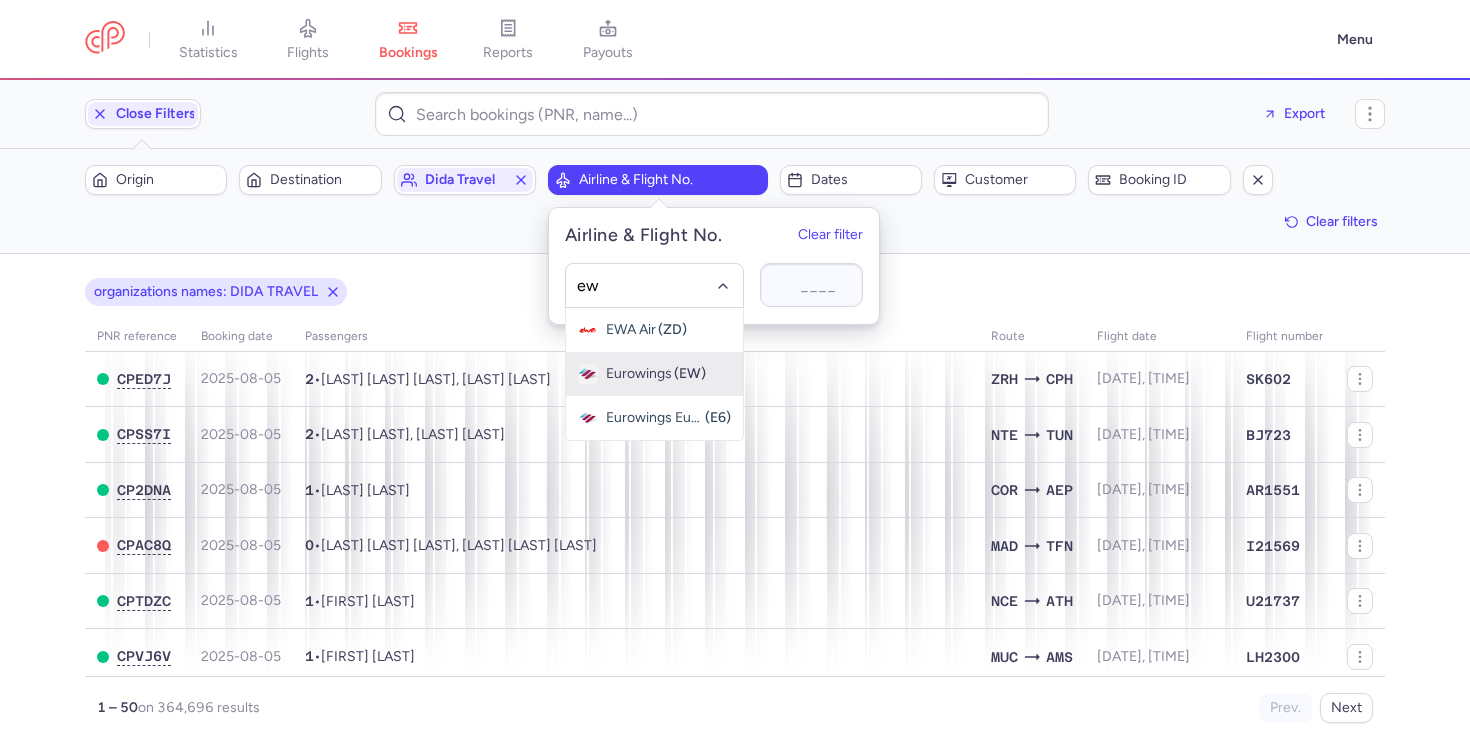 click on "Eurowings" at bounding box center [639, 374] 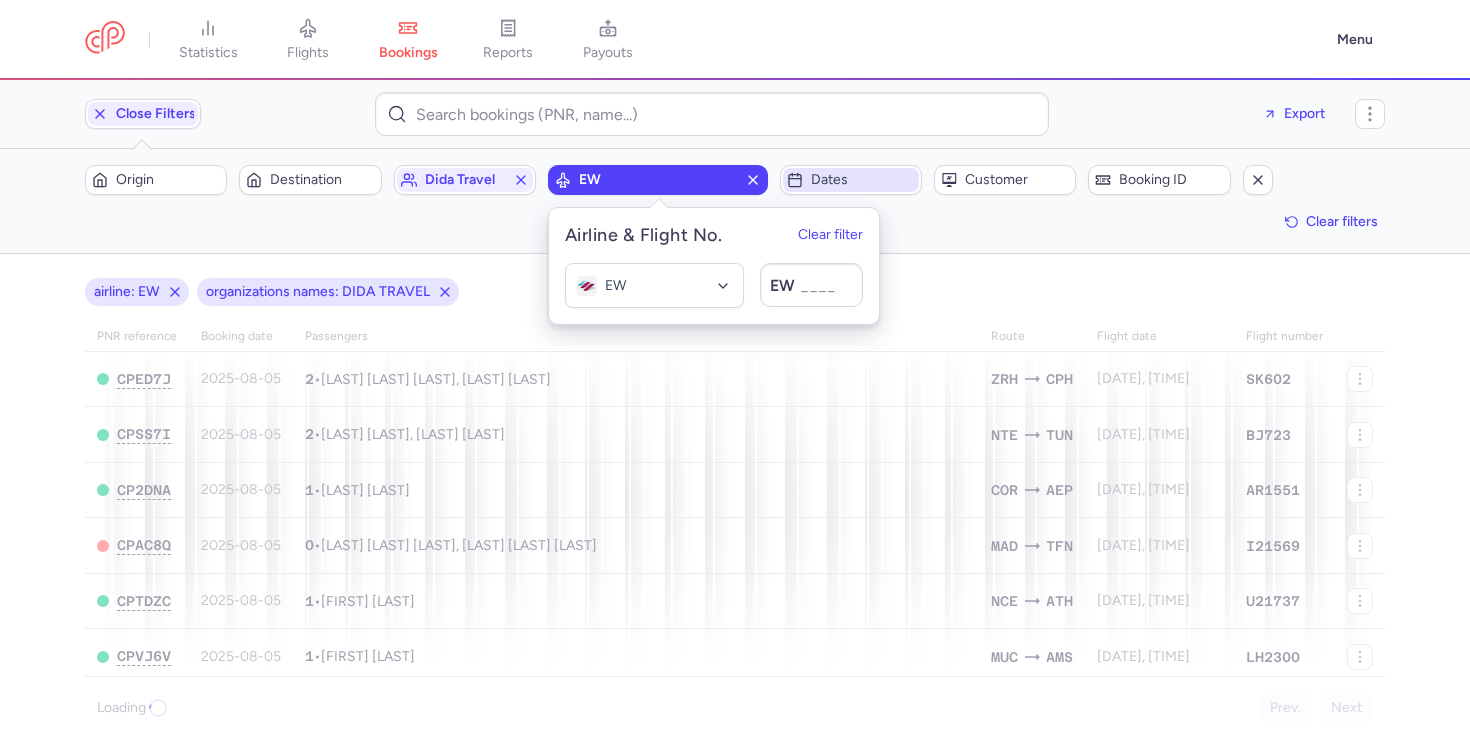 click on "Dates" at bounding box center [851, 180] 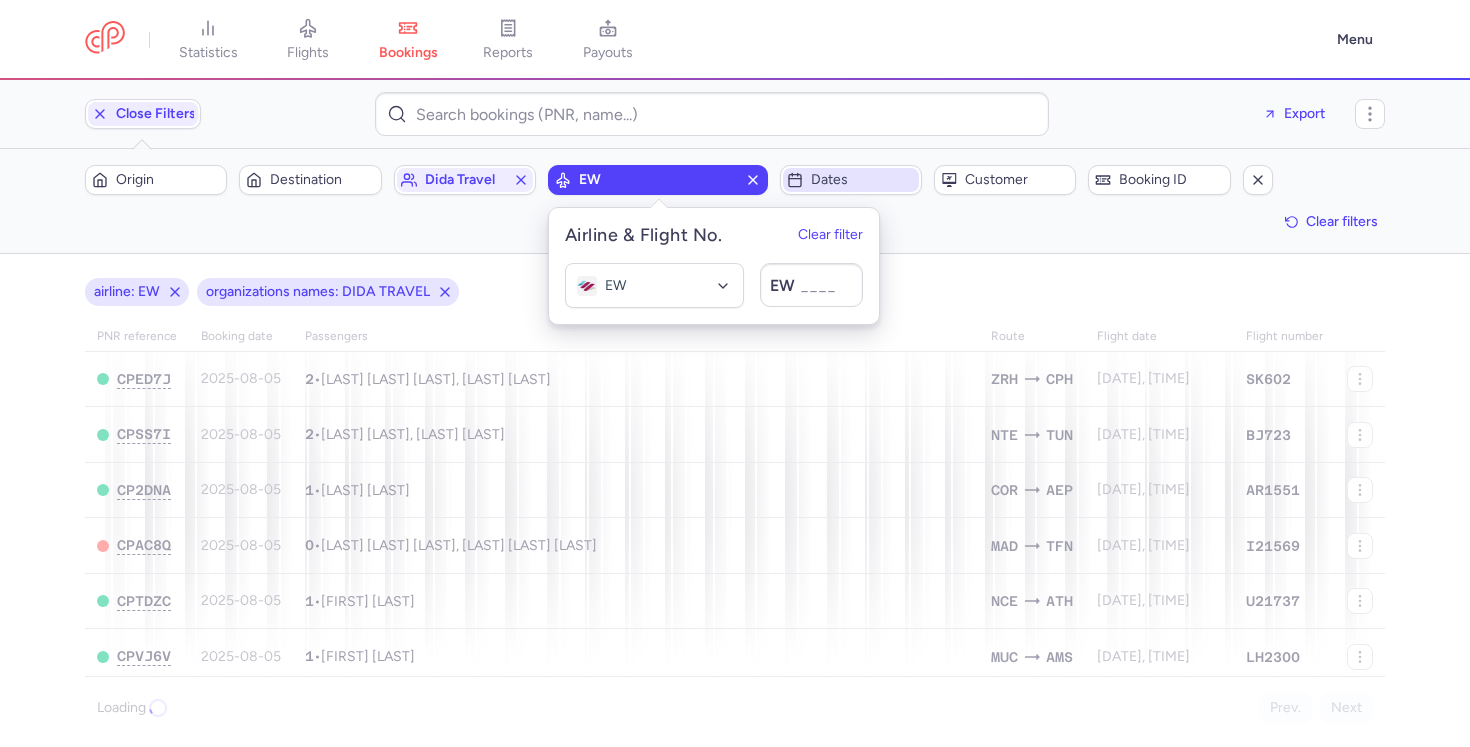 scroll, scrollTop: 16, scrollLeft: 0, axis: vertical 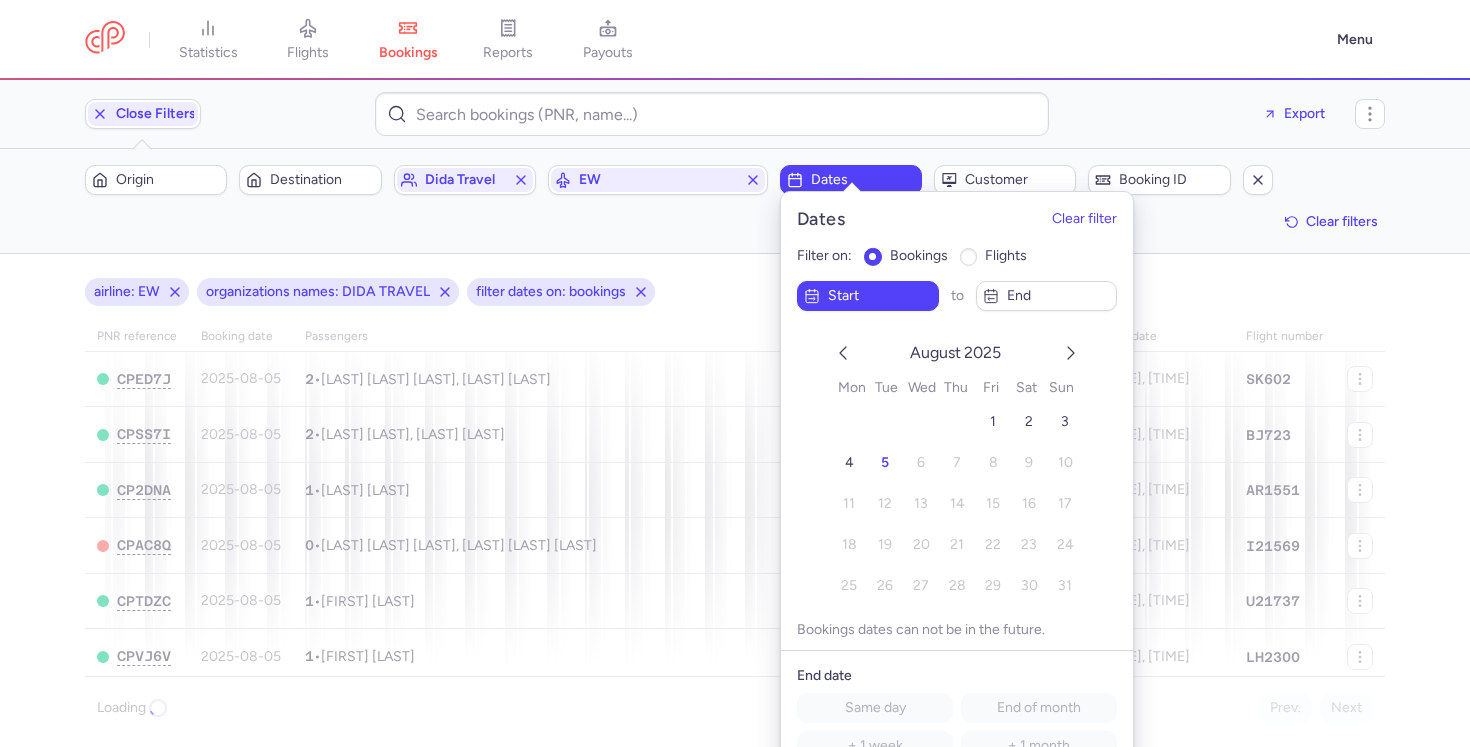 click on "August 2025 1 2 3 4 5 6 7 8 9 10 11 12 13 14 15 16 17 18 19 20 21 22 23 24 25 26 27 28 29 30 31" at bounding box center (957, 470) 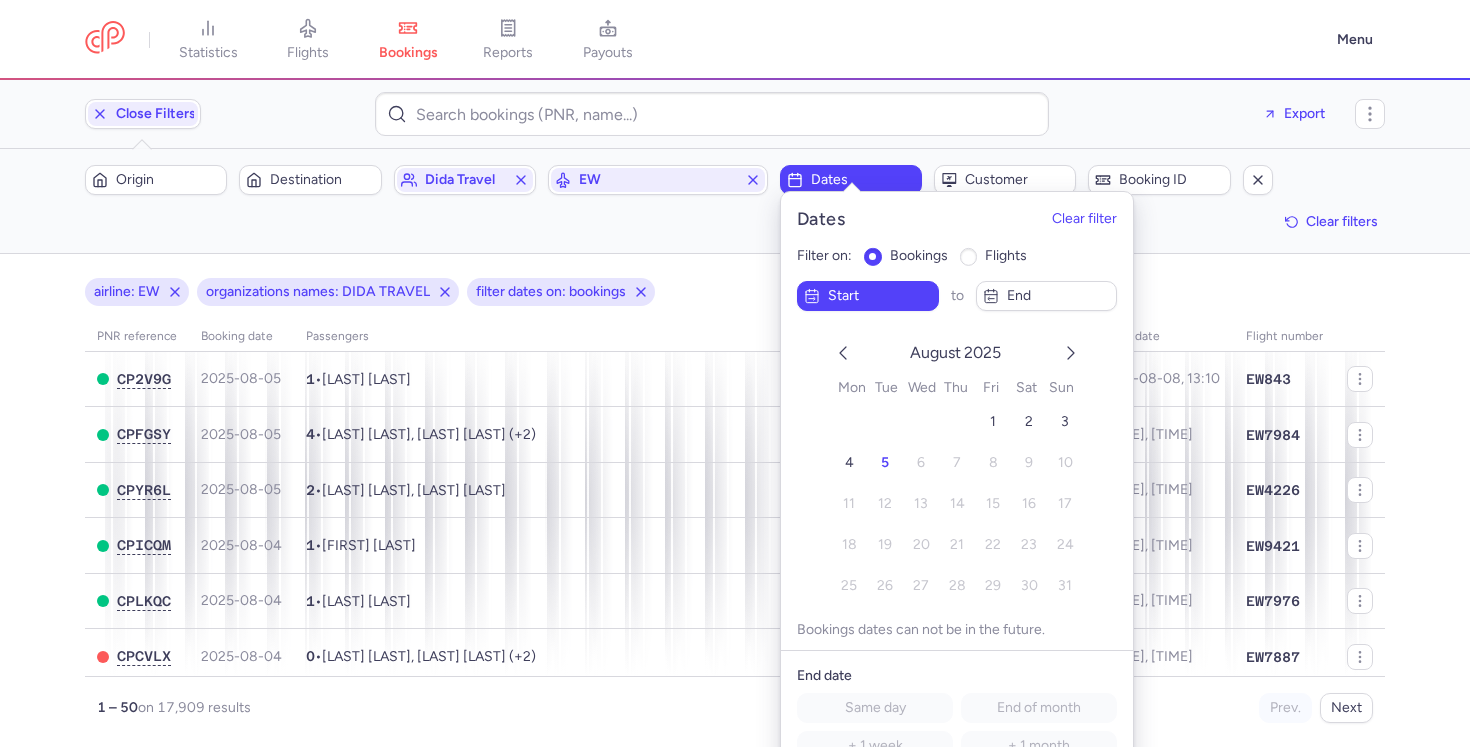 click 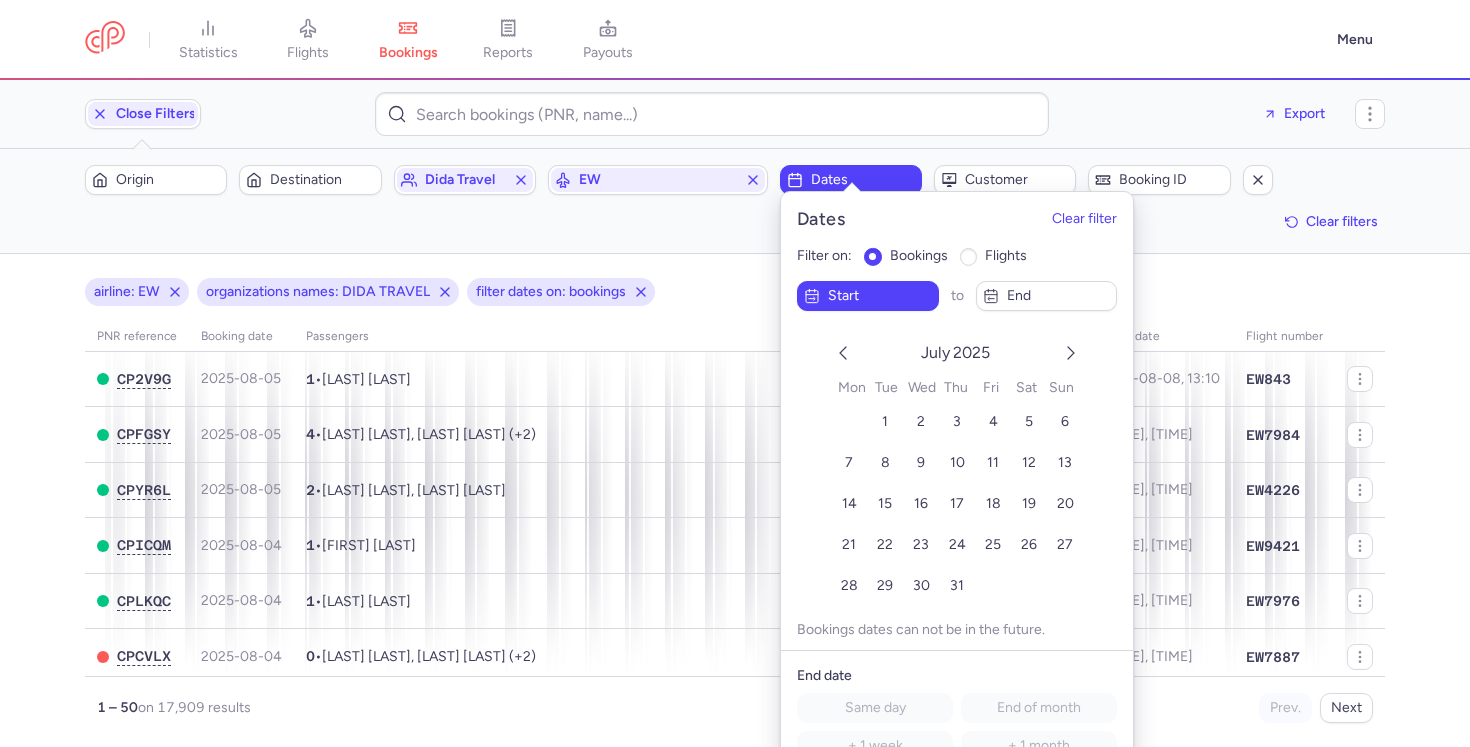 click 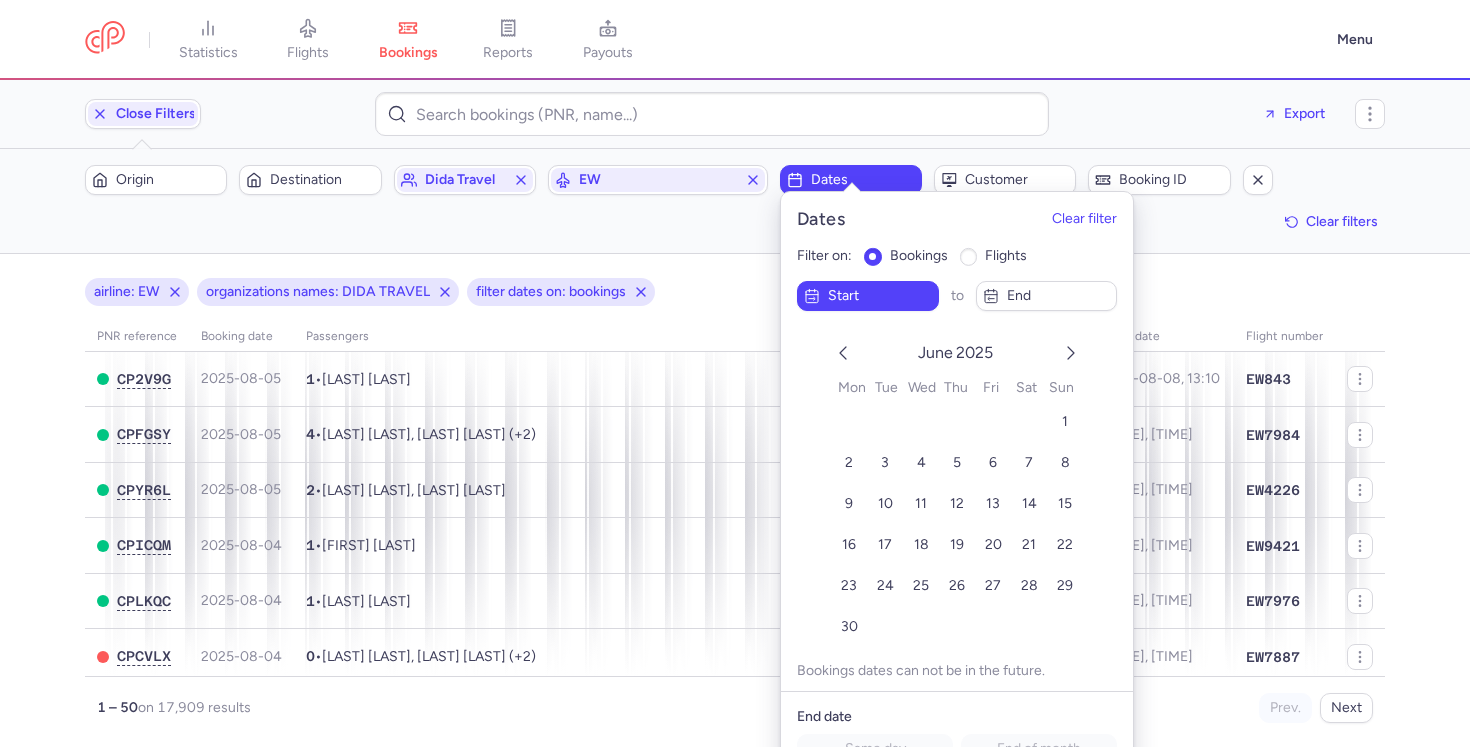 click 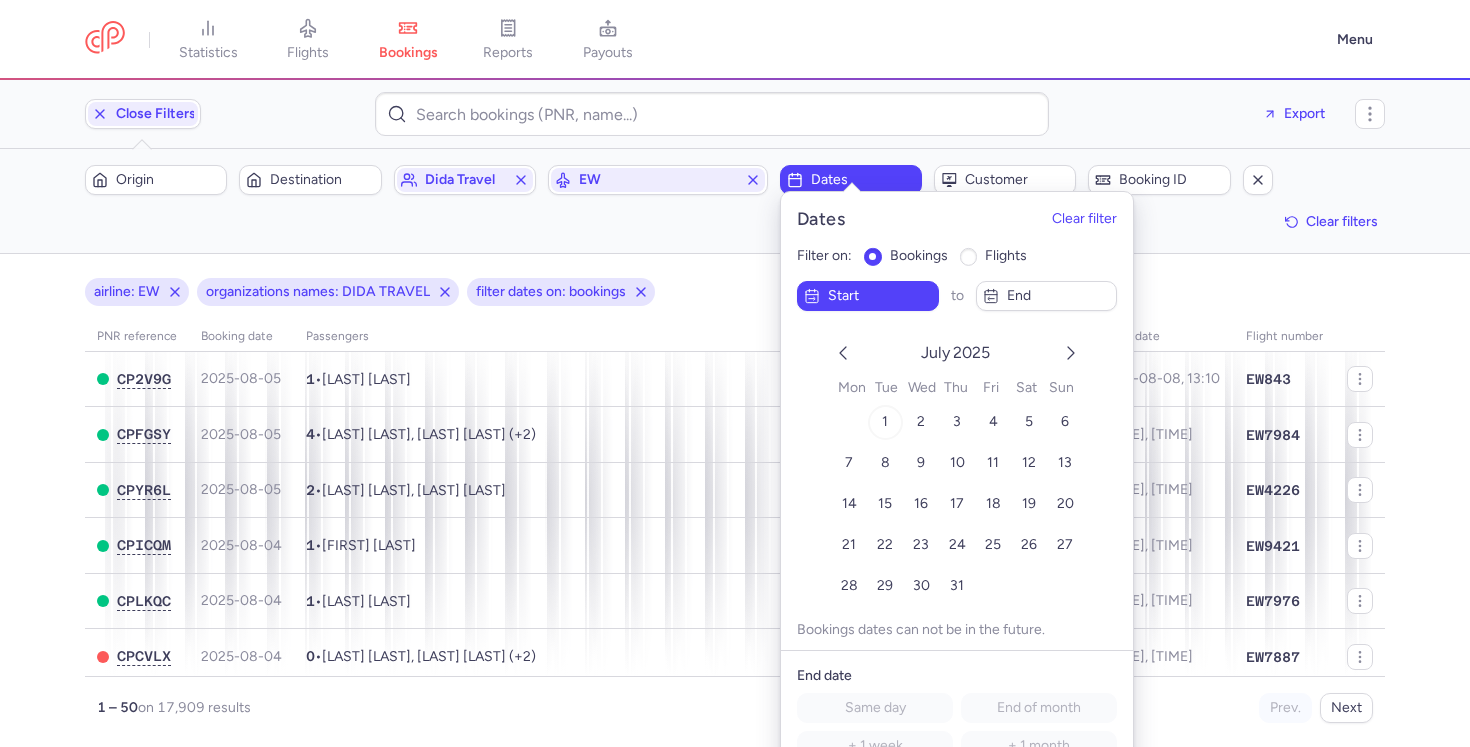 click on "1" at bounding box center [885, 421] 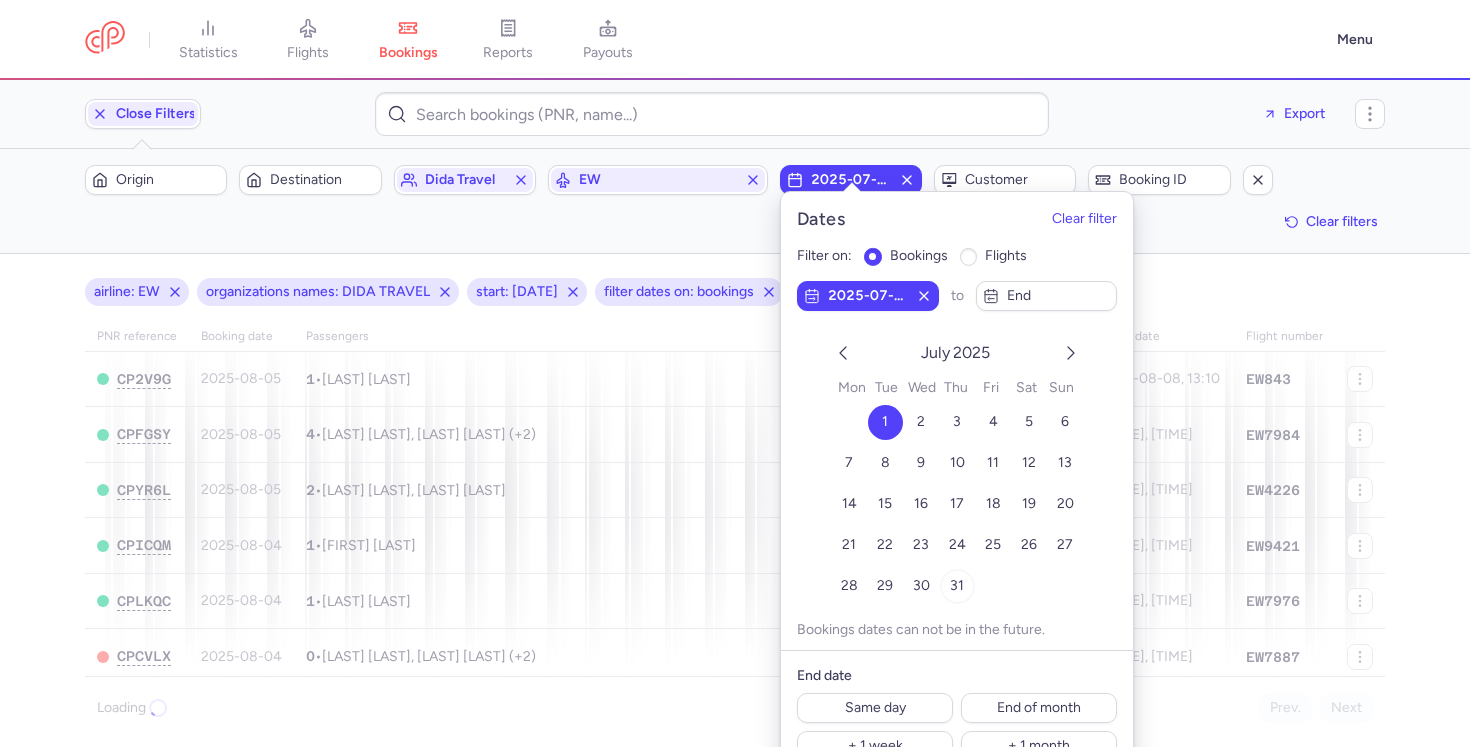 click on "31" at bounding box center [957, 585] 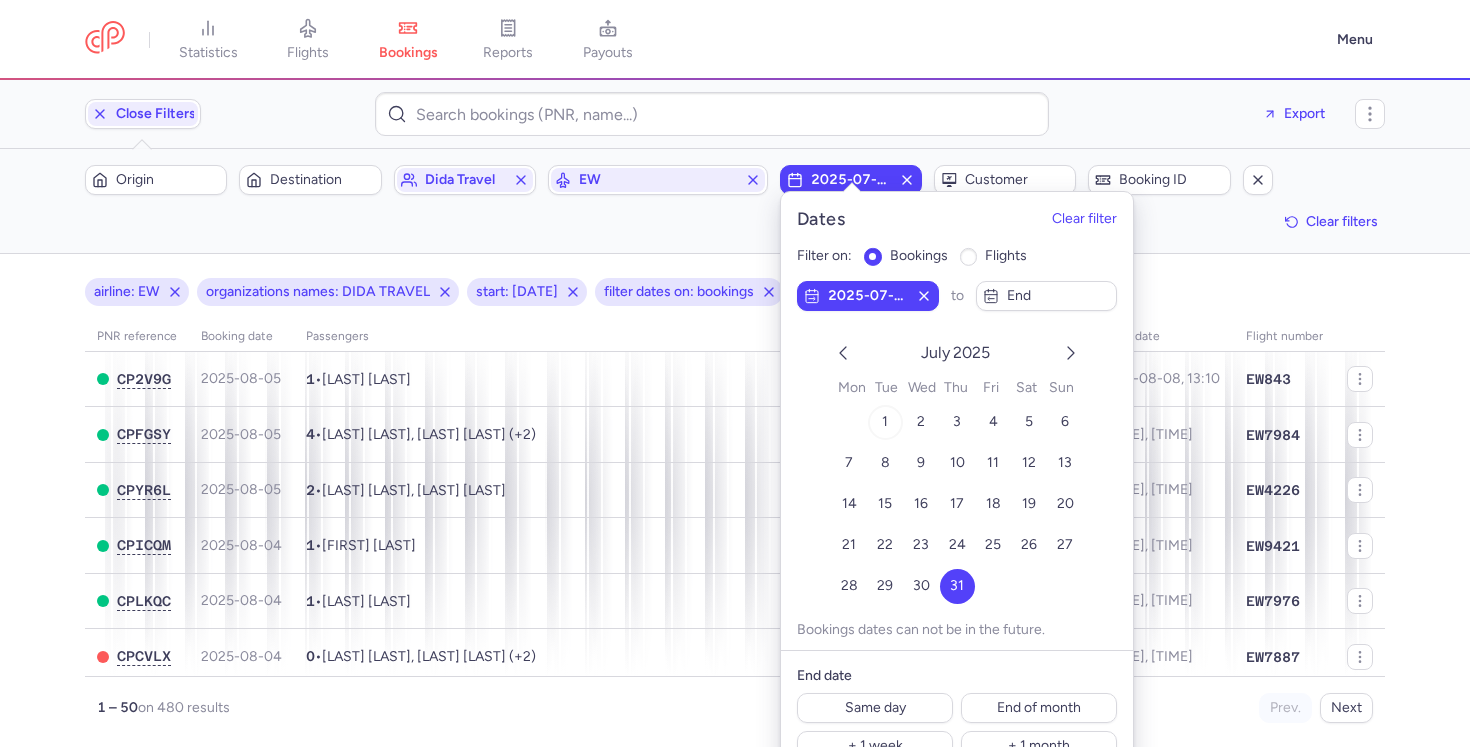 click on "1" at bounding box center (885, 421) 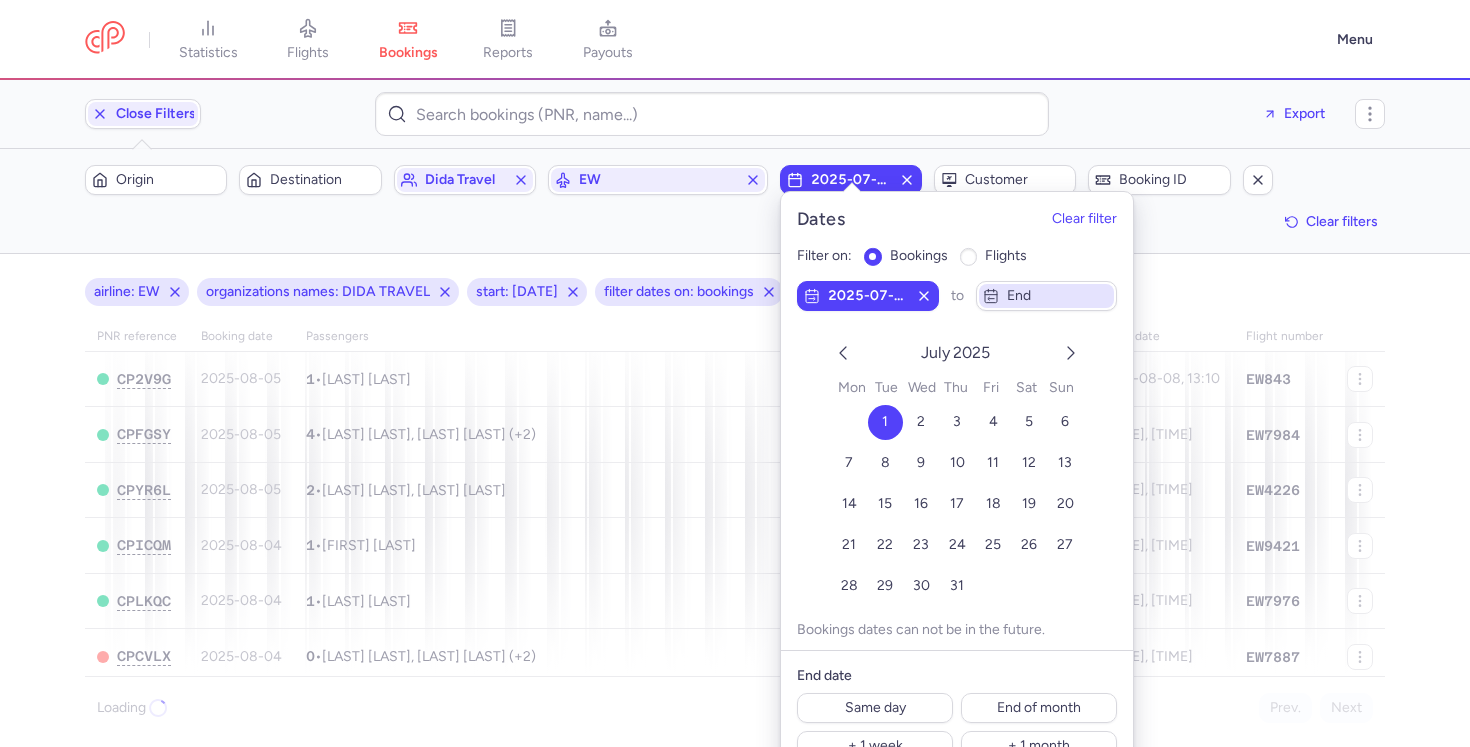 click on "end" at bounding box center [1046, 296] 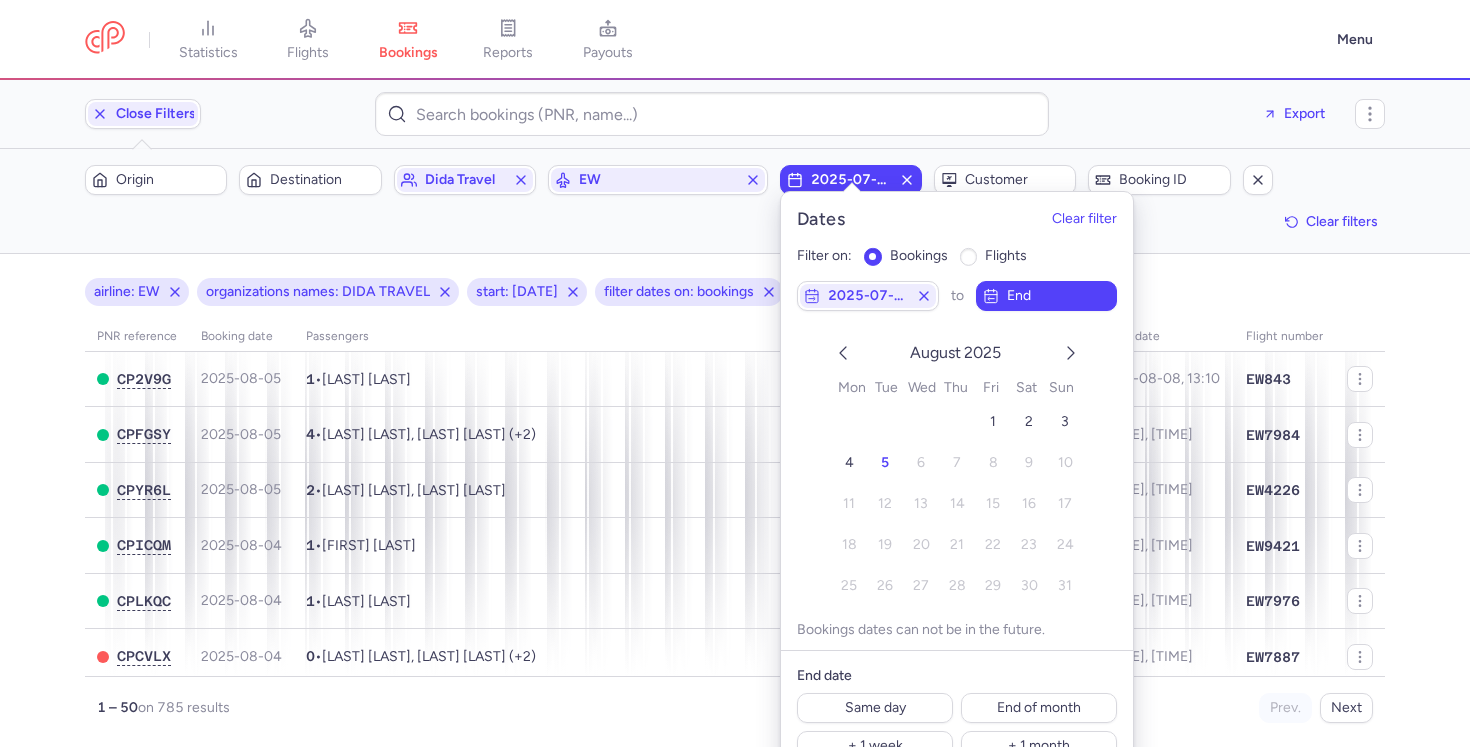 click 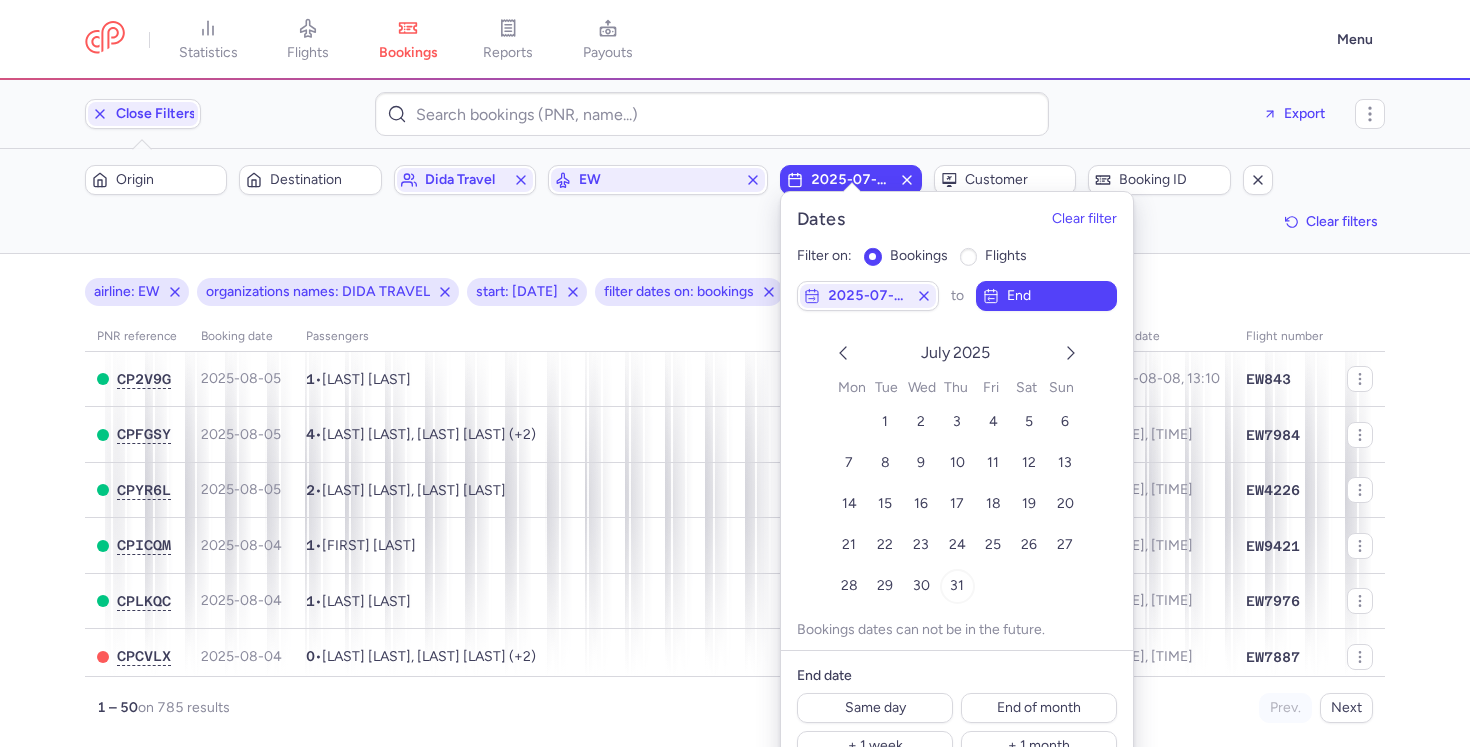 click on "31" at bounding box center (957, 585) 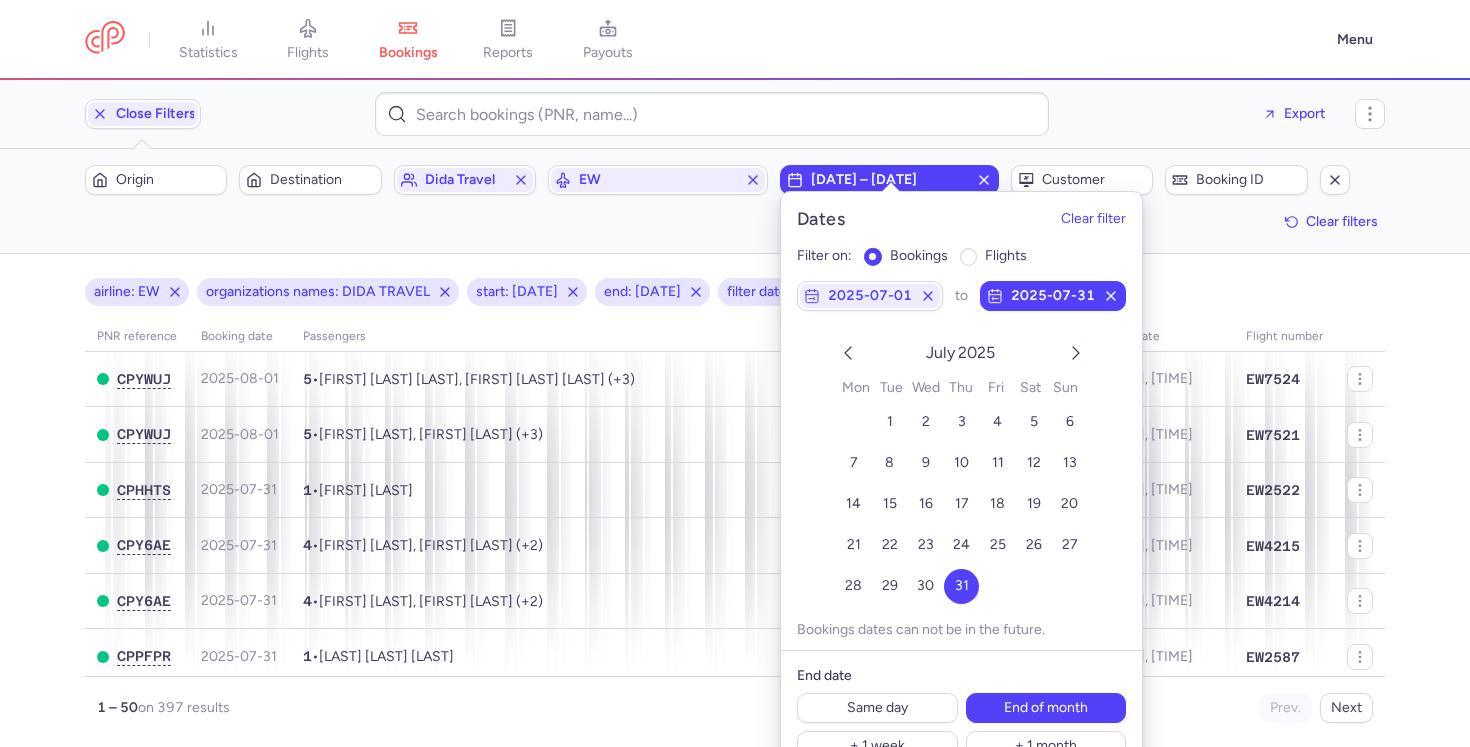 click on "airline: EW organizations names: DIDA TRAVEL start: 2025-07-01 end: 2025-07-31 filter dates on: bookings PNR reference Booking date Passengers Route flight date Flight number CPYWUJ 2025-08-01 5  •  Montserrat RIERA TORRECILLAS, Adria TORRES RIERA (+3)  HAM  BCN 2025-08-29, 15:30 EW7524 CPYWUJ 2025-08-01 5  •  Ada TORRES RIERA, David TORRES PINDADO (+3)  BCN  HAM 2025-08-25, 11:00 EW7521 CPHHTS 2025-07-31 1  •  Alba VALDIVIESO PASSOLAS  STR  BCN 2025-09-14, 18:15 EW2522 CPY6AE 2025-07-31 4  •  Ihor TERESHCHENKO, Olha TERESHCHENKO (+2)  BCN  PRG 2025-08-29, 09:05 EW4215 CPY6AE 2025-07-31 4  •  Ihor TERESHCHENKO, Olha TERESHCHENKO (+2)  PRG  BCN 2025-08-19, 10:50 EW4214 CPPFPR 2025-07-31 1  •  Rahel Franziska FINCKH  PMI  STR 2025-08-08, 20:25 EW2587 CPBWU7 2025-07-31 1  •  Elvis GASHI  FRA  PRN 2025-08-25, 18:10 EW6613 CPOYYT 2025-07-31 0  •  Raf OTTEN, Renzo GOOSSENS (+2)  PMI  DUS 2025-08-06, 17:25 EW9591 CPHN4U 2025-07-31 1  •  Marika GENCARELLI  SUF  HAJ 2025-08-28, 09:20 EW3851 CPEYWX 1" at bounding box center [735, 500] 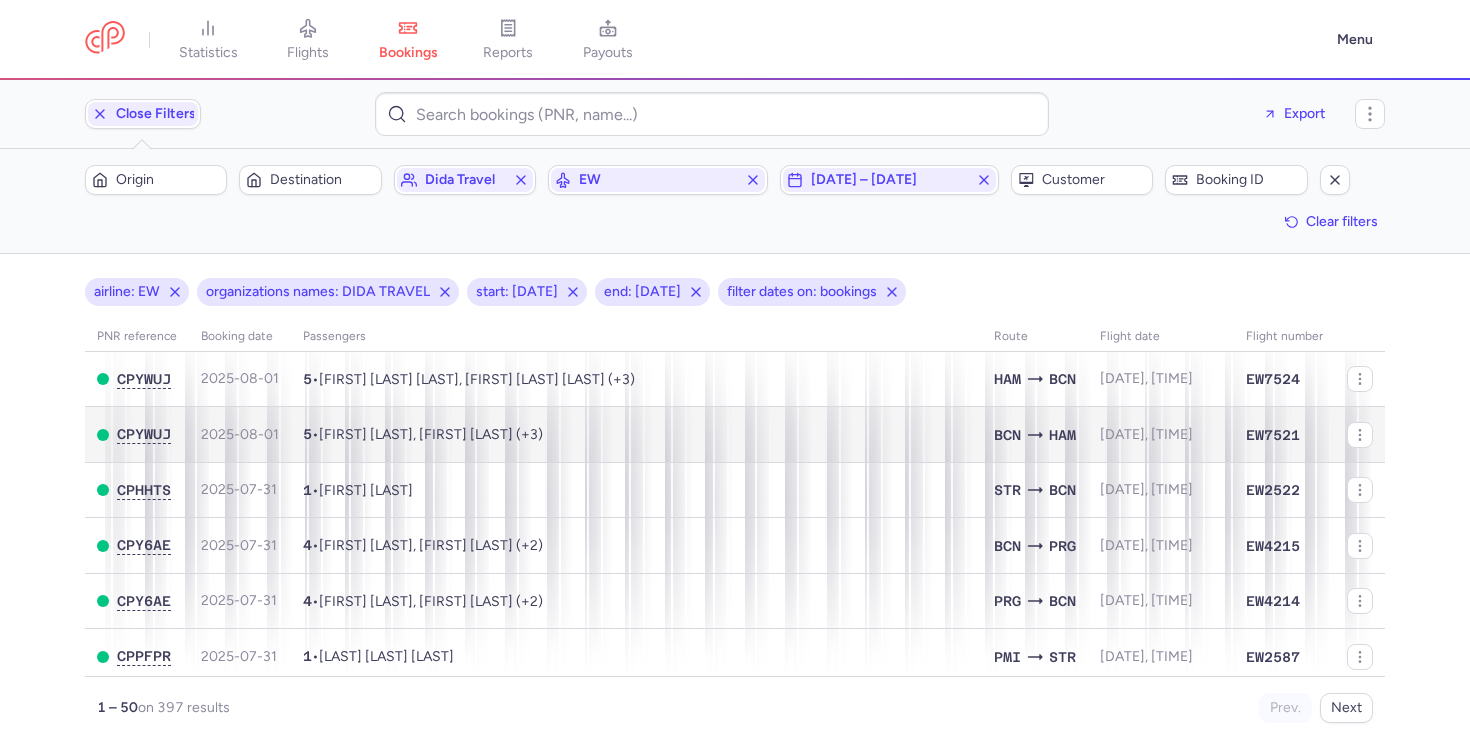 scroll, scrollTop: 0, scrollLeft: 0, axis: both 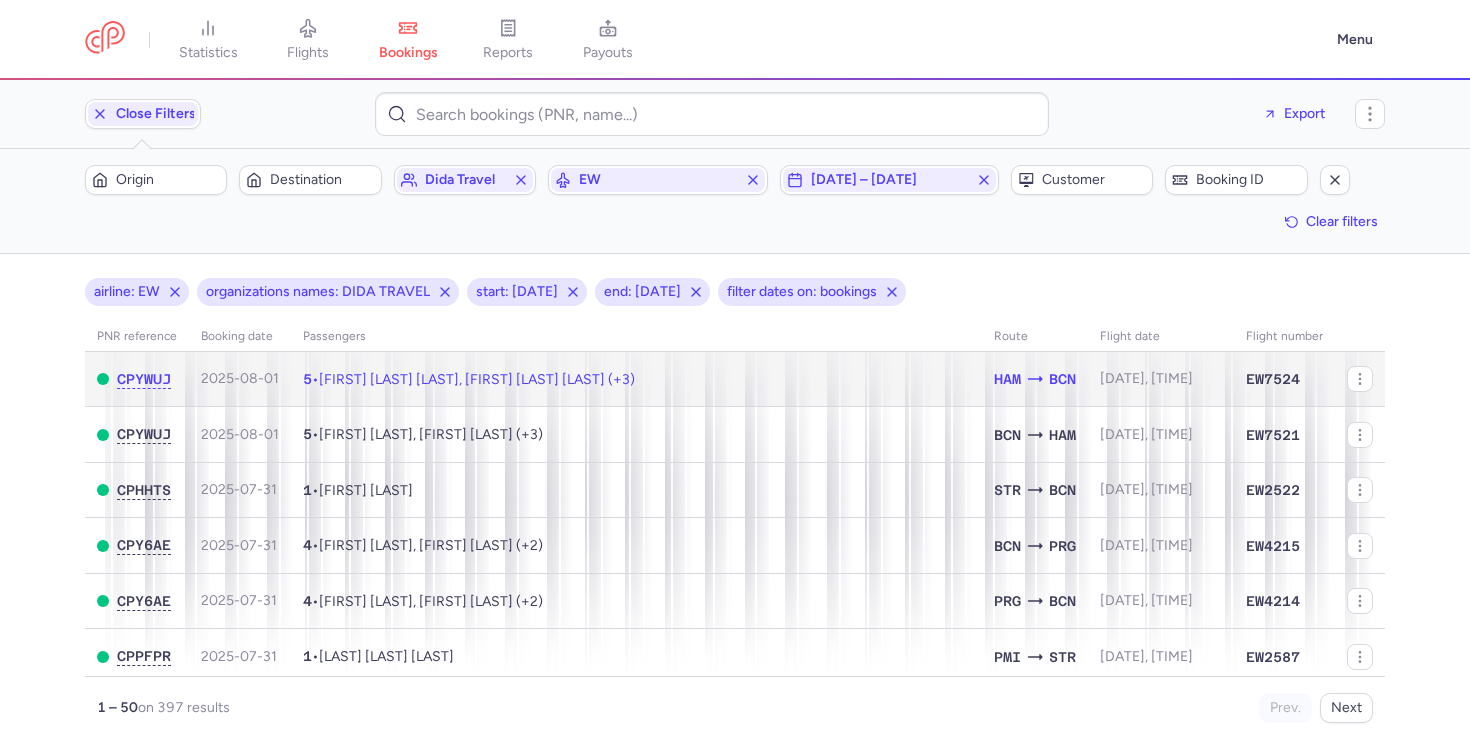 click on "5  •  Montserrat RIERA TORRECILLAS, Adria TORRES RIERA (+3)" 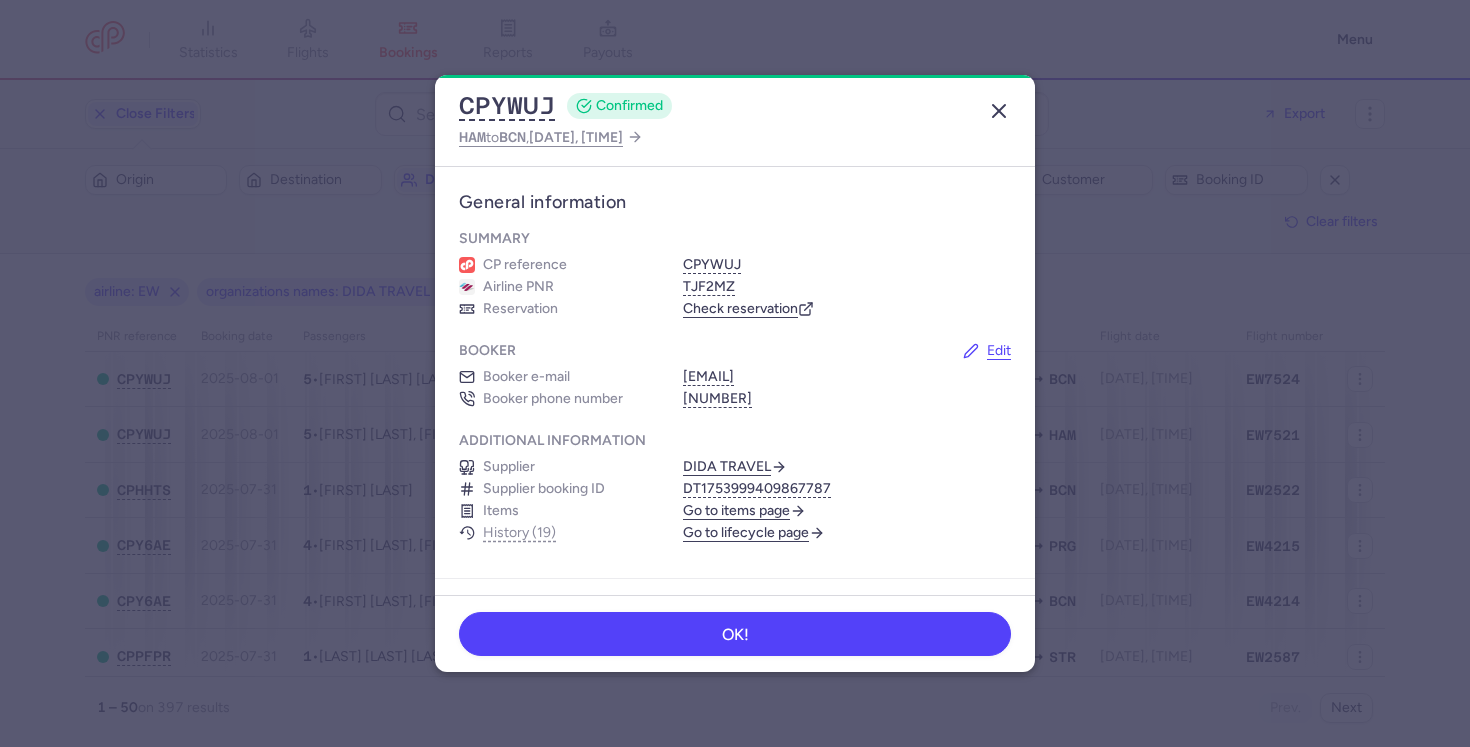 click 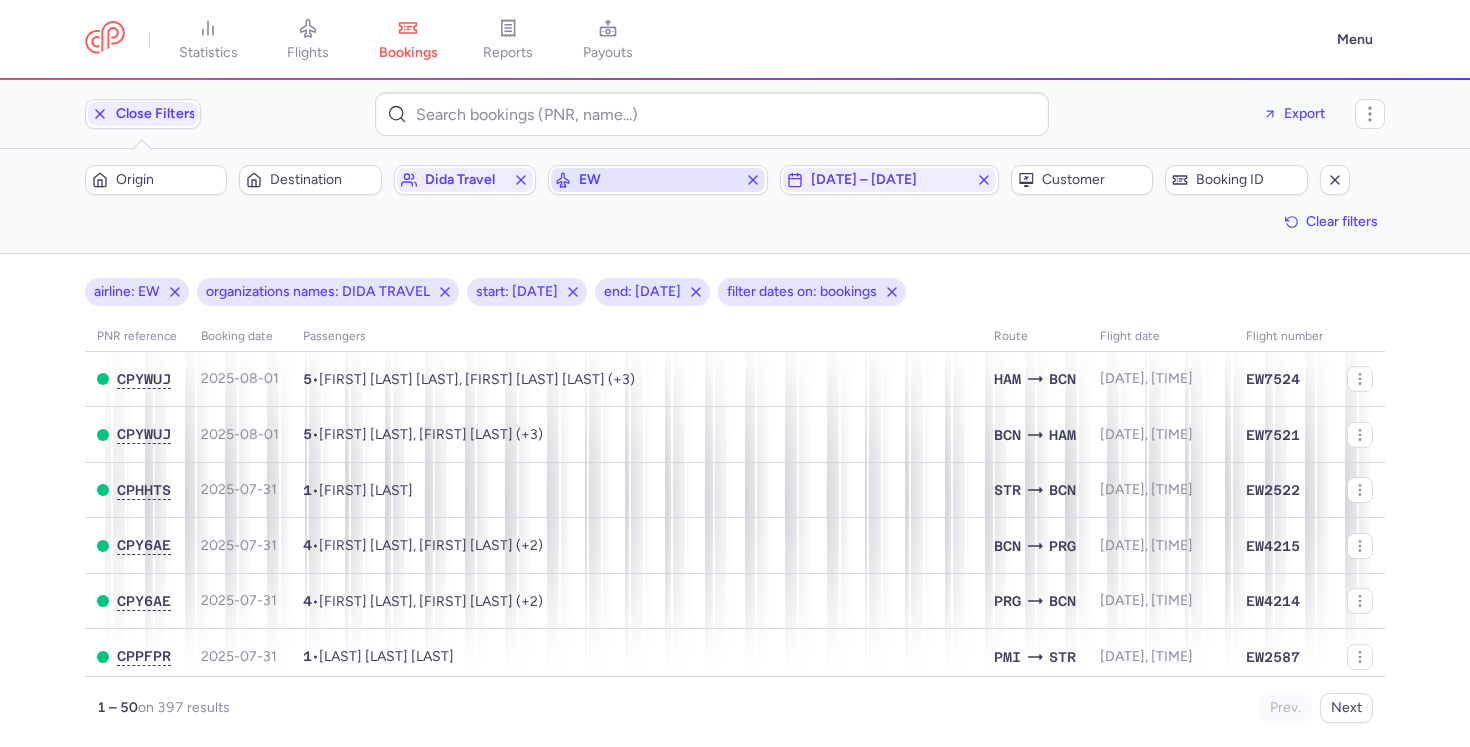 click 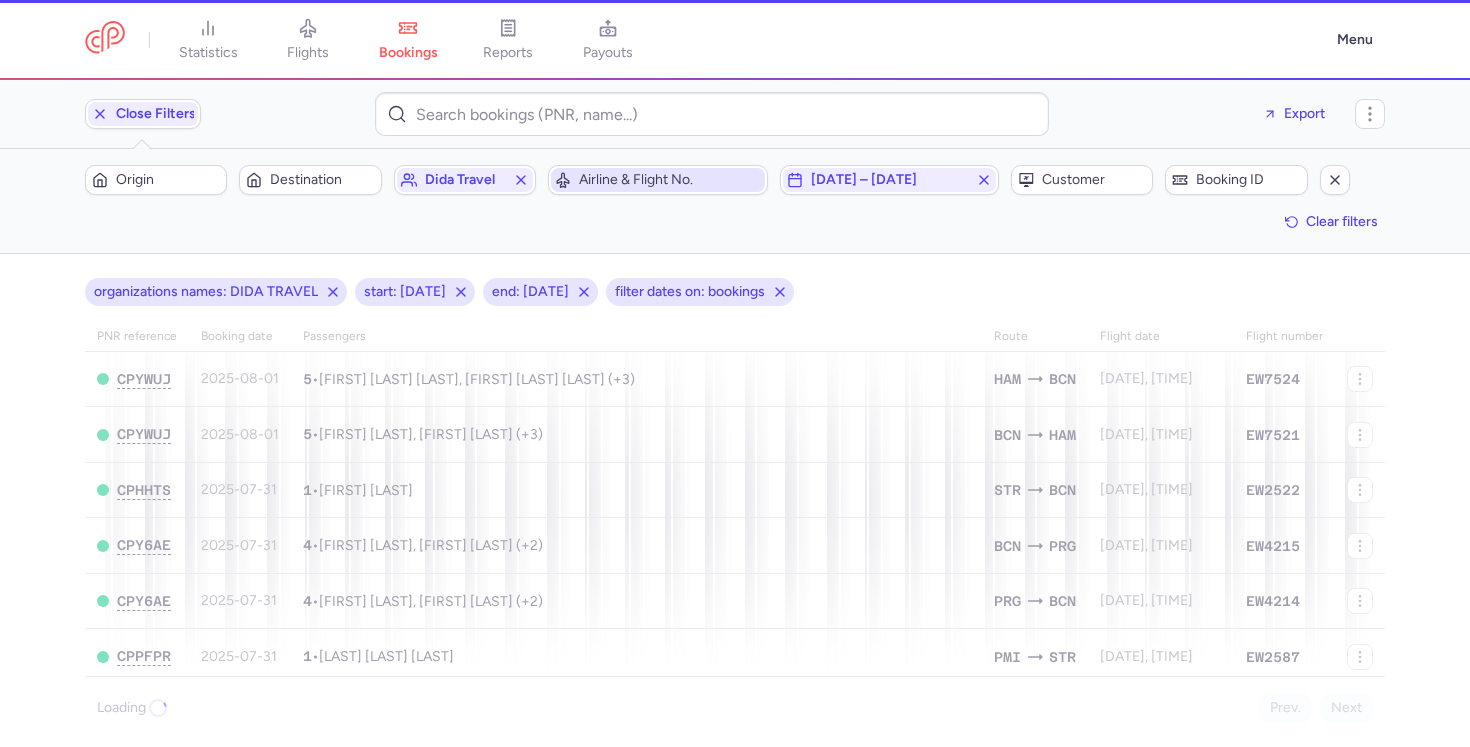 click on "Airline & Flight No." at bounding box center (670, 180) 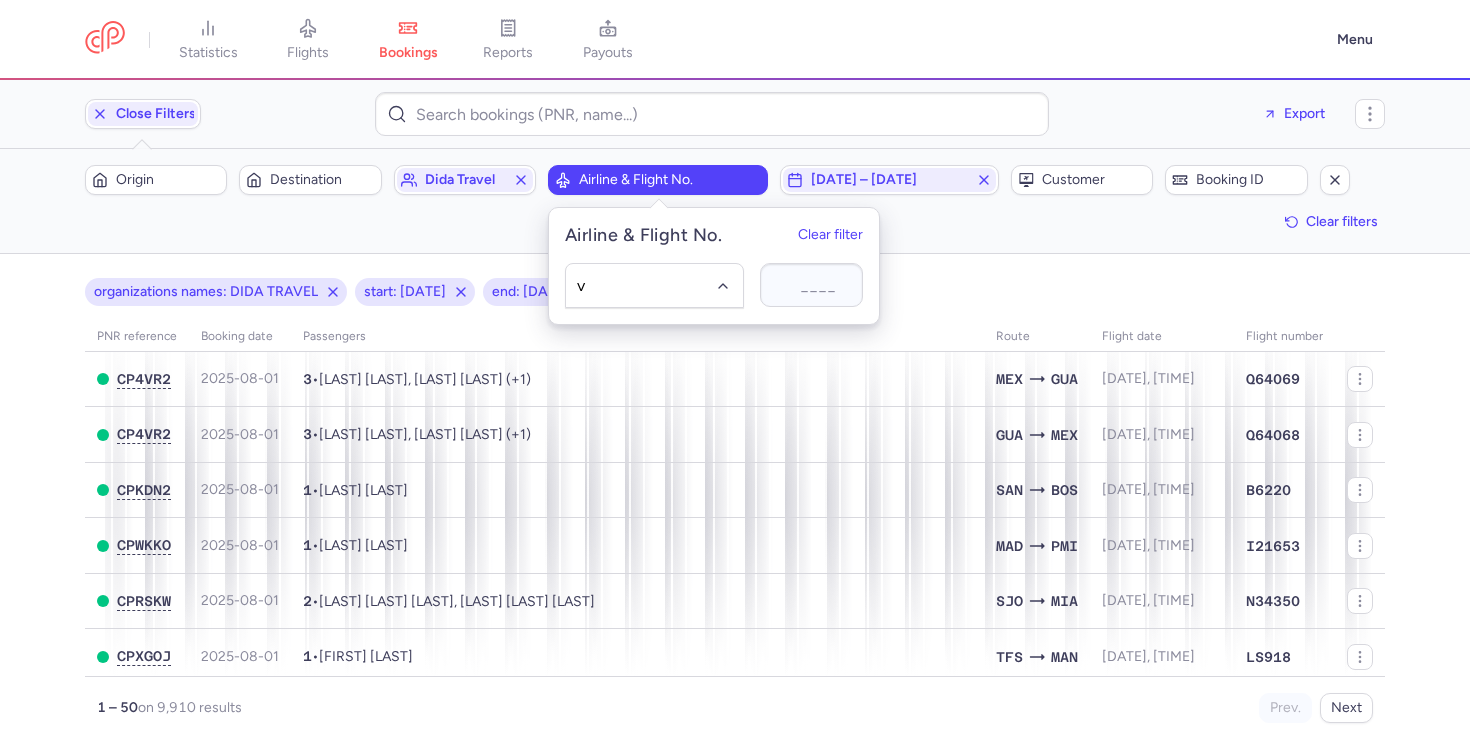 type on "v7" 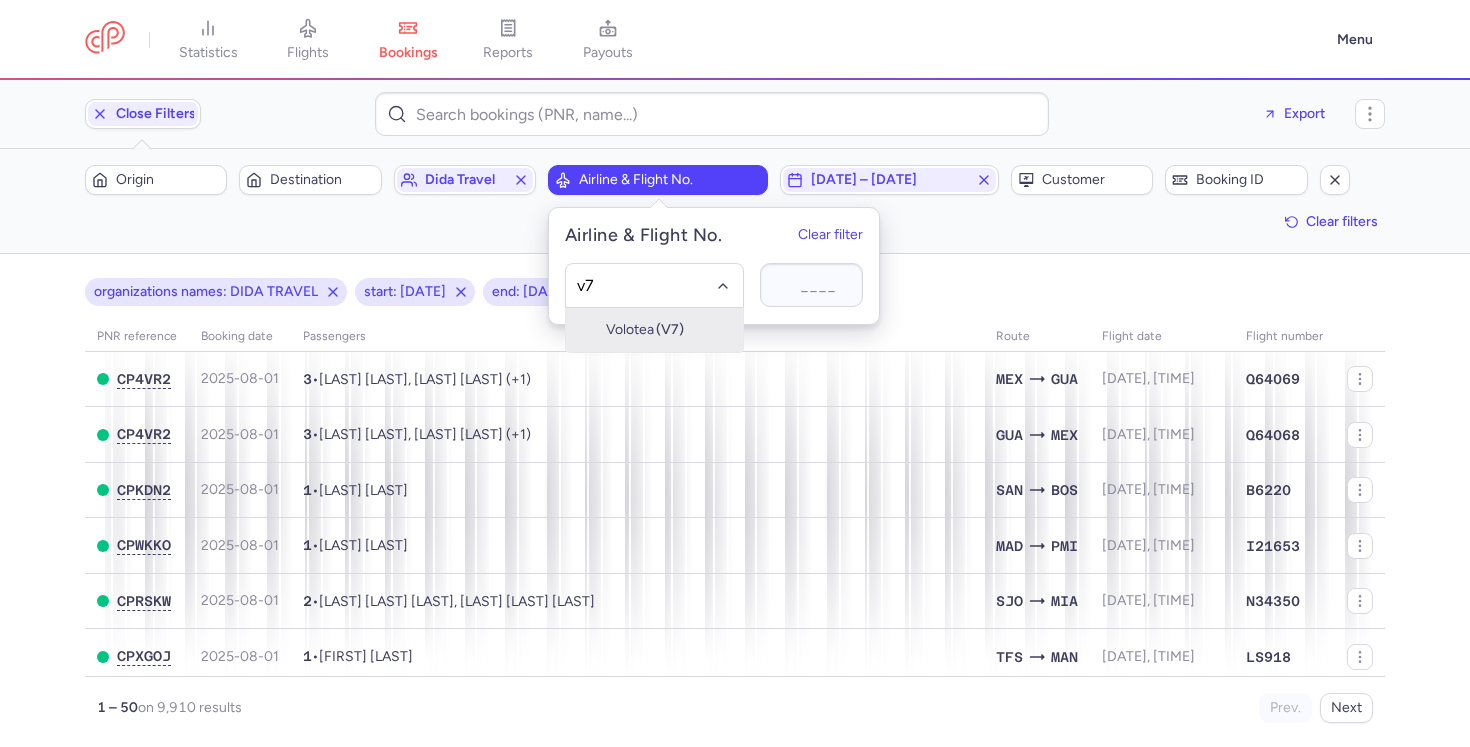 click on "Volotea" at bounding box center (630, 330) 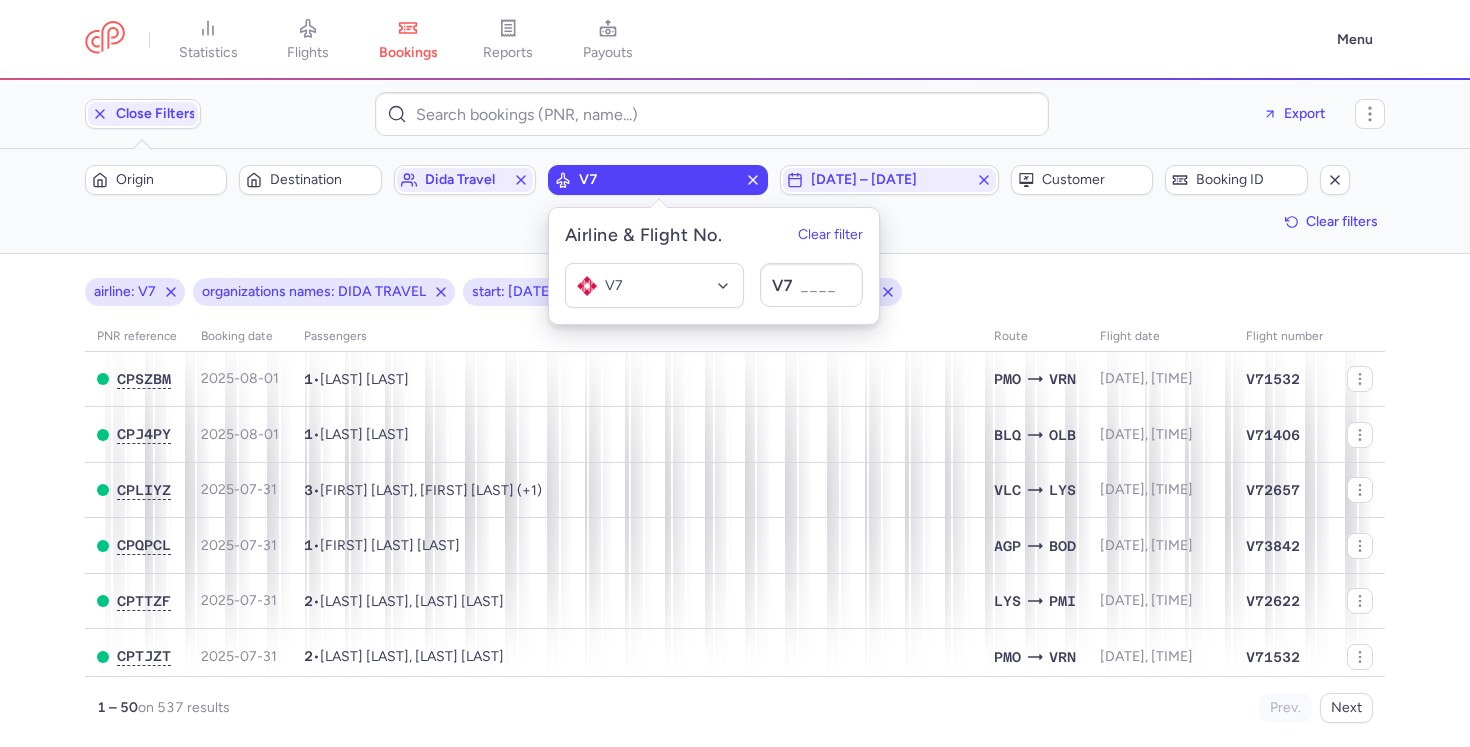 click on "Origin  Destination dida travel   V7  2025-07-01 – 2025-07-31  Customer  Booking ID  Clear filters" 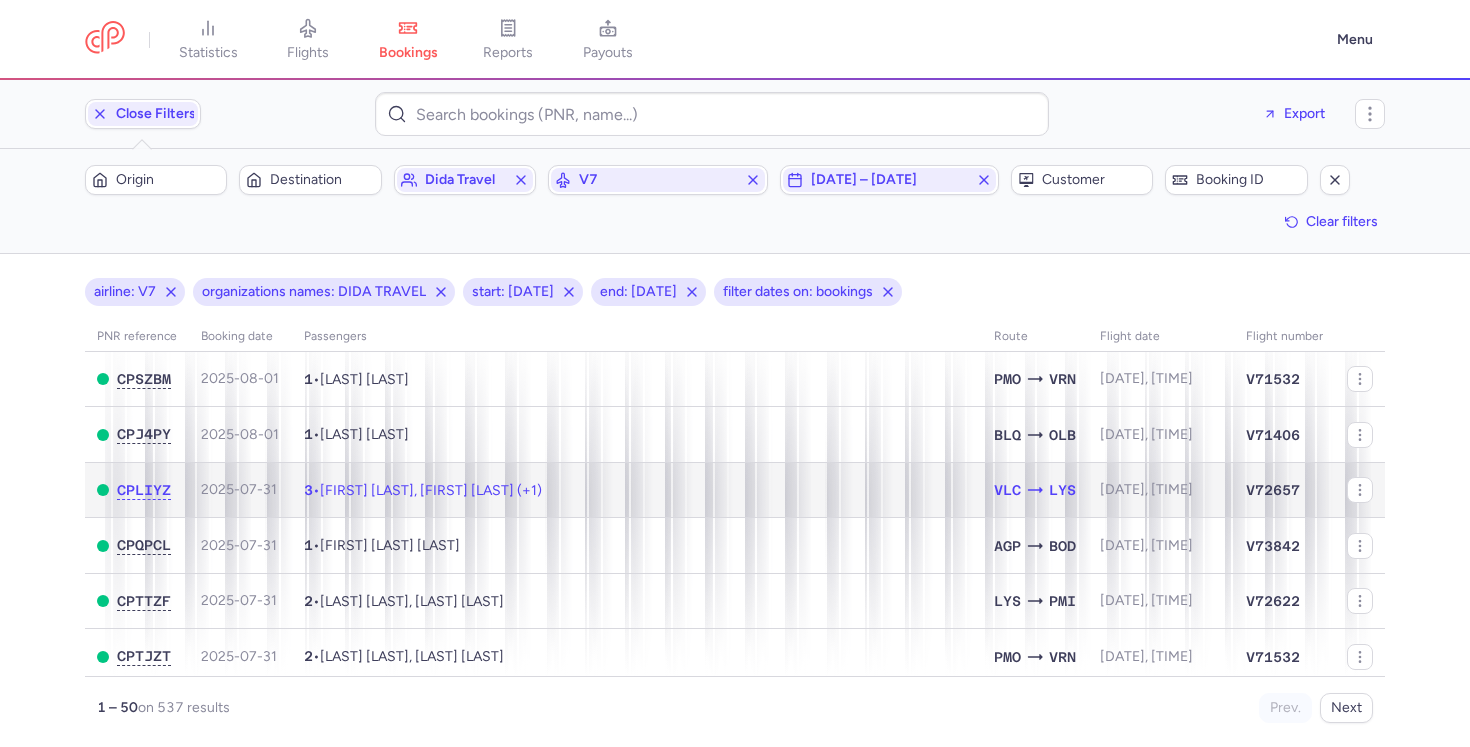 click on "Agnieszka Zofia ADAMSKA, Dominika SUCHORAB (+1)" at bounding box center [431, 490] 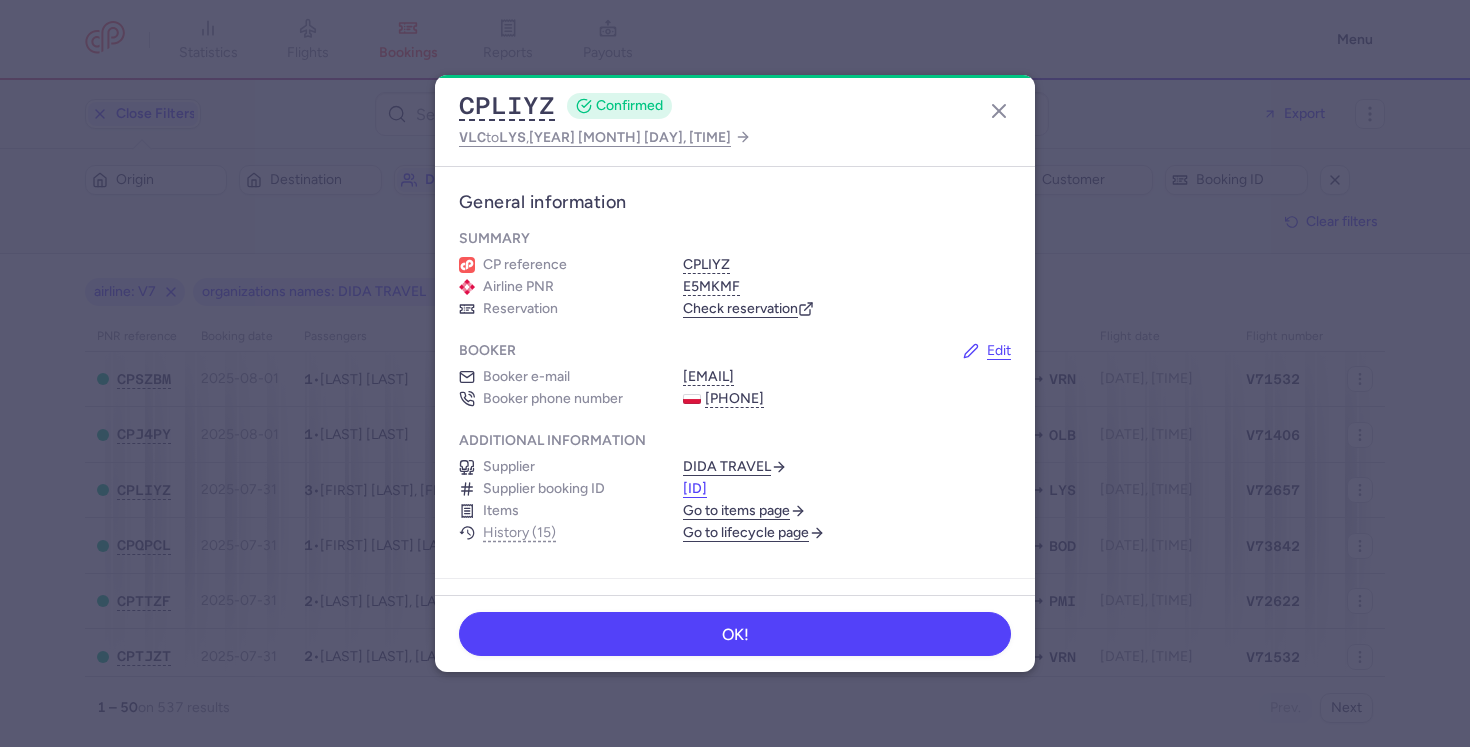 click on "DT1753993721814333" at bounding box center [695, 489] 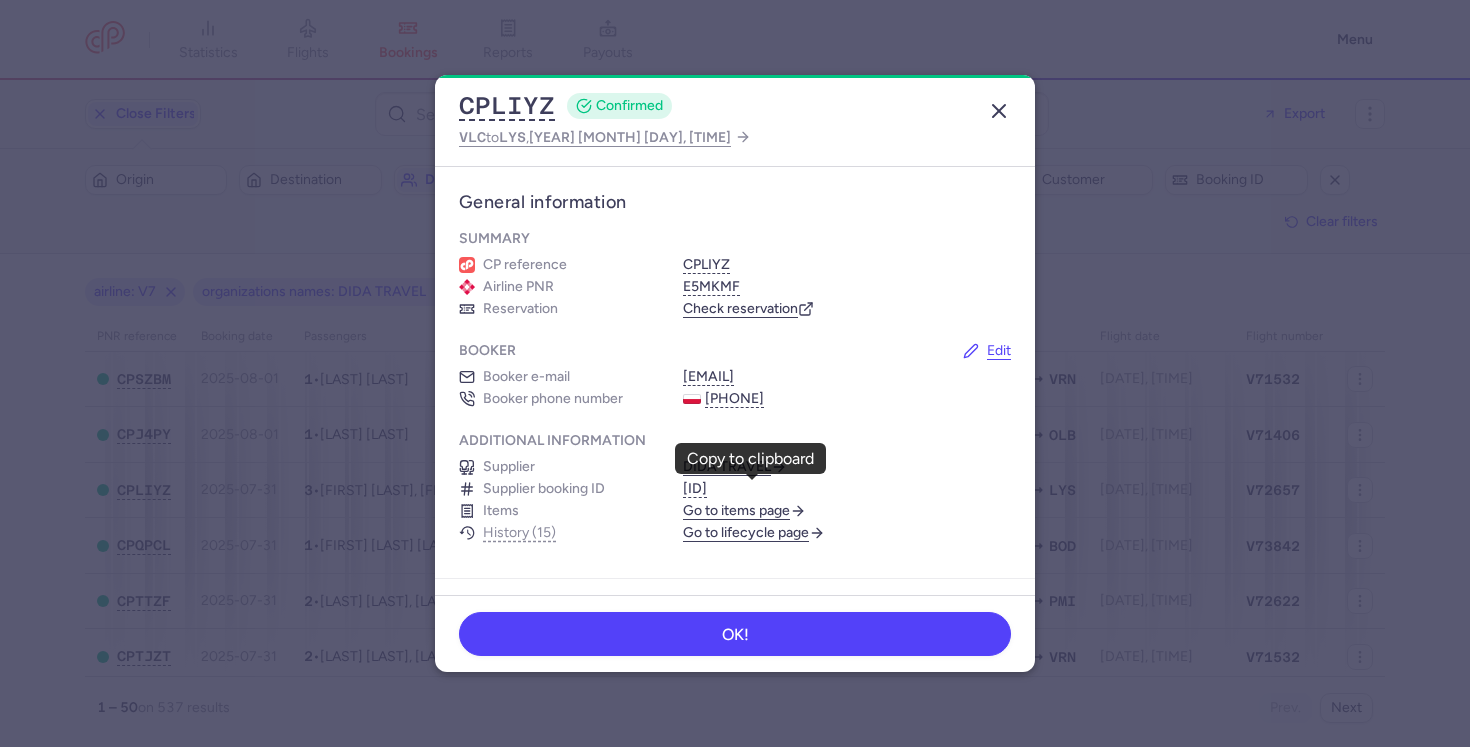click 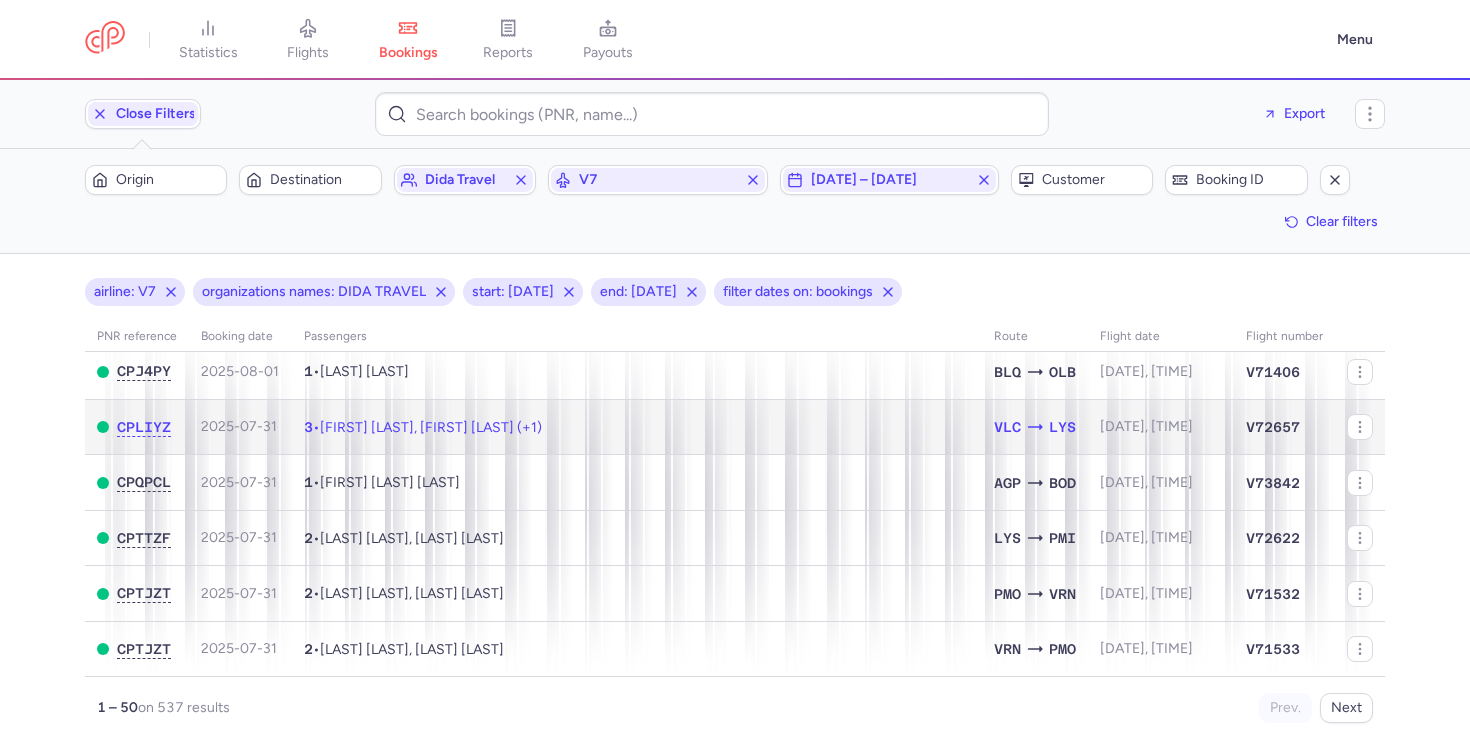 scroll, scrollTop: 65, scrollLeft: 0, axis: vertical 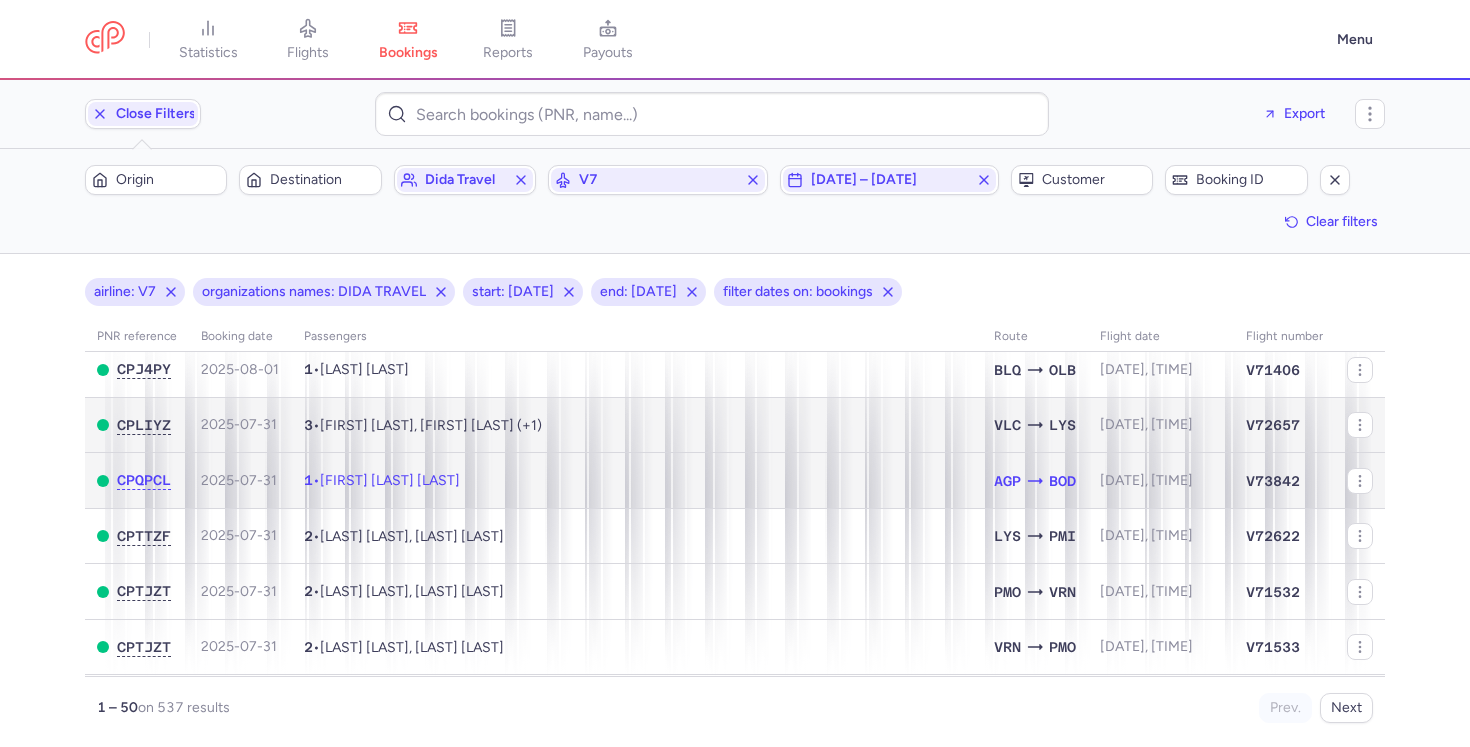 click on "1  •  Alejandro DOUCET POMEDIO" 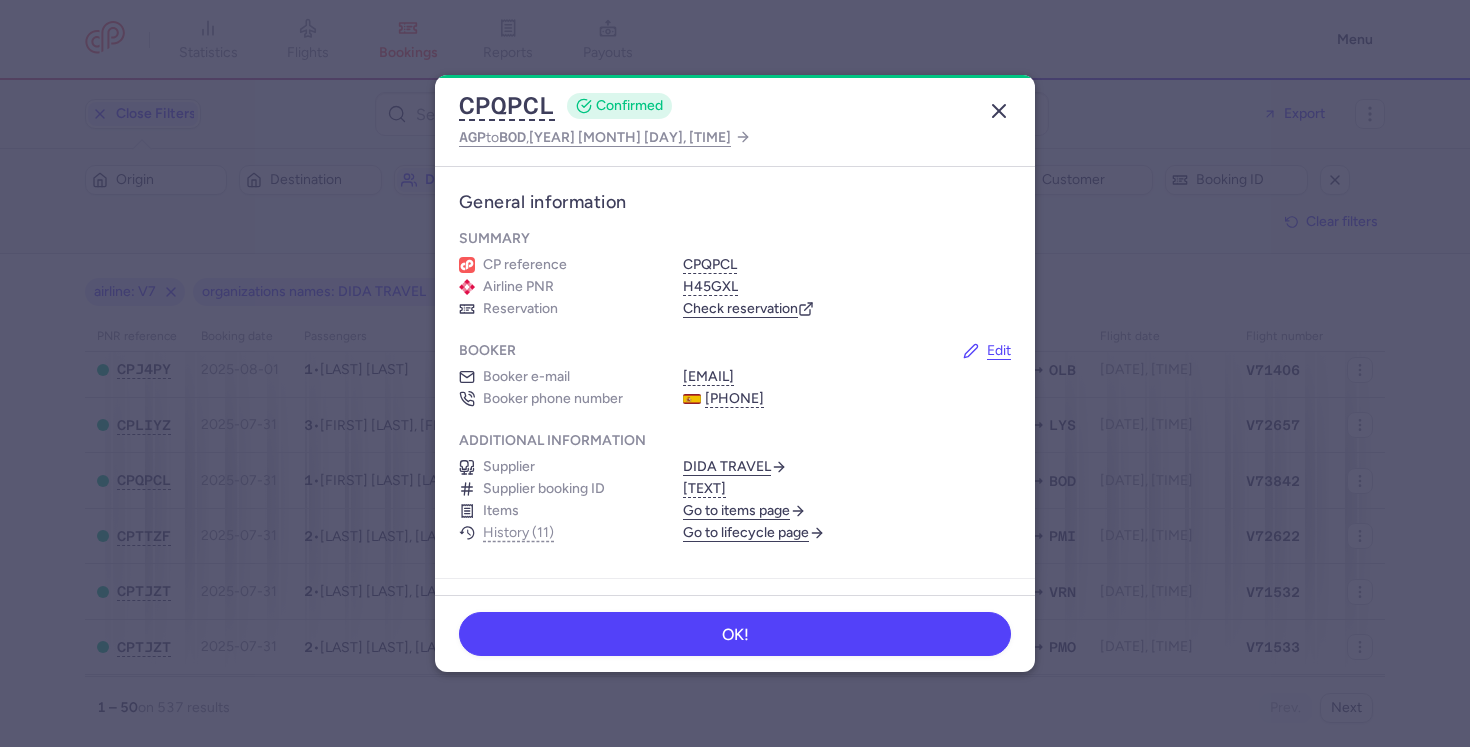click 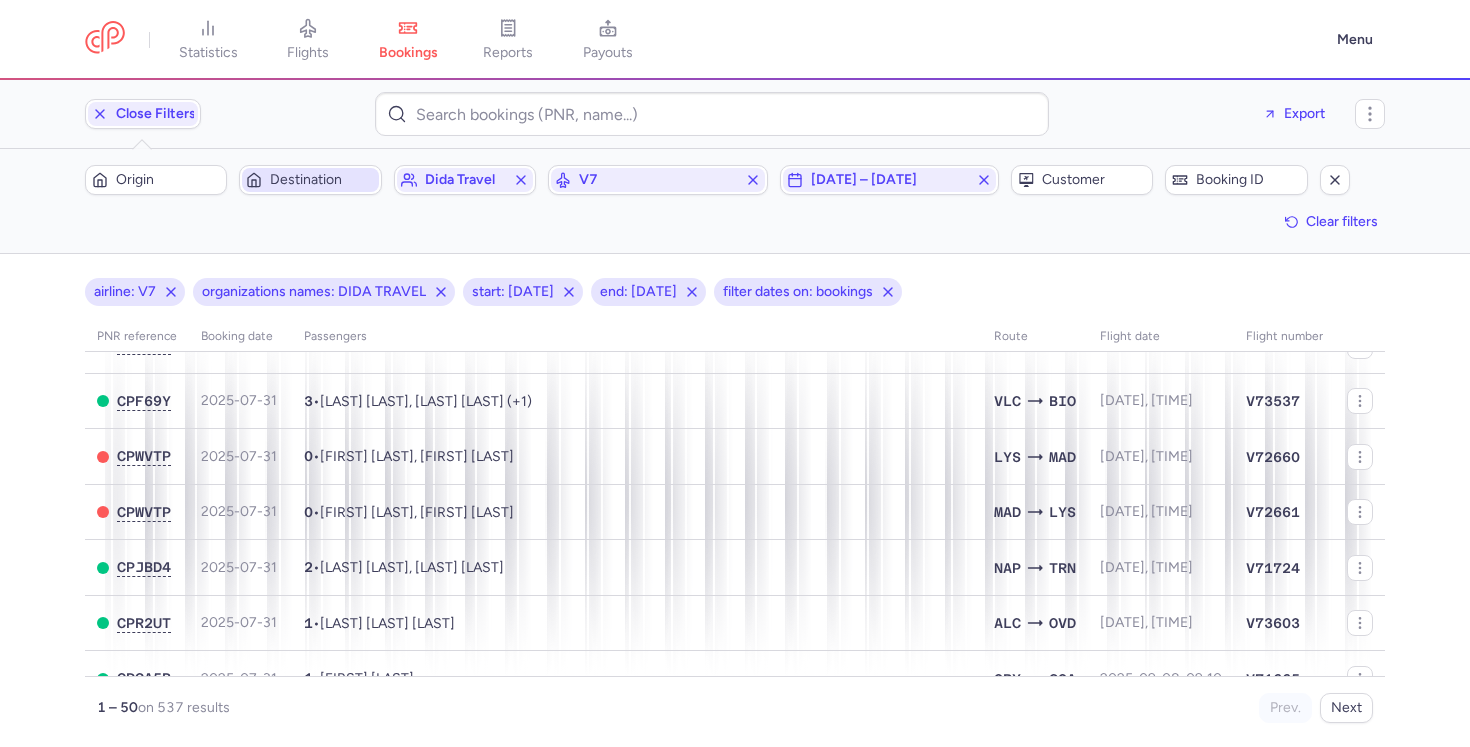 scroll, scrollTop: 1440, scrollLeft: 0, axis: vertical 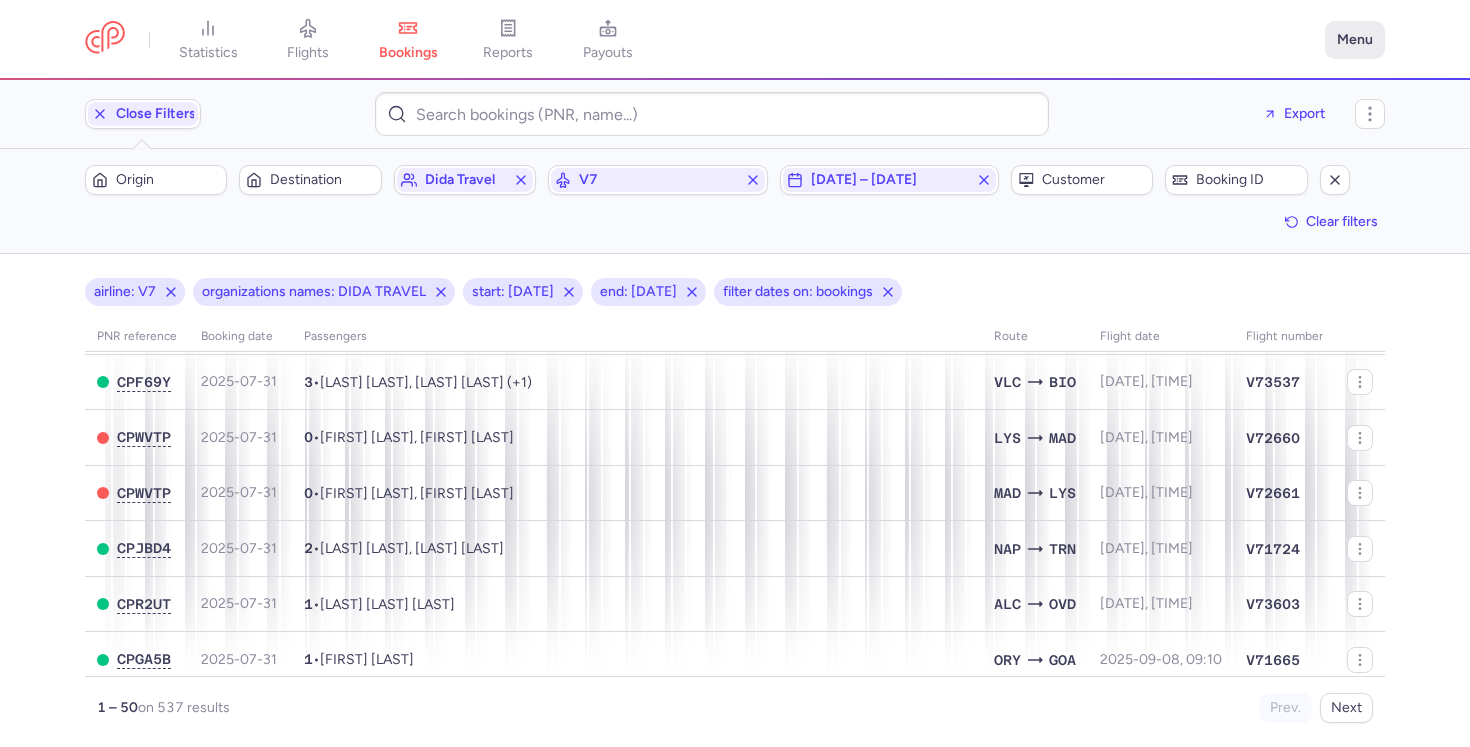 click on "Menu" at bounding box center (1355, 40) 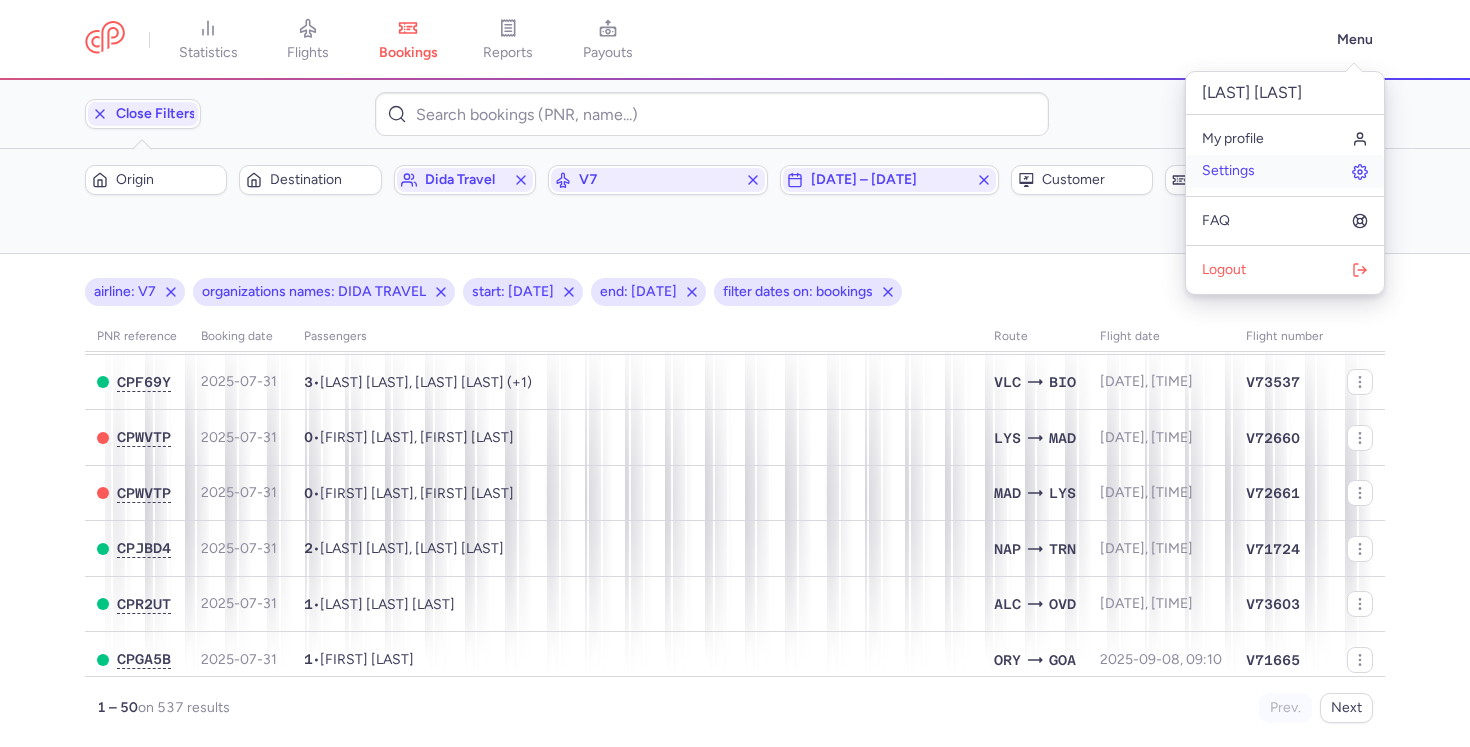 click on "Settings" at bounding box center (1285, 171) 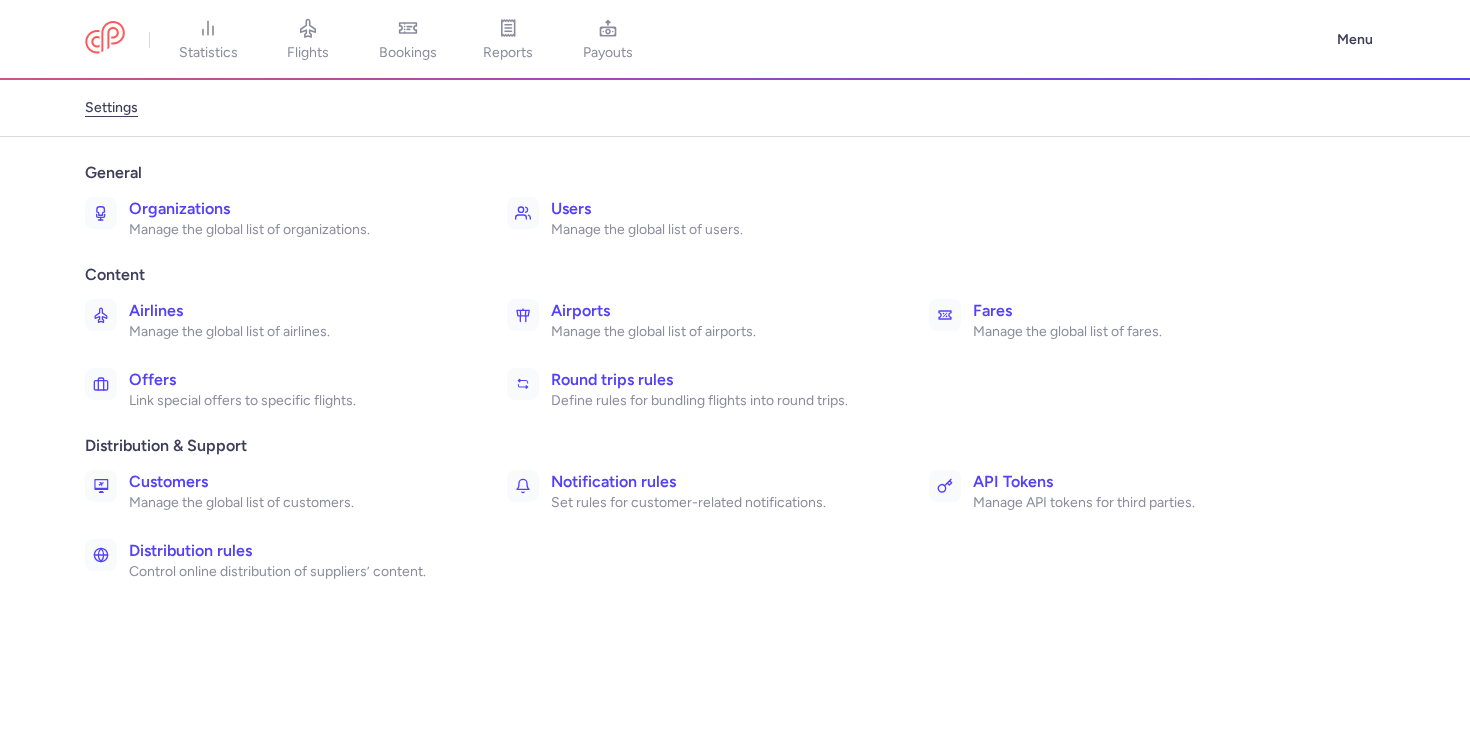 click on "Manage the global list of organizations." at bounding box center (296, 230) 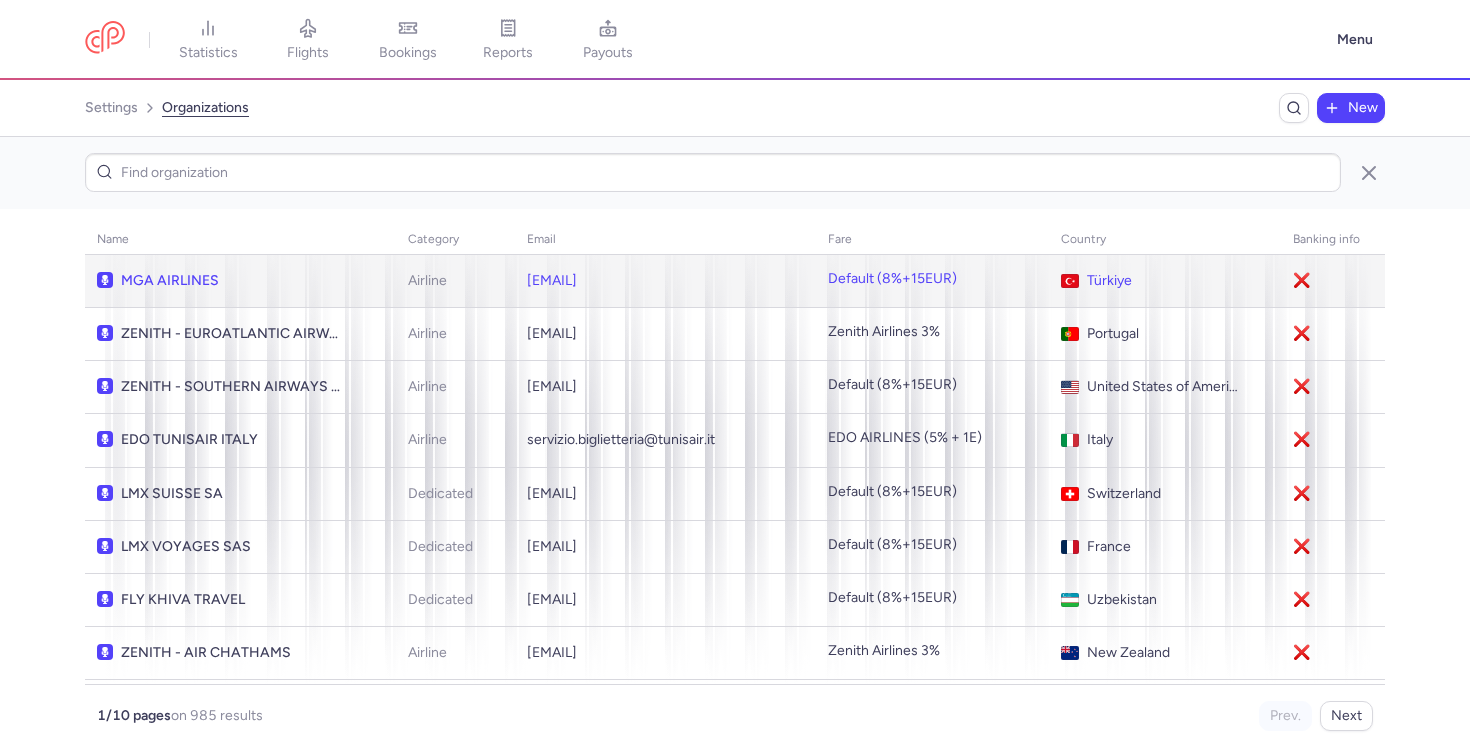 click on "MGA AIRLINES" at bounding box center [233, 281] 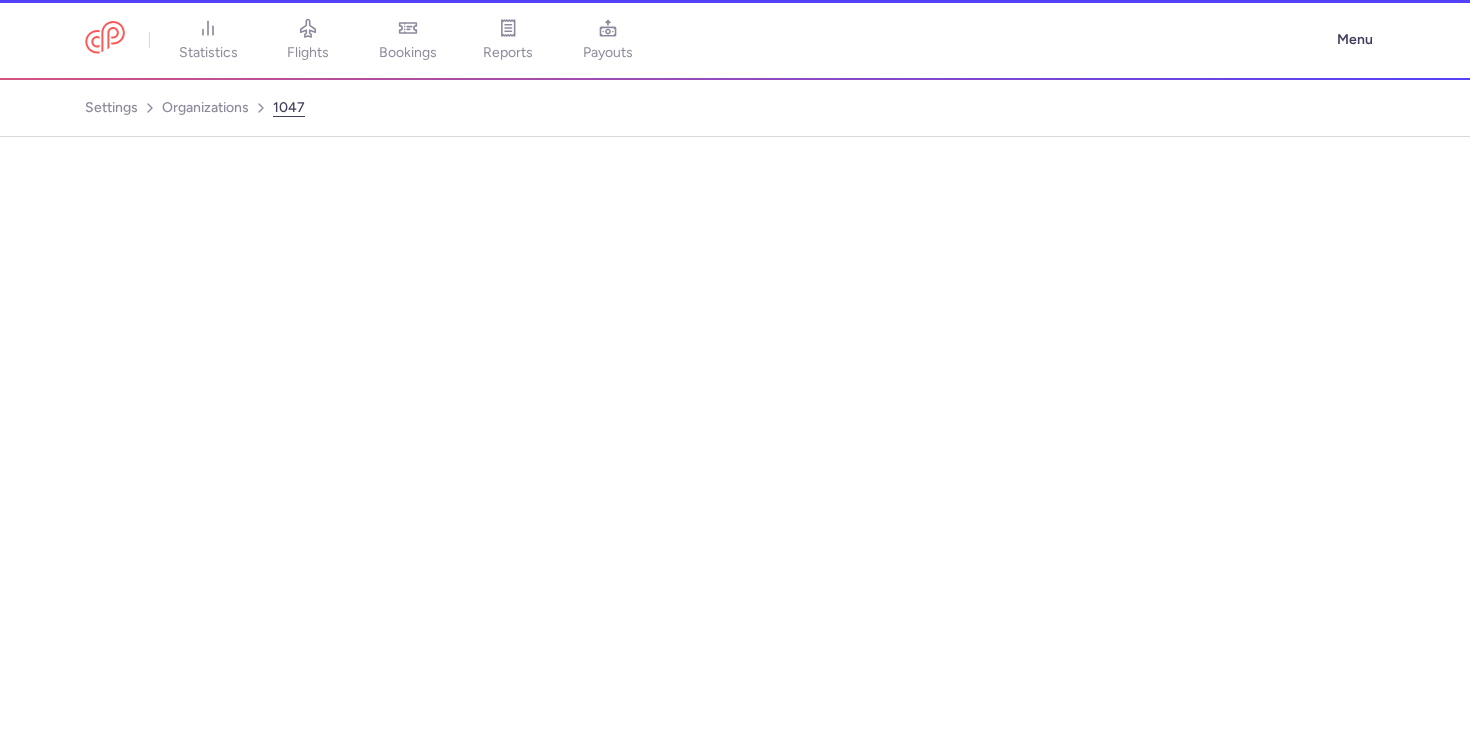 select on "AIRLINE" 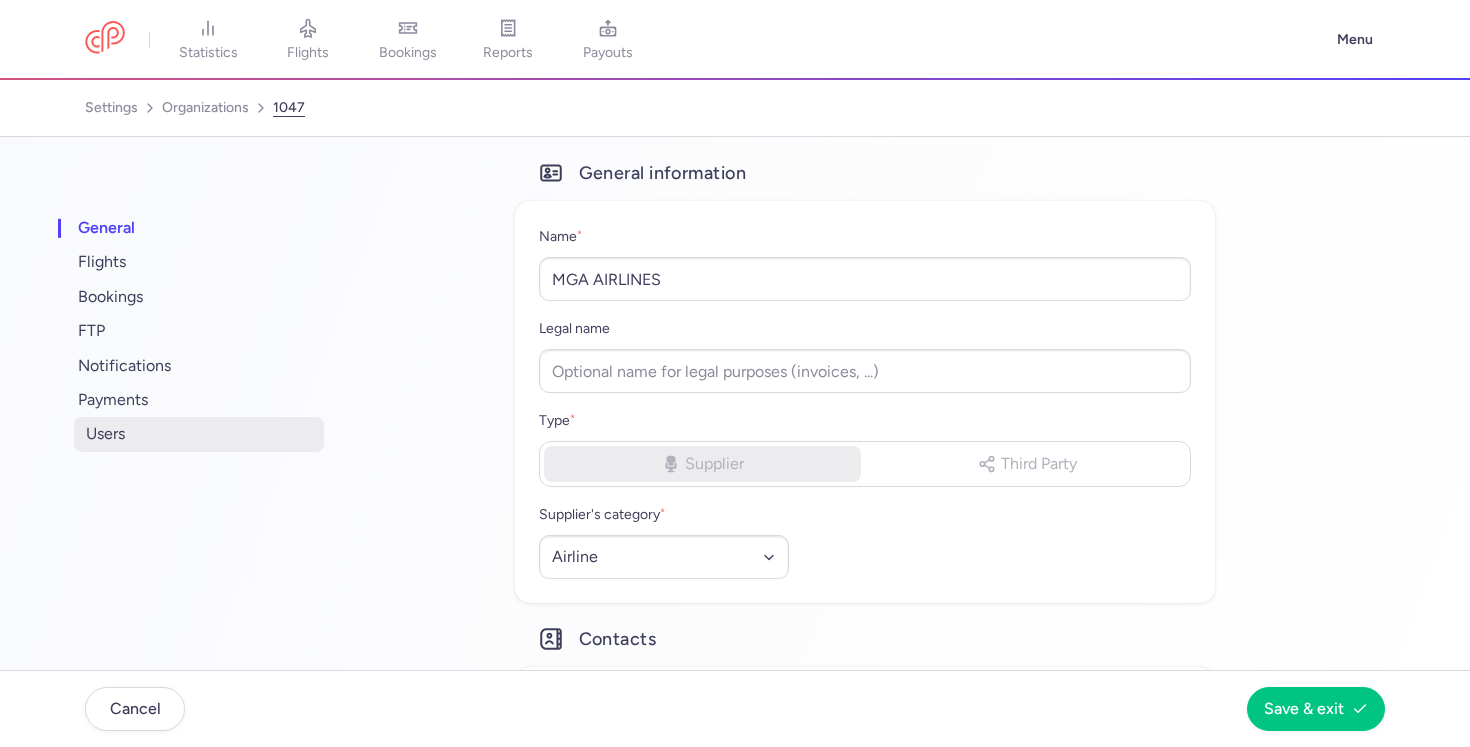 click on "users" at bounding box center [199, 434] 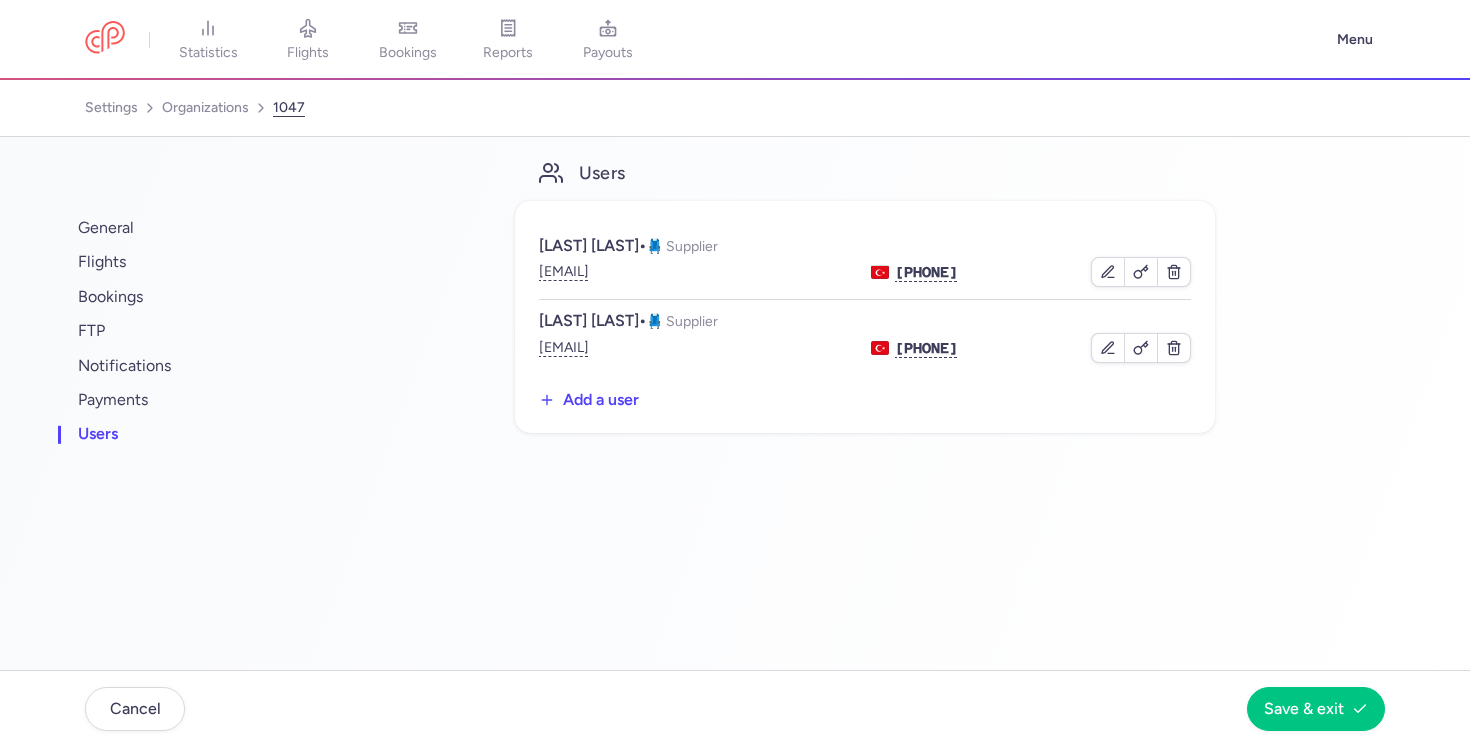 click on "Add a user" 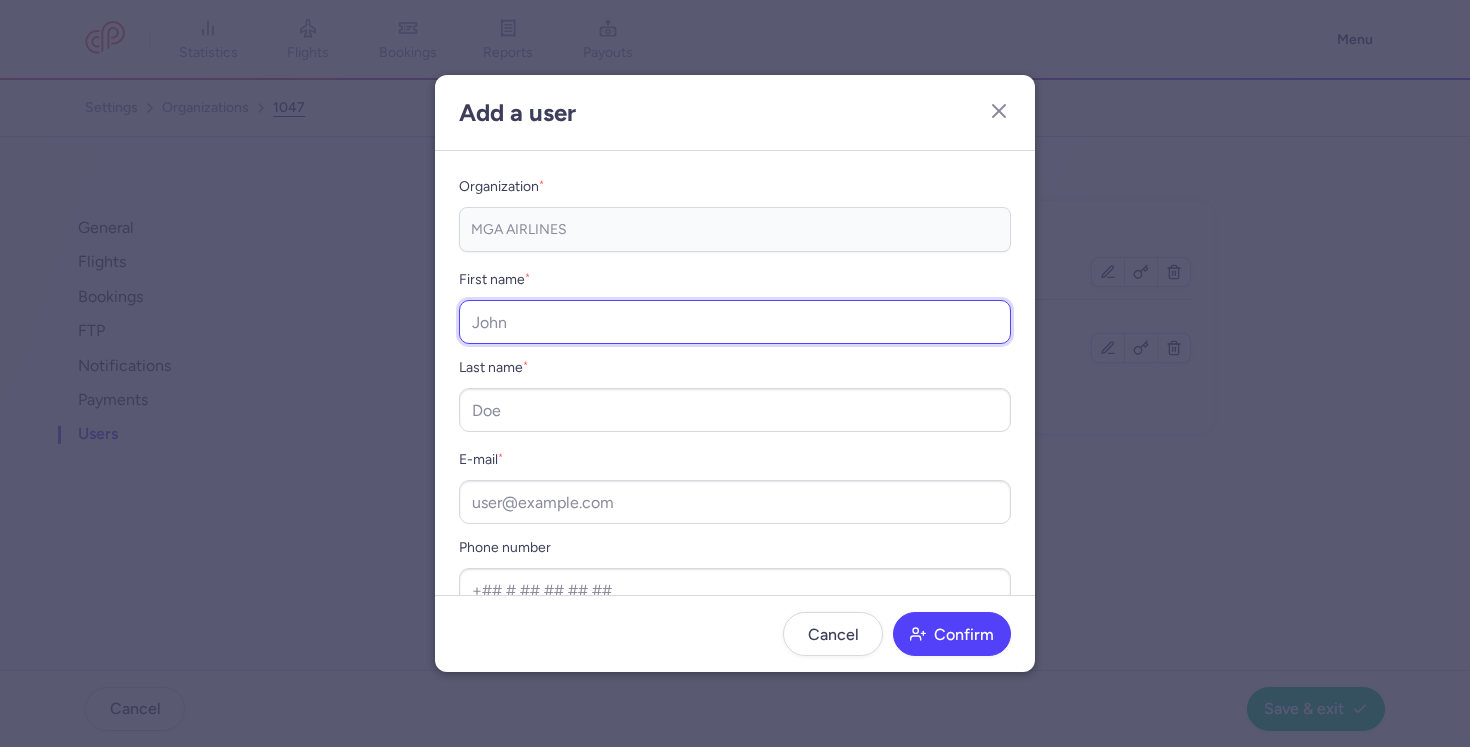click on "First name  *" at bounding box center (735, 322) 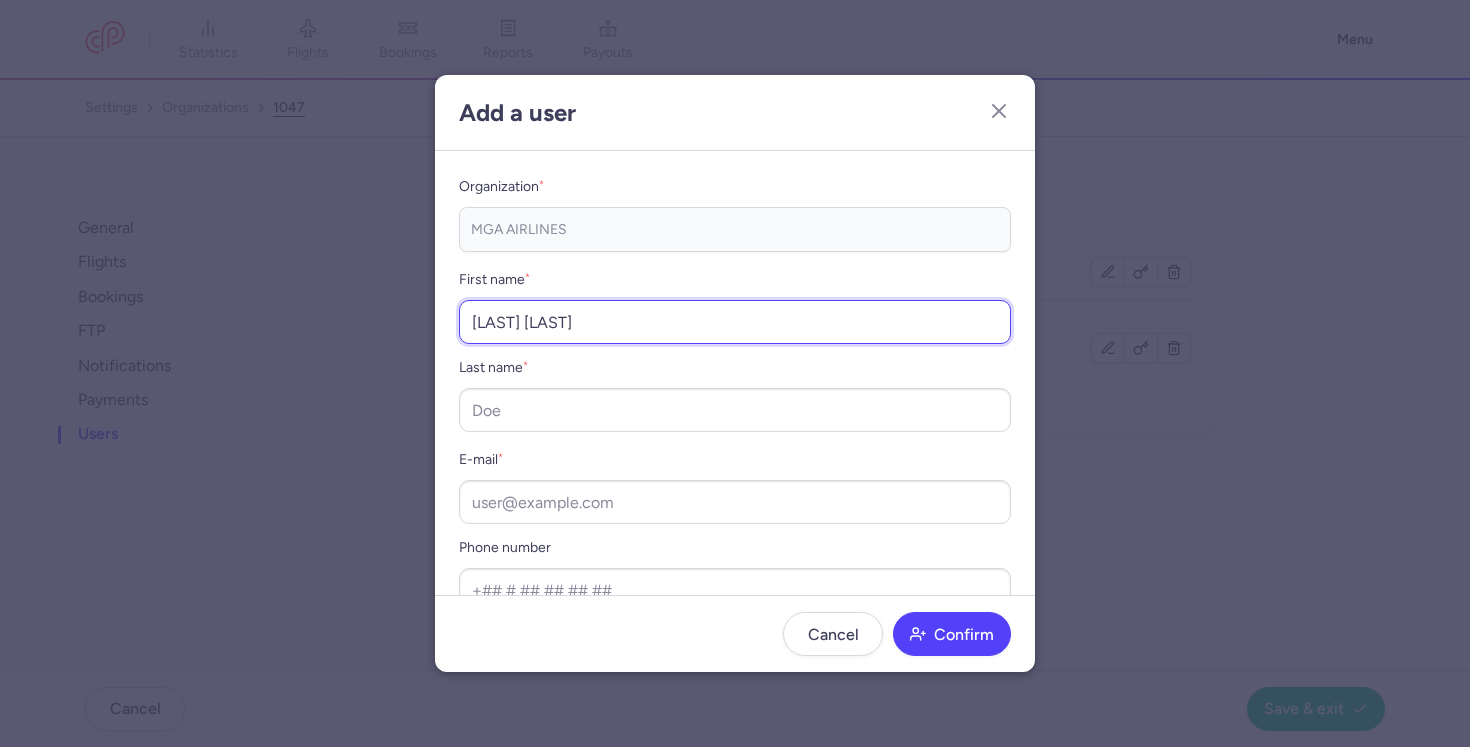type on "Nazli Sahin" 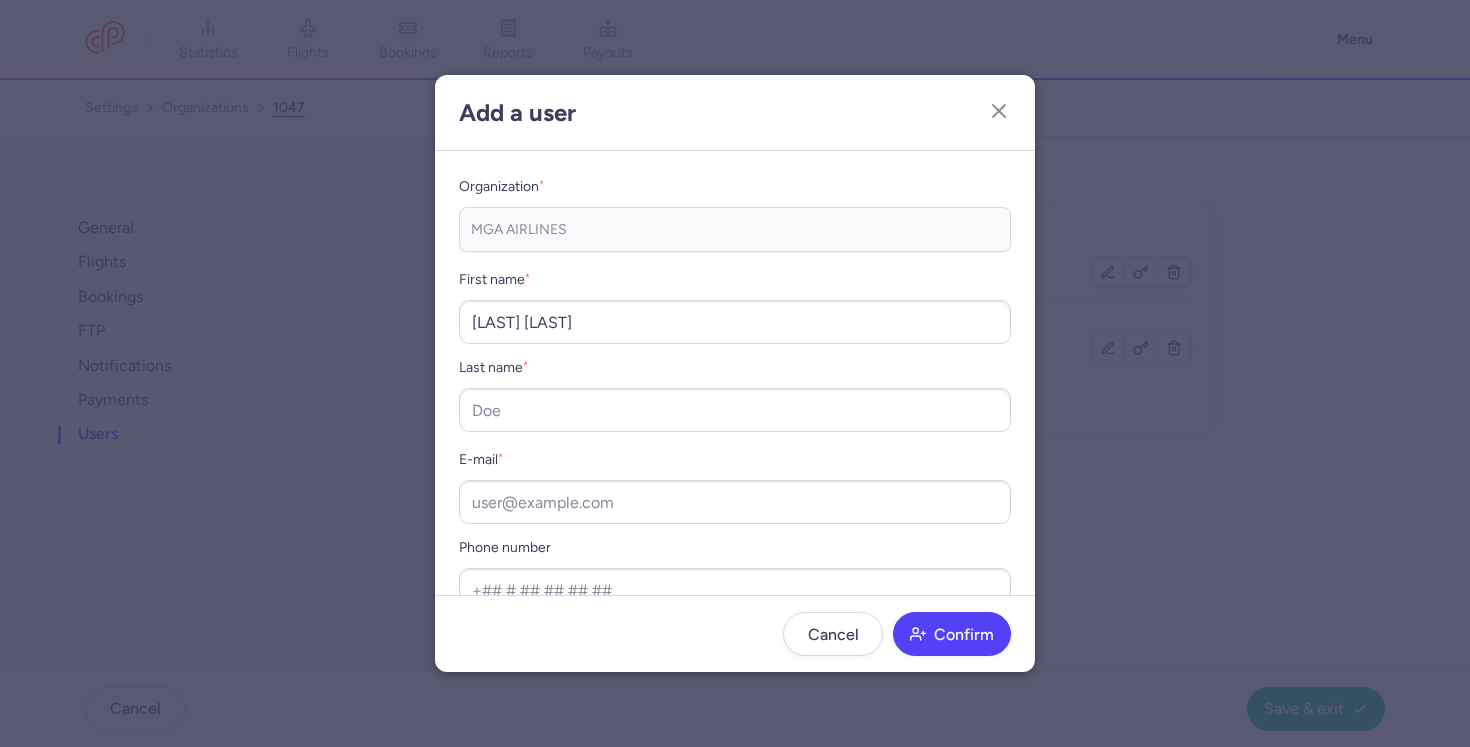 click on "E-mail  * Phone number" at bounding box center [735, 530] 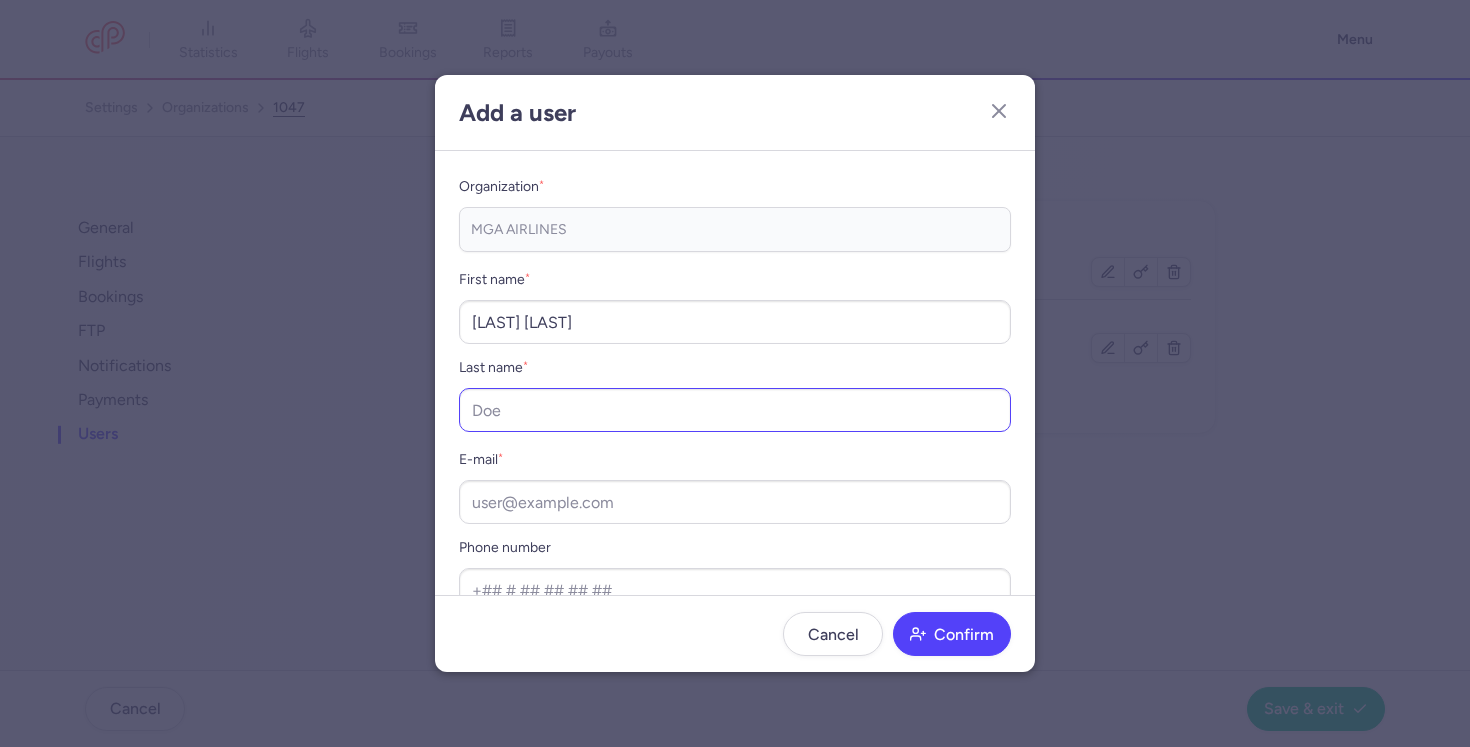 scroll, scrollTop: 88, scrollLeft: 0, axis: vertical 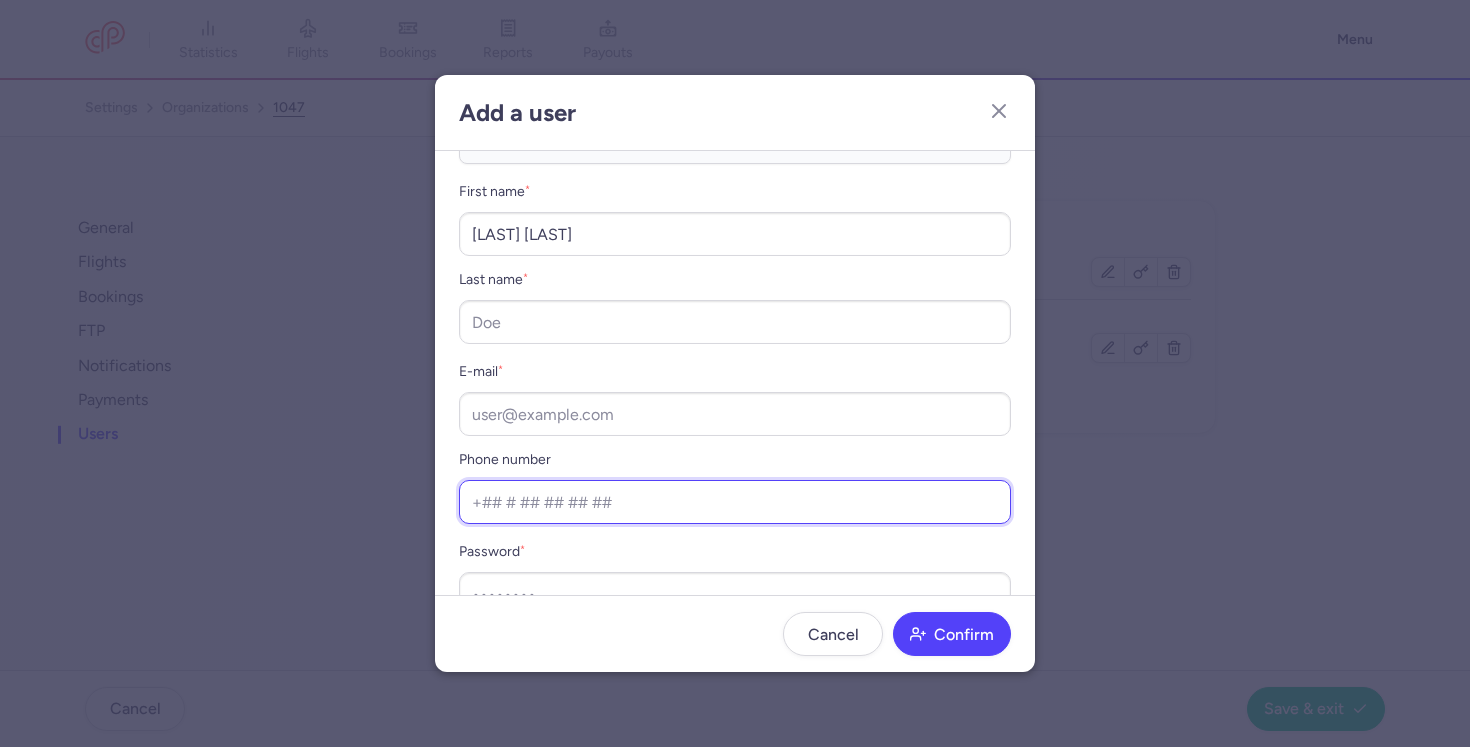 click on "Phone number" at bounding box center (735, 502) 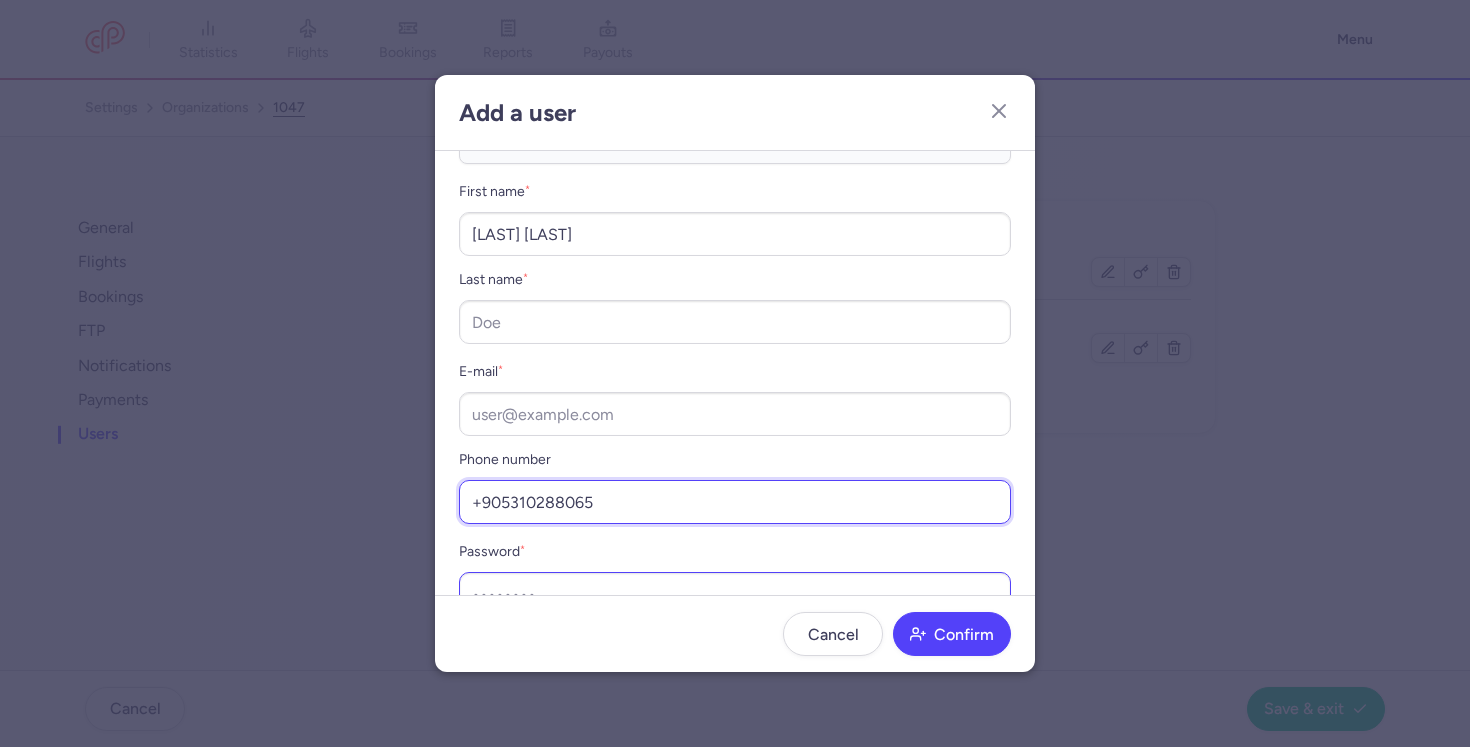 type on "+905310288065" 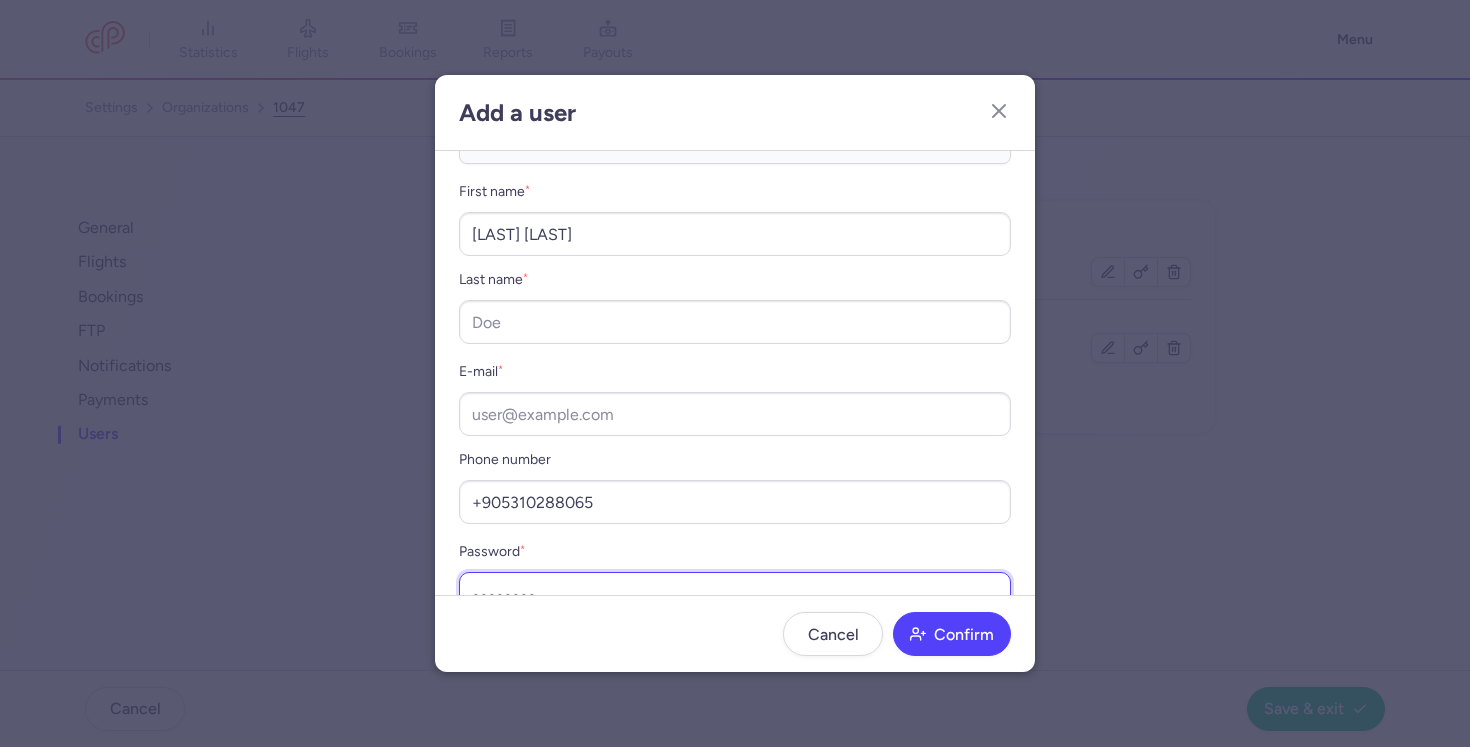 click on "Password  *" at bounding box center [735, 594] 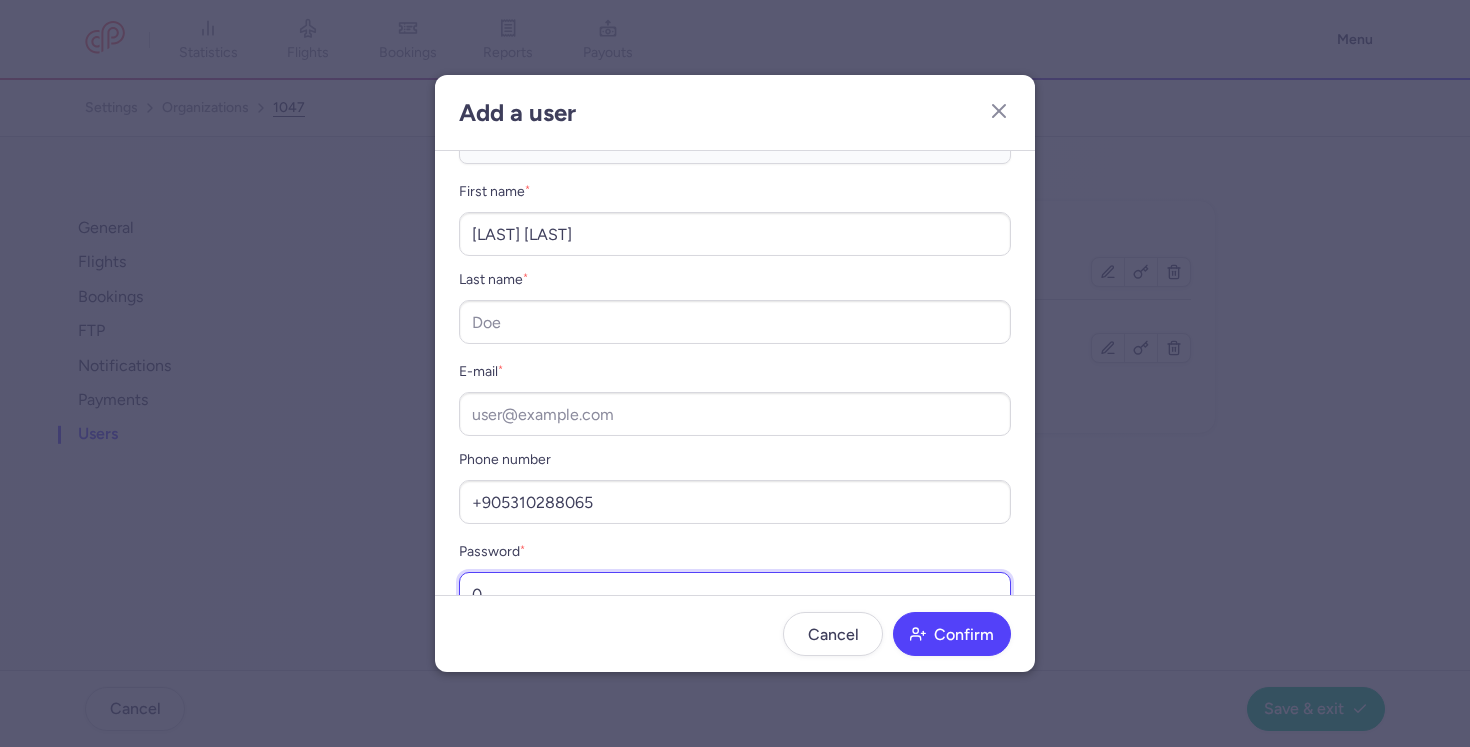 scroll, scrollTop: 96, scrollLeft: 0, axis: vertical 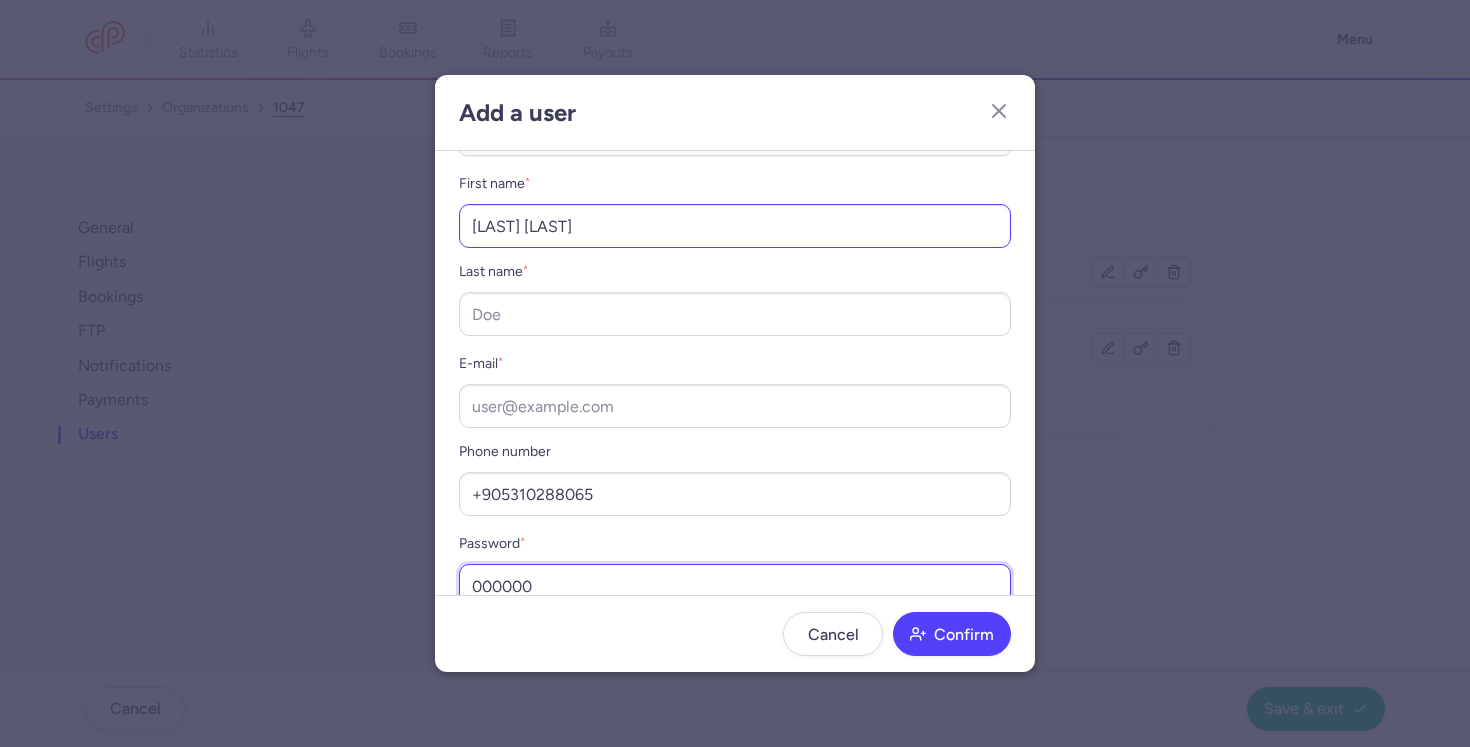 type on "000000" 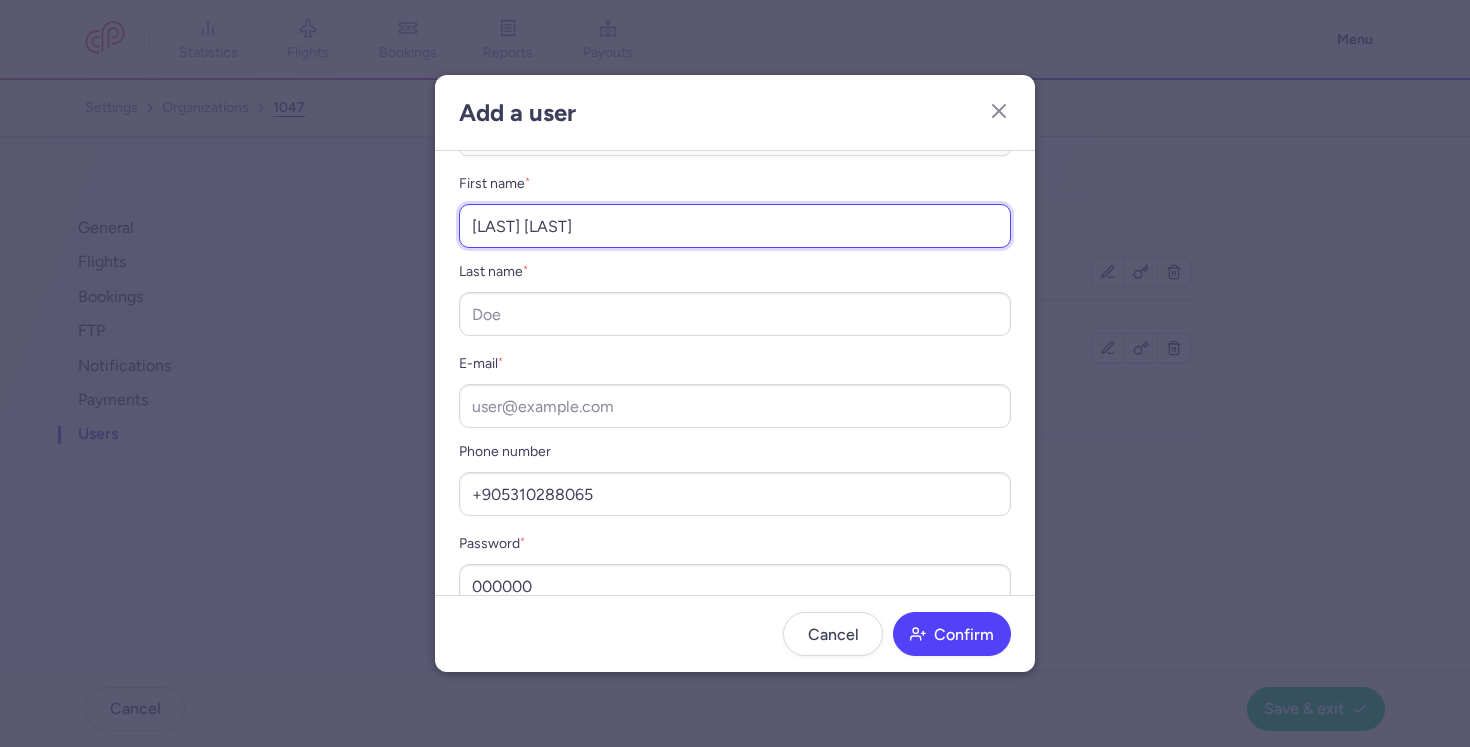 drag, startPoint x: 514, startPoint y: 222, endPoint x: 583, endPoint y: 220, distance: 69.02898 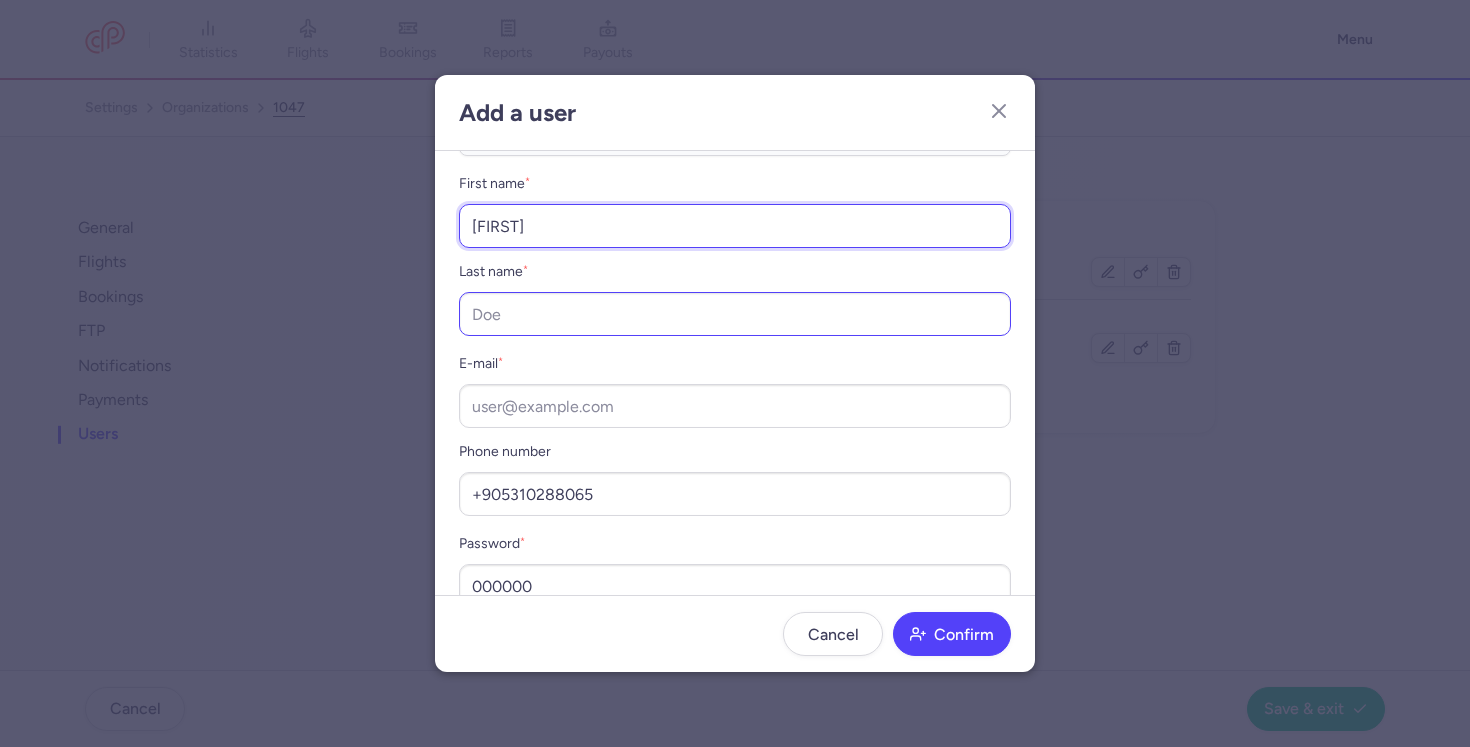type on "Nazli" 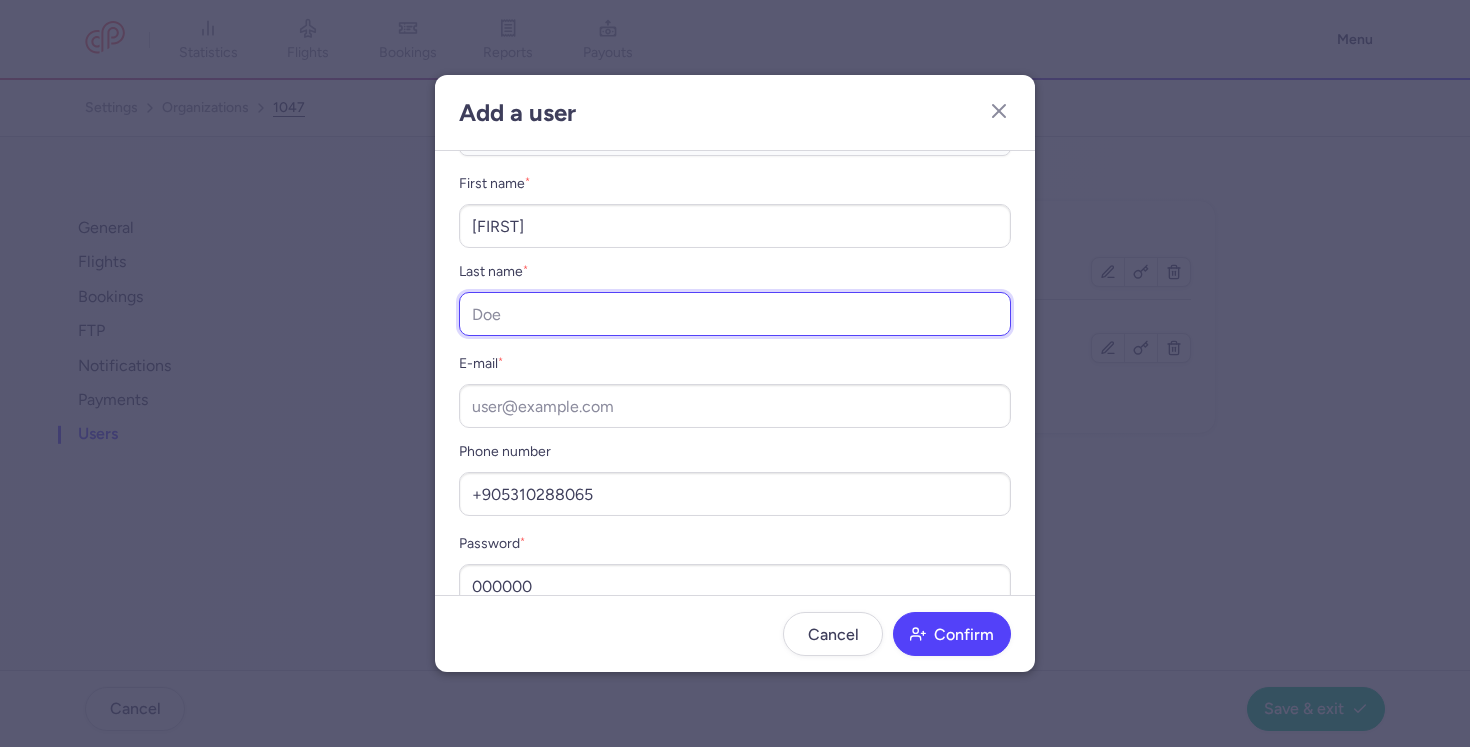 click on "Last name  *" at bounding box center [735, 314] 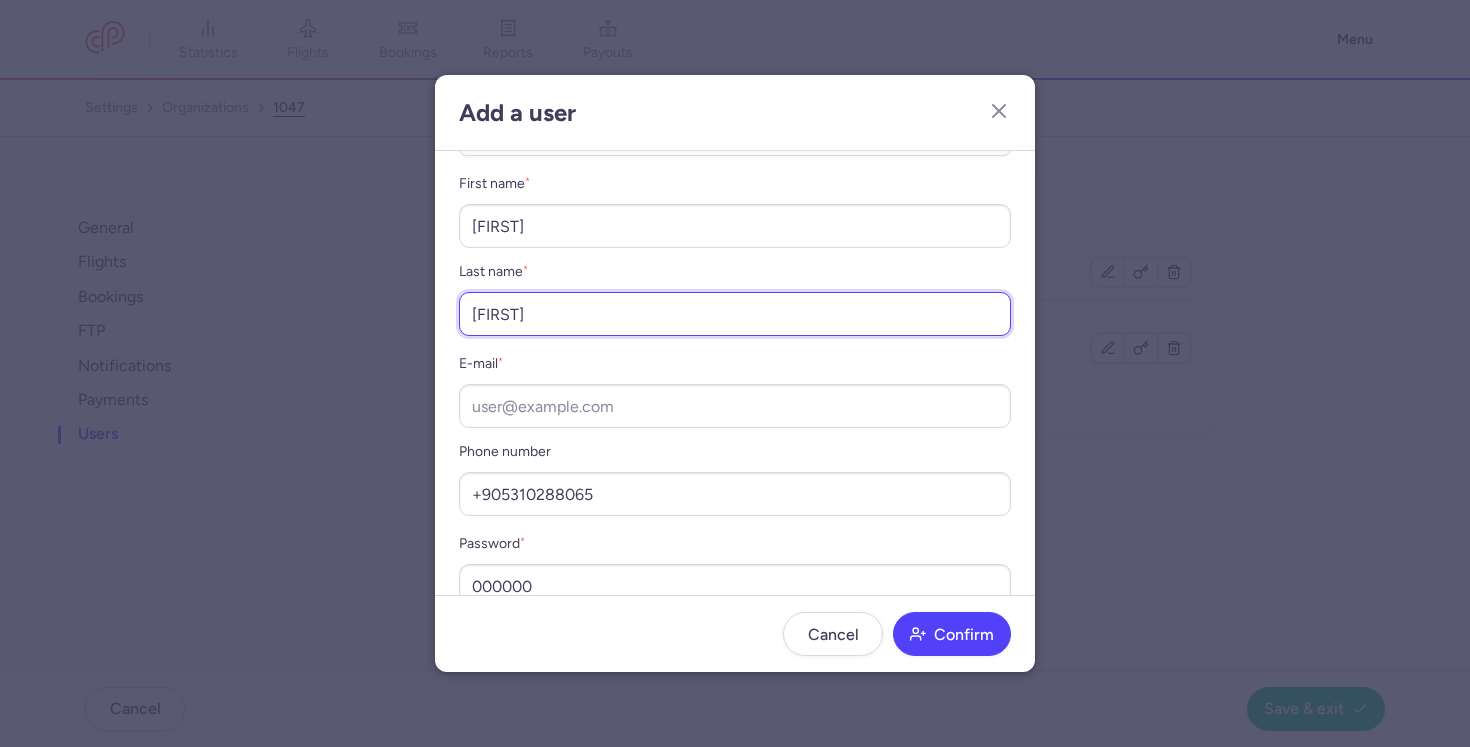 type on "Sahin" 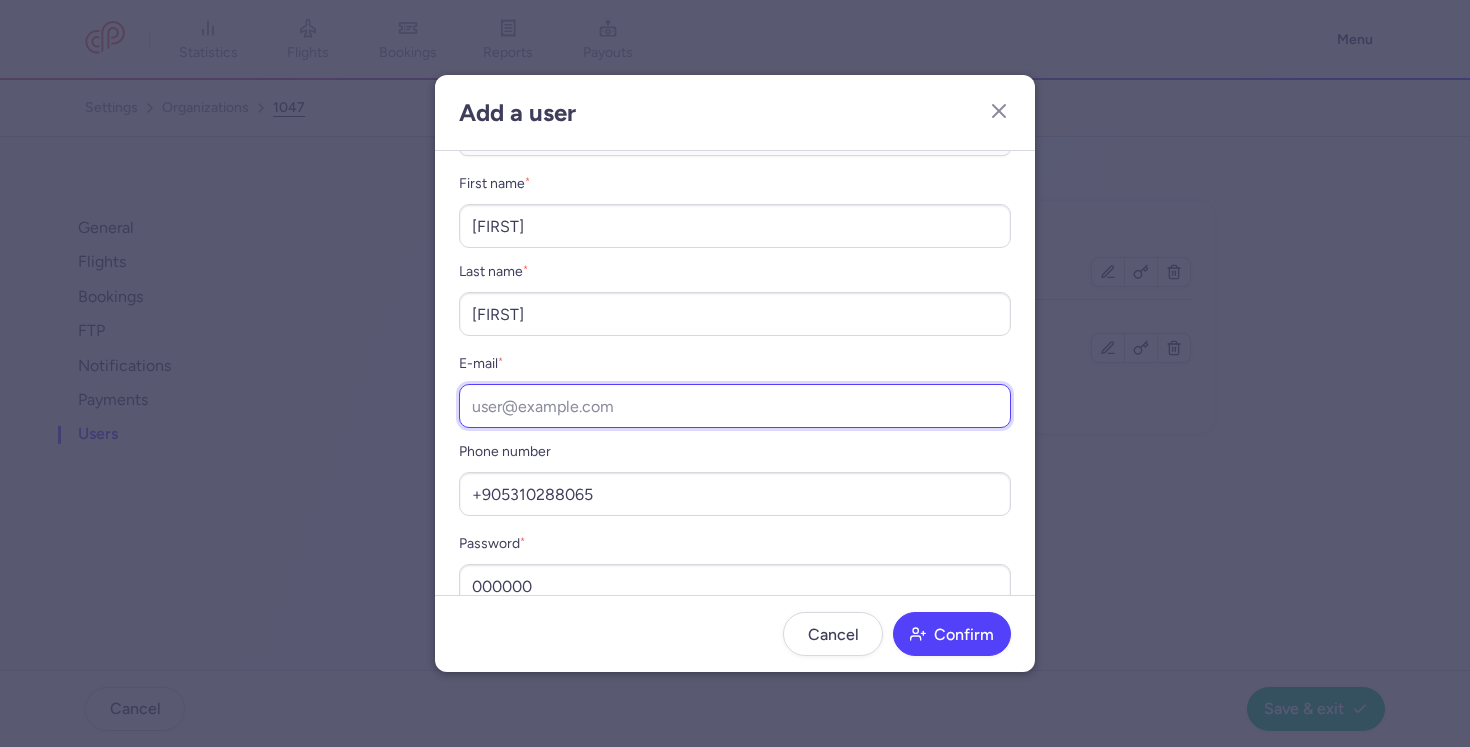 click on "E-mail  *" at bounding box center [735, 406] 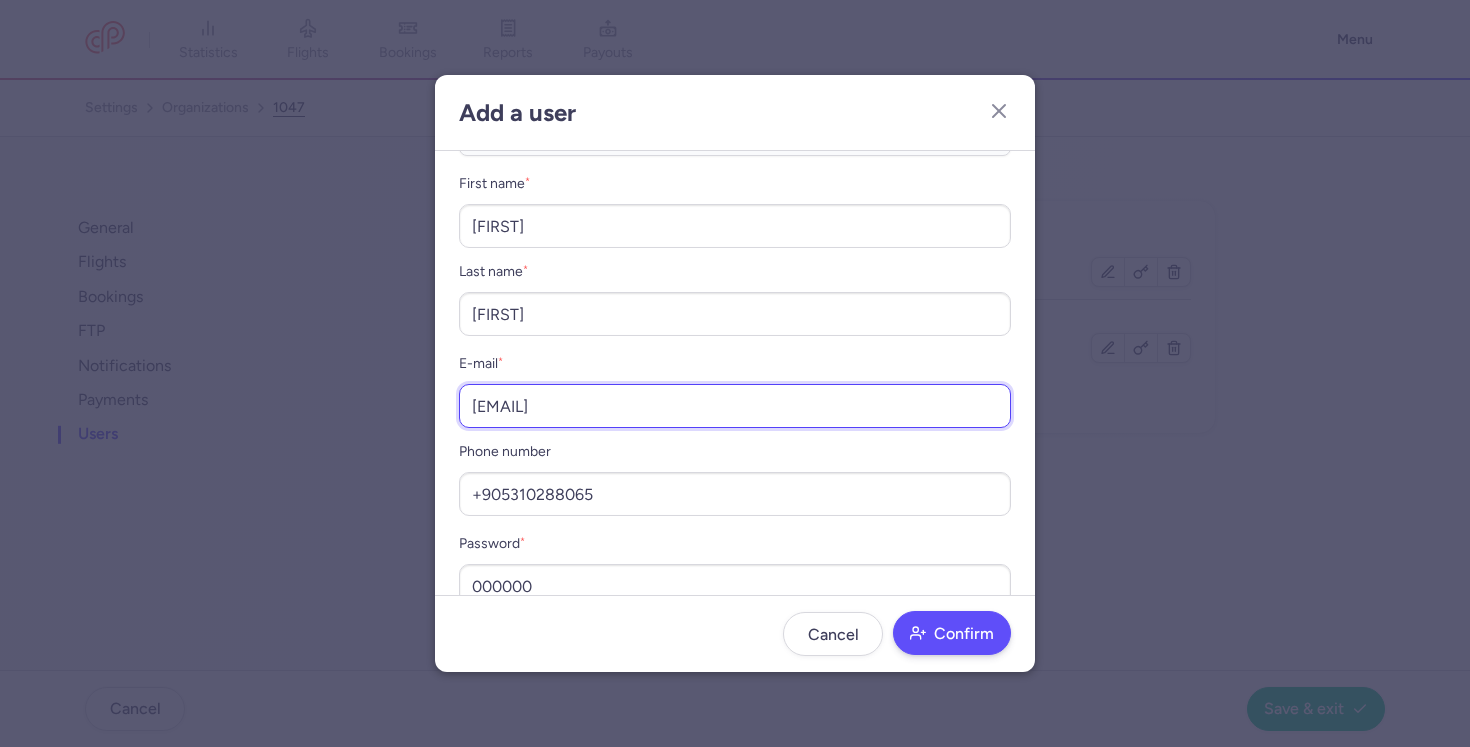 type on "nazli.sahin@mga.aero" 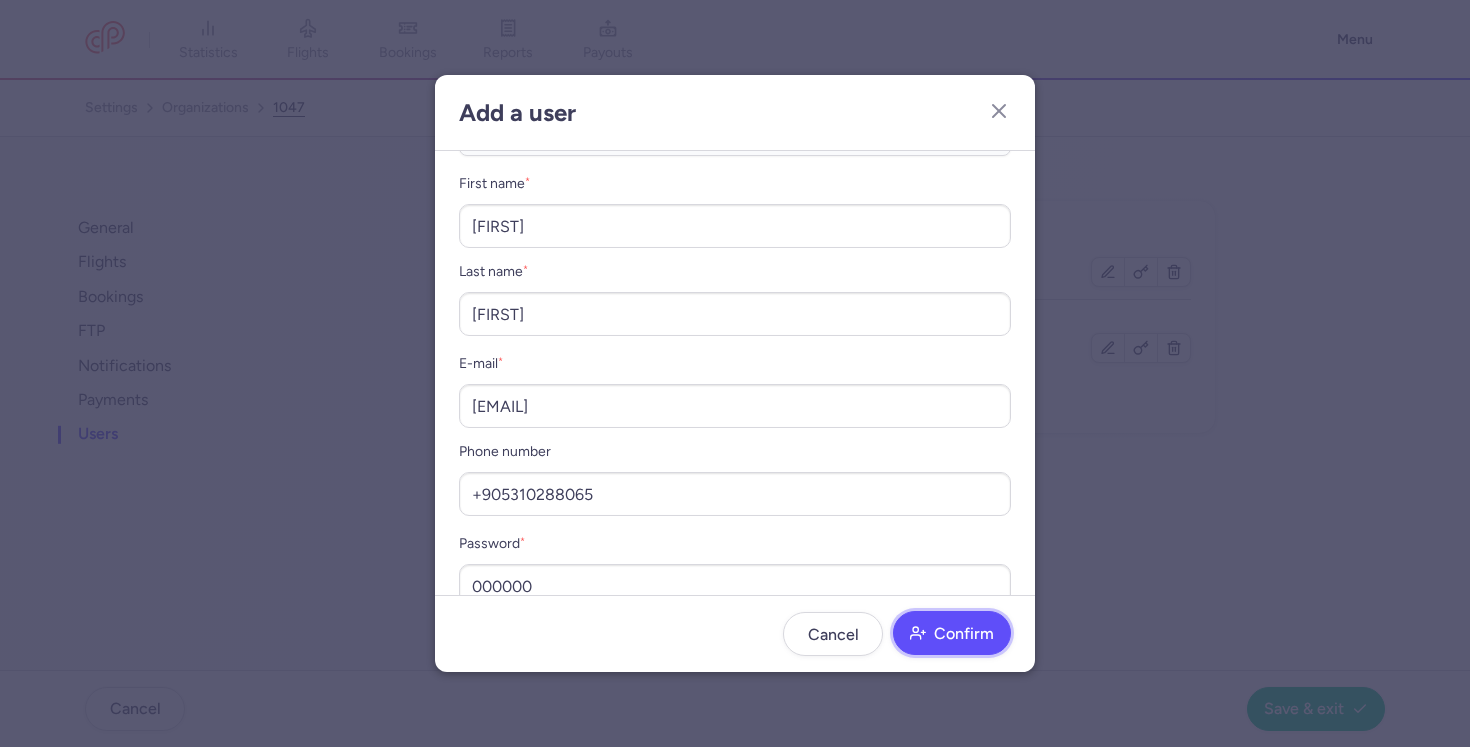 click on "Confirm" at bounding box center [964, 634] 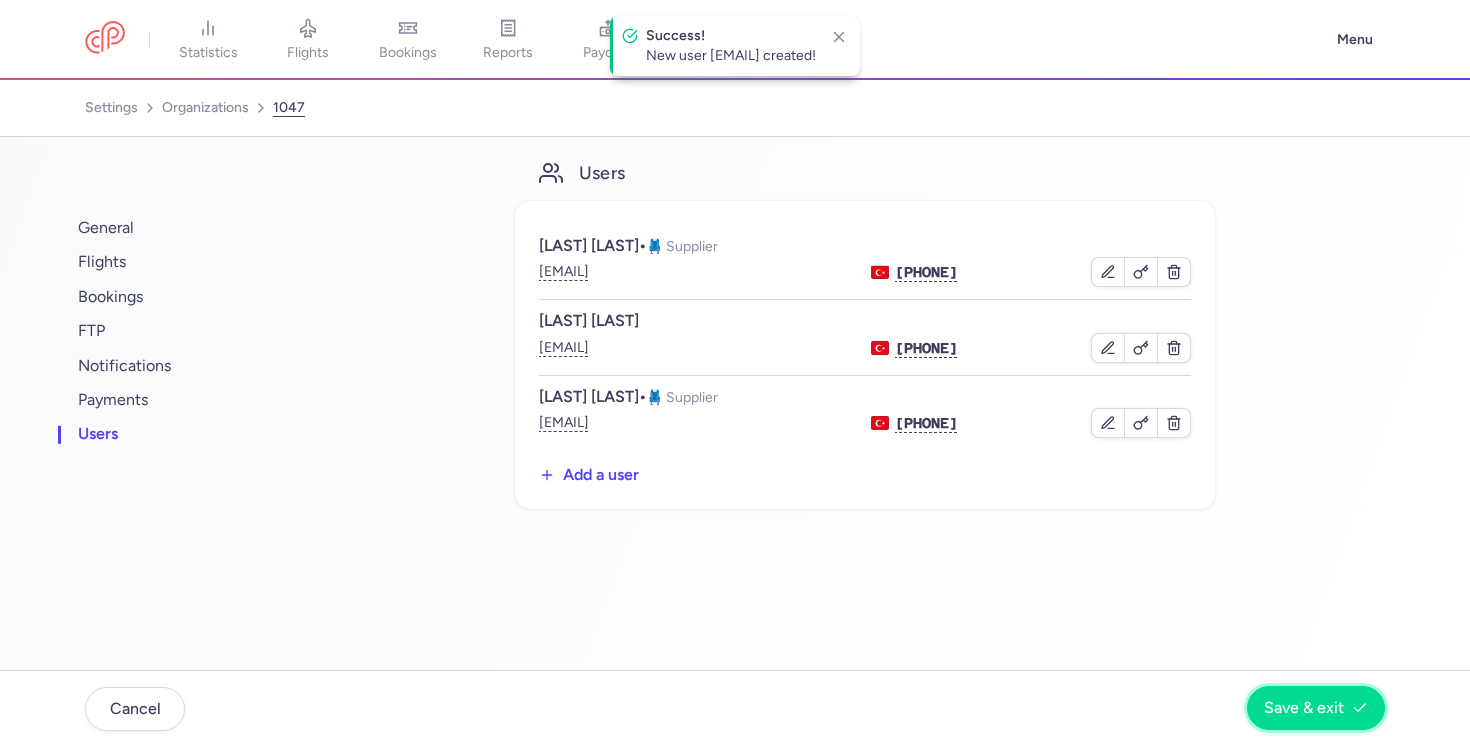 click on "Save & exit" 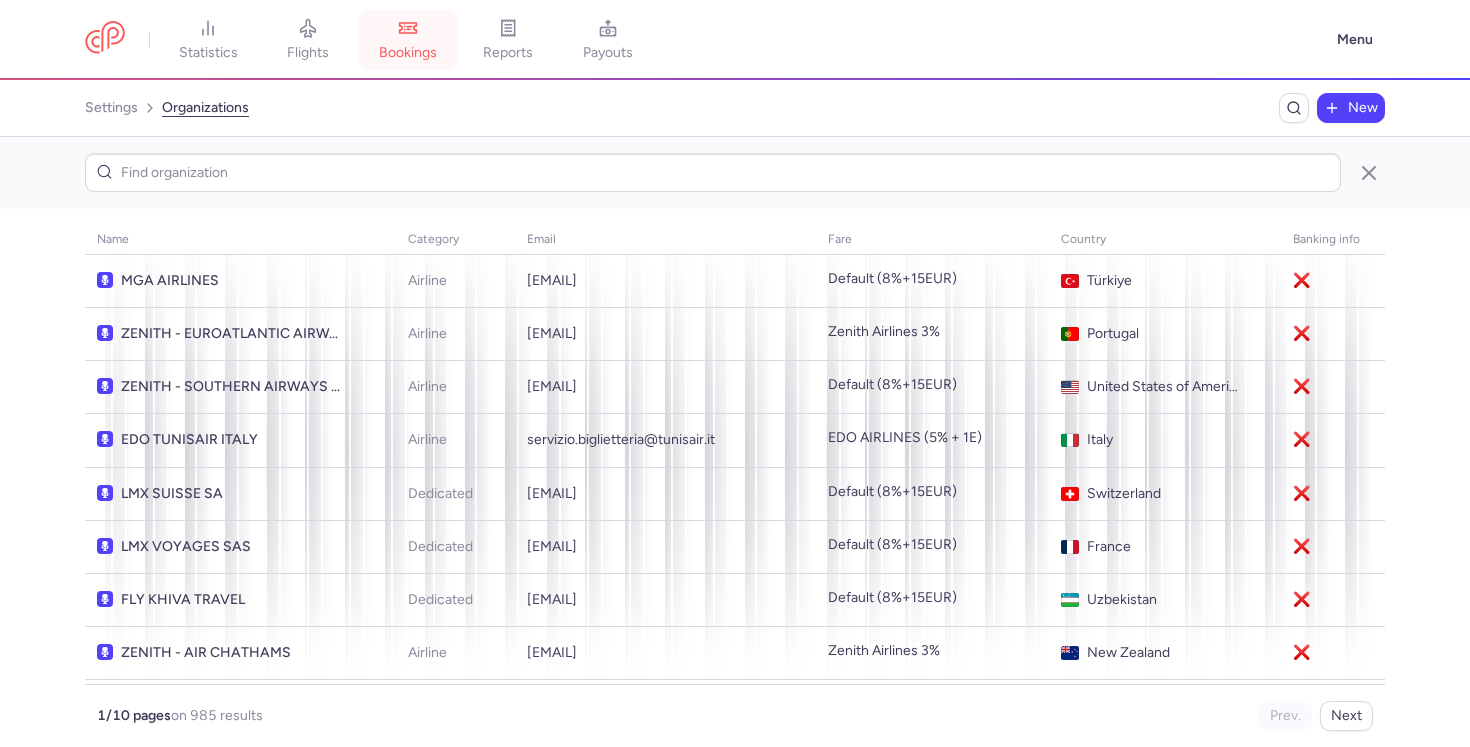 click on "bookings" at bounding box center [408, 40] 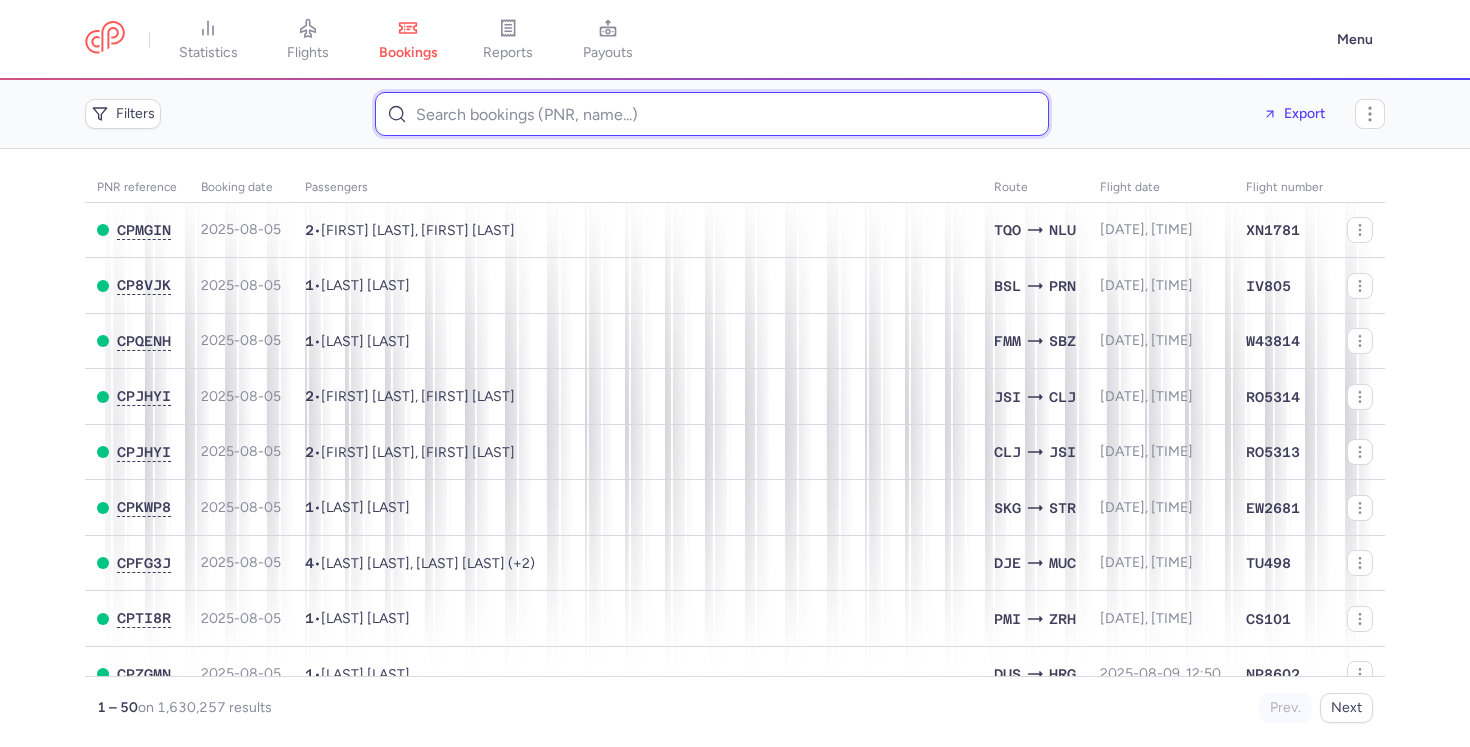 click at bounding box center (712, 114) 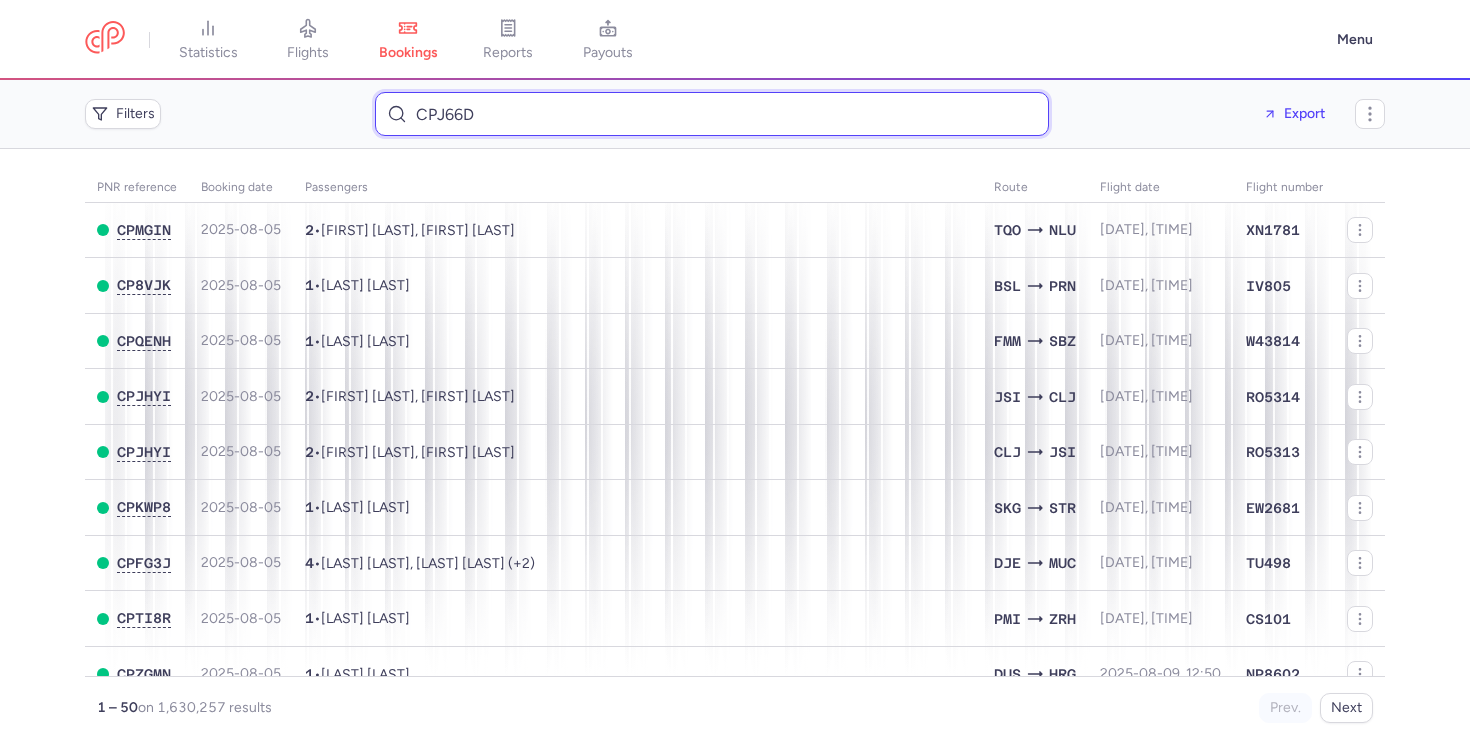 type on "CPJ66D" 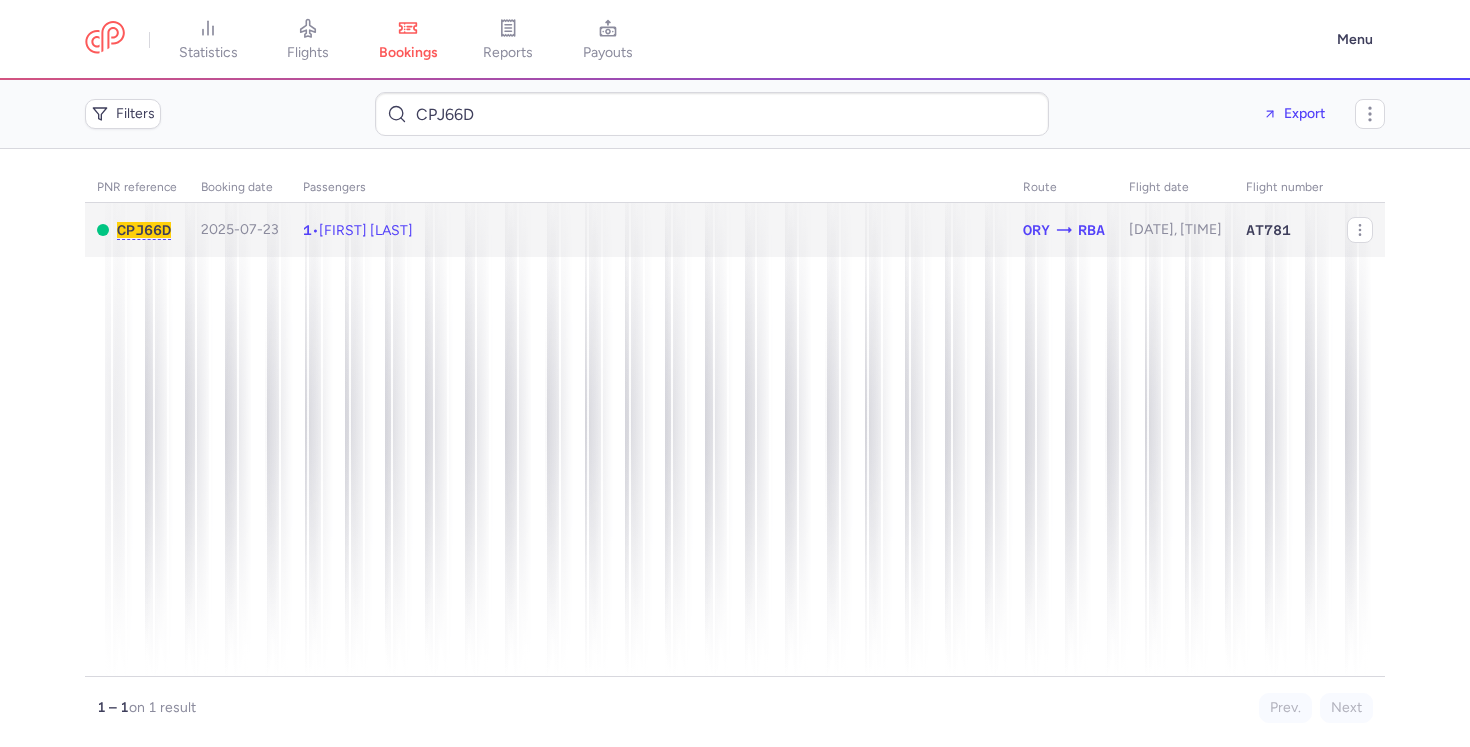 click on "1  •  Samira GUEROUANI" 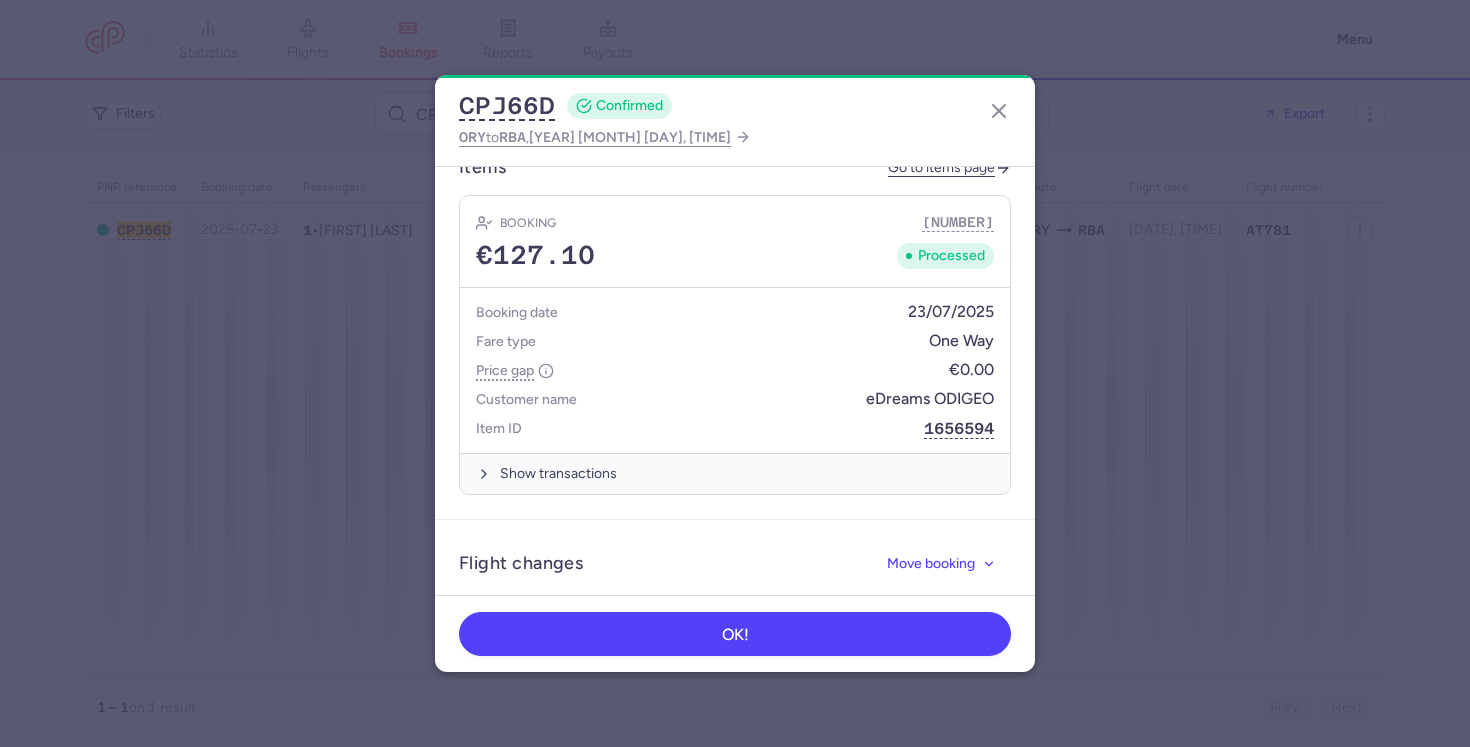 scroll, scrollTop: 815, scrollLeft: 0, axis: vertical 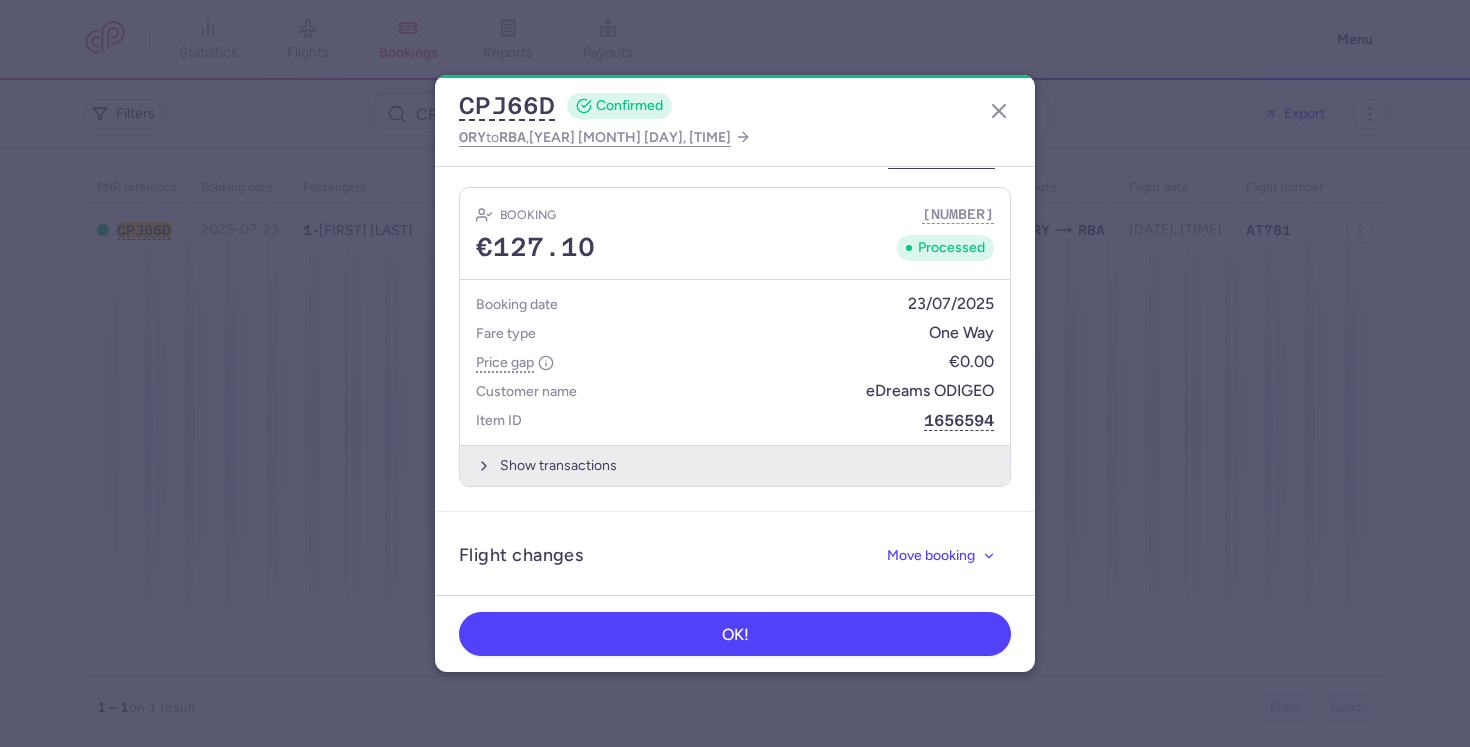 click on "Show transactions" at bounding box center [735, 465] 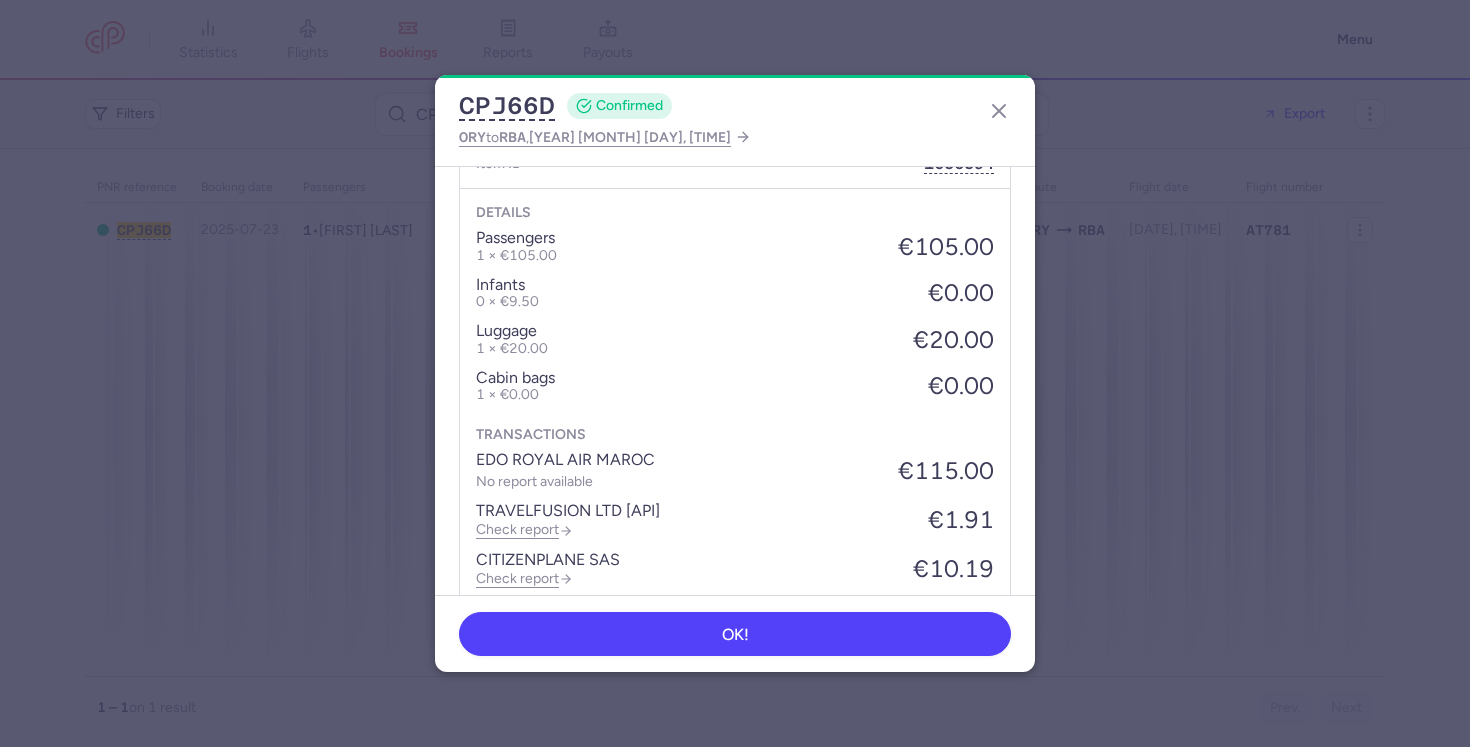scroll, scrollTop: 990, scrollLeft: 0, axis: vertical 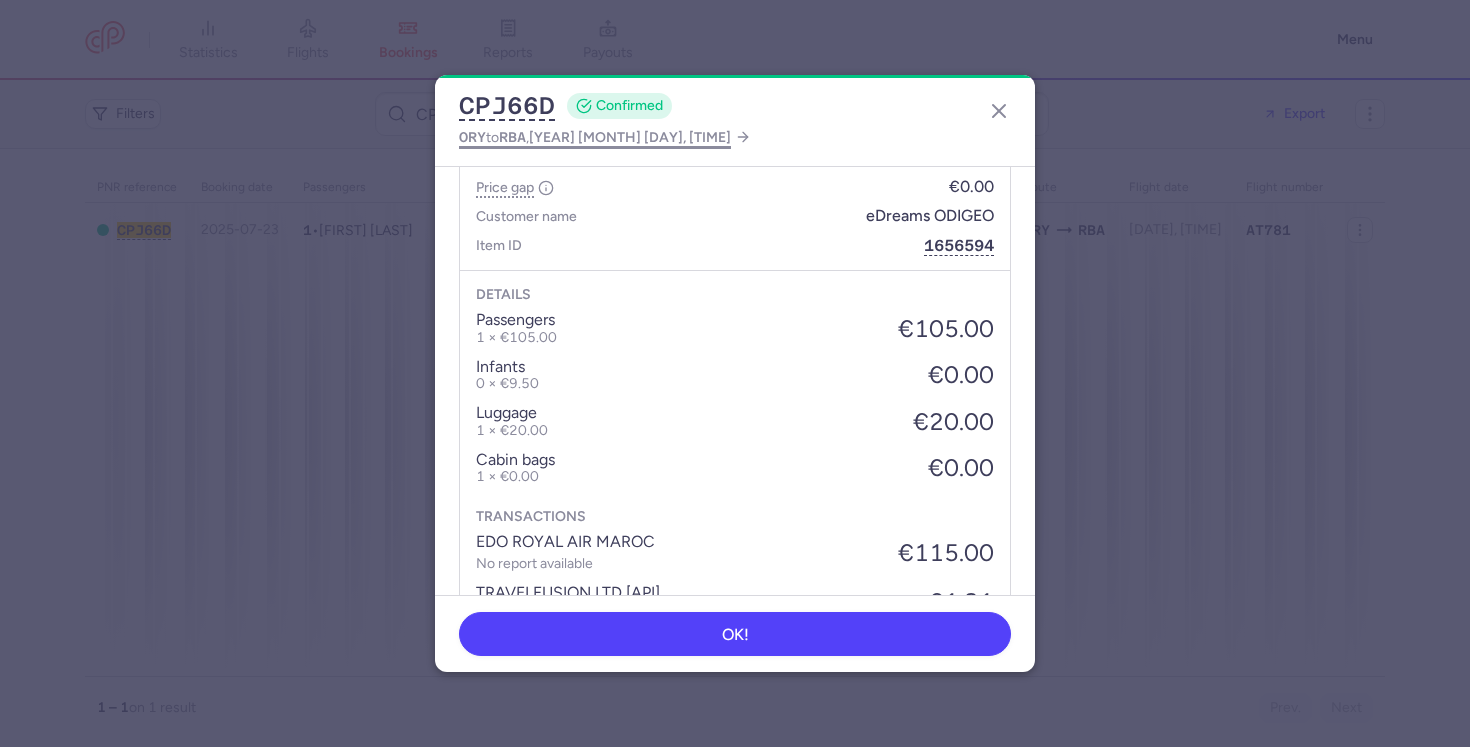 click on "ORY  to  RBA ,  2025 Sep 7, 21:35" at bounding box center (595, 137) 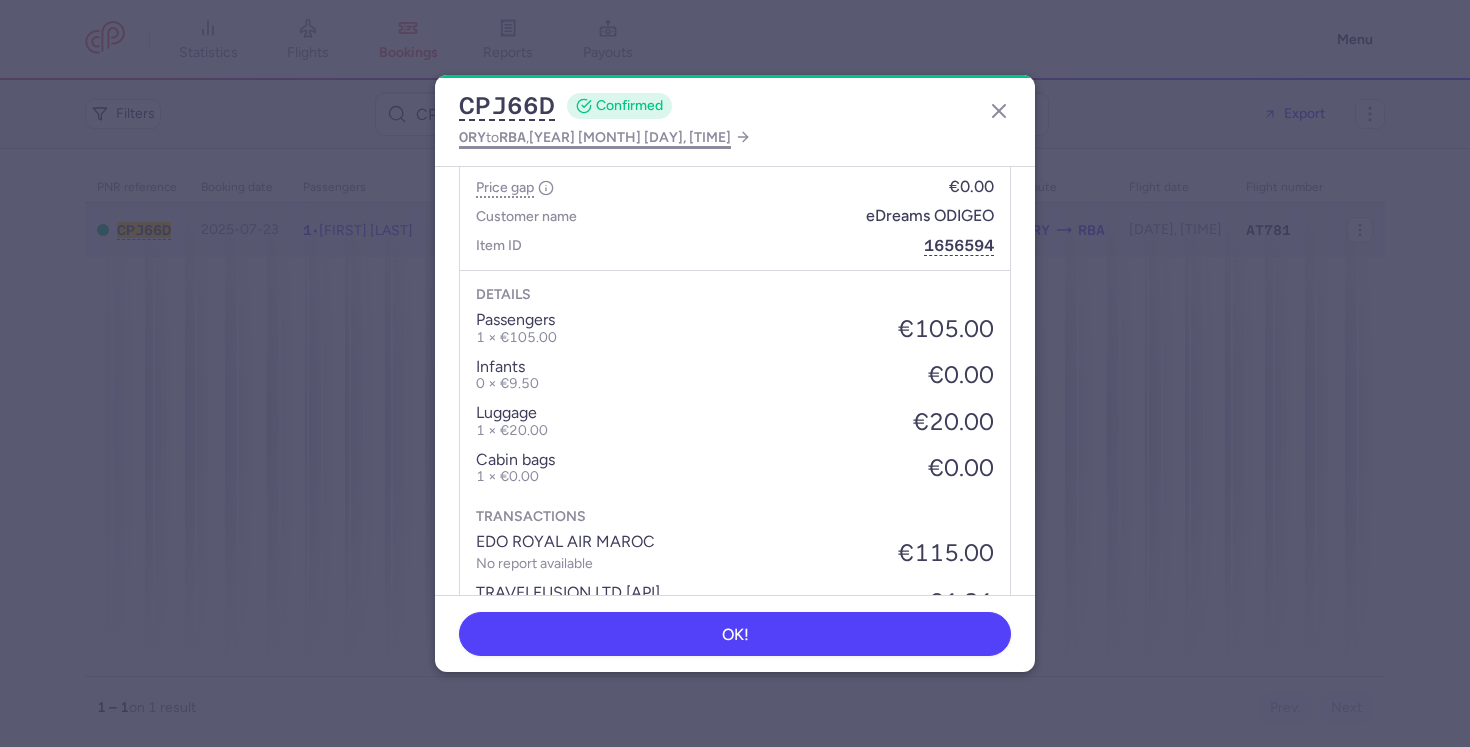 select on "days" 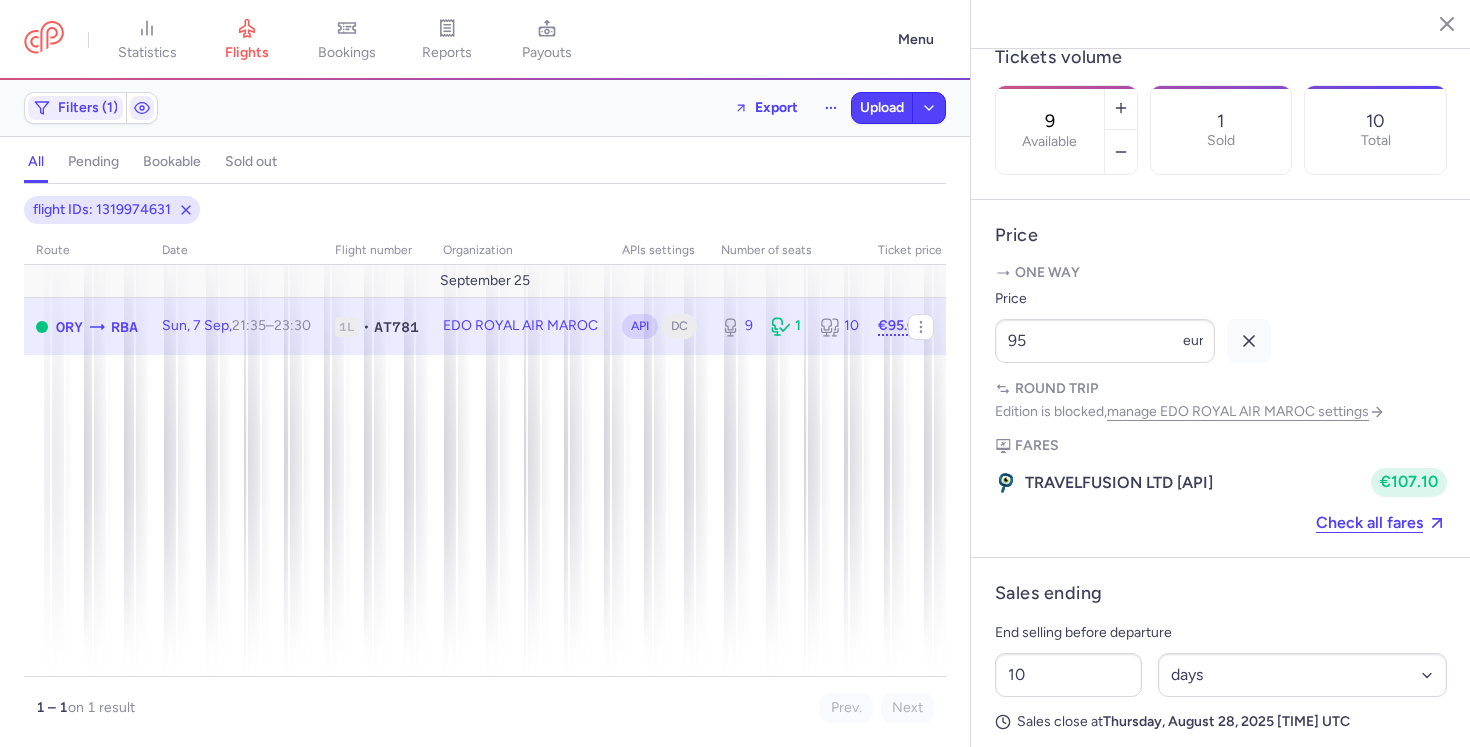 scroll, scrollTop: 743, scrollLeft: 0, axis: vertical 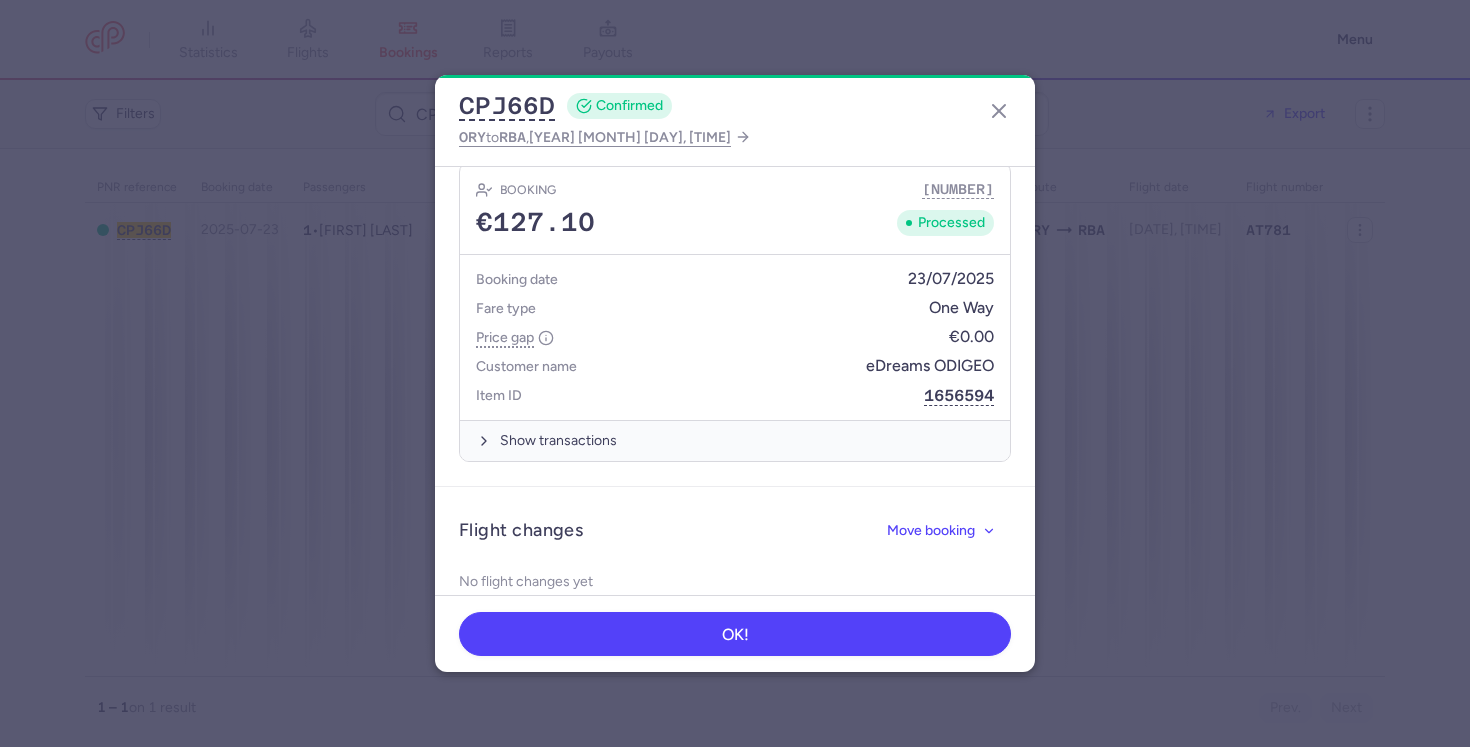click on "Booking 1604672 €127.10 Processed Booking date  23/07/2025 Fare type  One Way Price gap  €0.00 Customer name  eDreams ODIGEO Item ID  1656594  Show transactions" at bounding box center [735, 312] 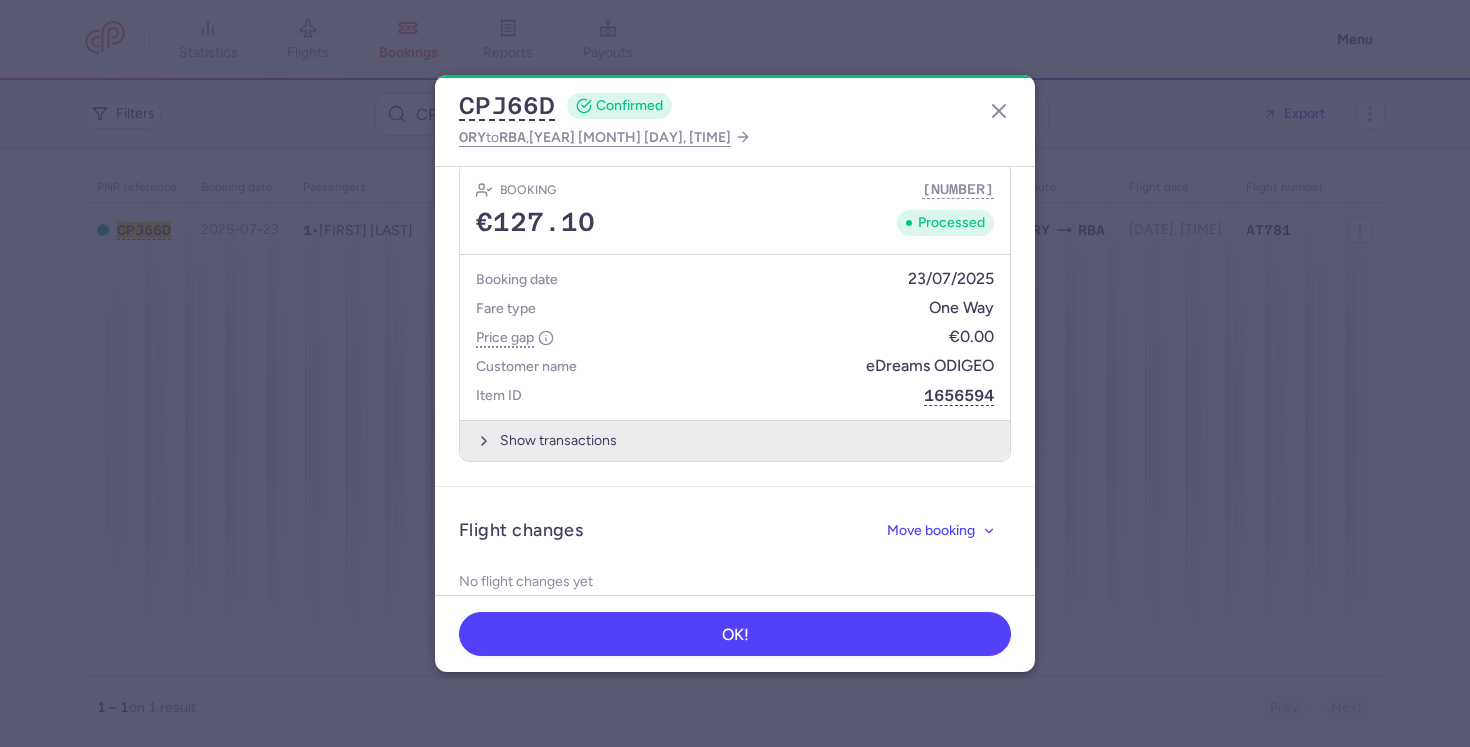 click on "Show transactions" at bounding box center (735, 440) 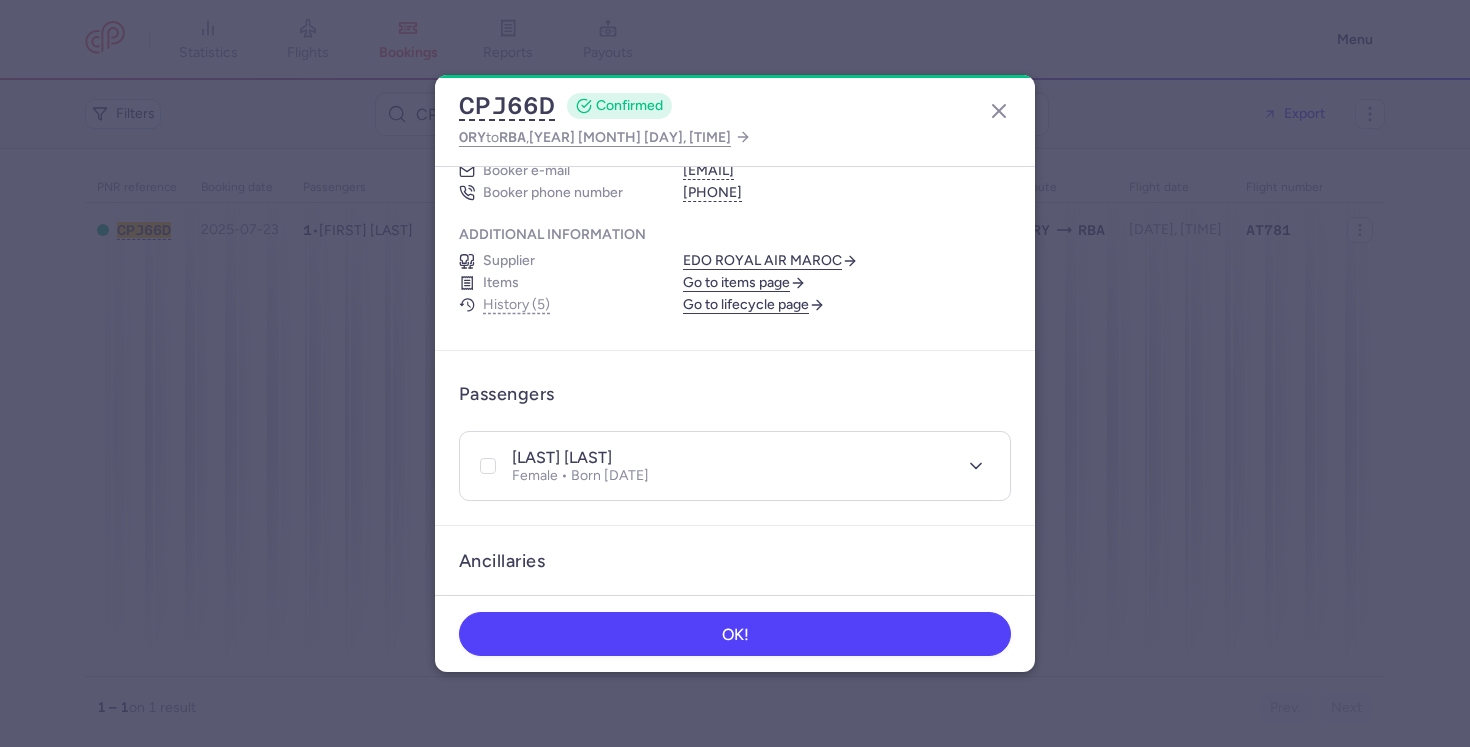 scroll, scrollTop: 0, scrollLeft: 0, axis: both 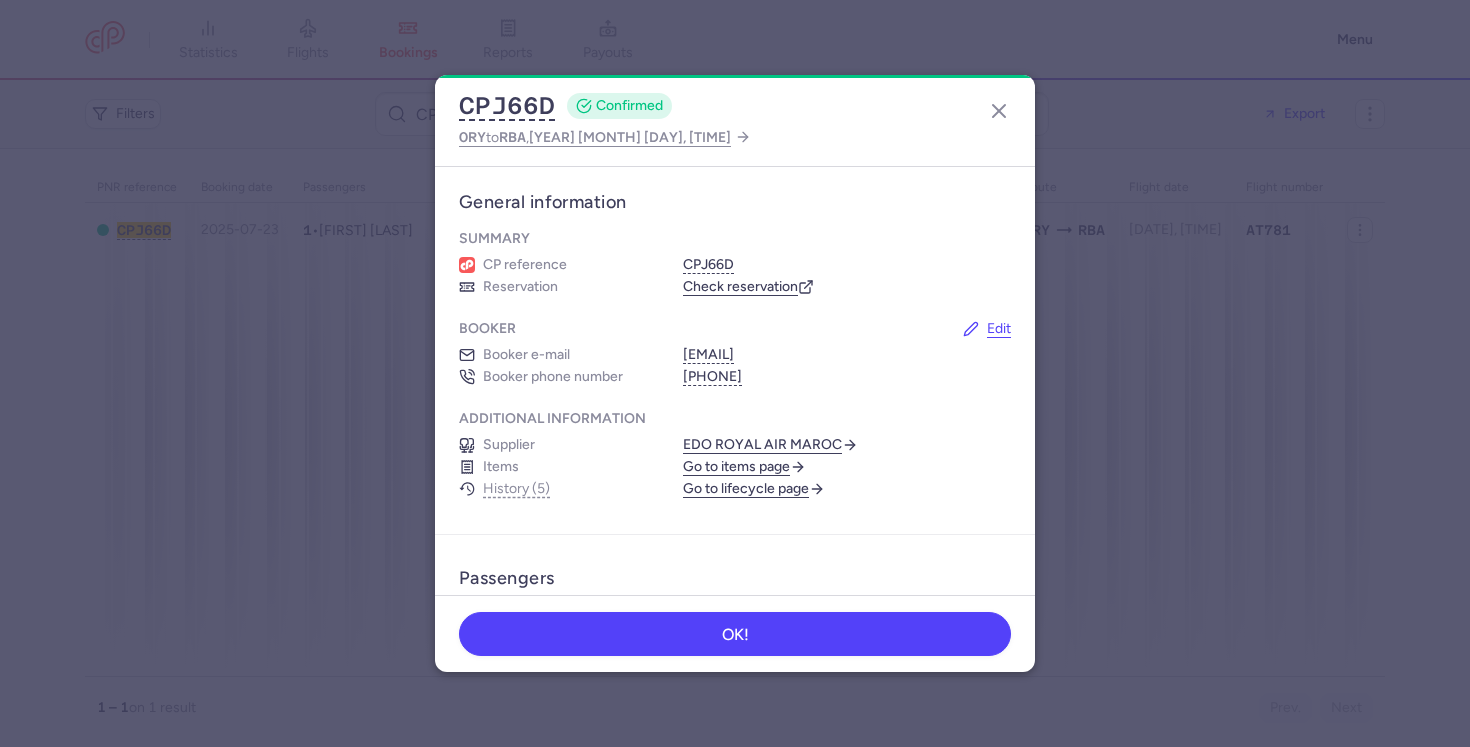 click on "Go to lifecycle page" at bounding box center [754, 489] 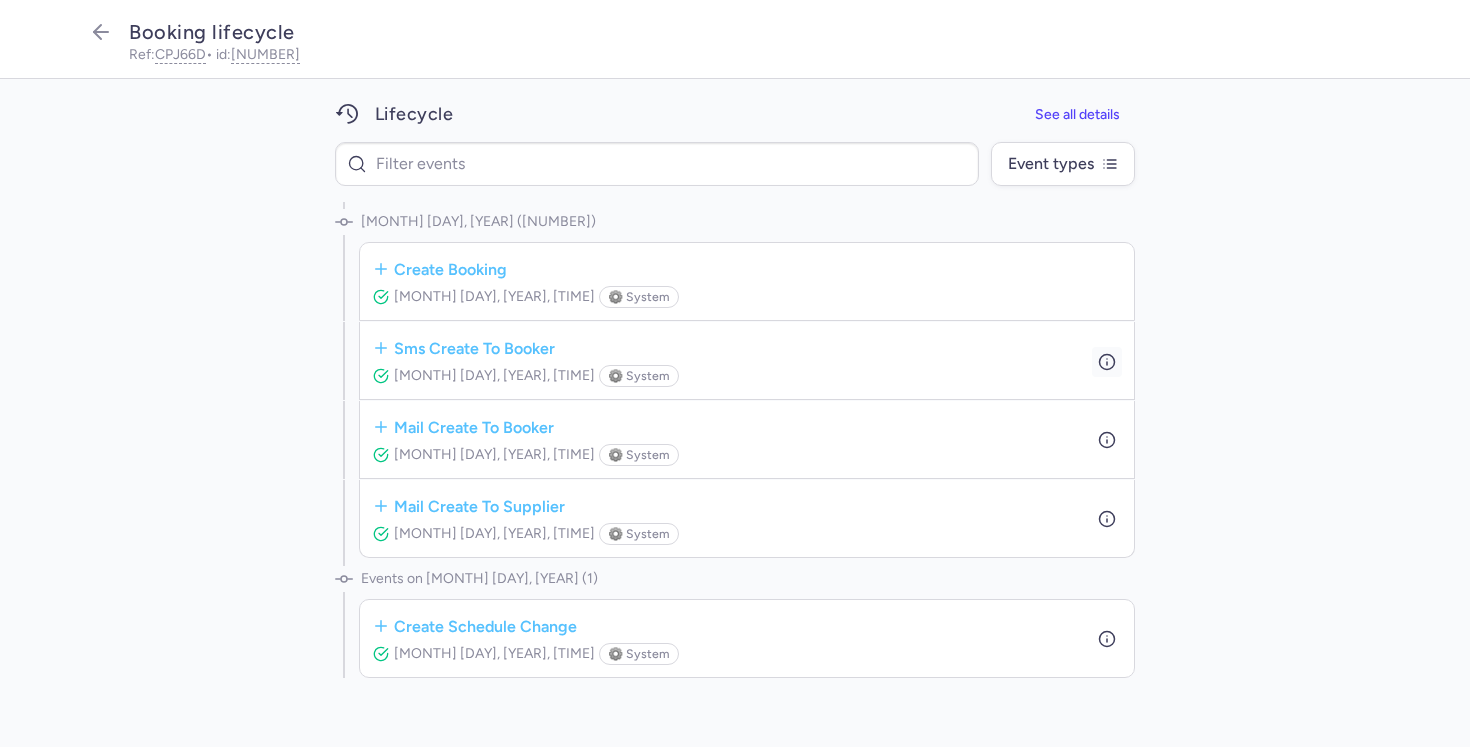 click 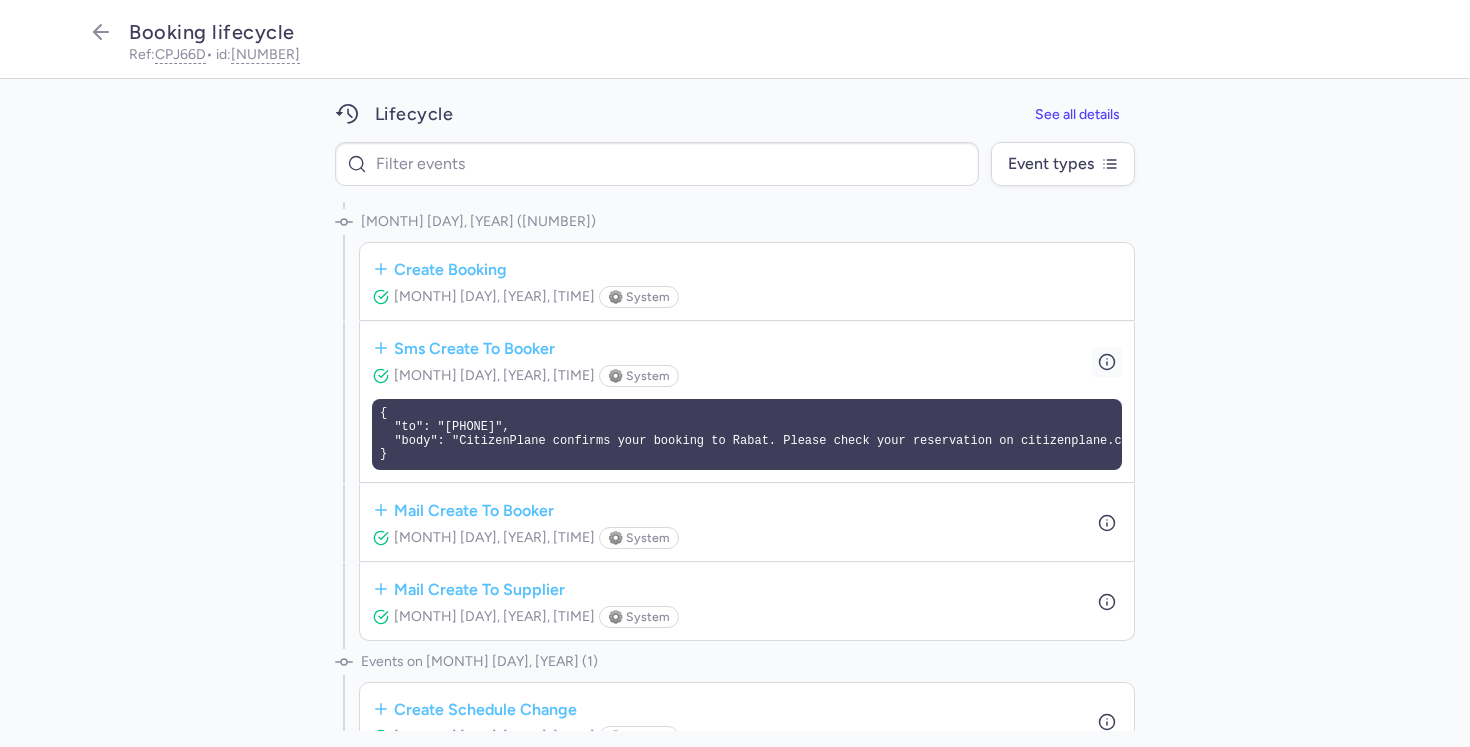 click 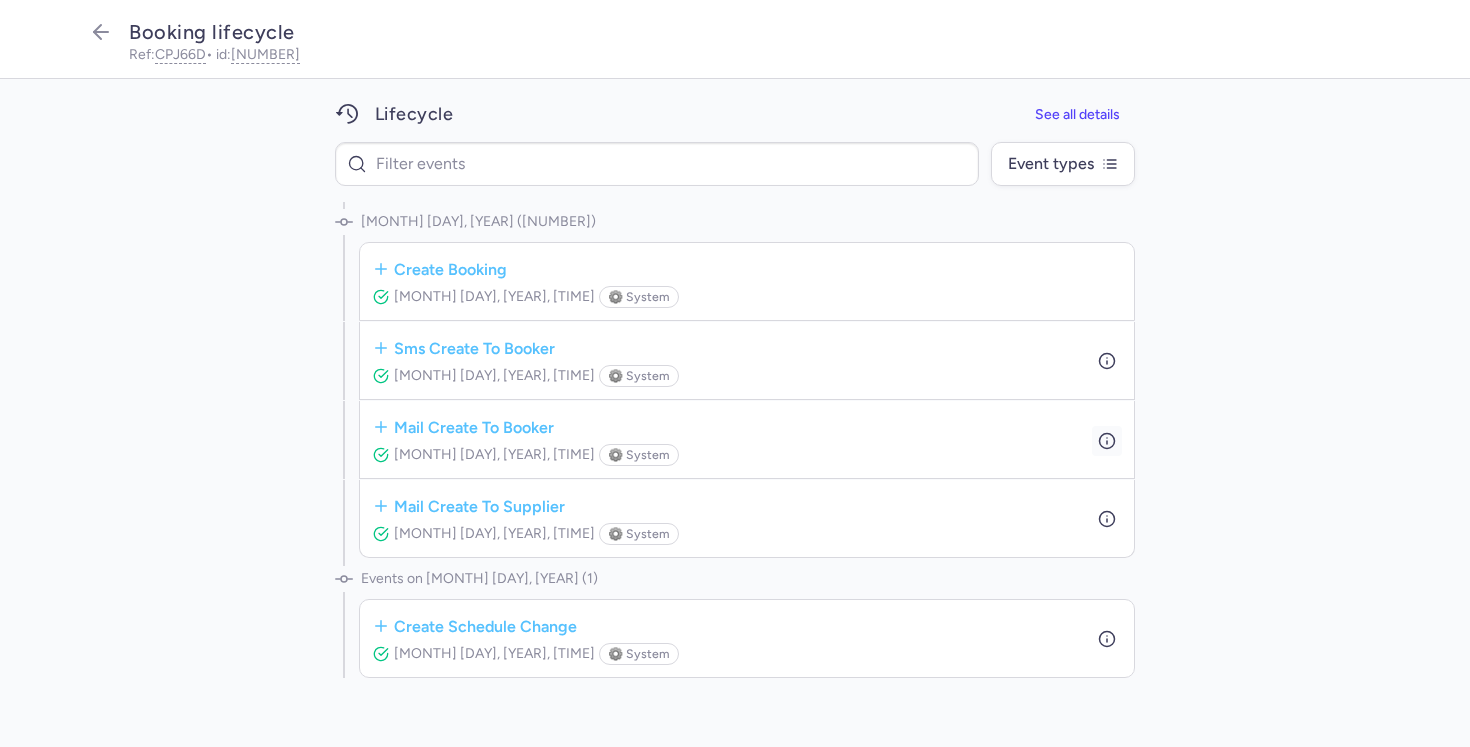 click 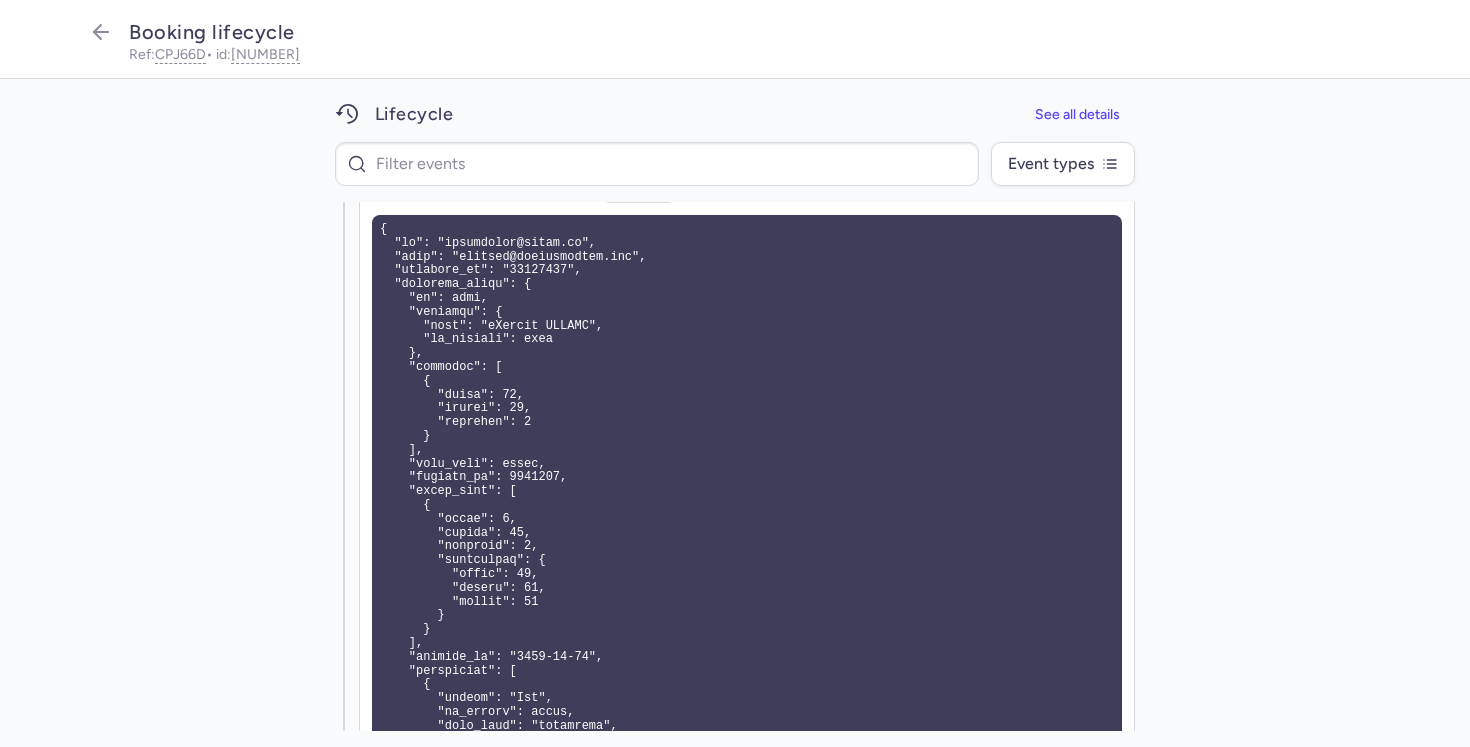 scroll, scrollTop: 264, scrollLeft: 0, axis: vertical 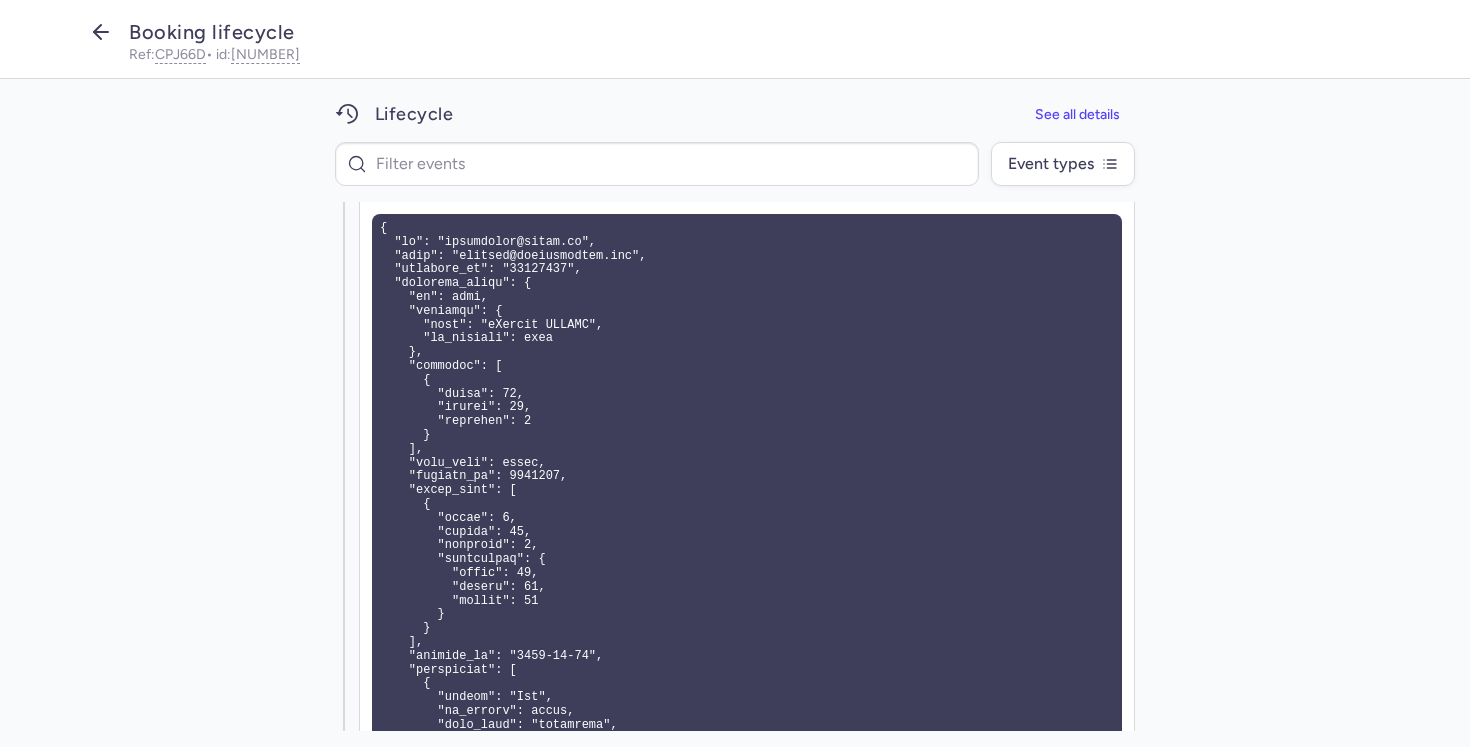 click 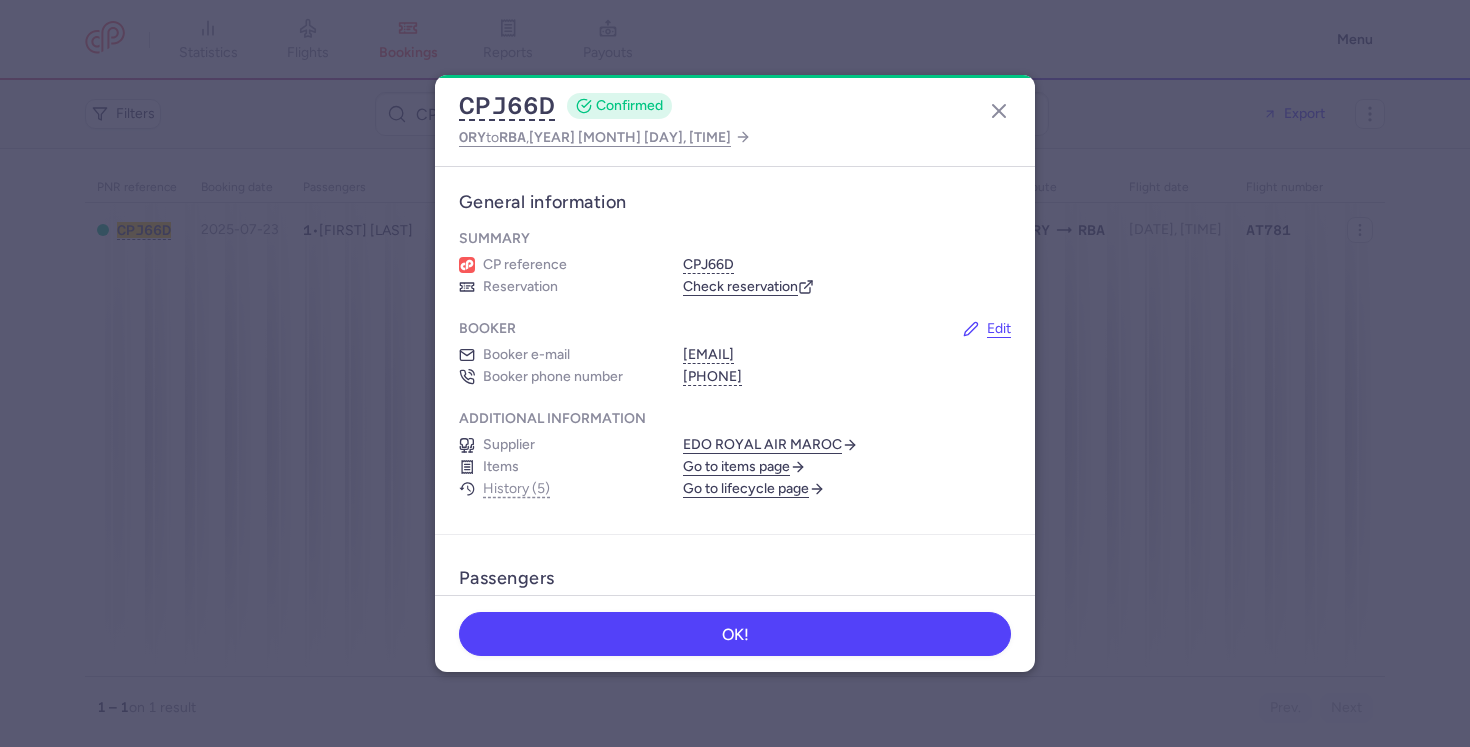 click on "CPJ66D  CONFIRMED ORY  to  RBA ,  2025 Sep 7, 21:35" 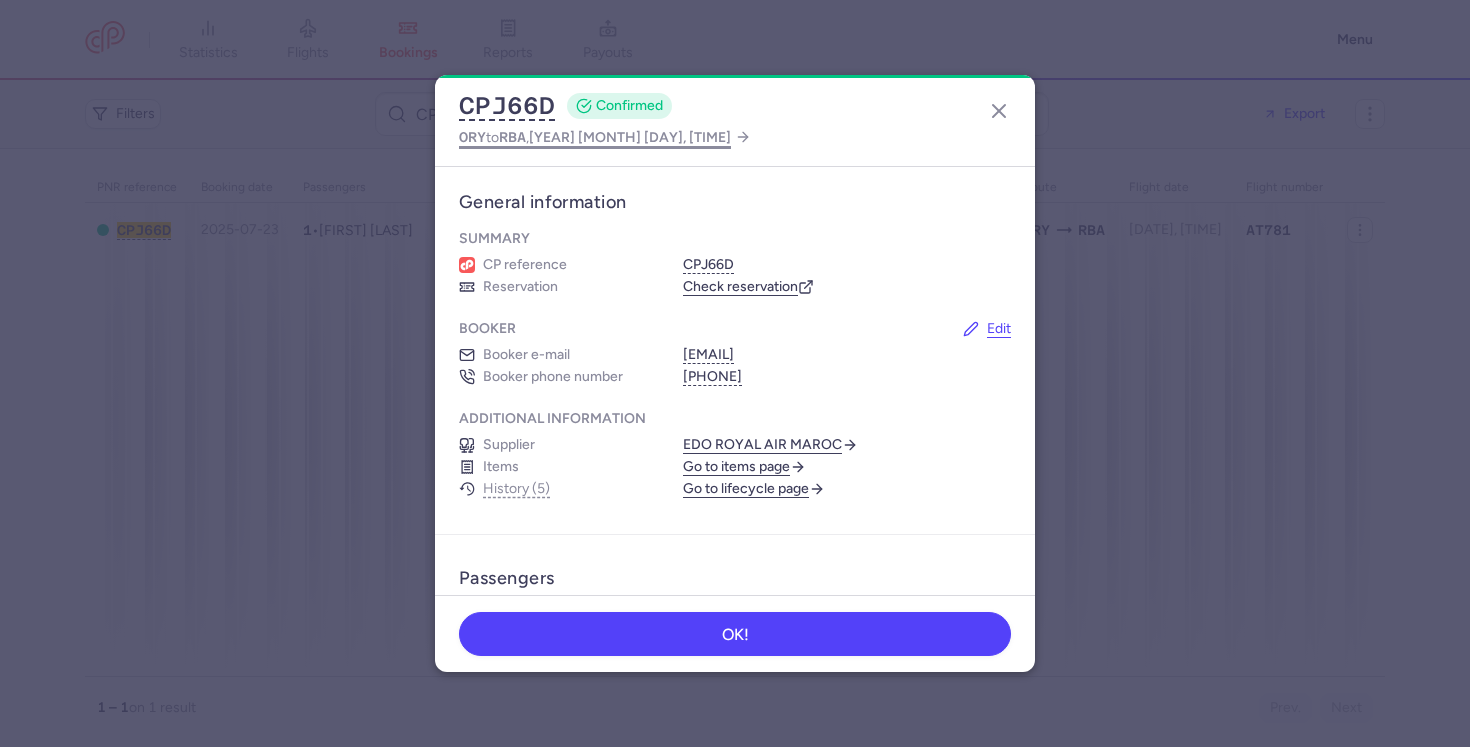 click on "2025 Sep 7, 21:35" at bounding box center [630, 137] 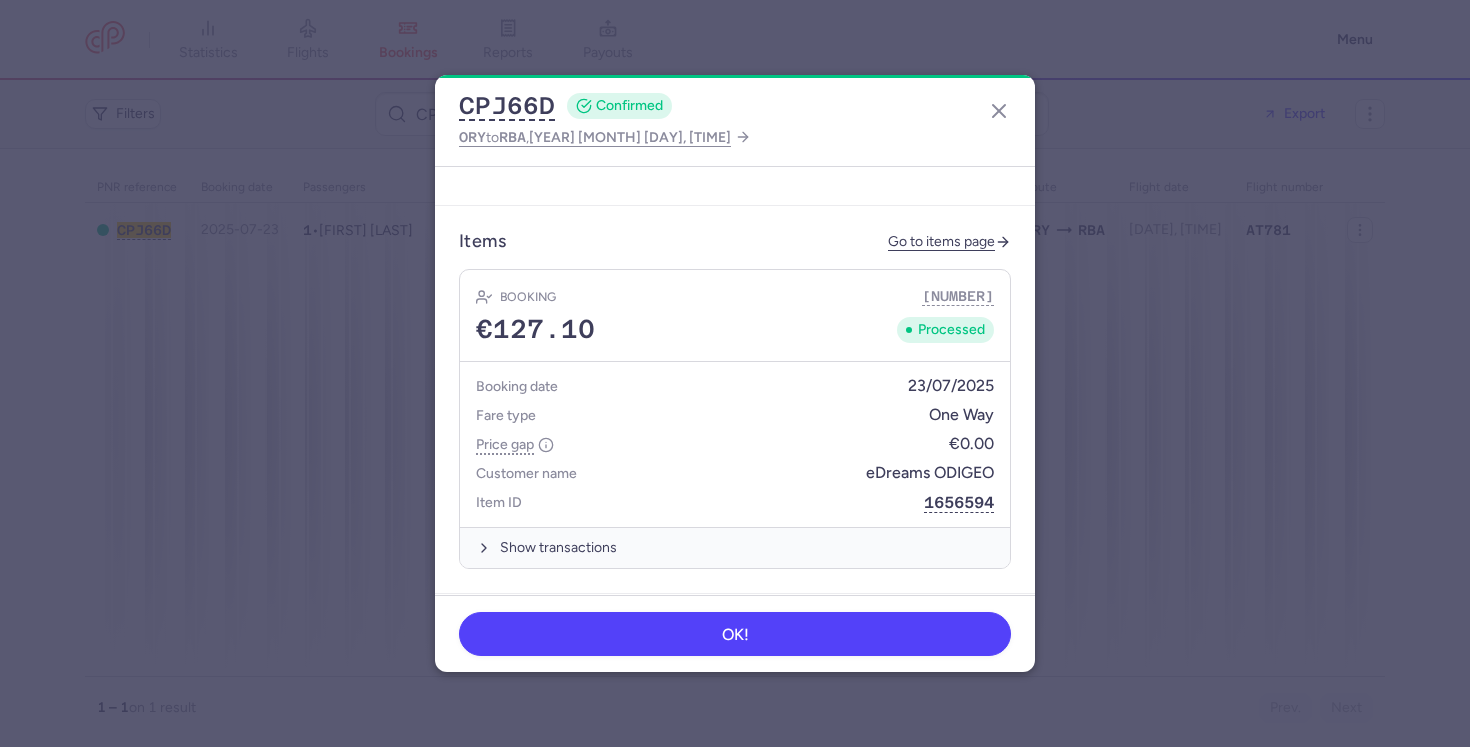 scroll, scrollTop: 887, scrollLeft: 0, axis: vertical 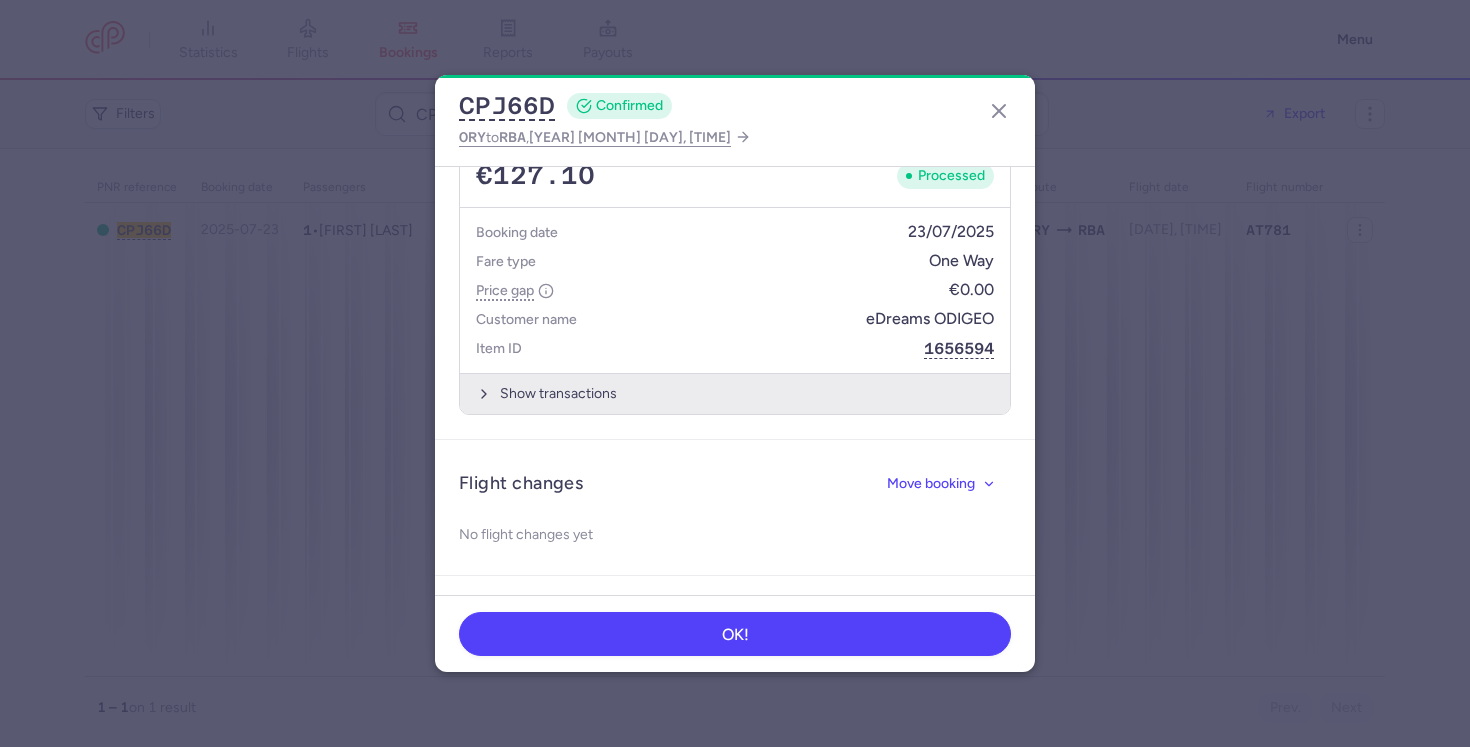 click on "Show transactions" at bounding box center [735, 393] 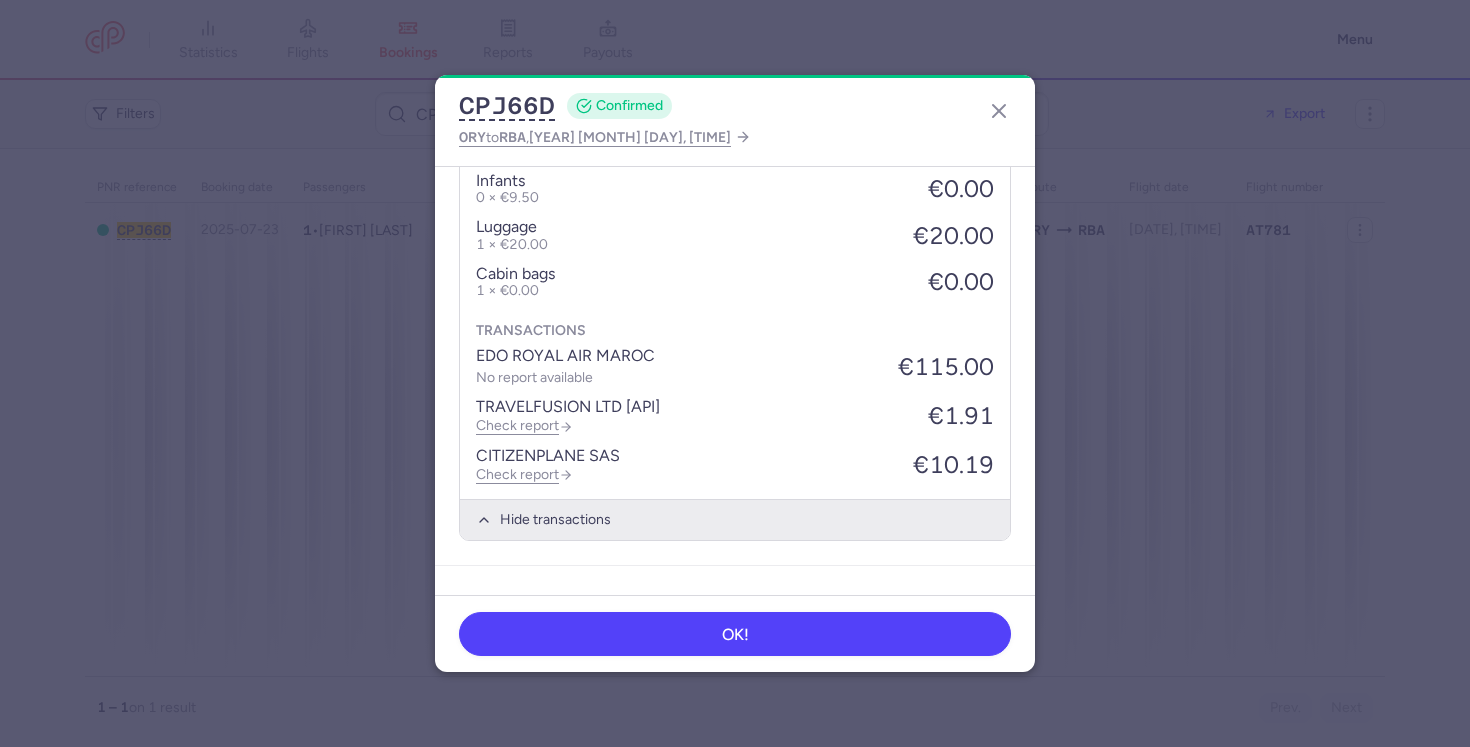scroll, scrollTop: 1180, scrollLeft: 0, axis: vertical 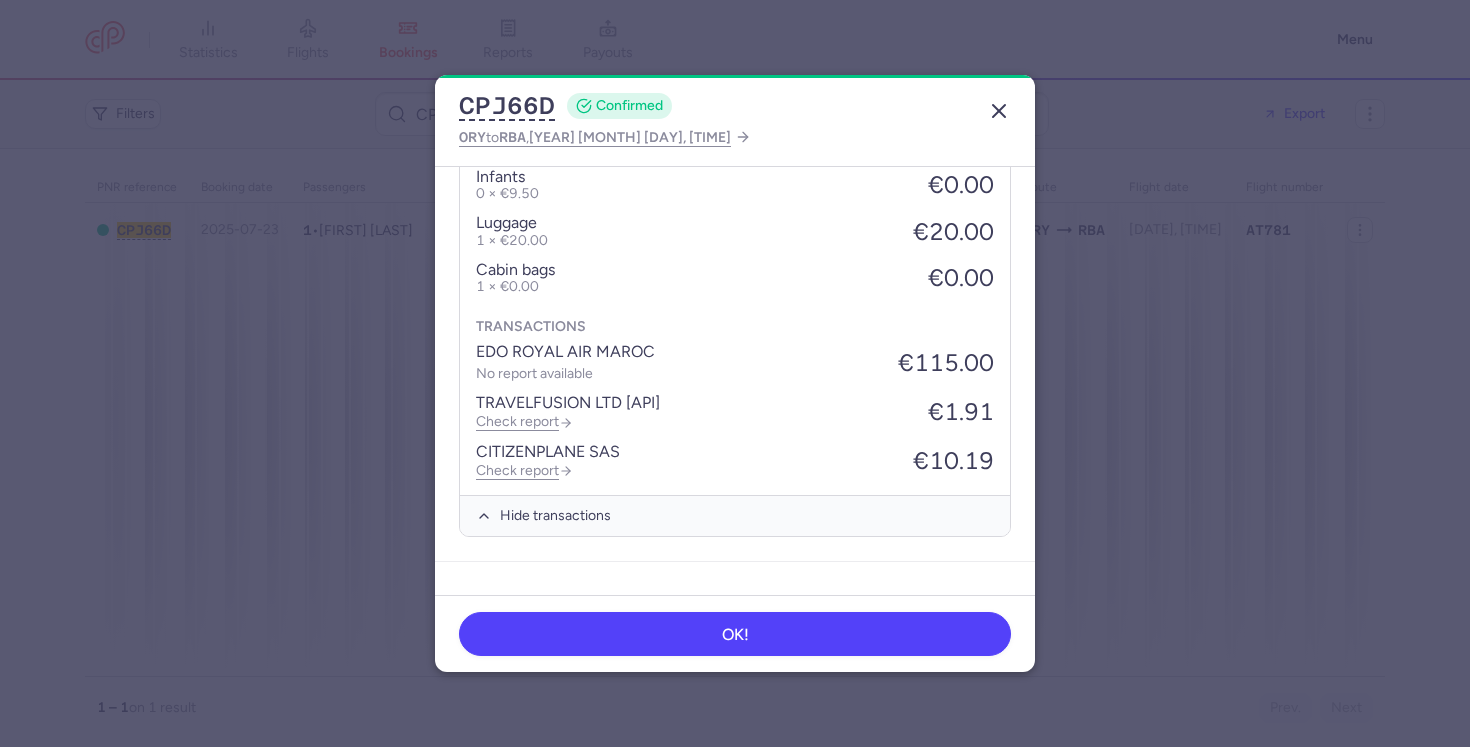 click 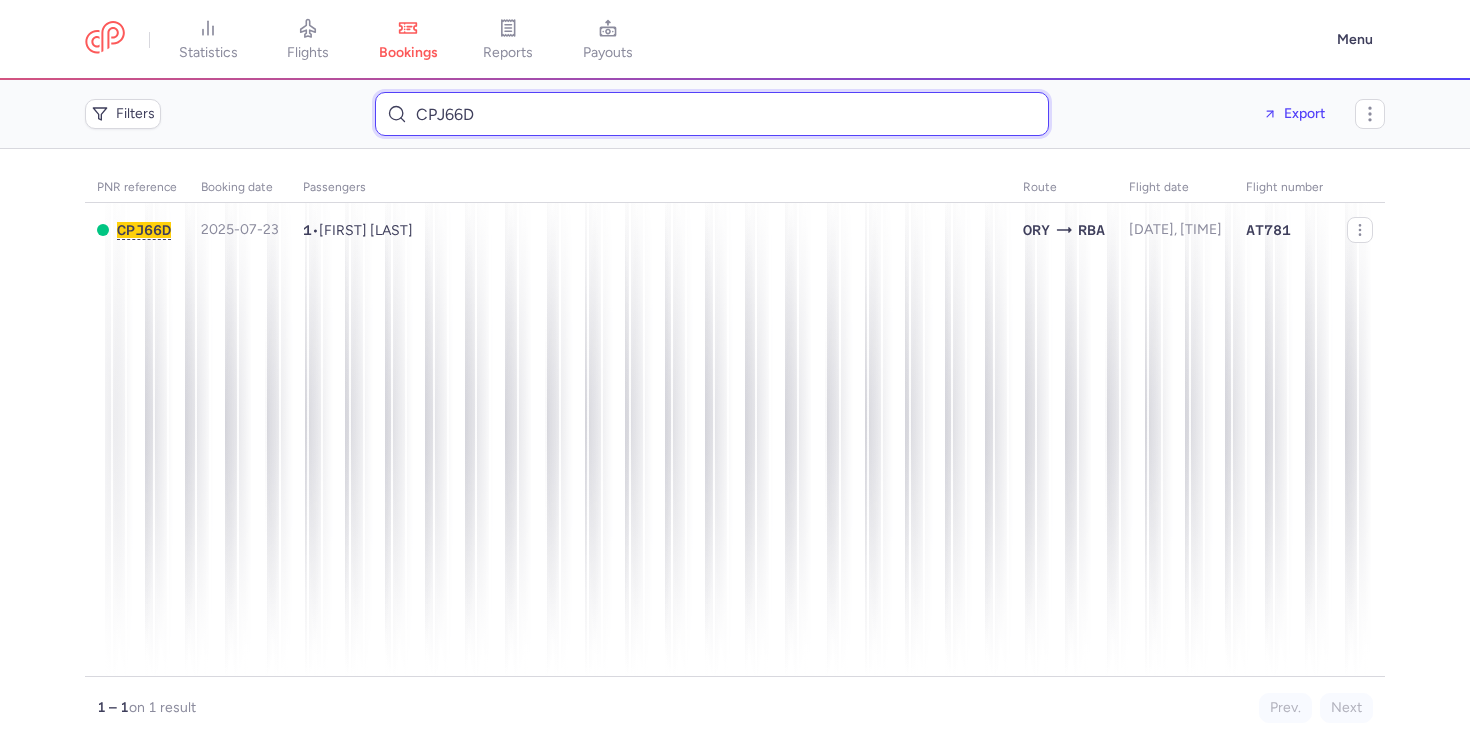 click on "CPJ66D" at bounding box center (712, 114) 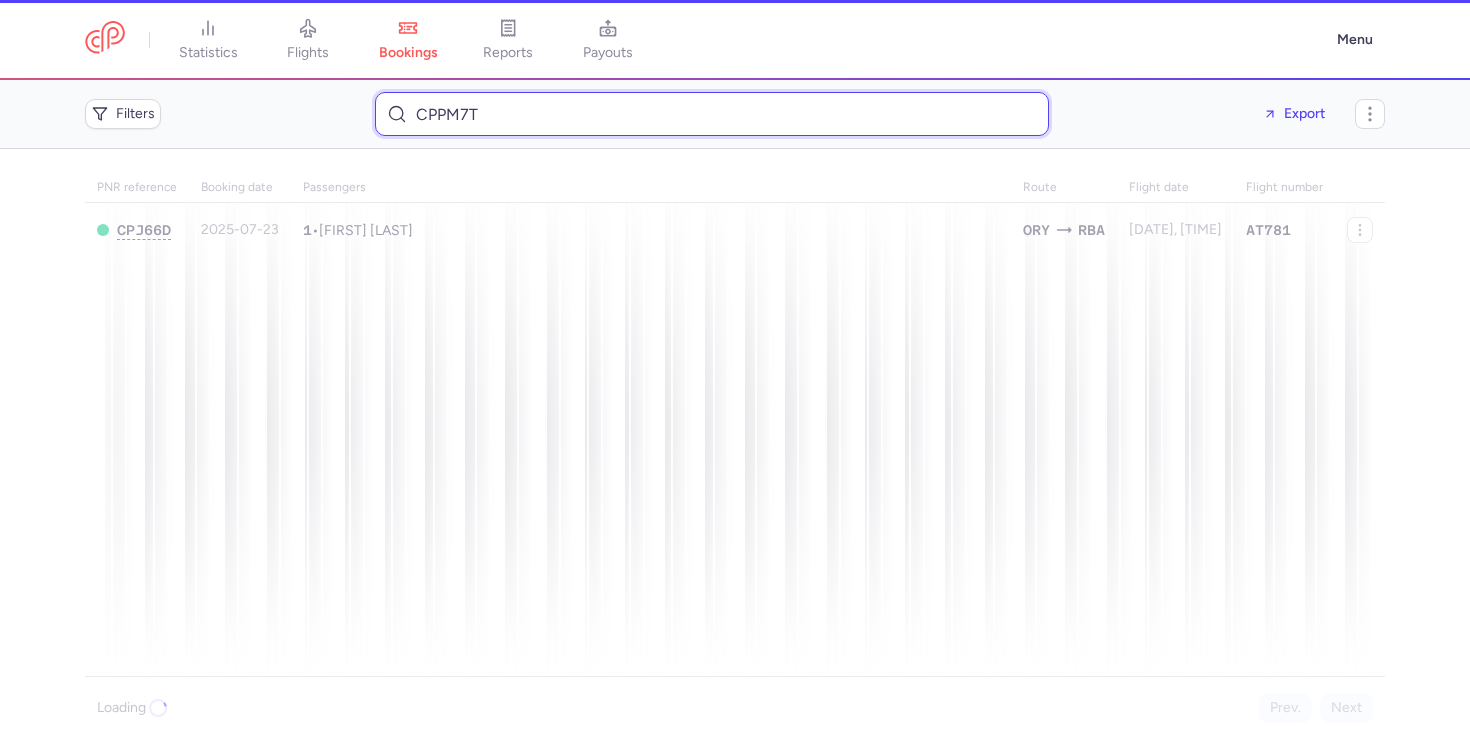 type on "CPPM7T" 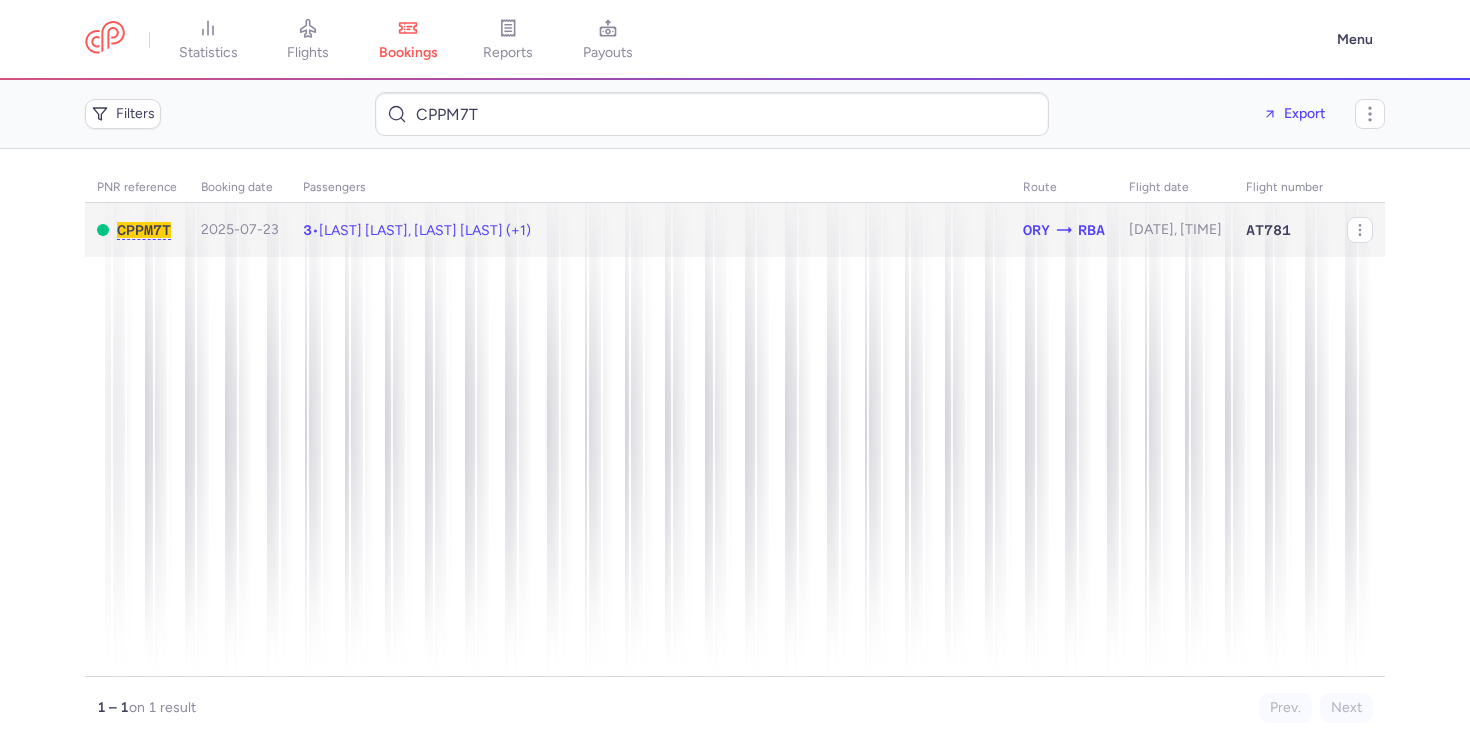 click on "3  •  Amine JAIDI, Selma JARIRI (+1)" 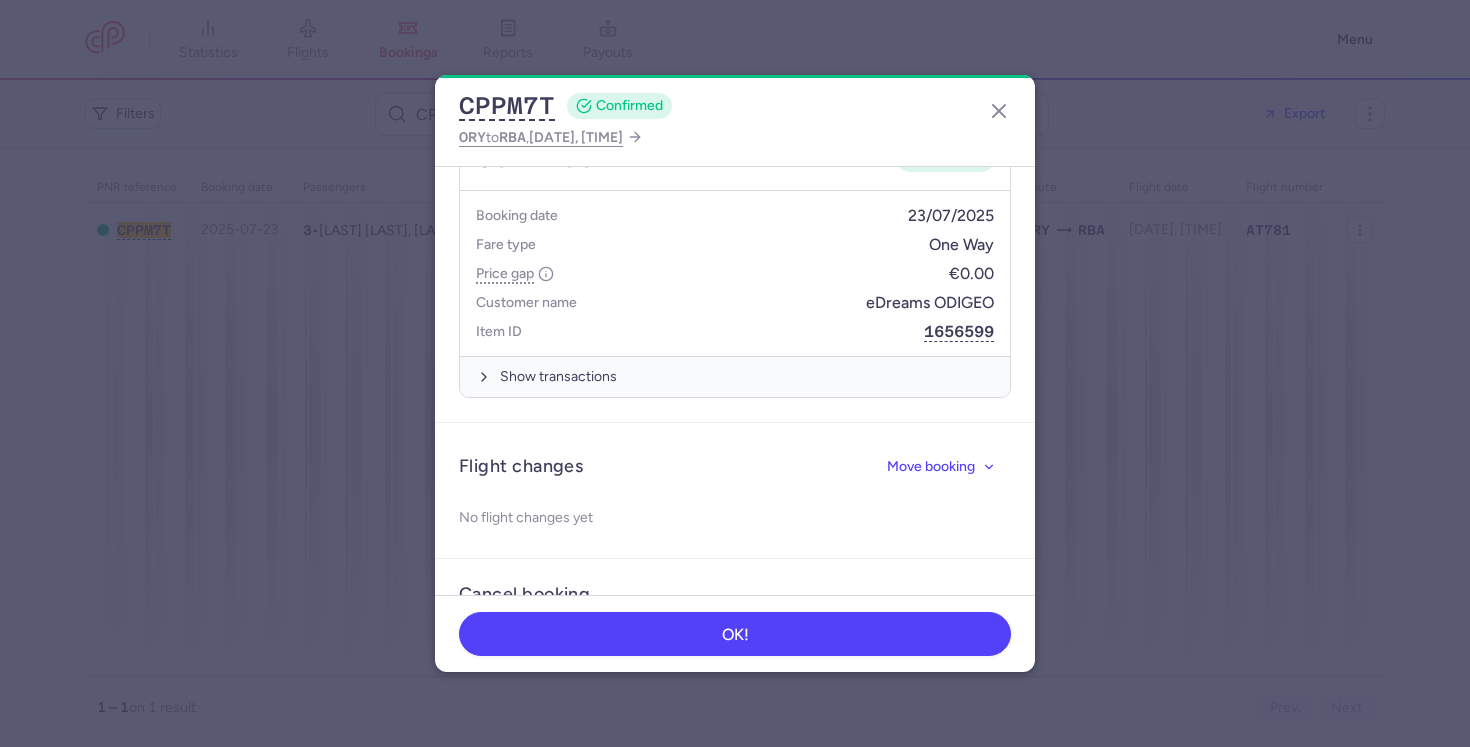 scroll, scrollTop: 975, scrollLeft: 0, axis: vertical 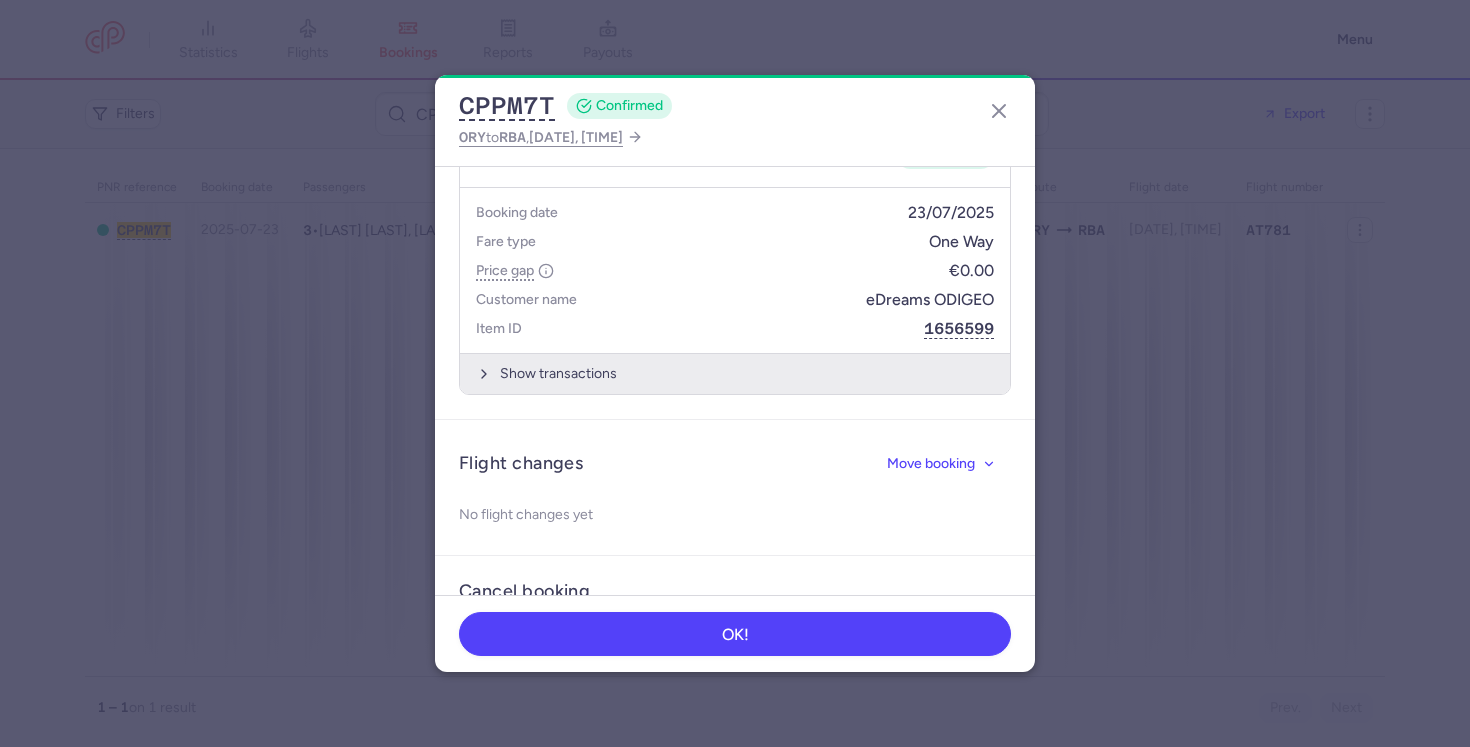 click on "Show transactions" at bounding box center (735, 373) 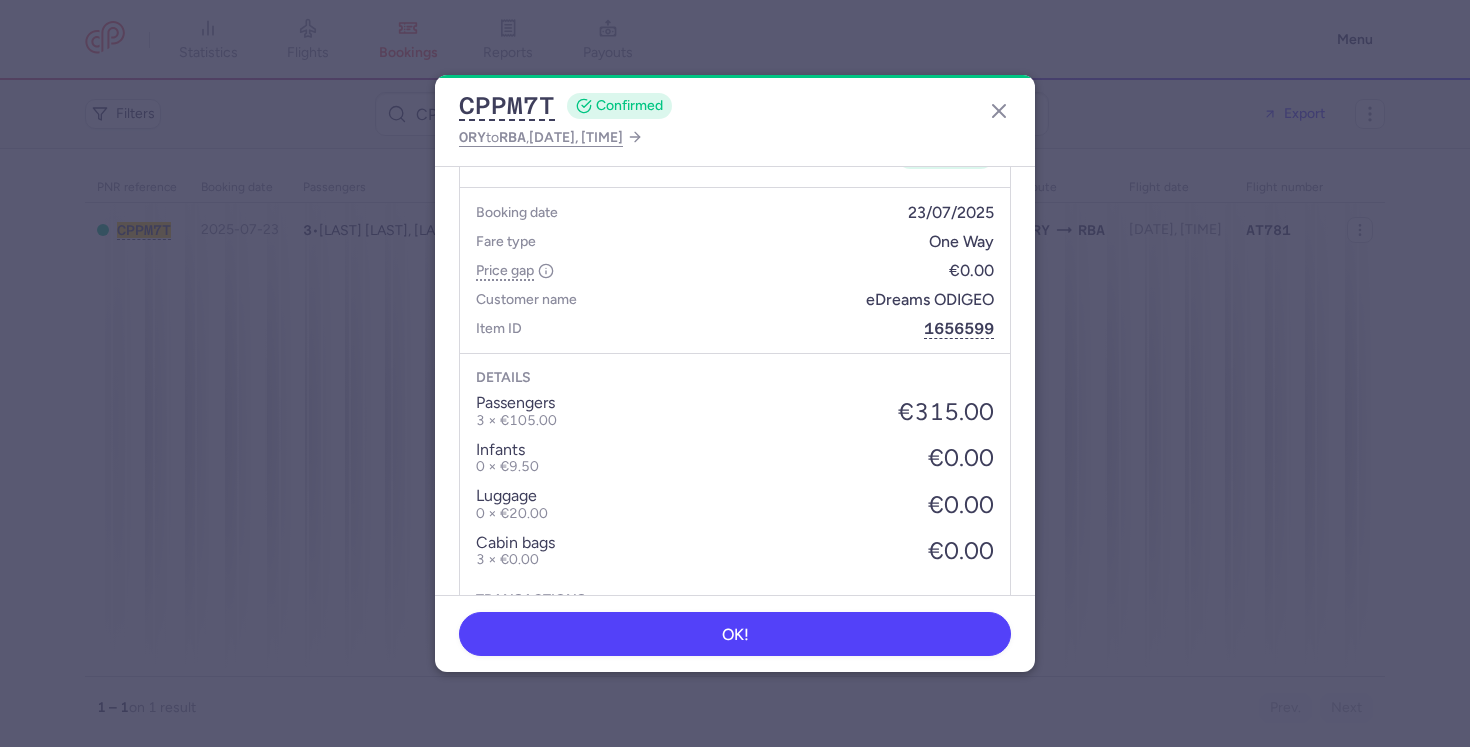 scroll, scrollTop: 1006, scrollLeft: 0, axis: vertical 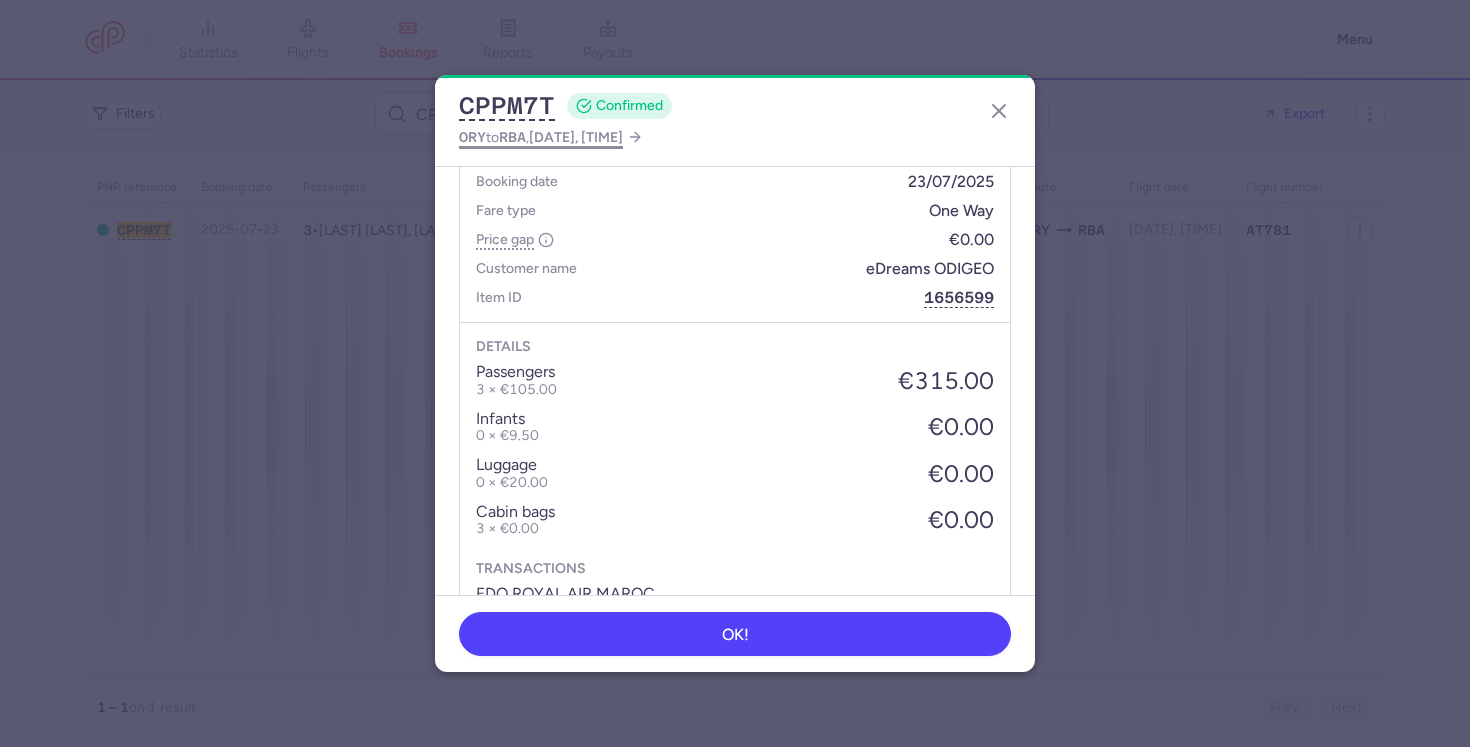 click on "2025 Sep 22, 21:35" at bounding box center [576, 137] 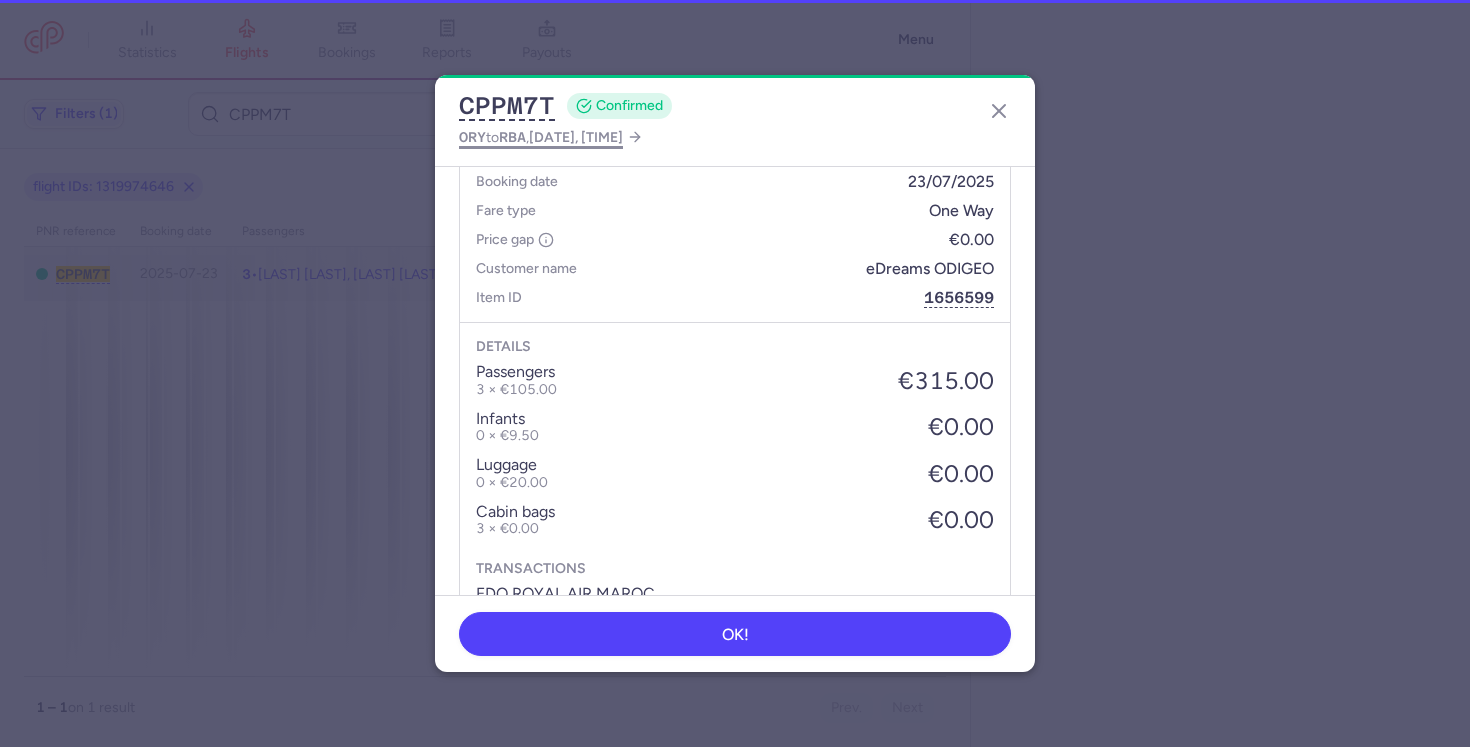 select on "days" 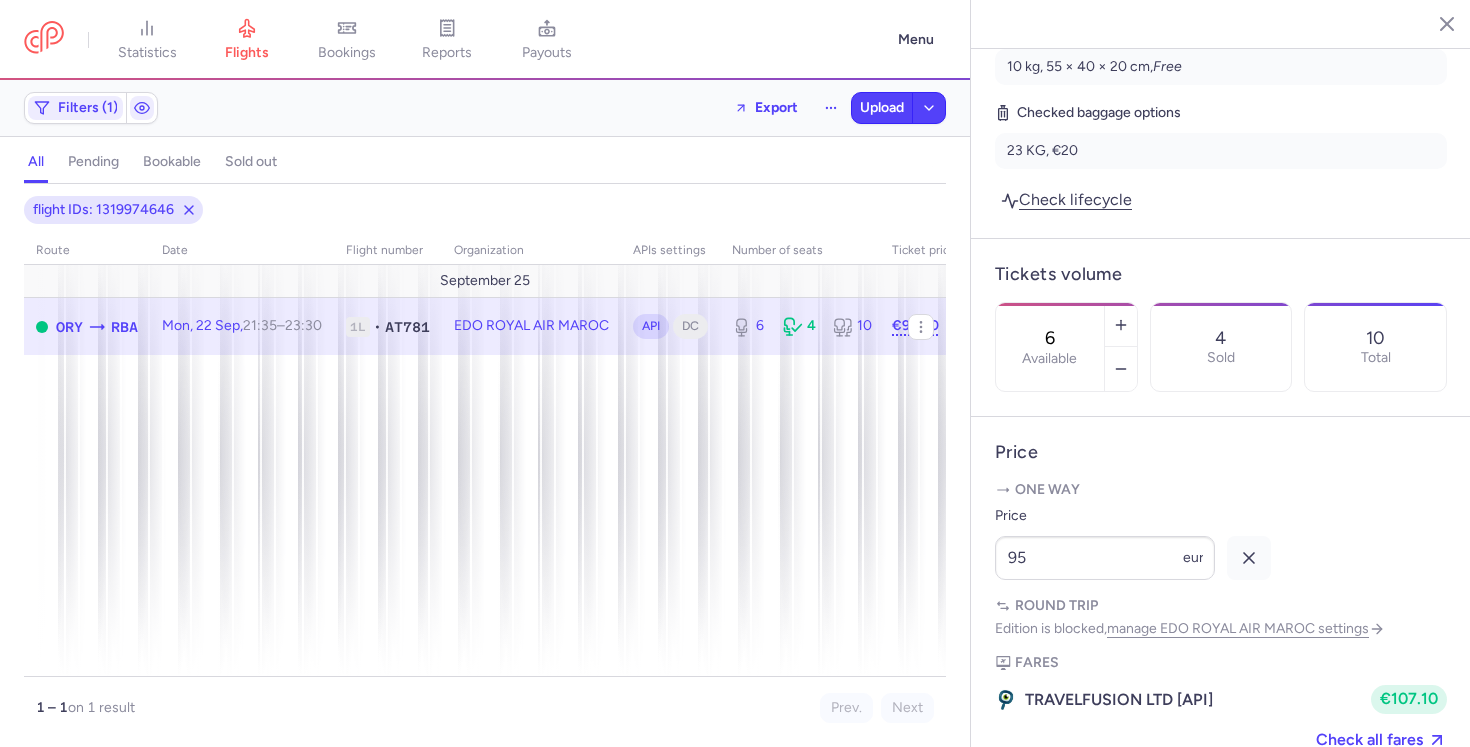 scroll, scrollTop: 525, scrollLeft: 0, axis: vertical 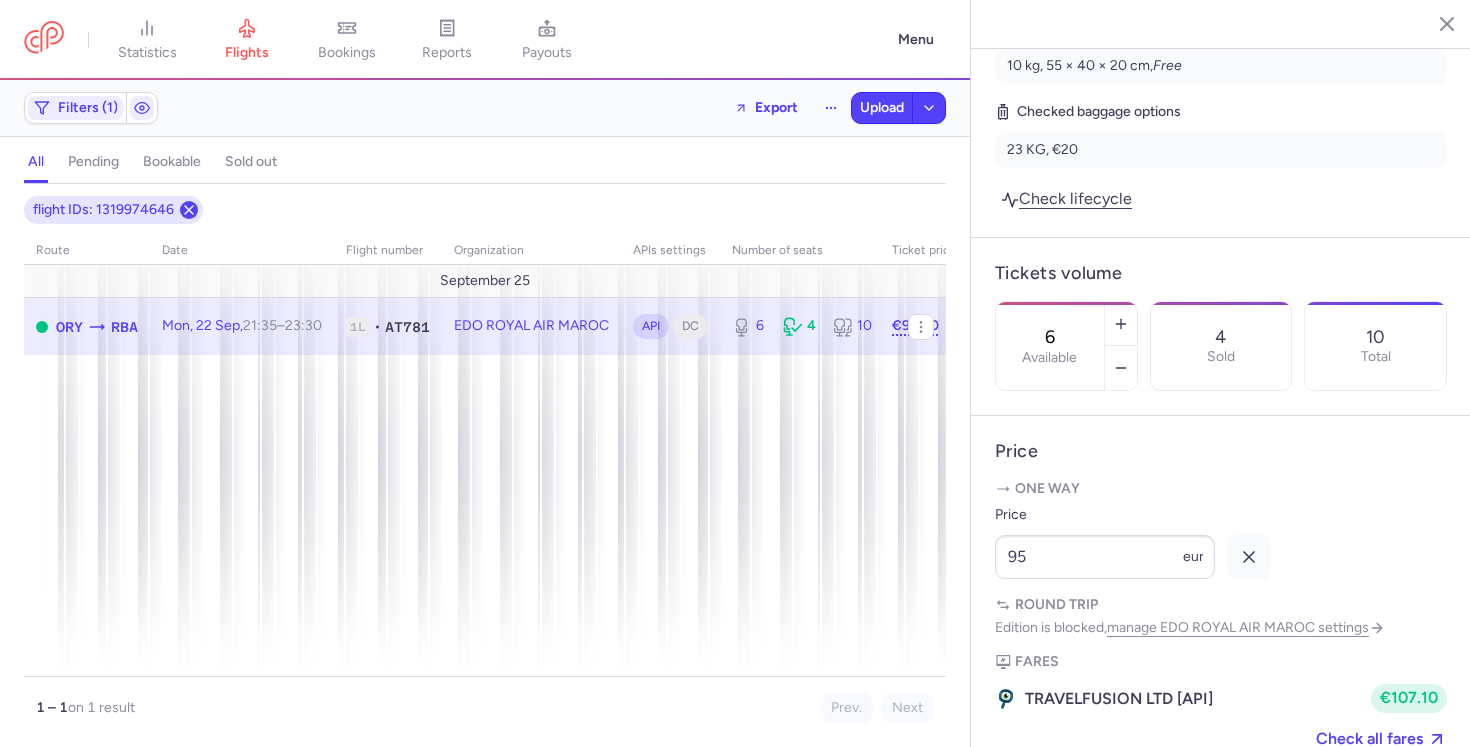 click 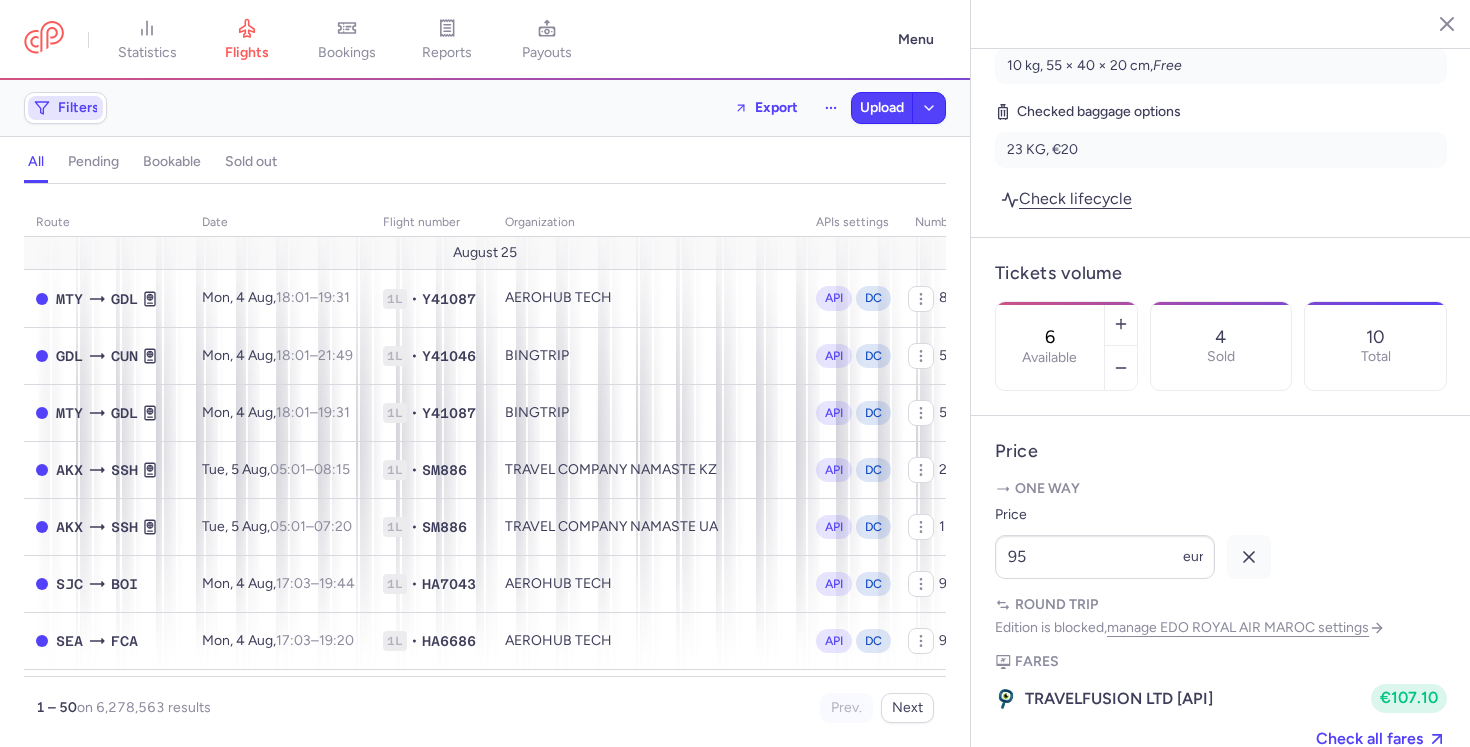 click on "Filters" 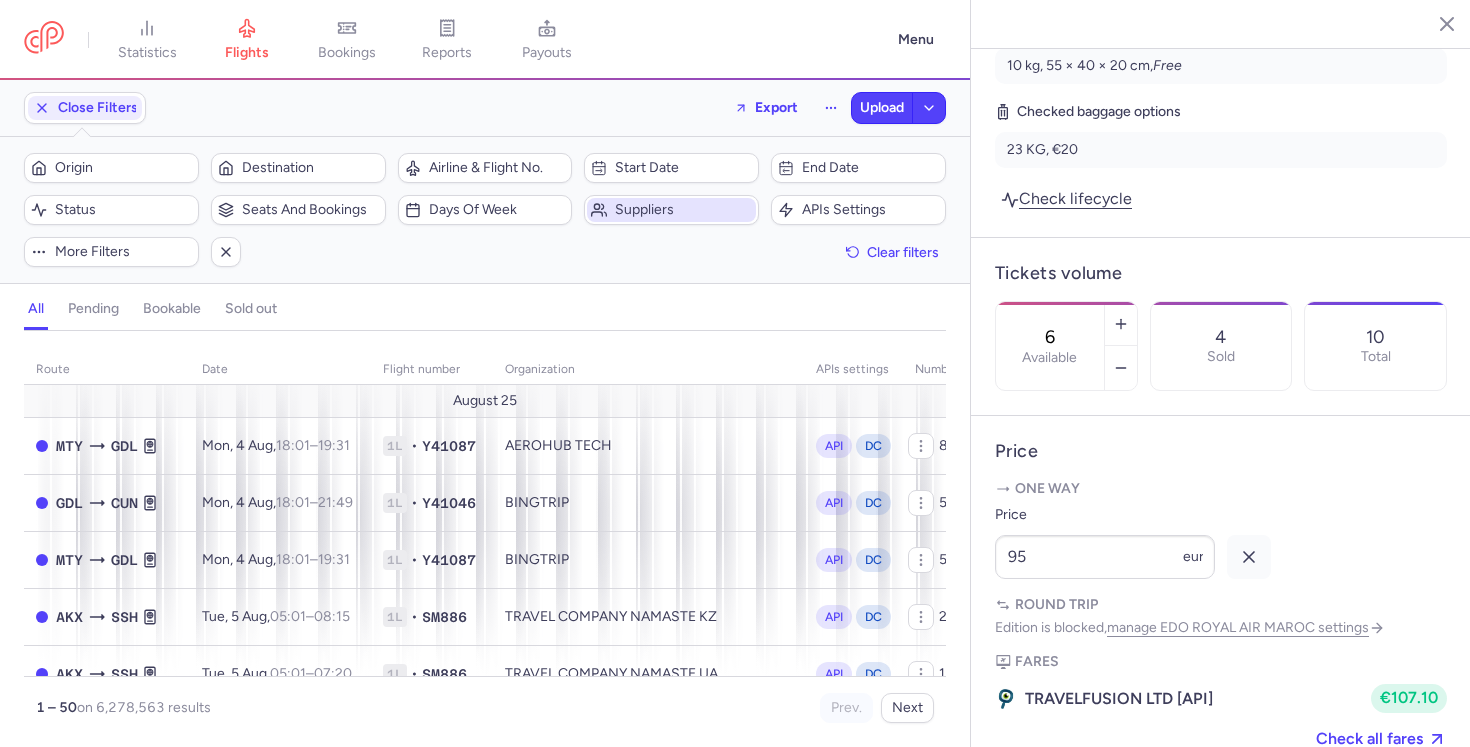 click on "Suppliers" at bounding box center [683, 210] 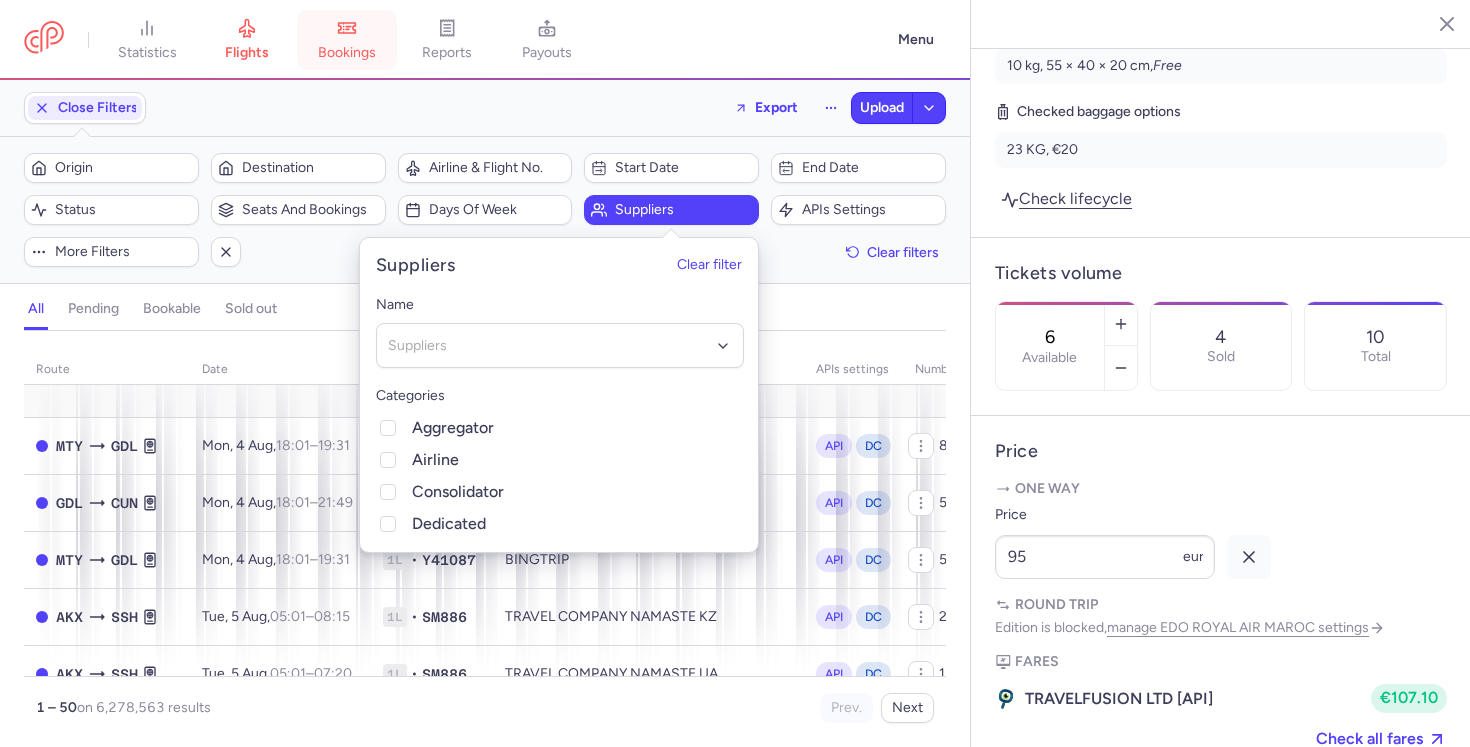 click on "bookings" at bounding box center (347, 40) 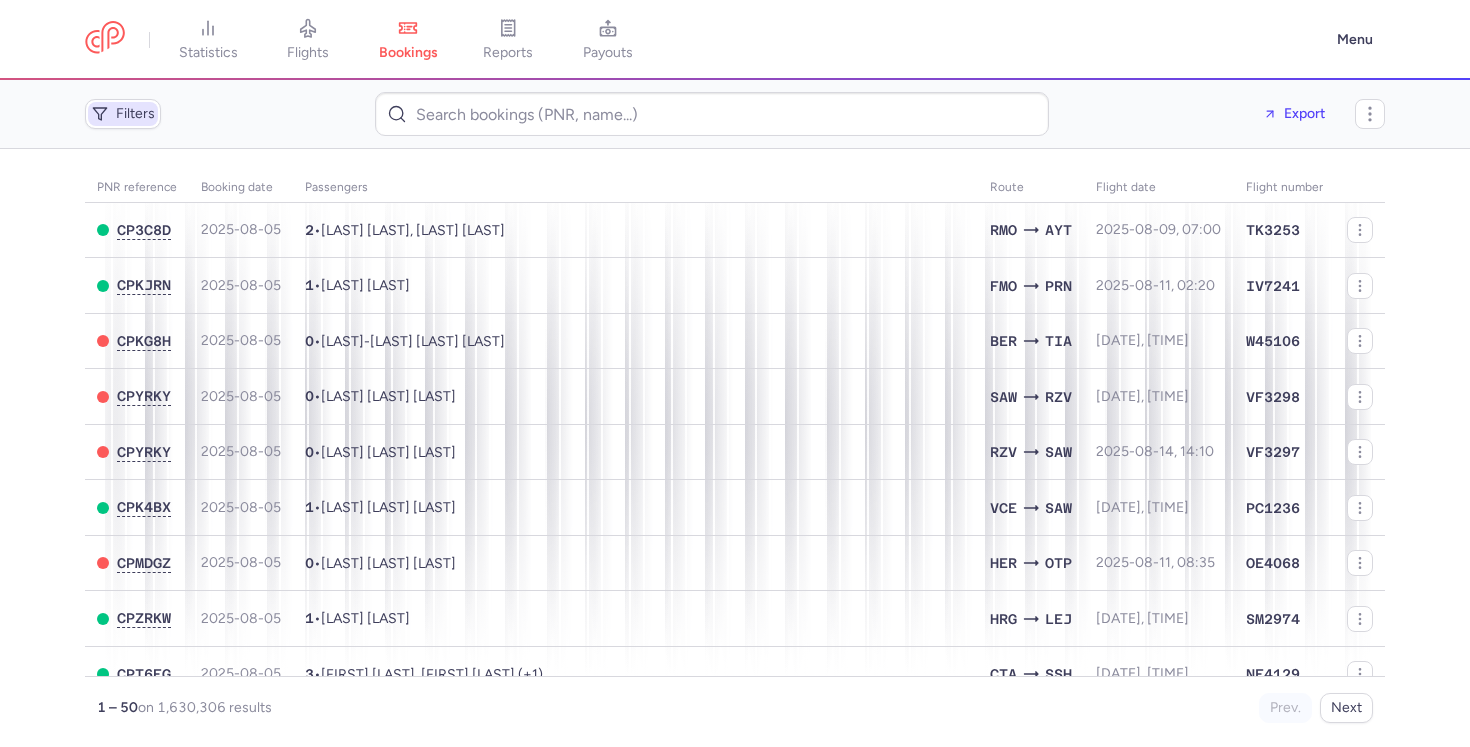 click on "Filters" 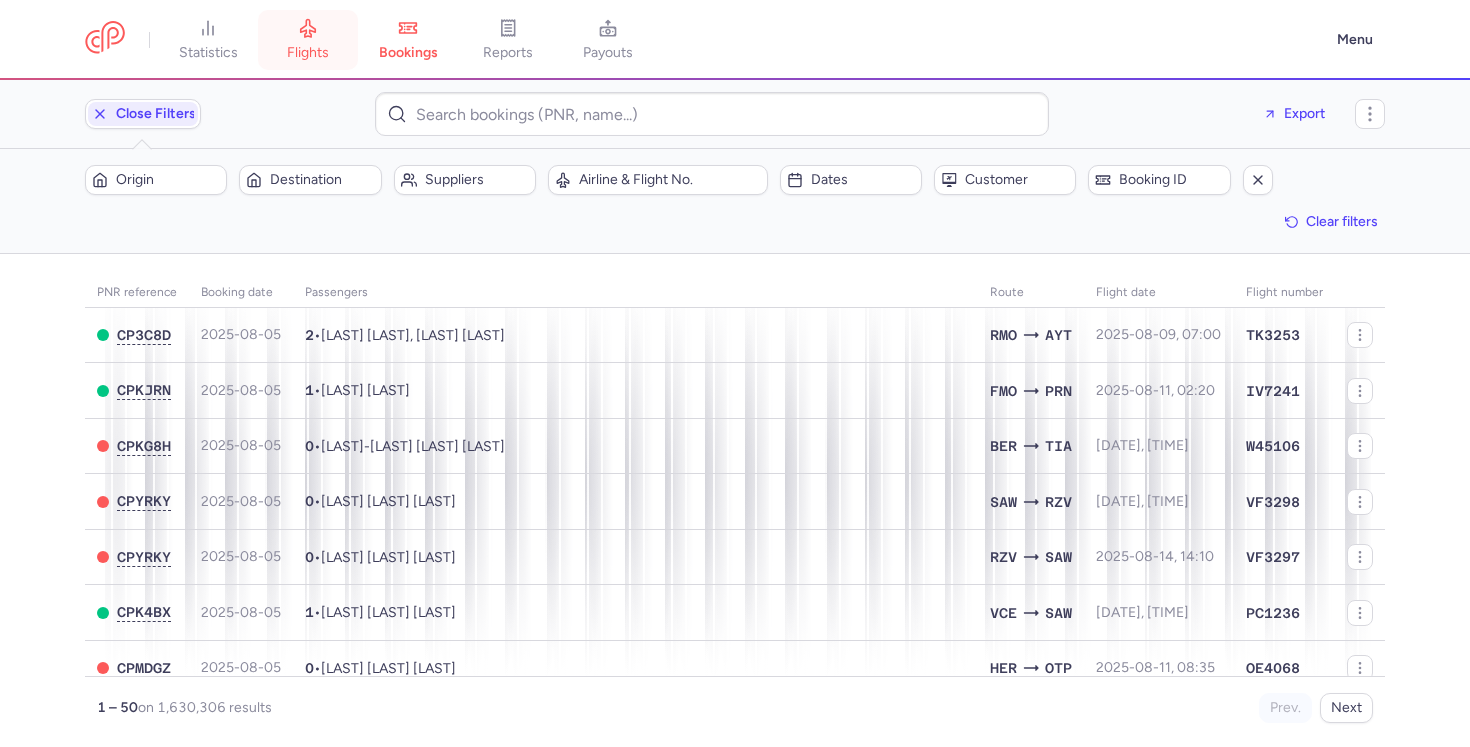 click on "flights" at bounding box center (308, 53) 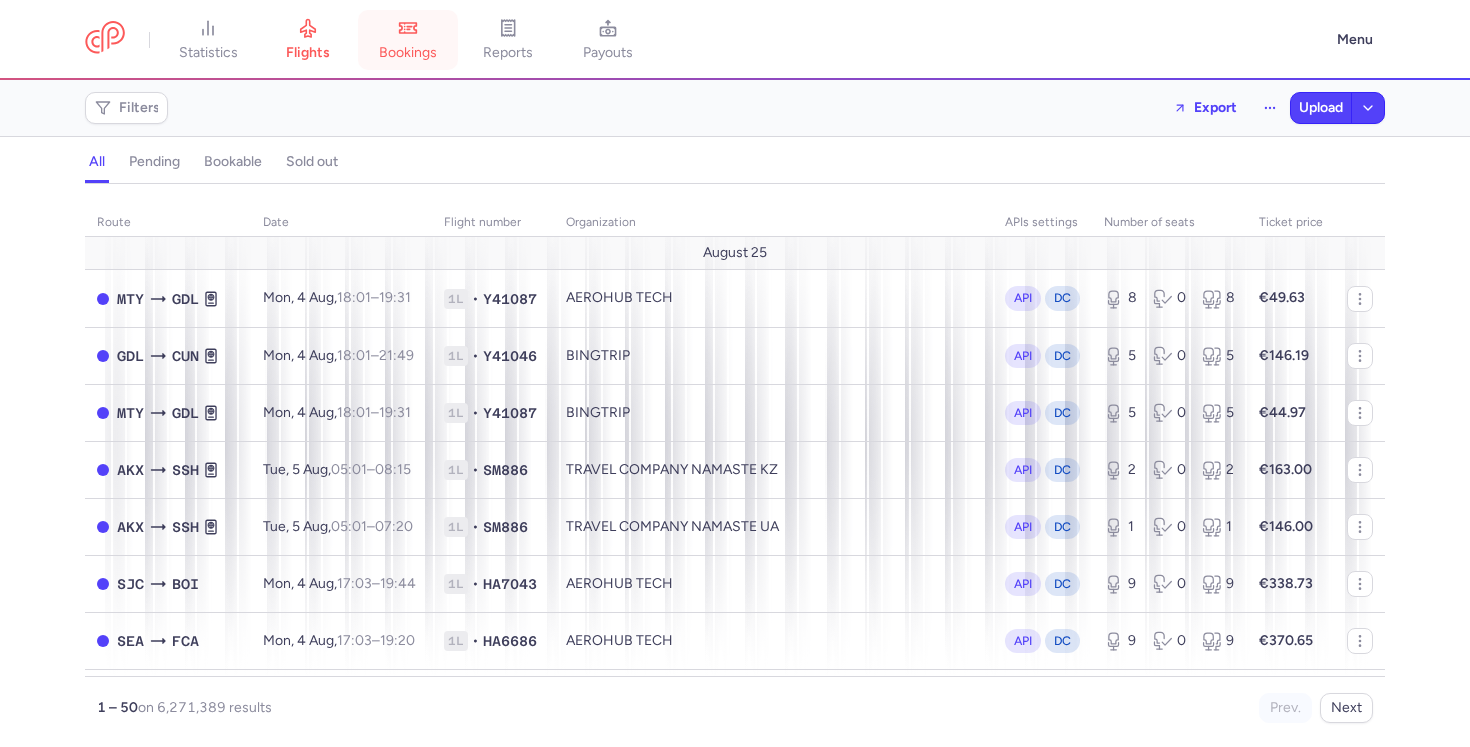 click on "bookings" at bounding box center (408, 40) 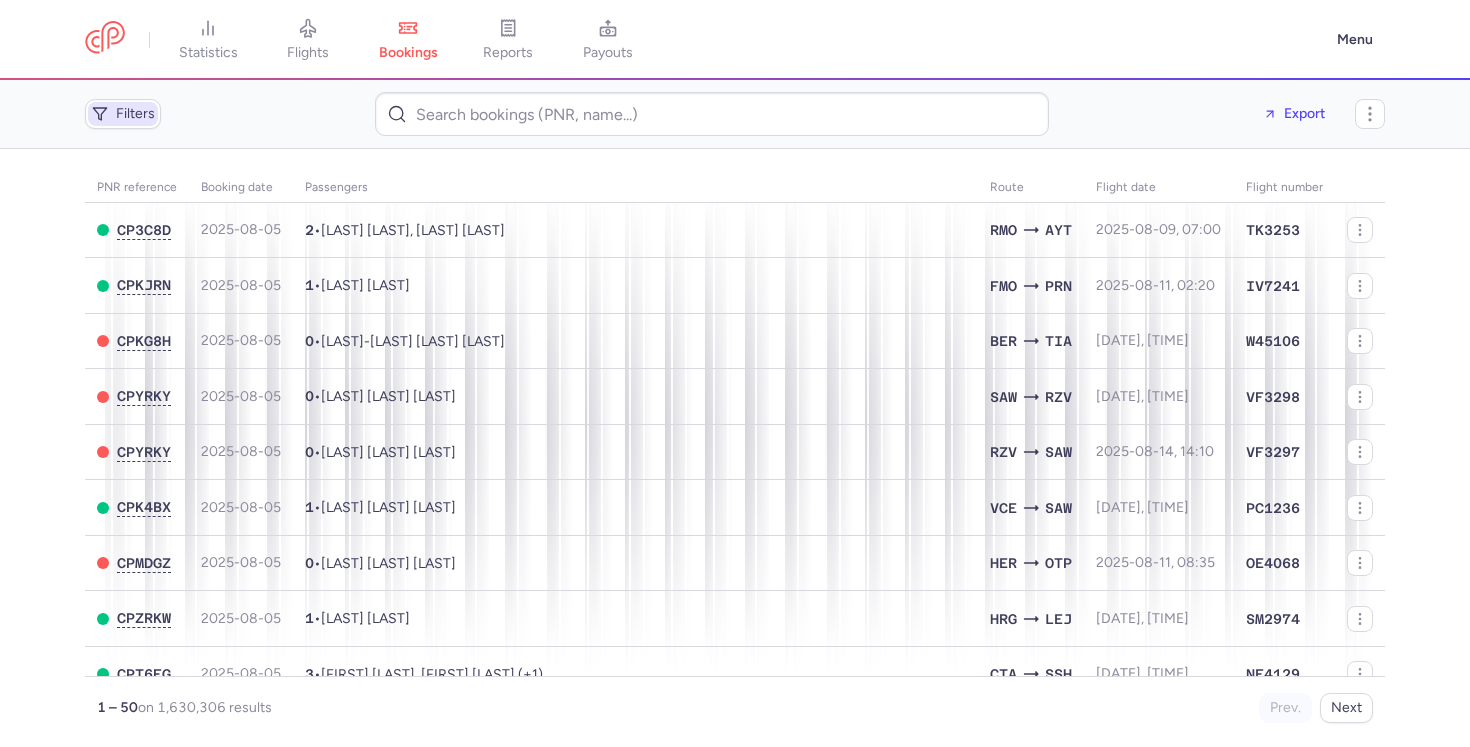 click on "Filters" 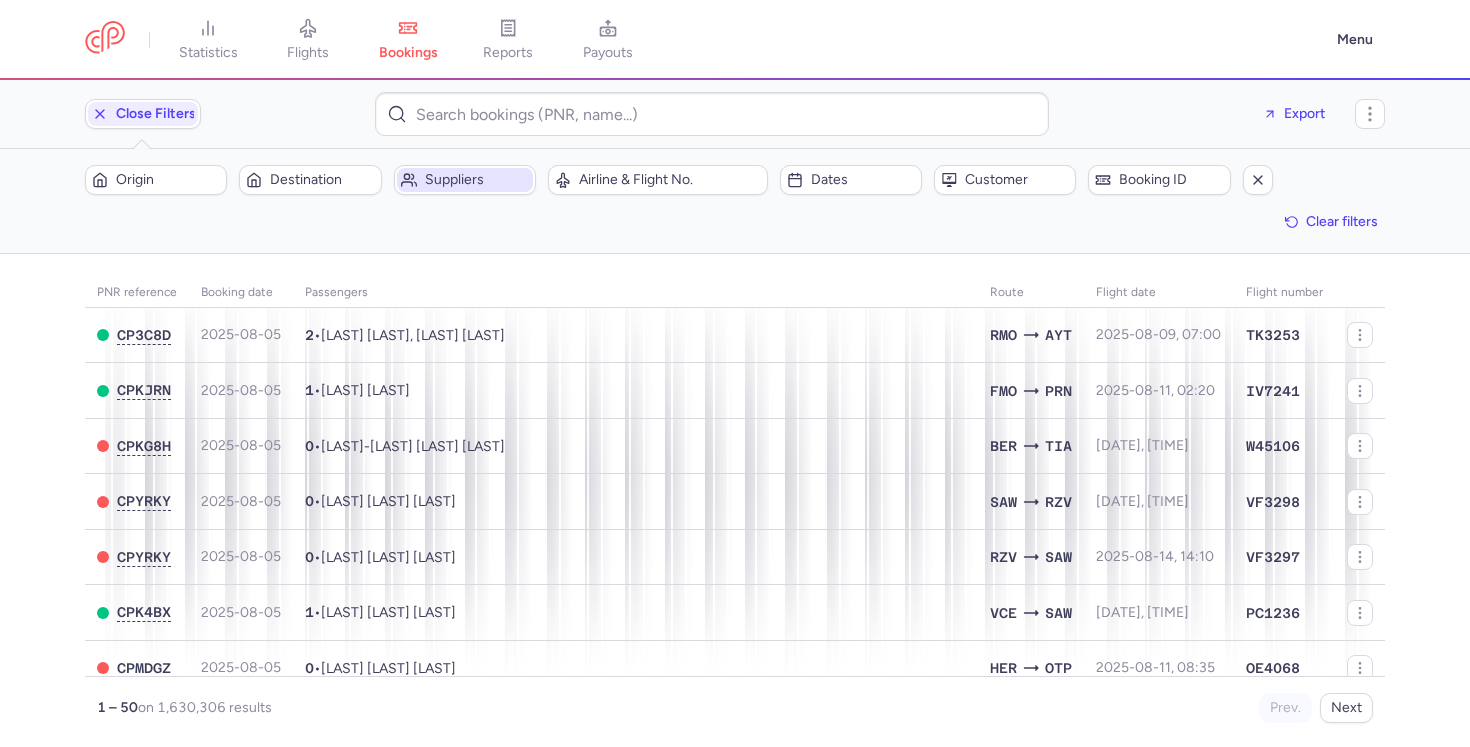 click on "Suppliers" at bounding box center (477, 180) 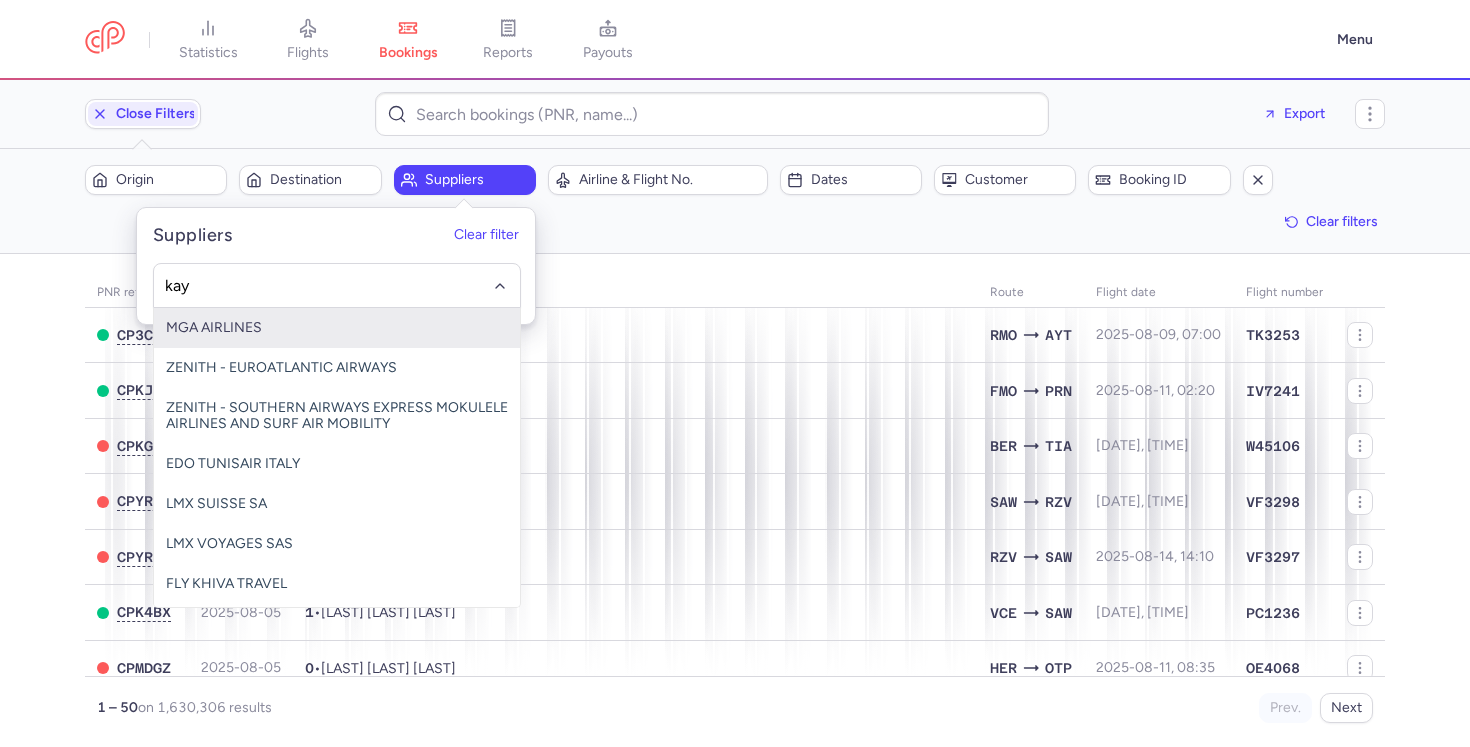 type on "kays" 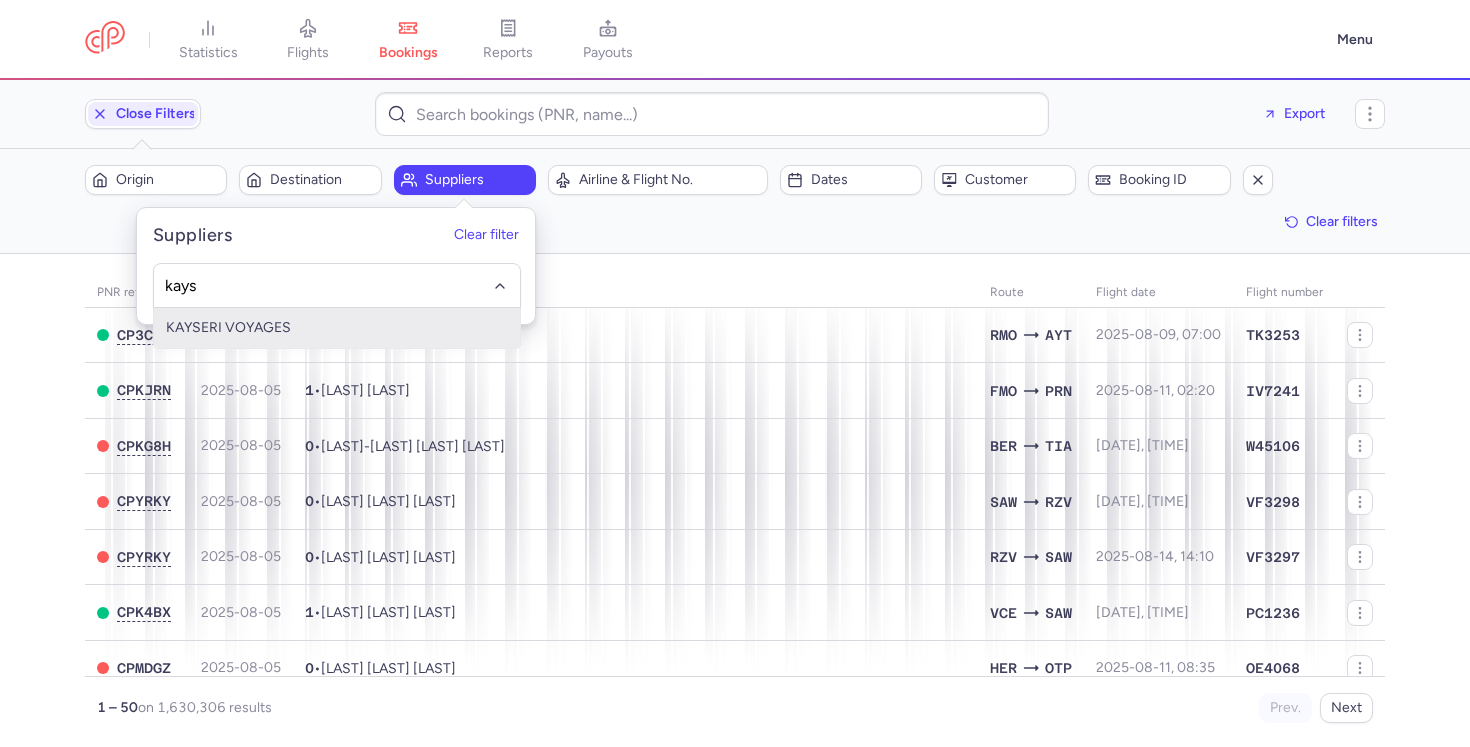 click on "KAYSERI VOYAGES" at bounding box center [337, 328] 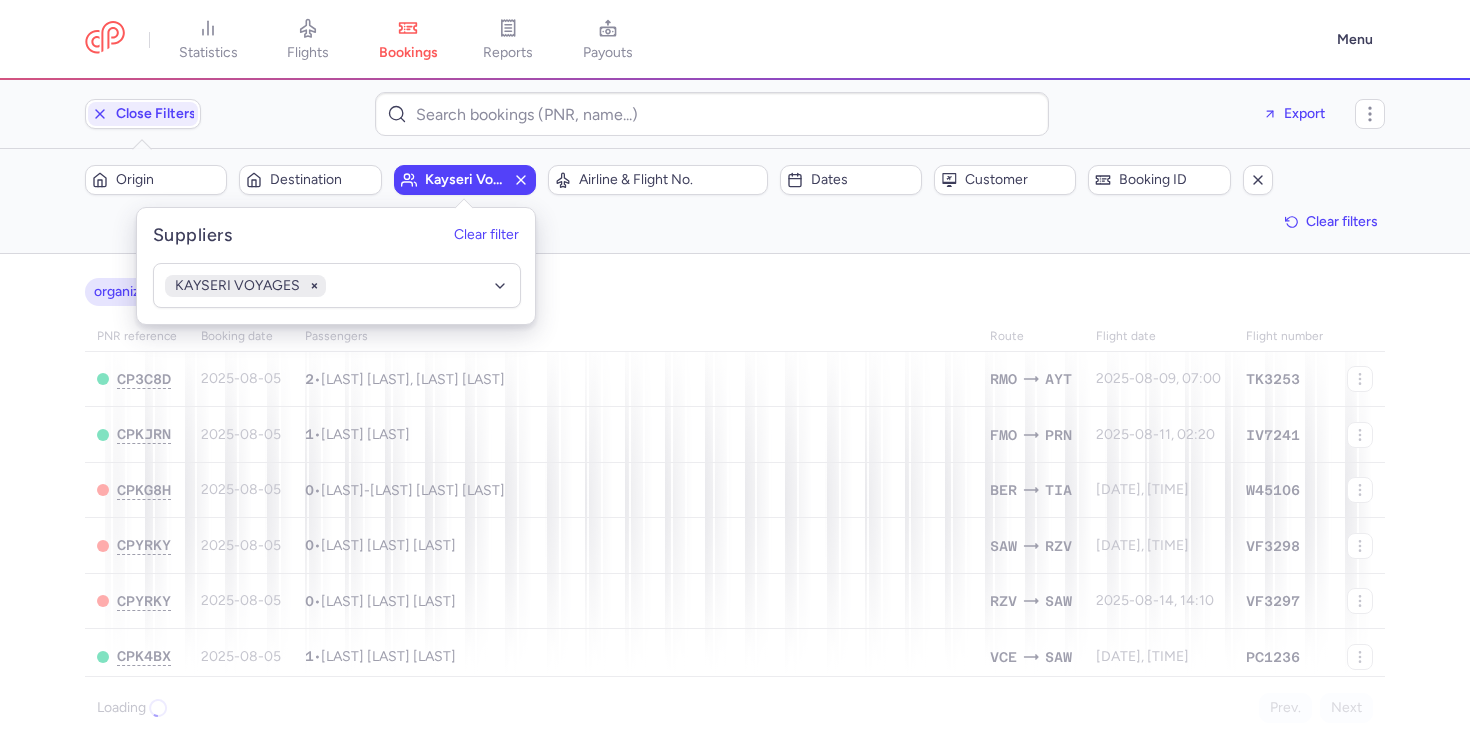 click on "organizations names: KAYSERI VOYAGES PNR reference Booking date Passengers Route flight date Flight number CP3C8D 2025-08-05 2  •  Georgii KISHKA, Alena KISHKA  RMO  AYT 2025-08-09, 07:00 TK3253 CPKJRN 2025-08-05 1  •  Shkelqim FEKA  FMO  PRN 2025-08-11, 02:20 IV7241 CPKG8H 2025-08-05 0  •  Gabriel-wieland GONCALVES SCHAEFER  BER  TIA 2025-08-08, 14:15 W45106 CPYRKY 2025-08-05 0  •  Amelia Ligia COLHON  SAW  RZV 2025-08-17, 18:05 VF3298 CPYRKY 2025-08-05 0  •  Amelia Ligia COLHON  RZV  SAW 2025-08-14, 14:10 VF3297 CPK4BX 2025-08-05 1  •  Sebastian Mihai BALAUR  VCE  SAW 2025-08-10, 14:55 PC1236 CPMDGZ 2025-08-05 0  •  Ancuta Ioana ARTENIE  HER  OTP 2025-08-11, 08:35 OE4068 CPZRKW 2025-08-05 1  •  Nadine RICHTER  HRG  LEJ 2025-08-18, 15:05 SM2974 CPT6FG 2025-08-05 3  •  Rosa DE GRAZIA, Amira ABOUEL ELA (+1)  CTA  SSH 2025-09-04, 11:20 NE4129 CPZRKW 2025-08-05 1  •  Nadine RICHTER  LEJ  HRG 2025-08-11, 19:55 SM2975 CPQ5CR 2025-08-05 3  •  Lara LOPEZ, Jorge SERRANO (+1)  DUB  MAD I21882 0 1" at bounding box center (735, 500) 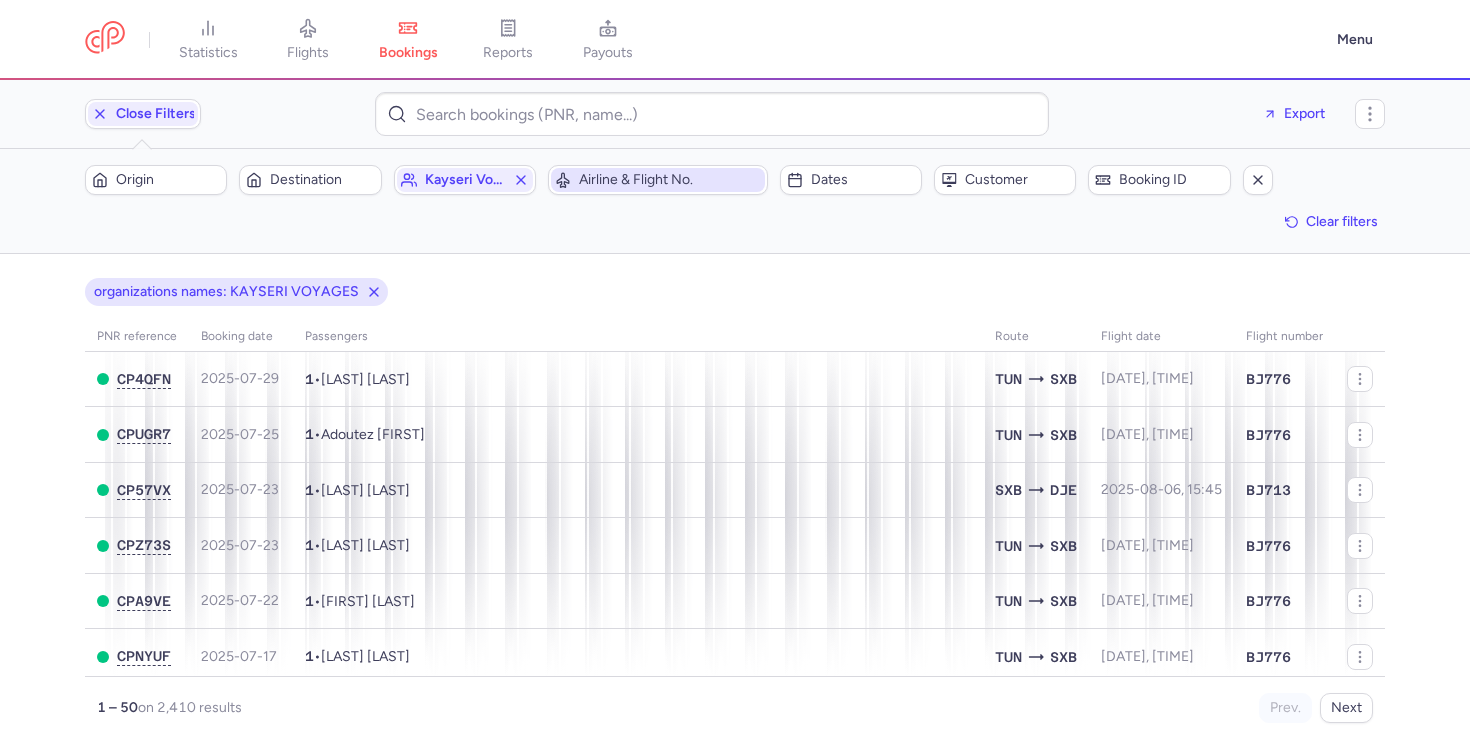 click on "Airline & Flight No." at bounding box center [670, 180] 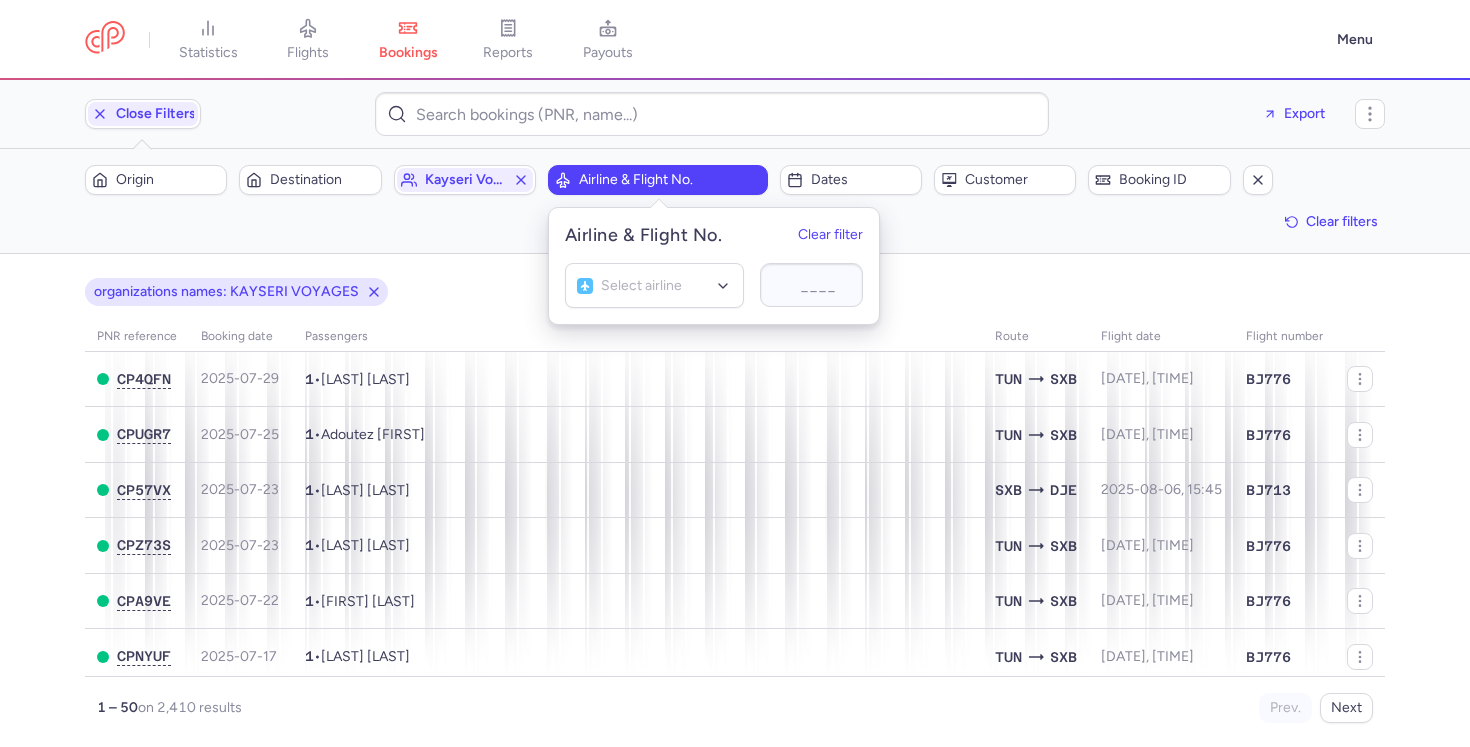 click on "Airline & Flight No." at bounding box center [670, 180] 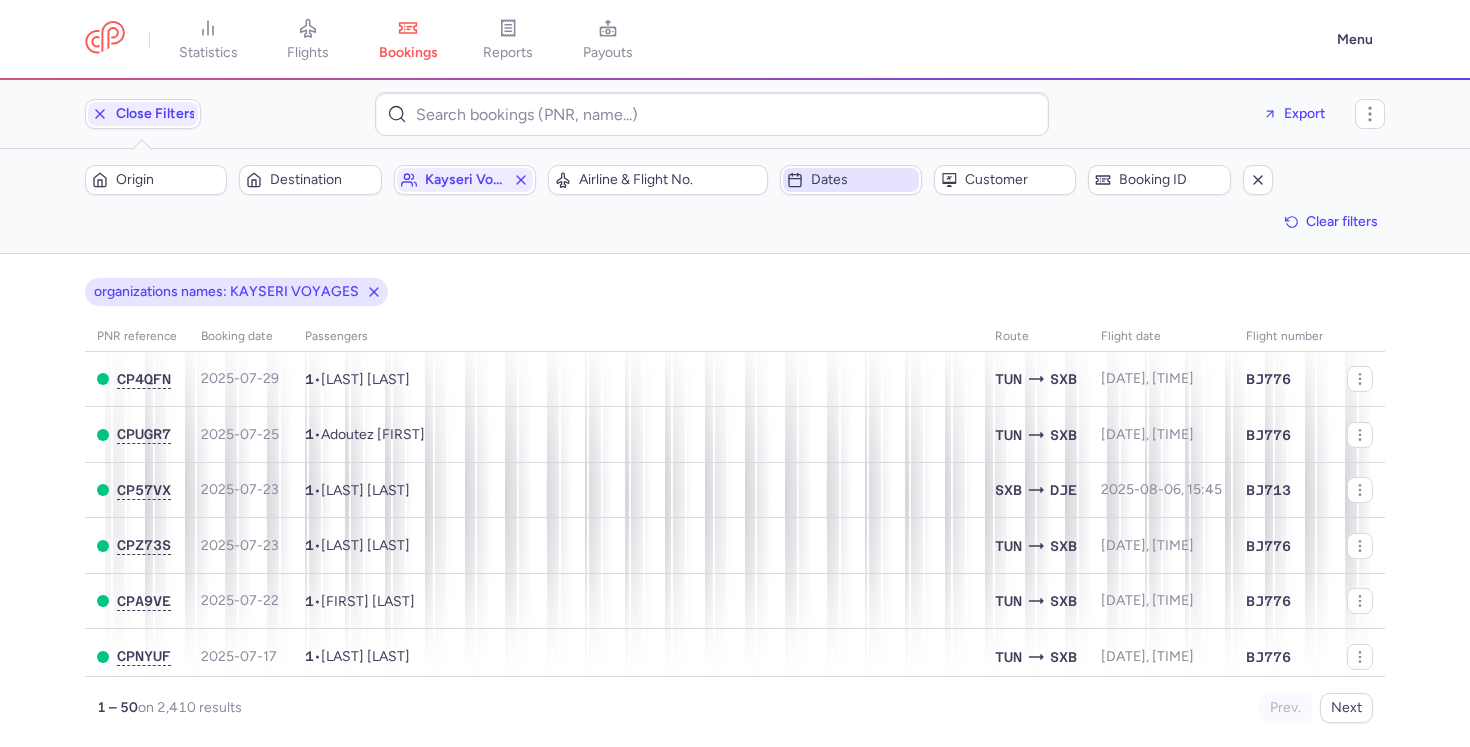 click on "Dates" at bounding box center [863, 180] 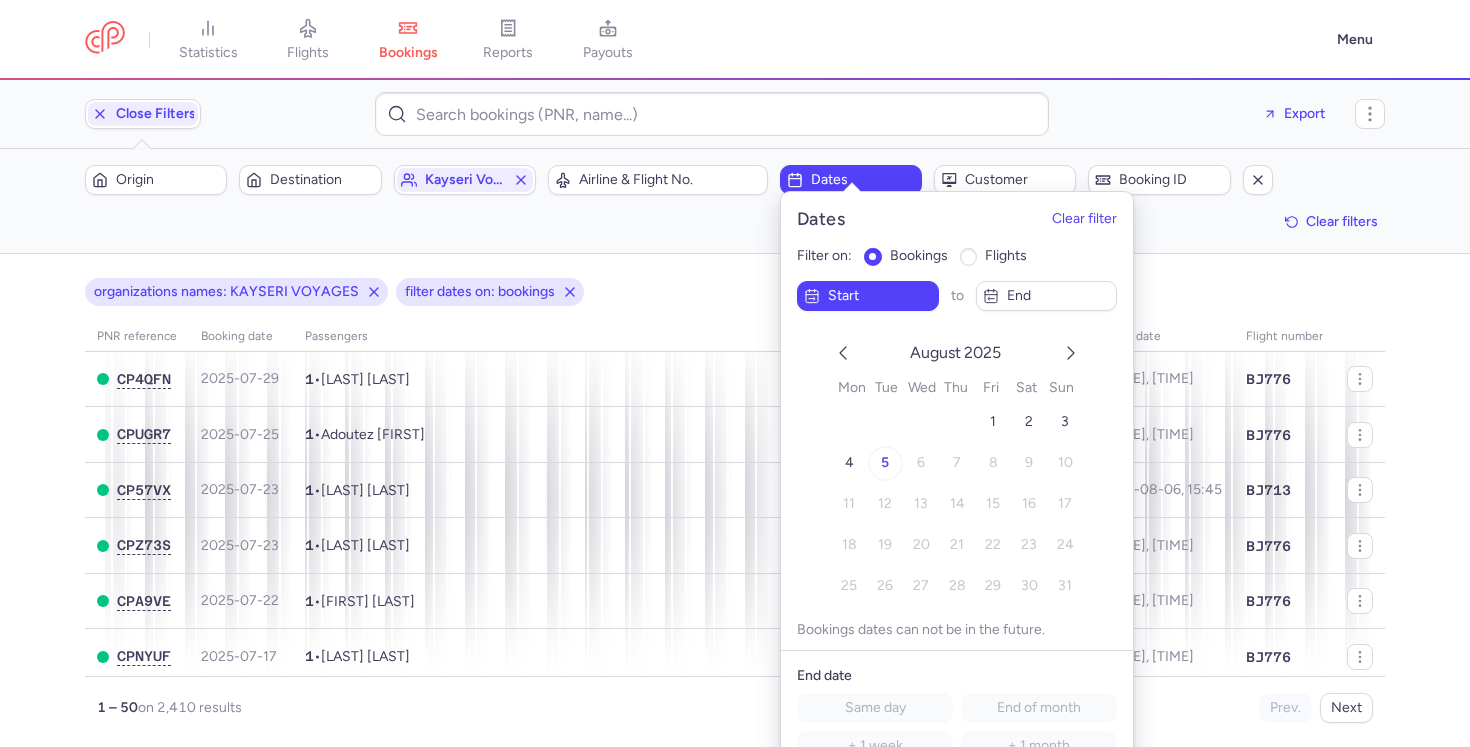 click on "5" at bounding box center [885, 462] 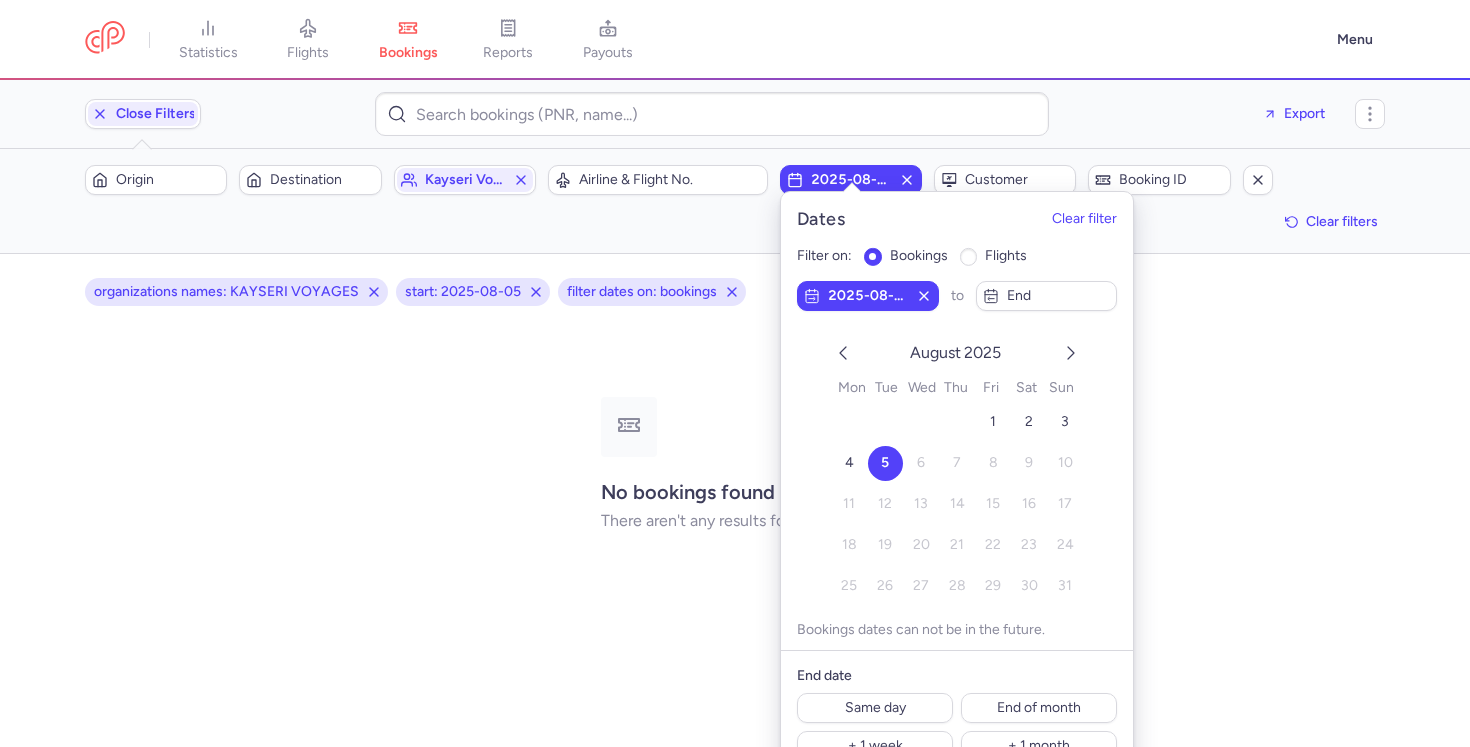 click on "flights" at bounding box center [968, 257] 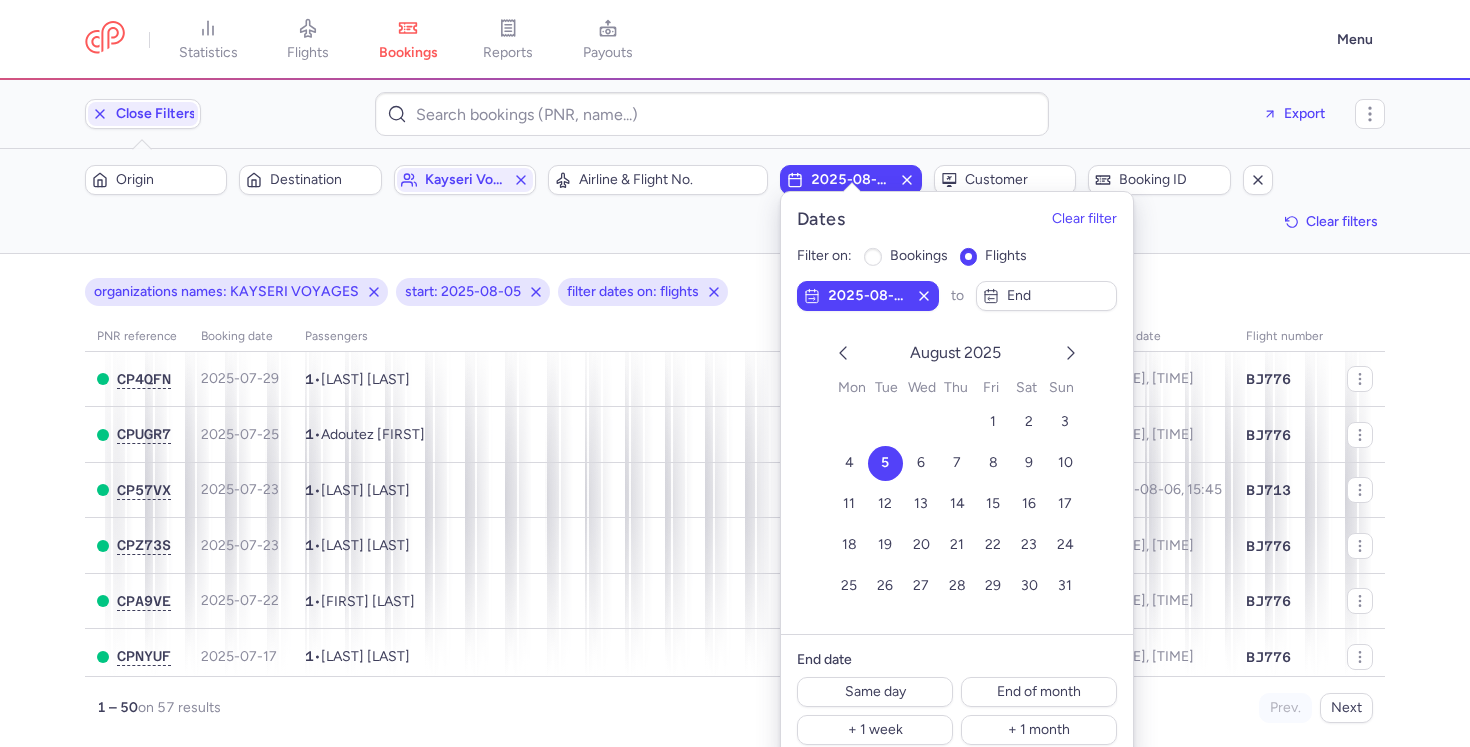 click on "5" at bounding box center [885, 462] 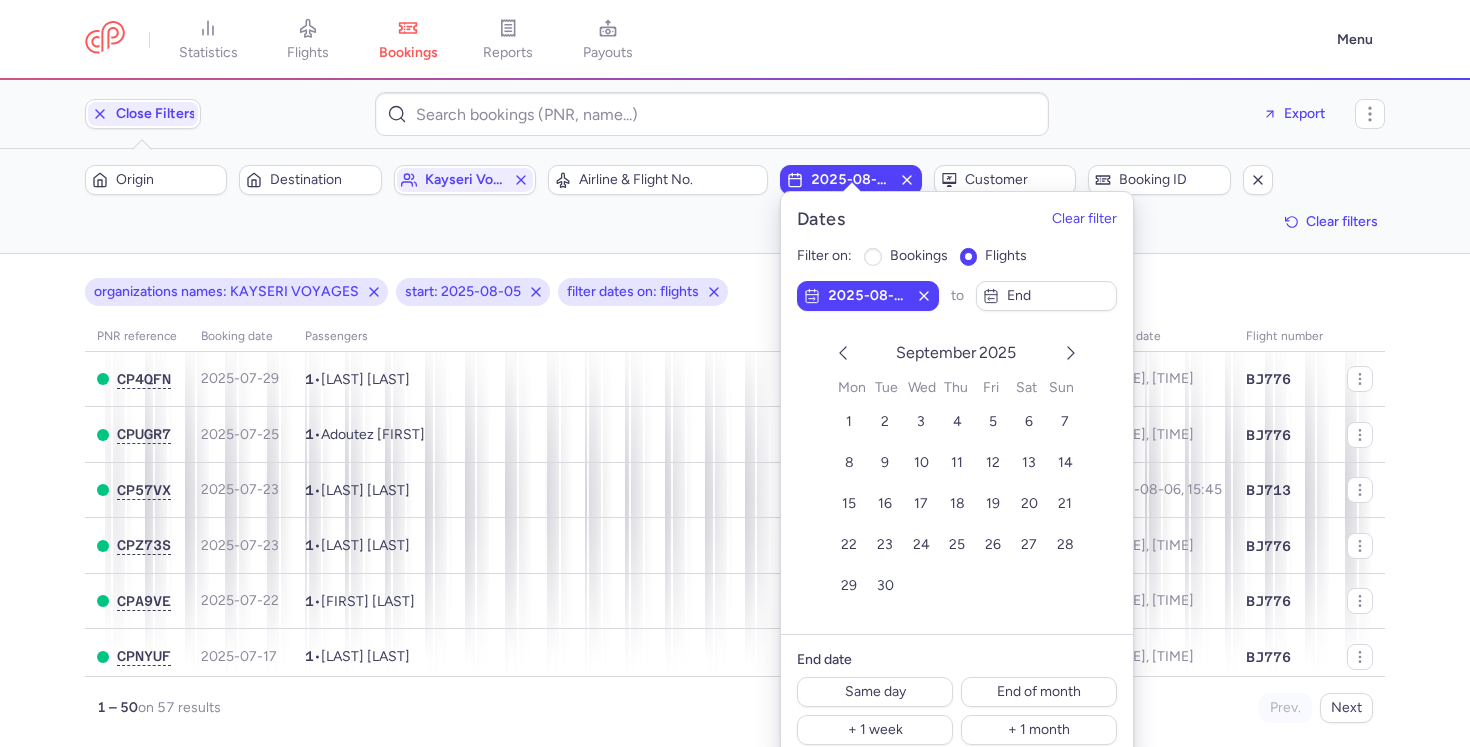 click 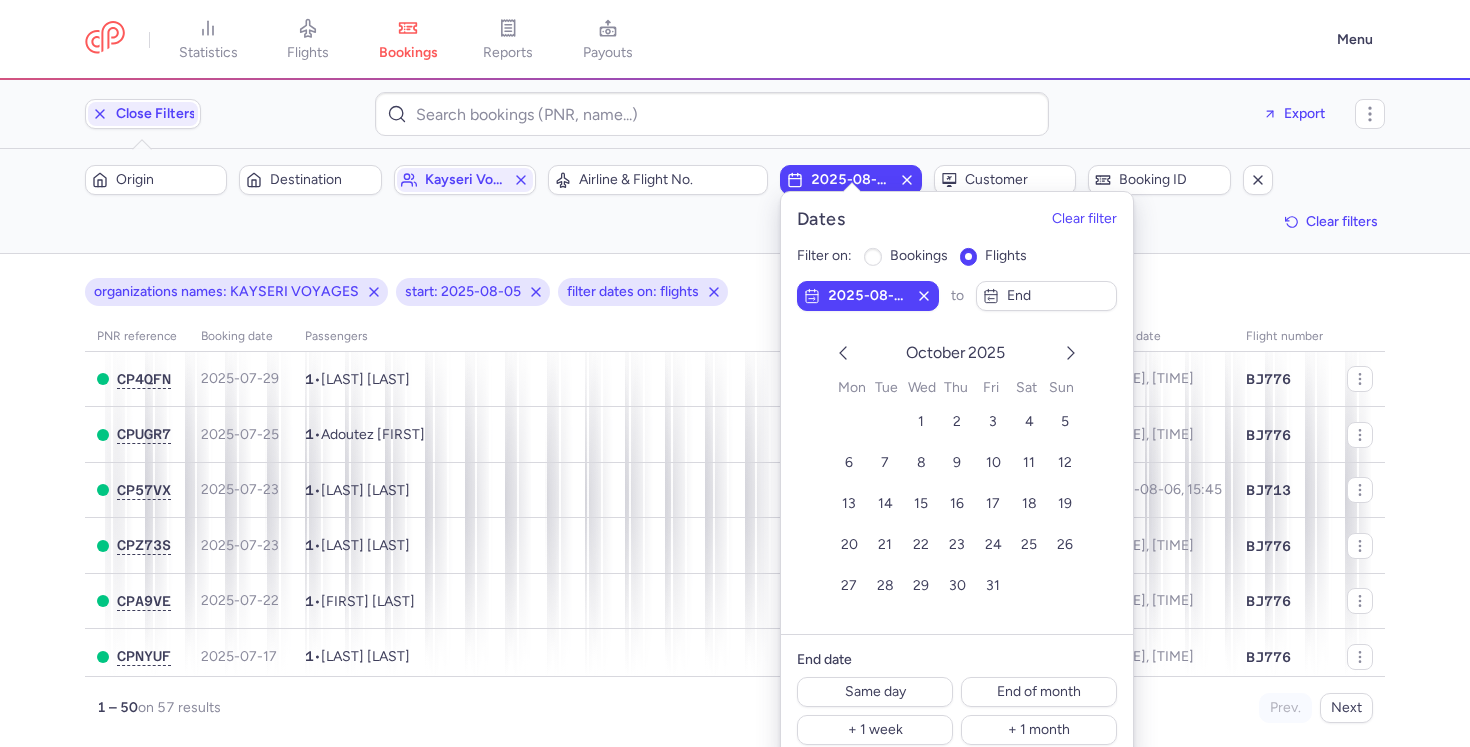 click 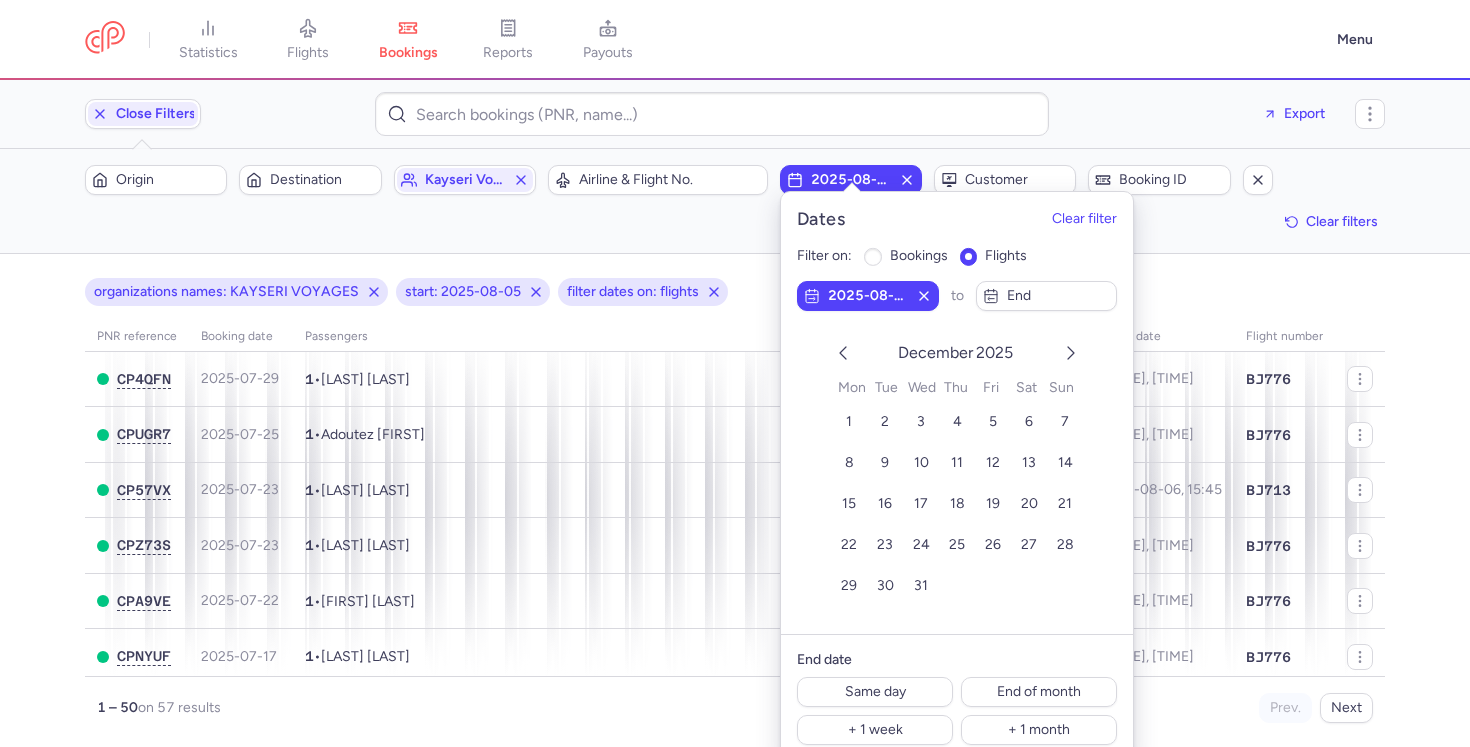 click 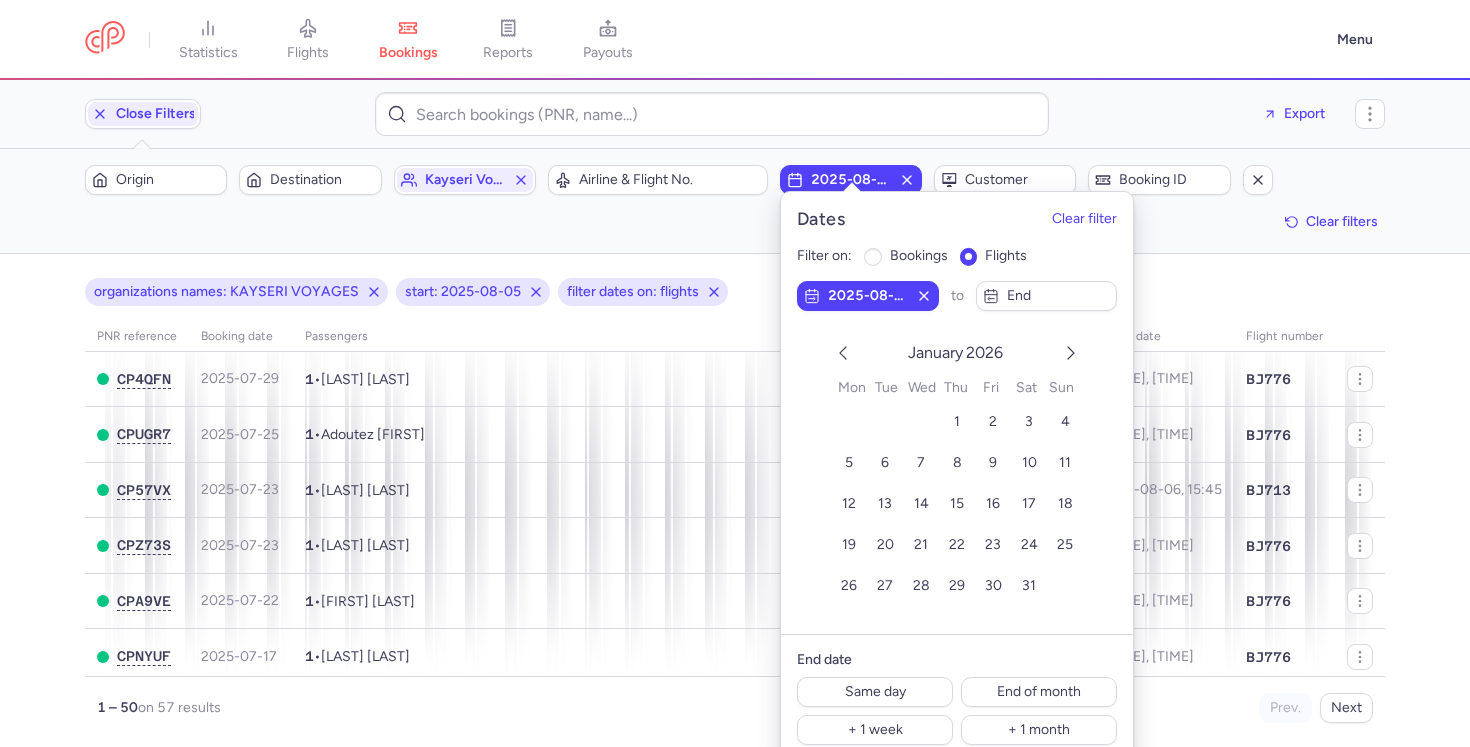 click 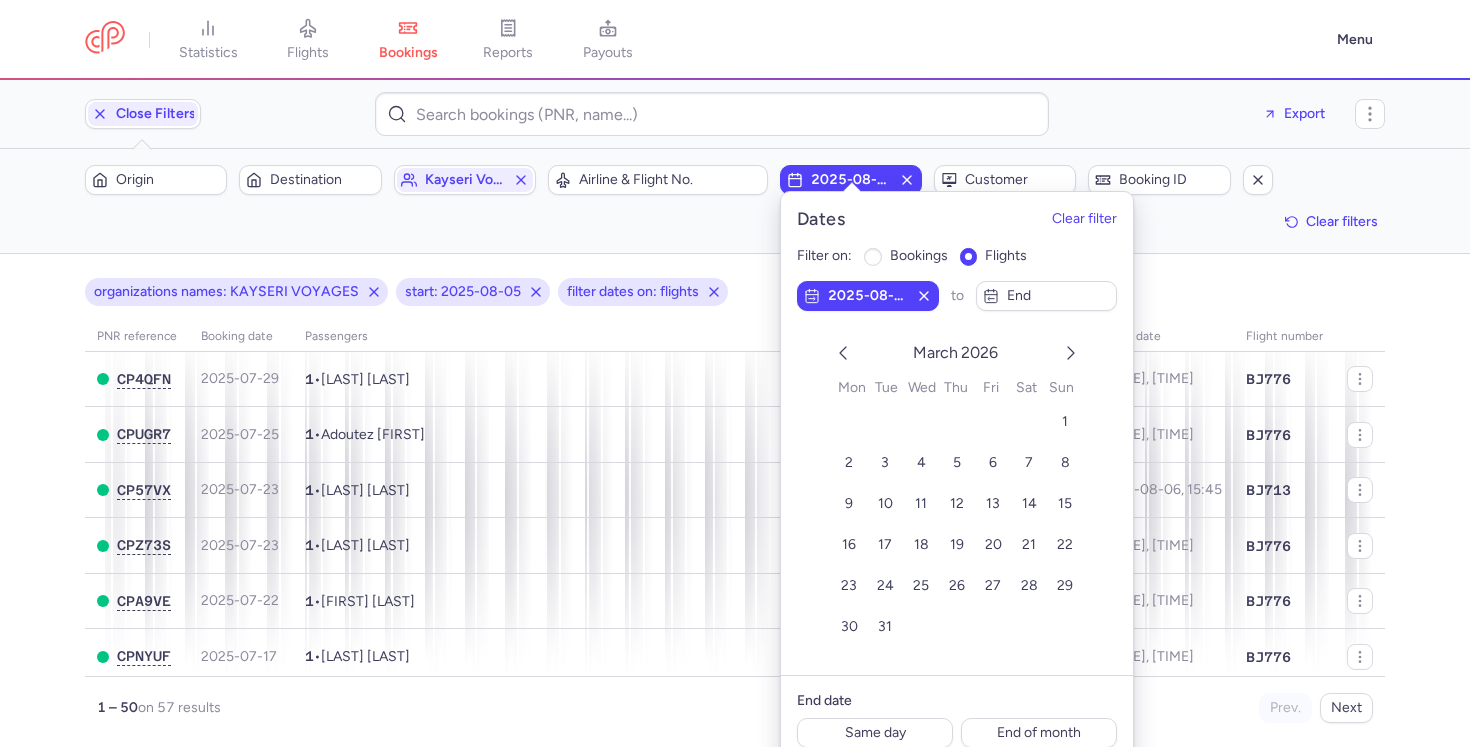 click 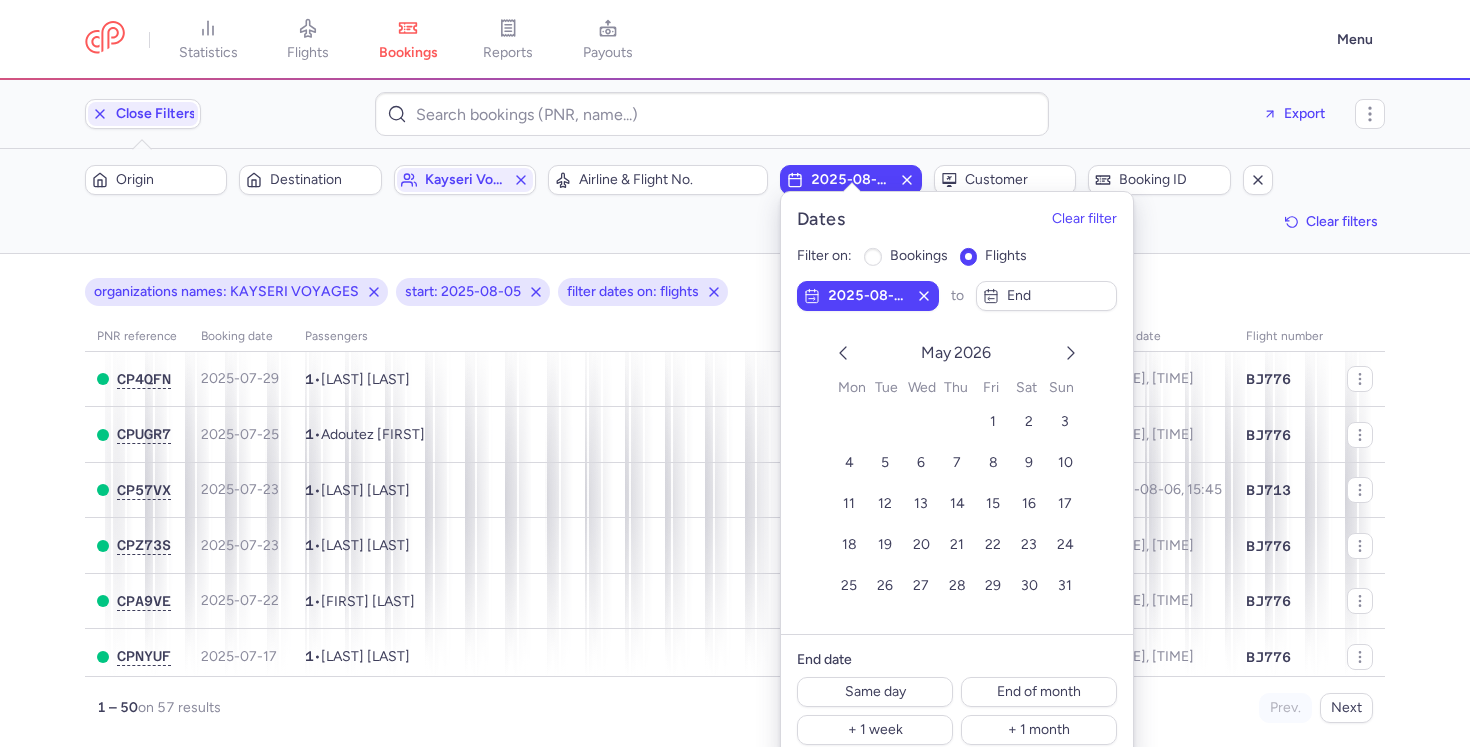 click 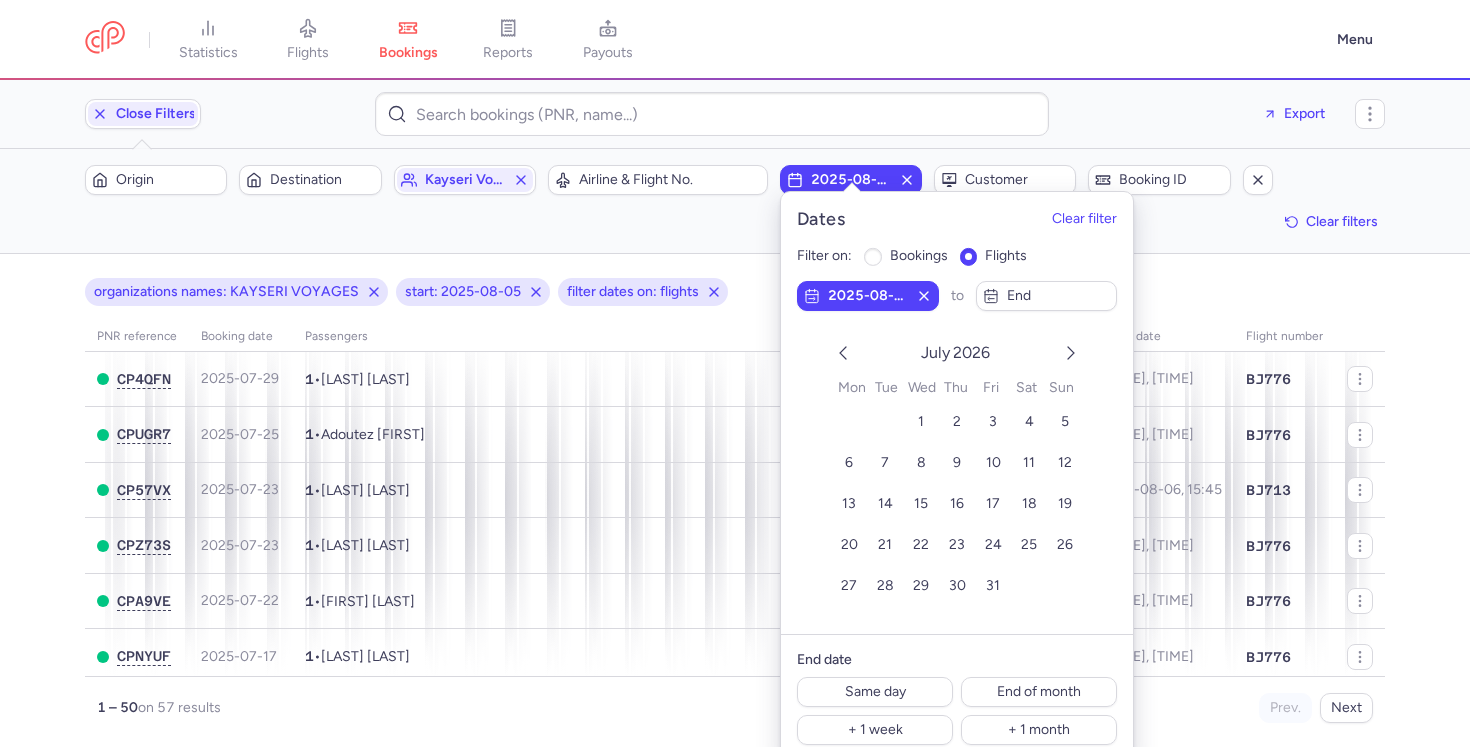 click 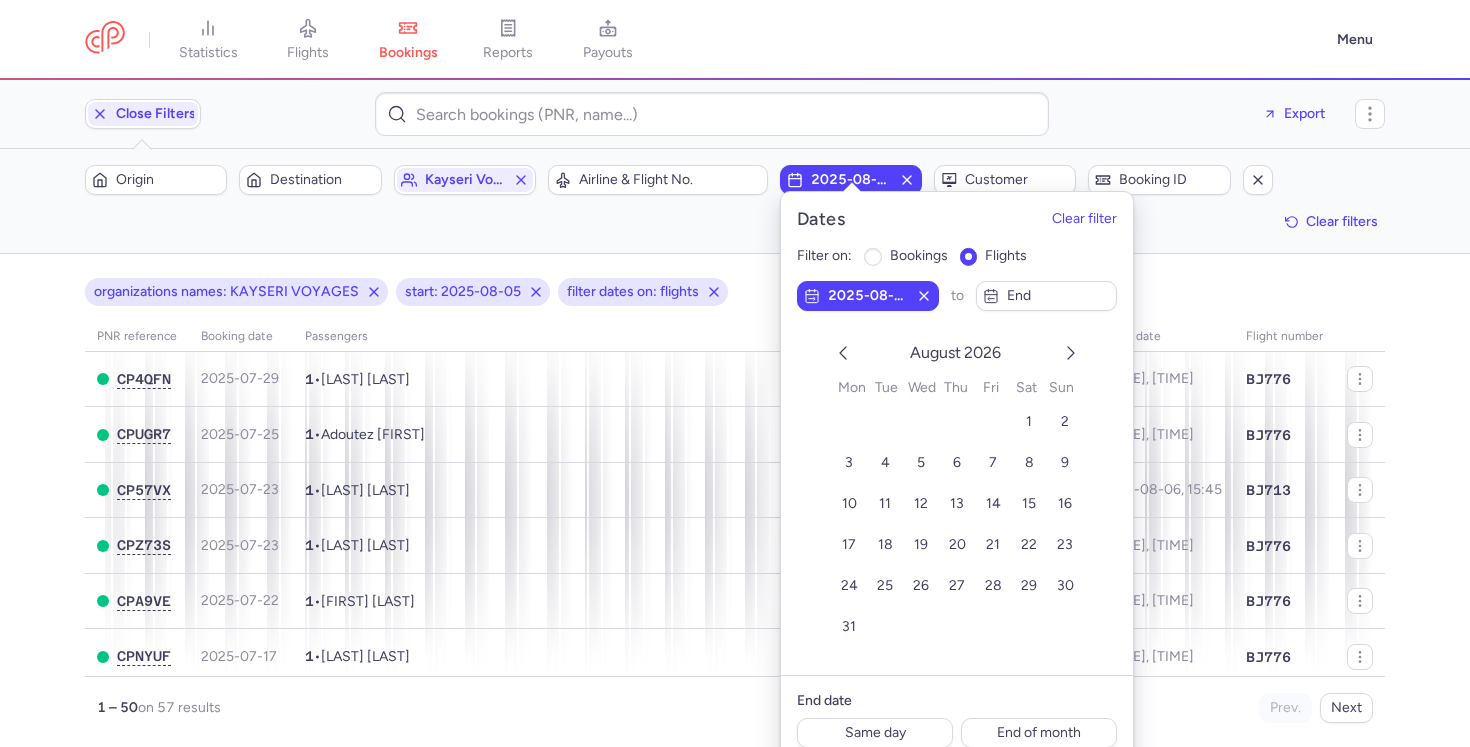 click 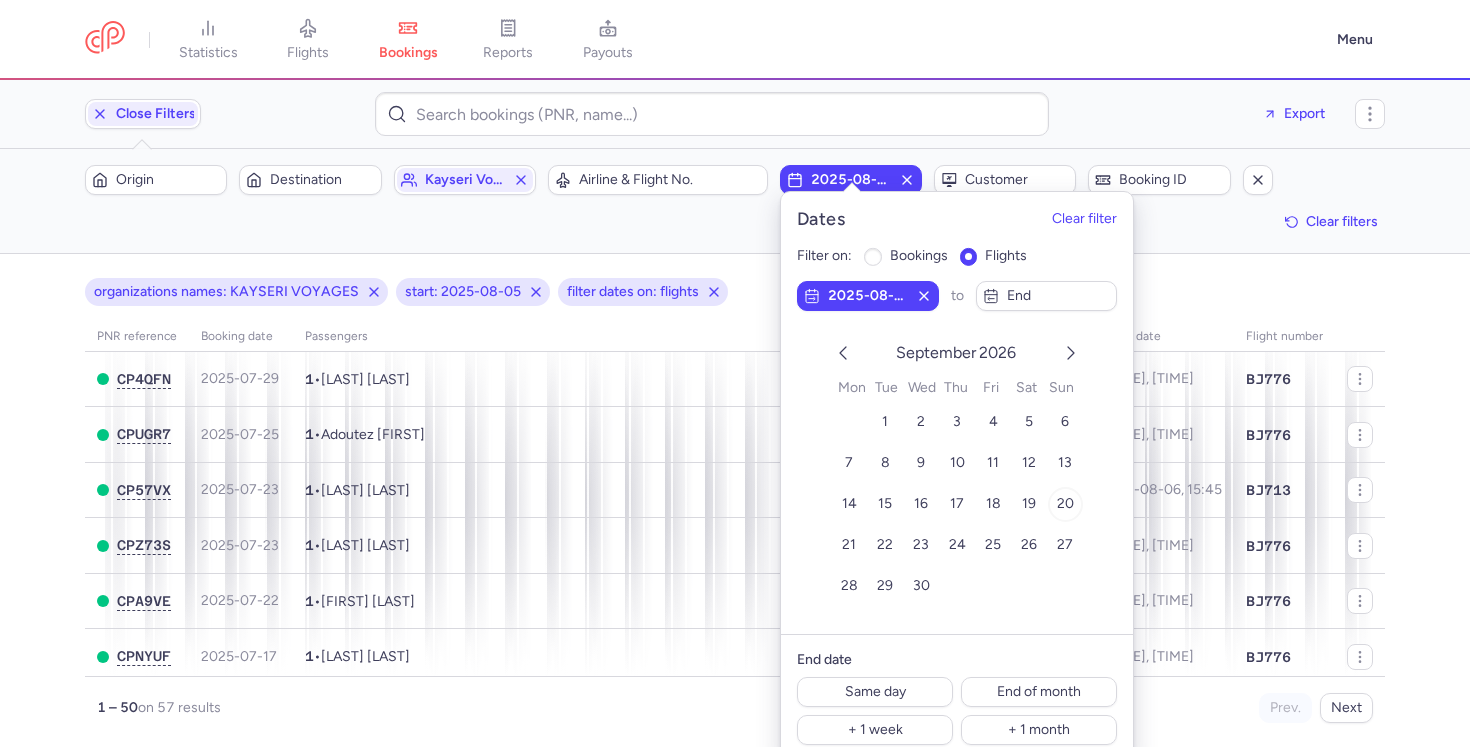 click on "20" at bounding box center [1064, 504] 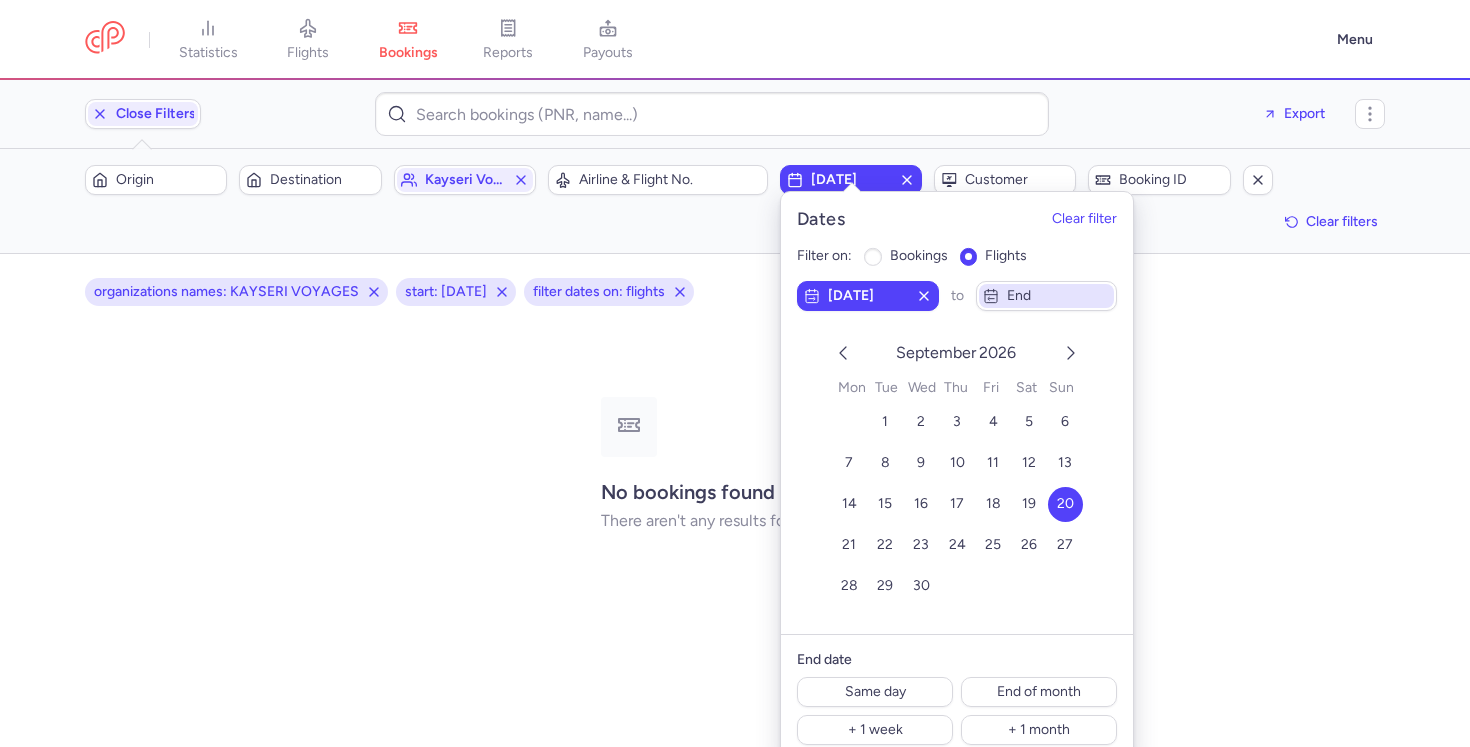 click on "end" at bounding box center (1046, 296) 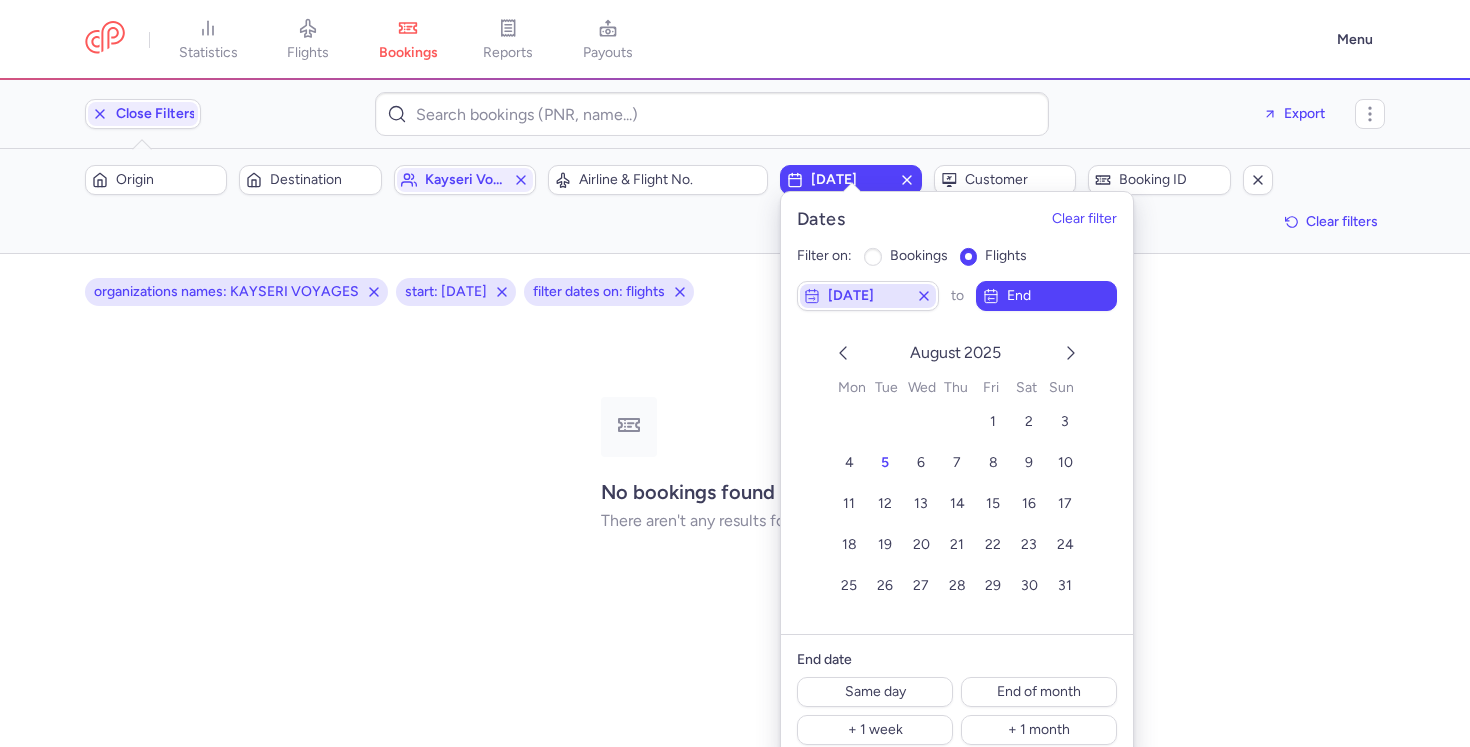 click on "2026-09-20" at bounding box center (868, 296) 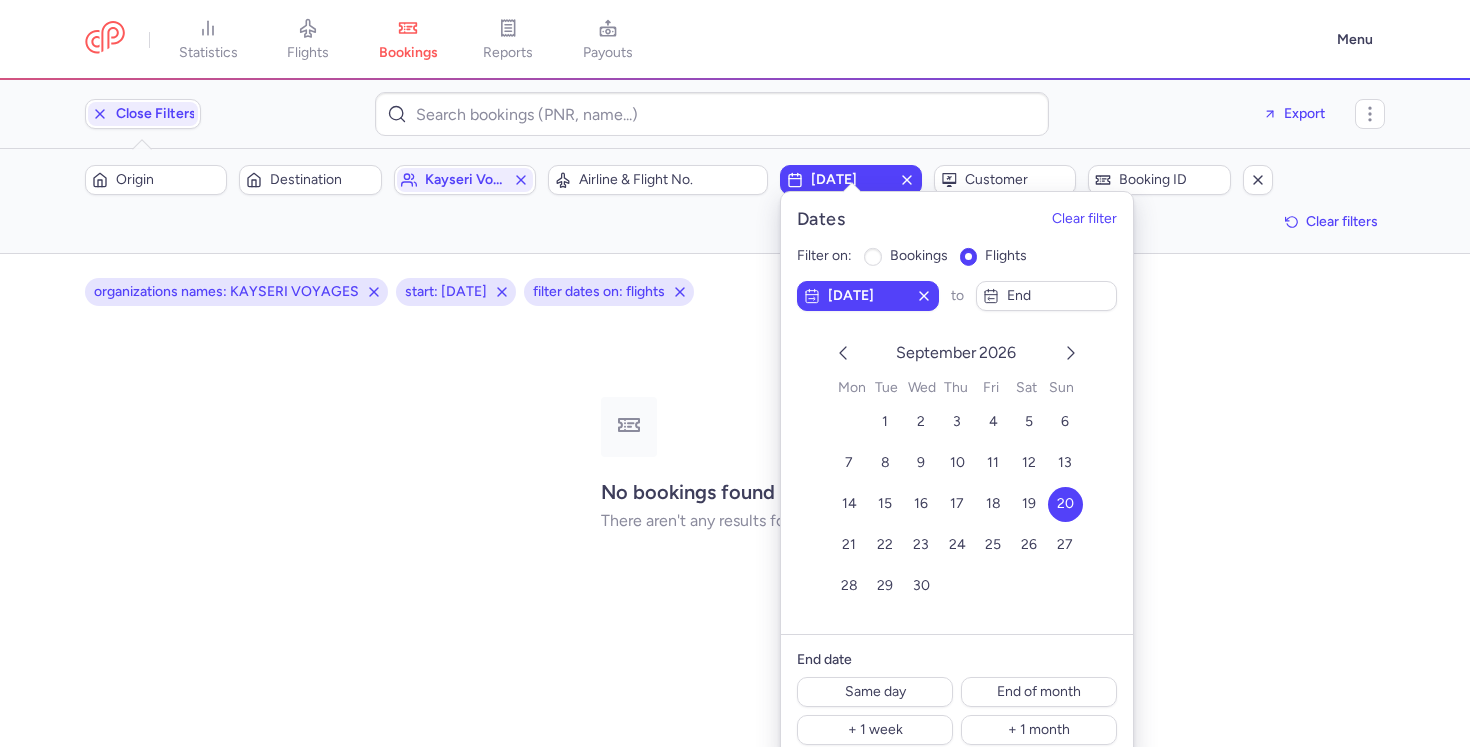 click 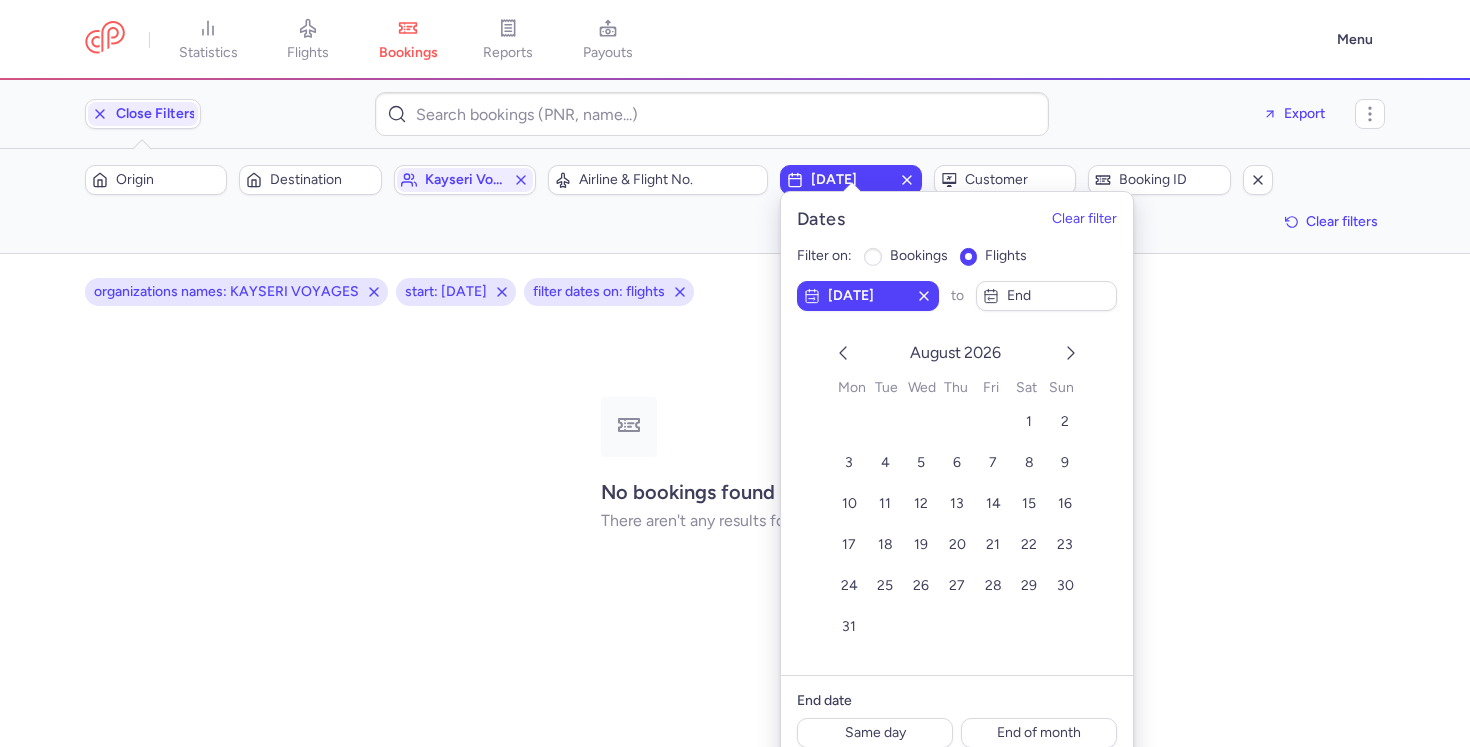 click 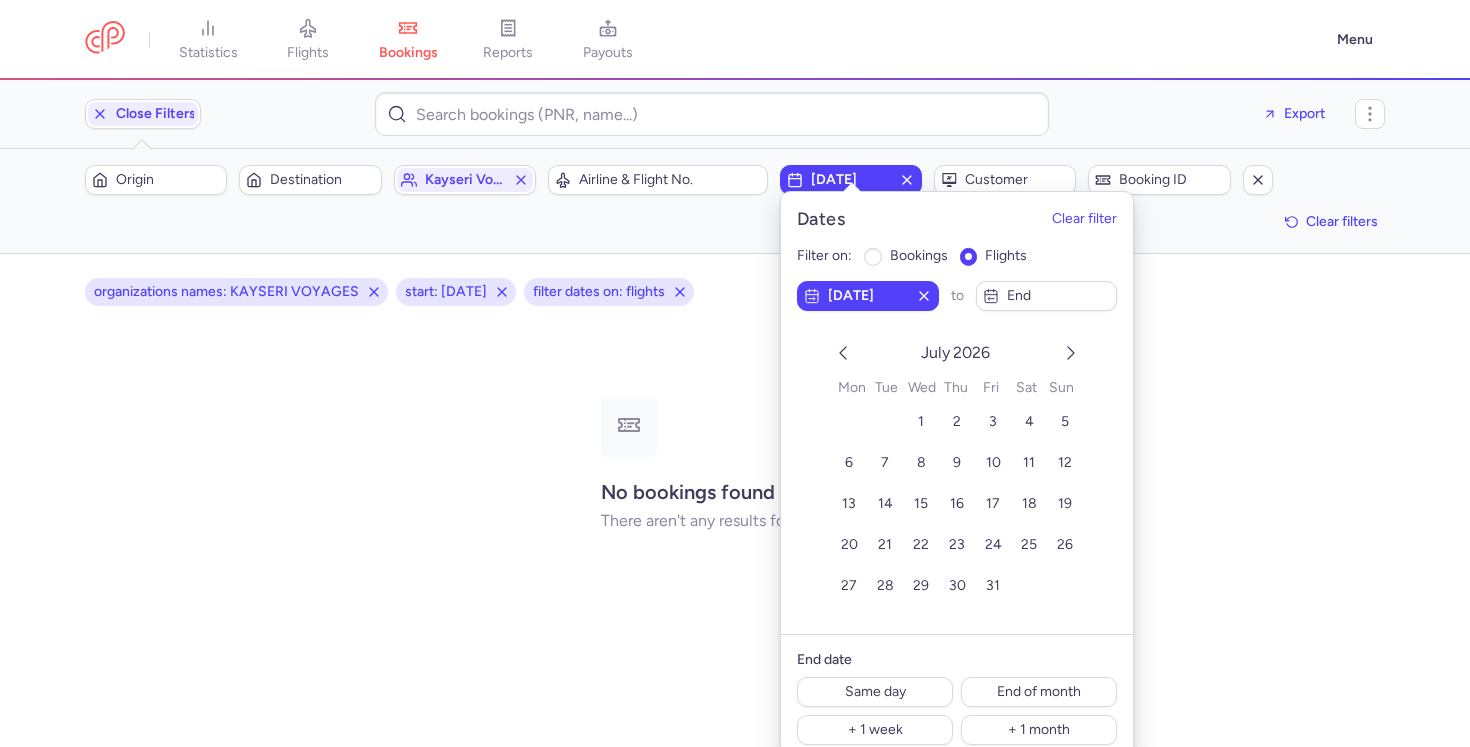 click 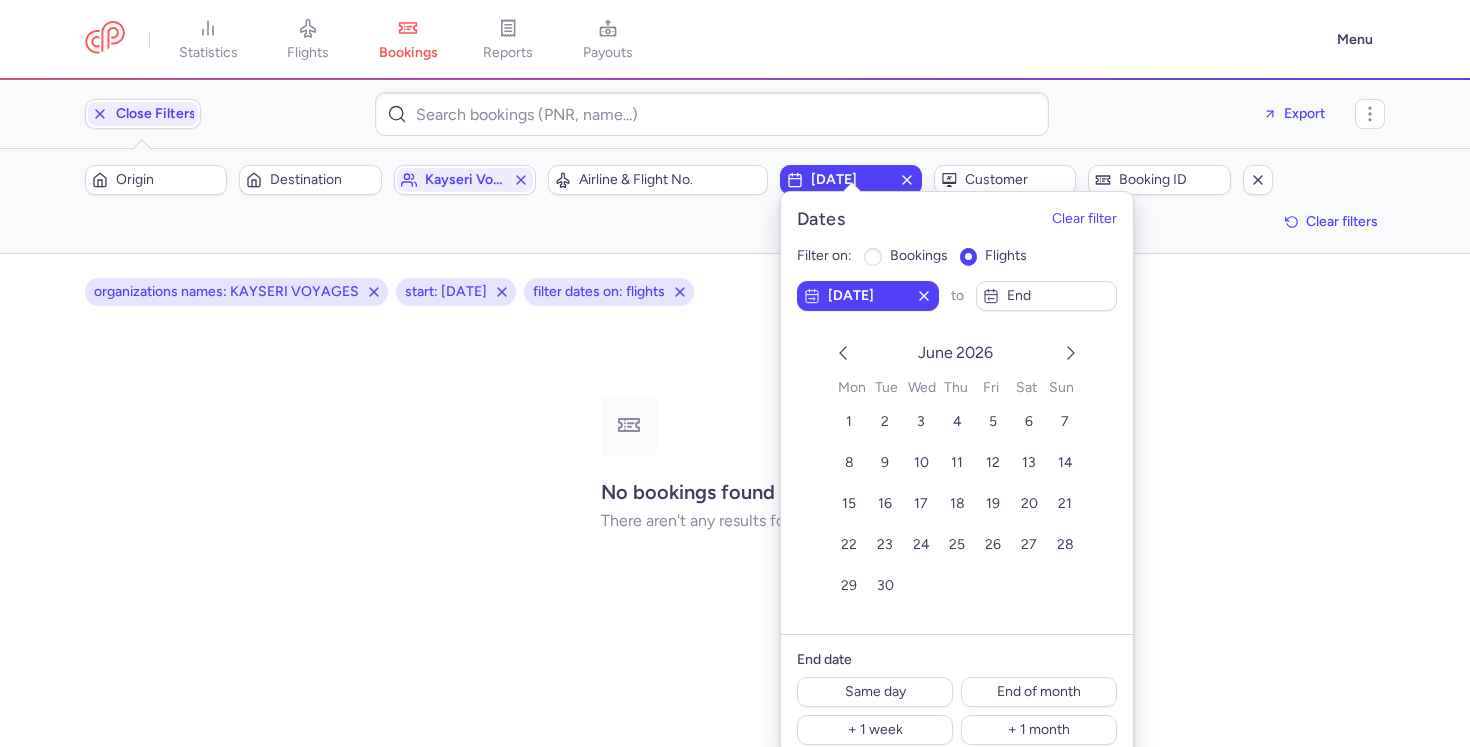 click 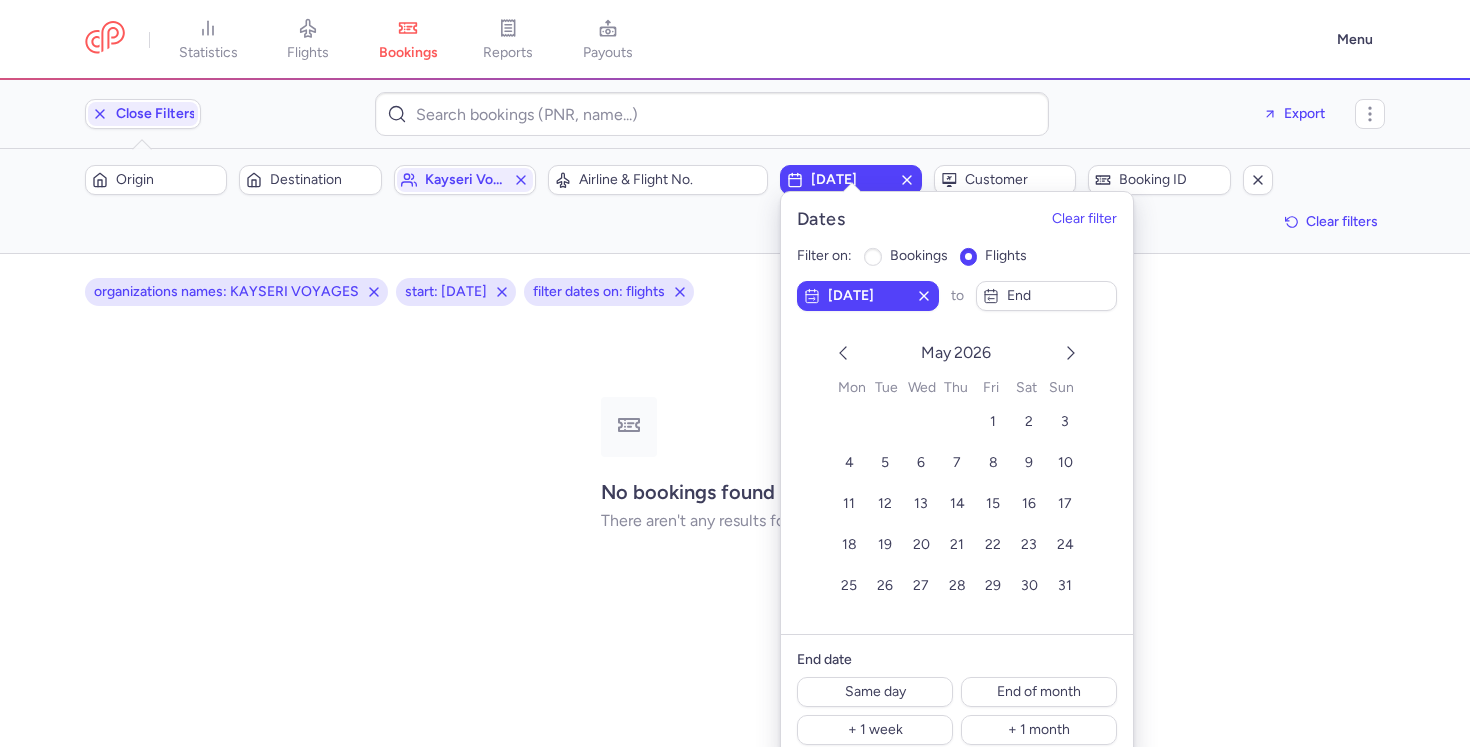 click 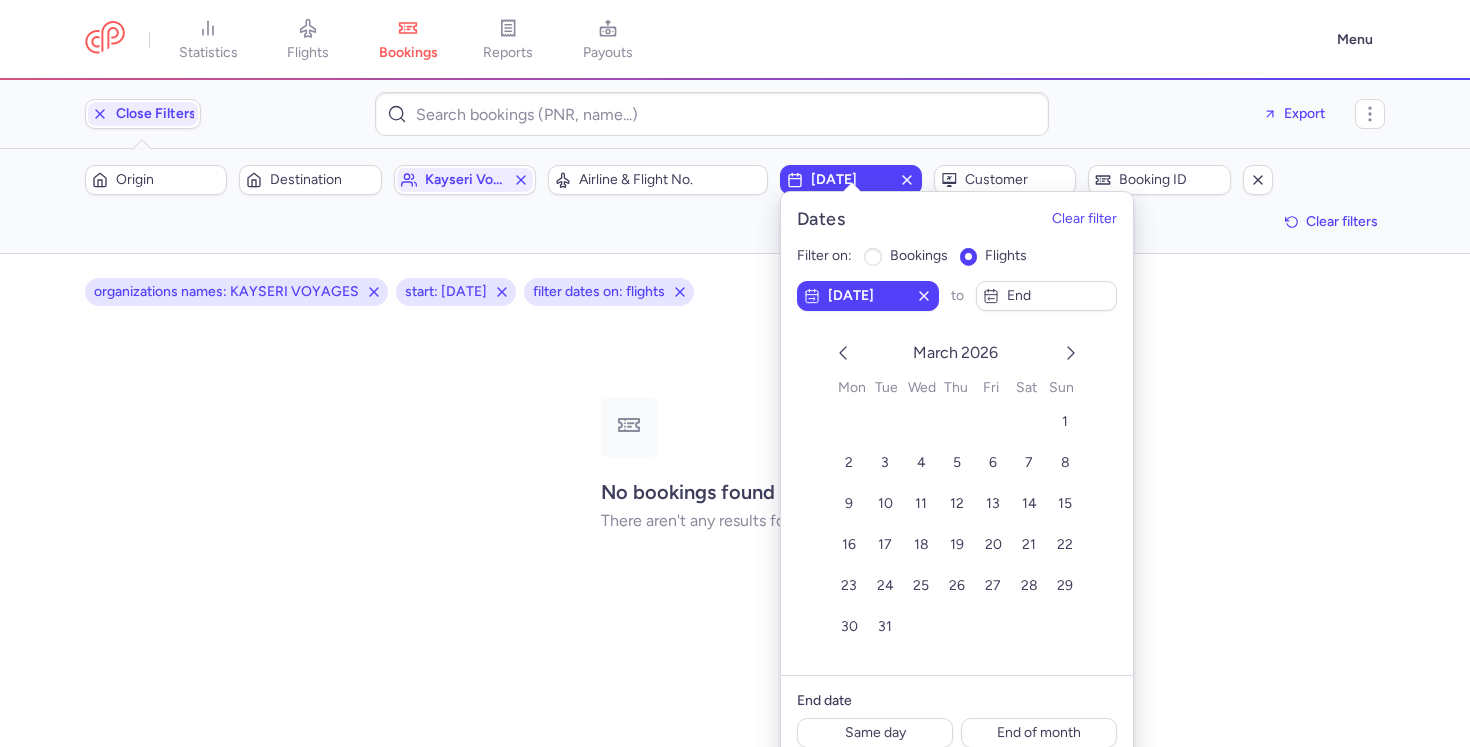 click 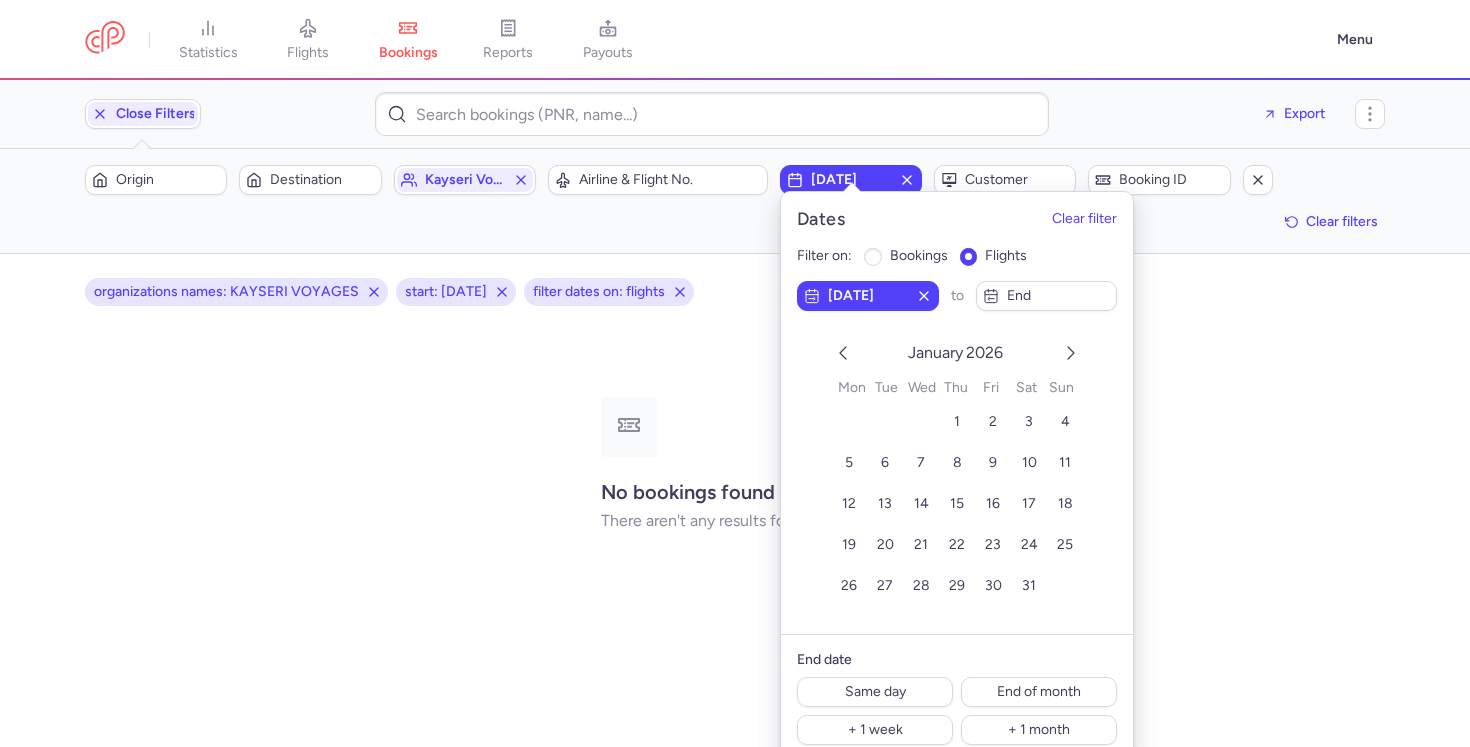 click 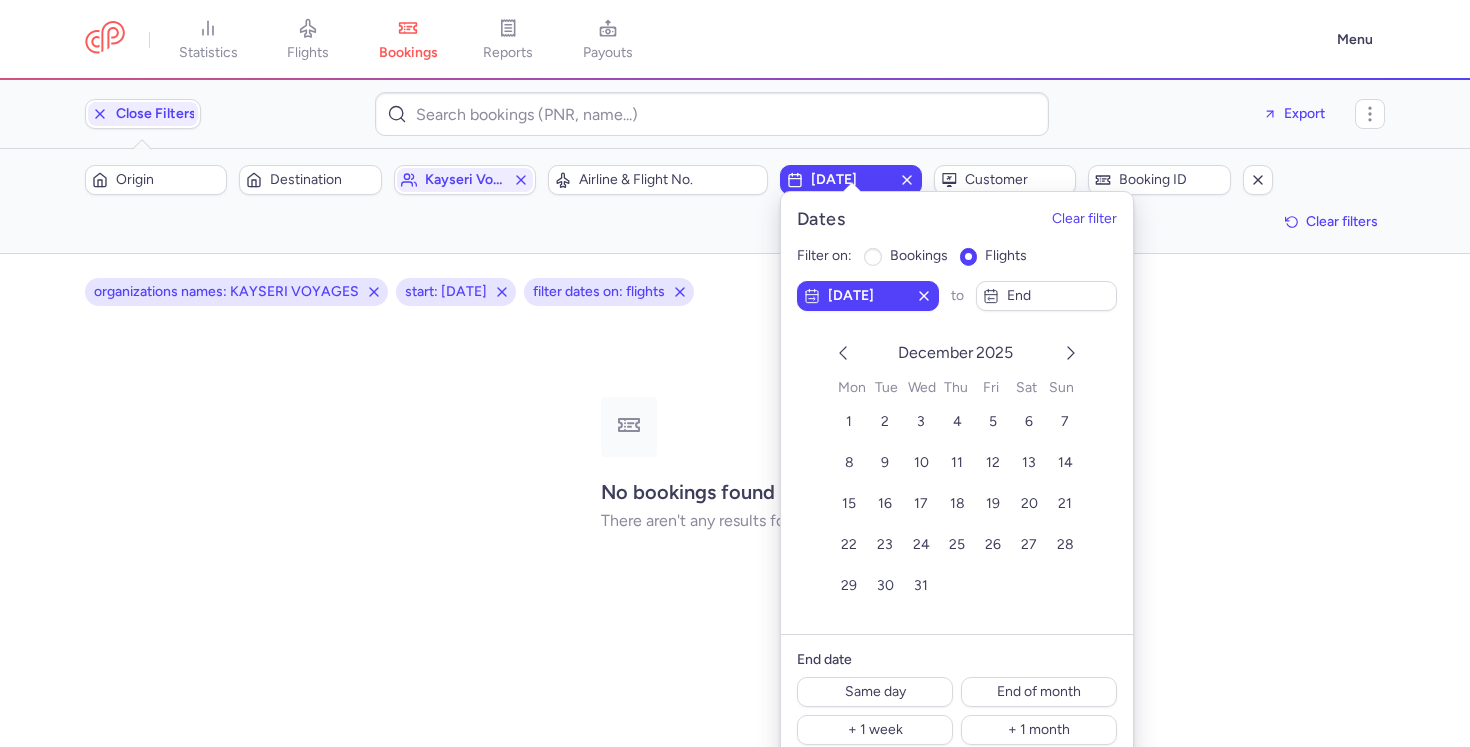 click 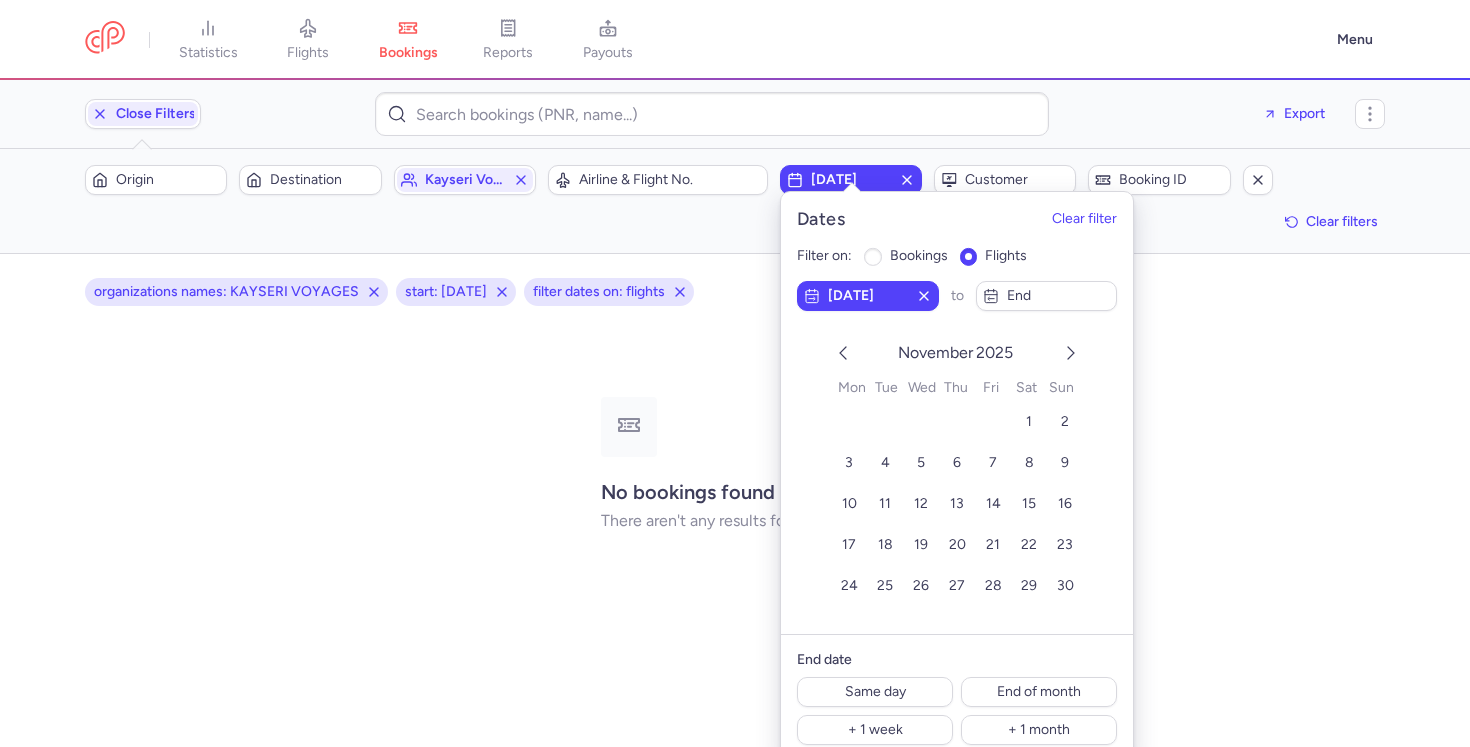 click 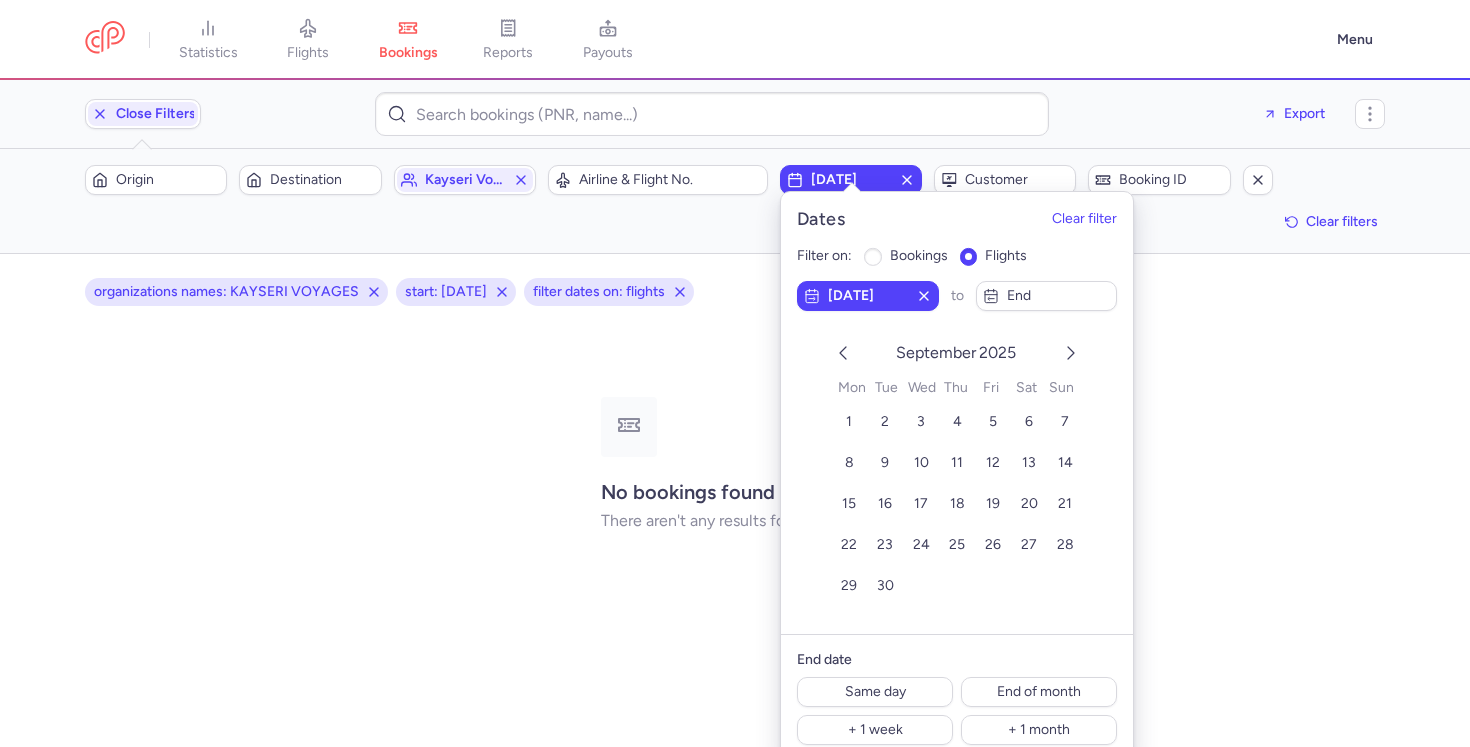 click 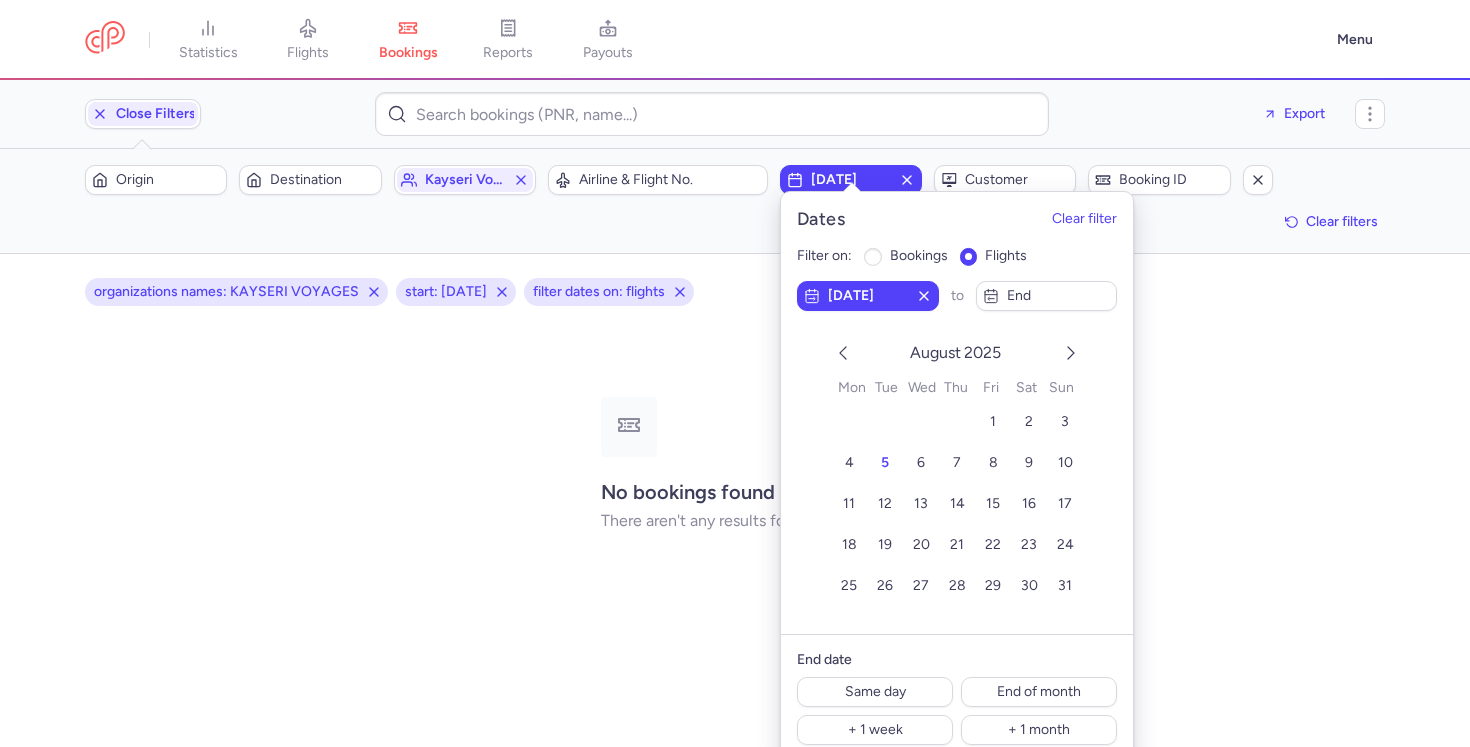 click 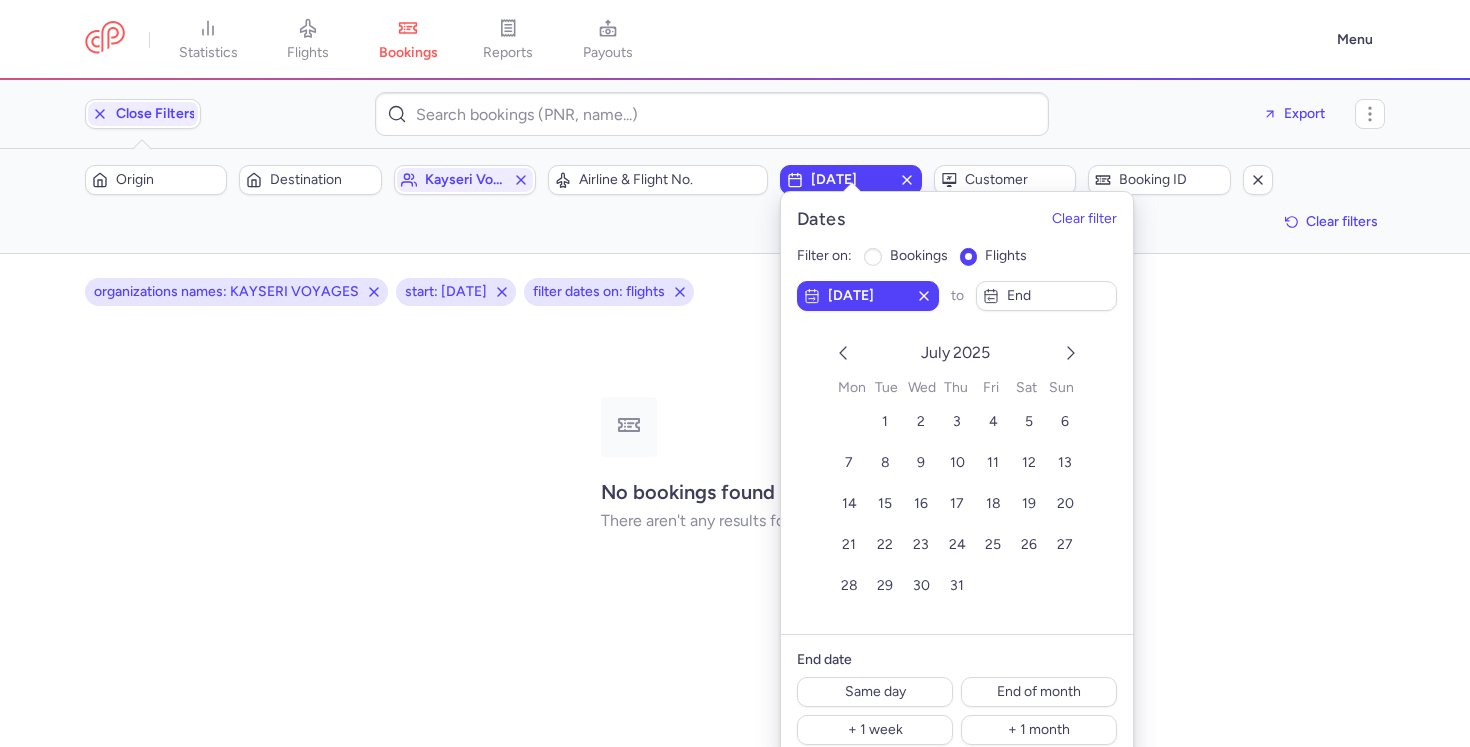 click 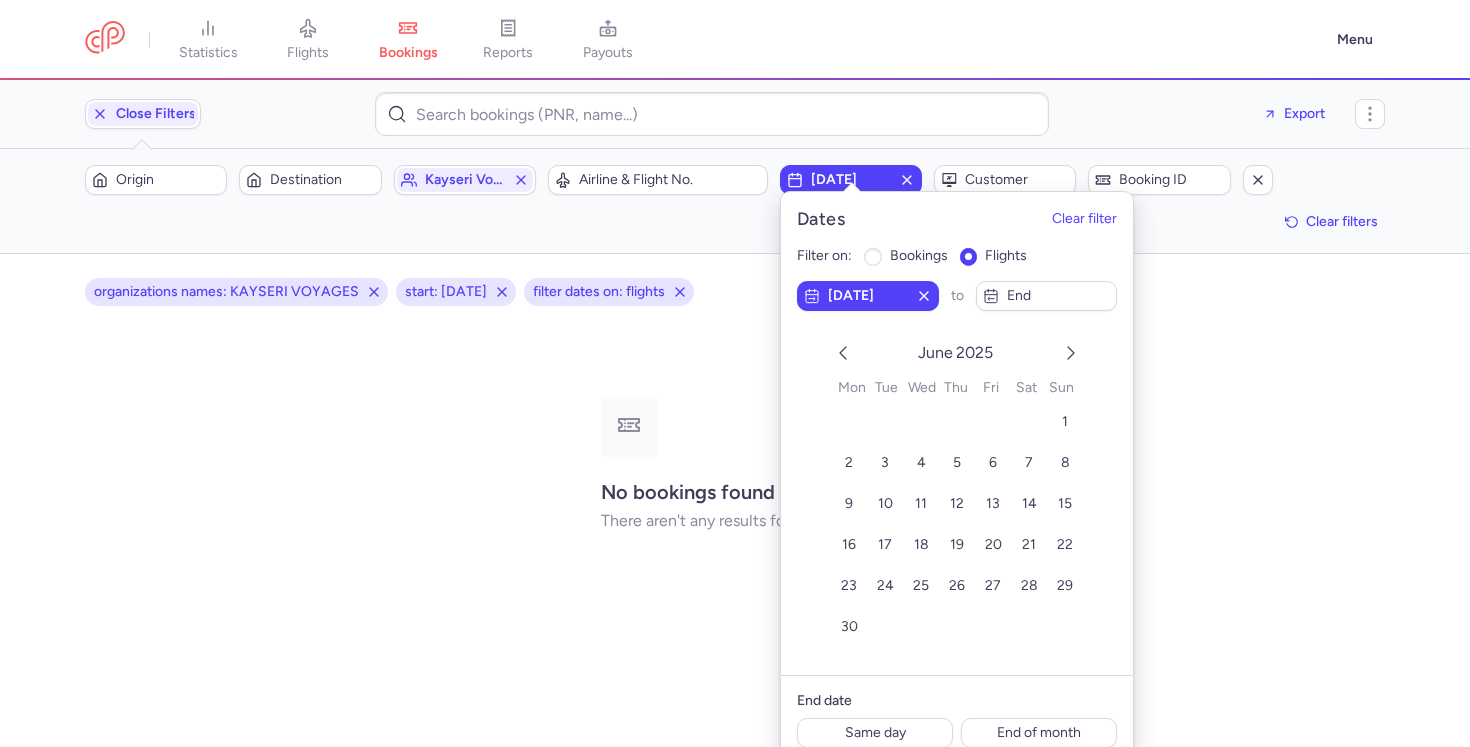 click 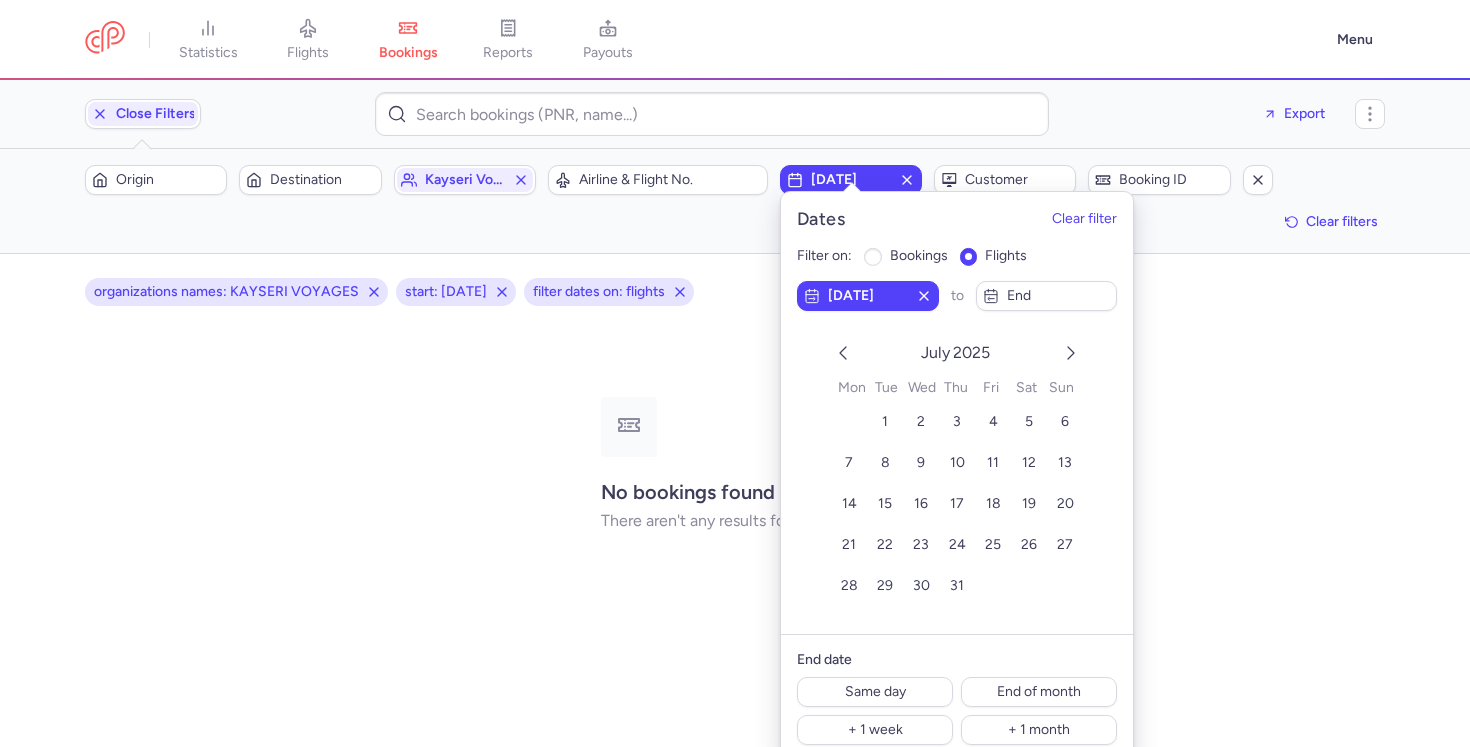 click 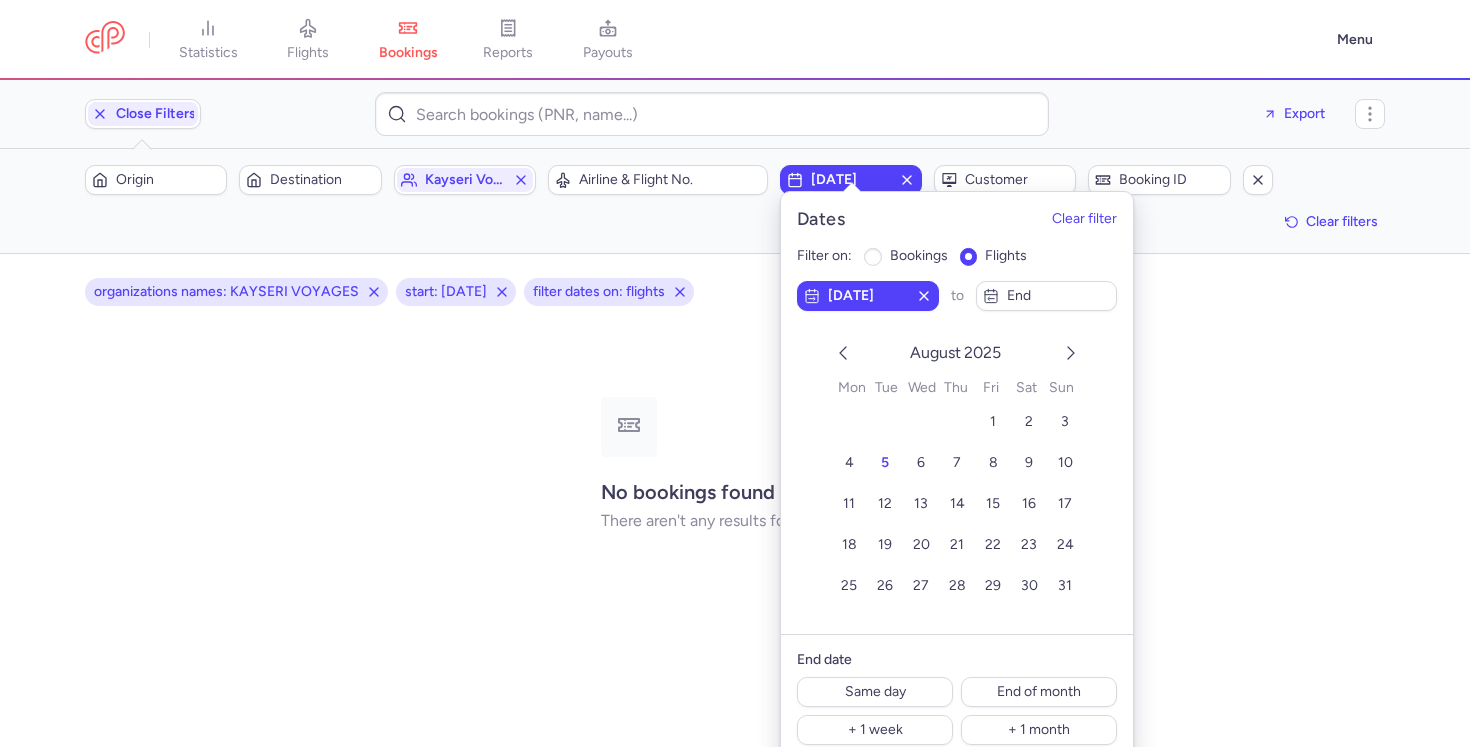 click 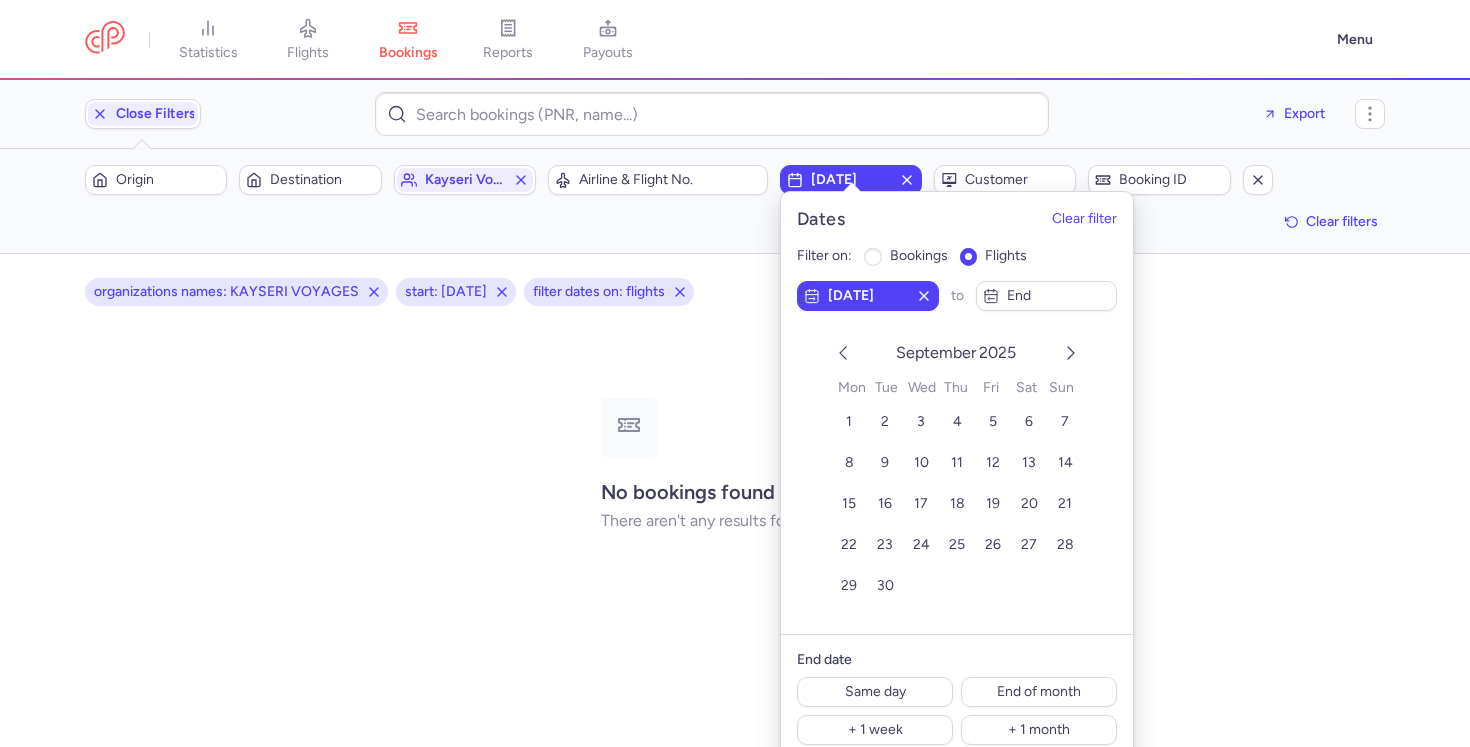 click 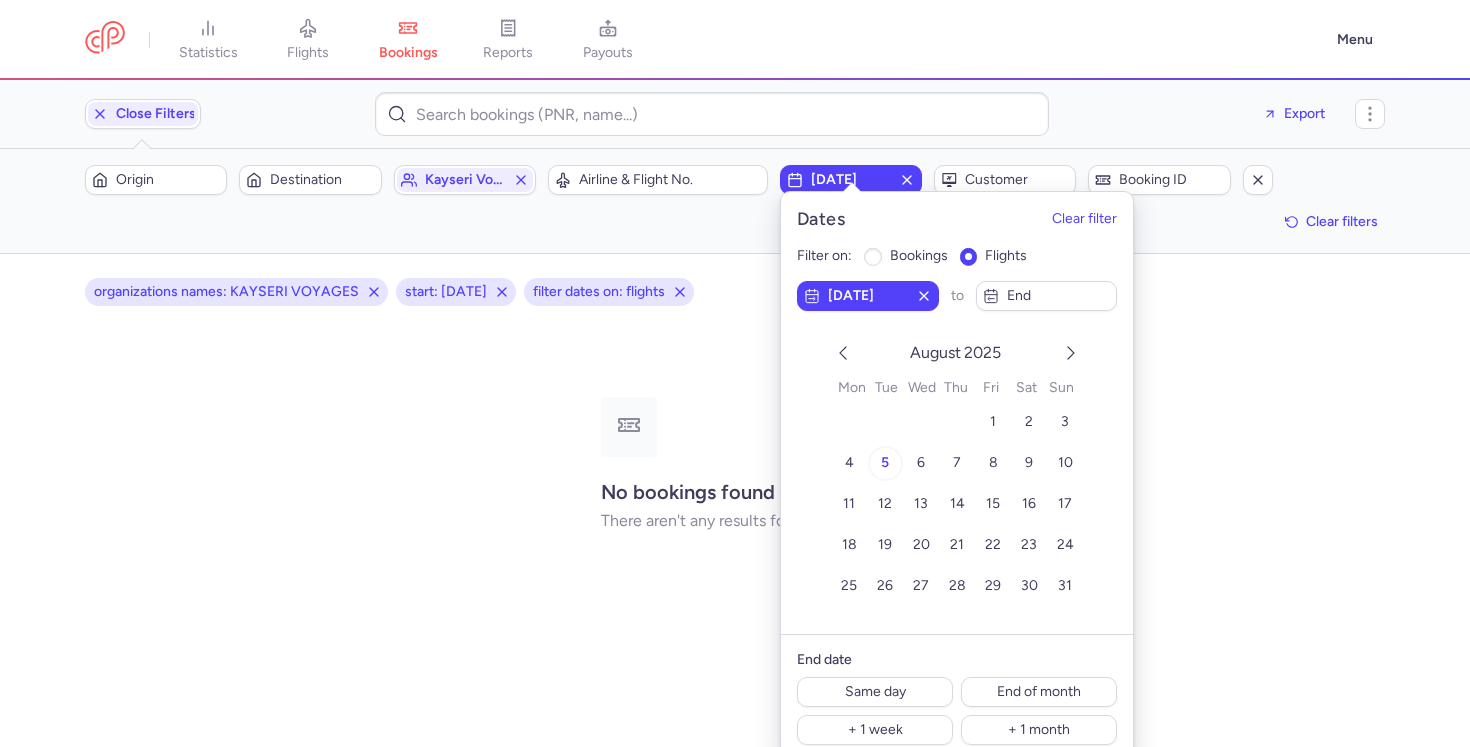 click on "5" at bounding box center (884, 463) 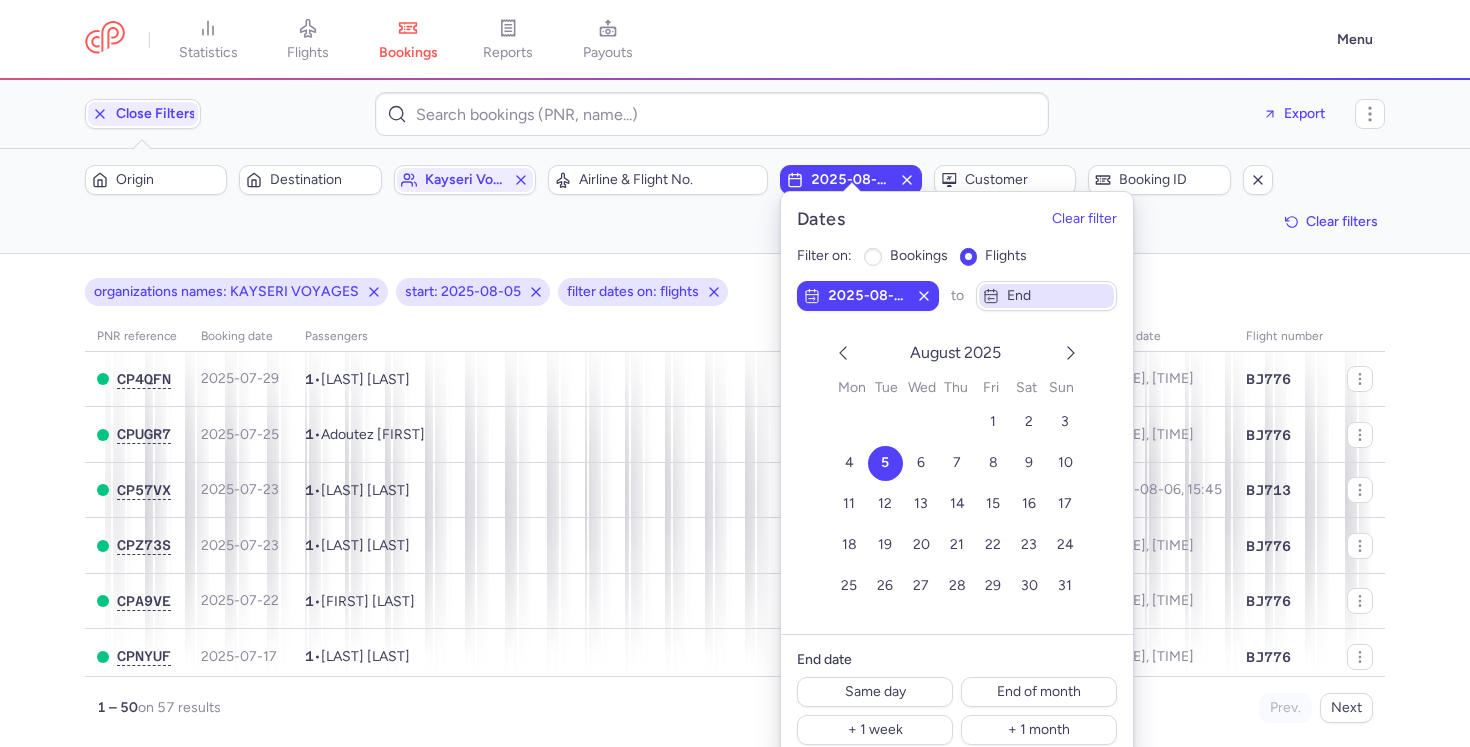 click on "end" at bounding box center [1058, 296] 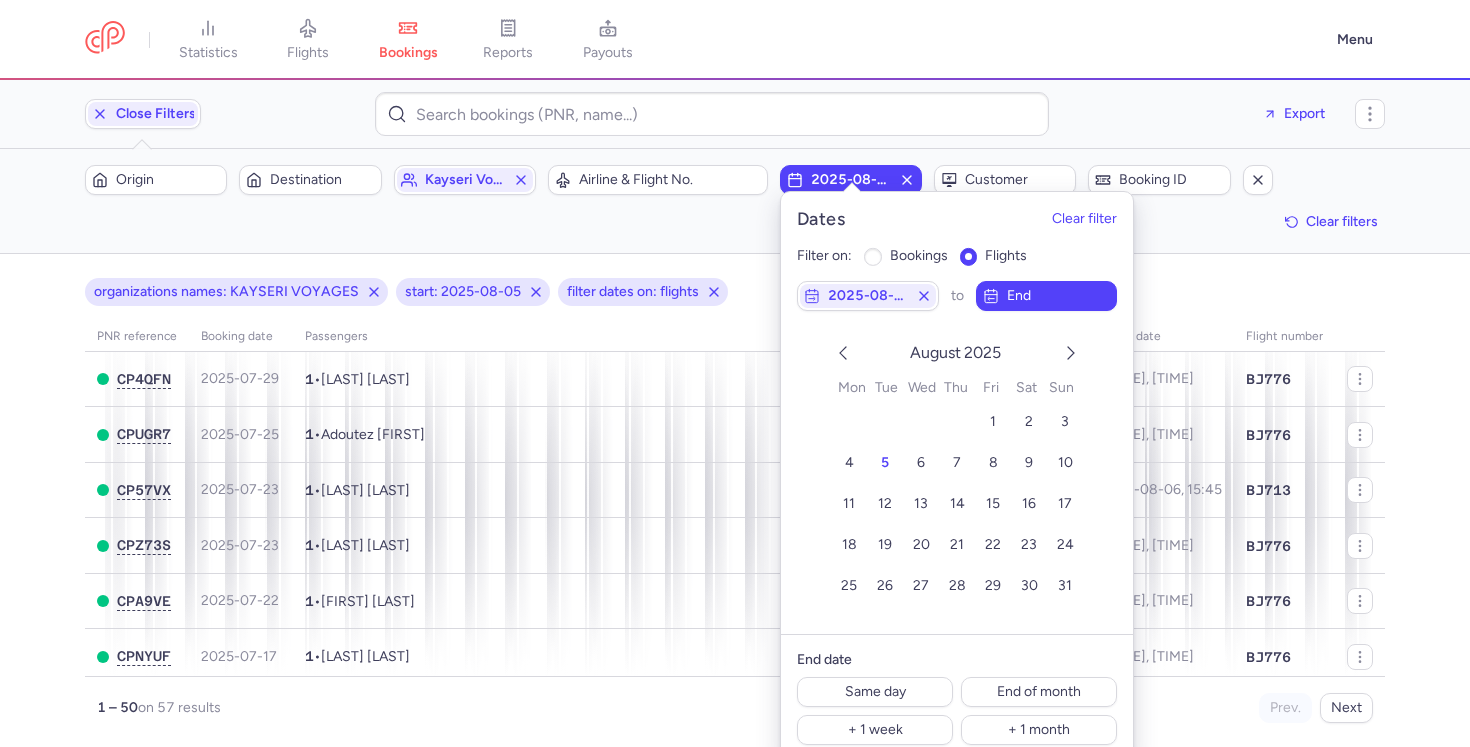 click 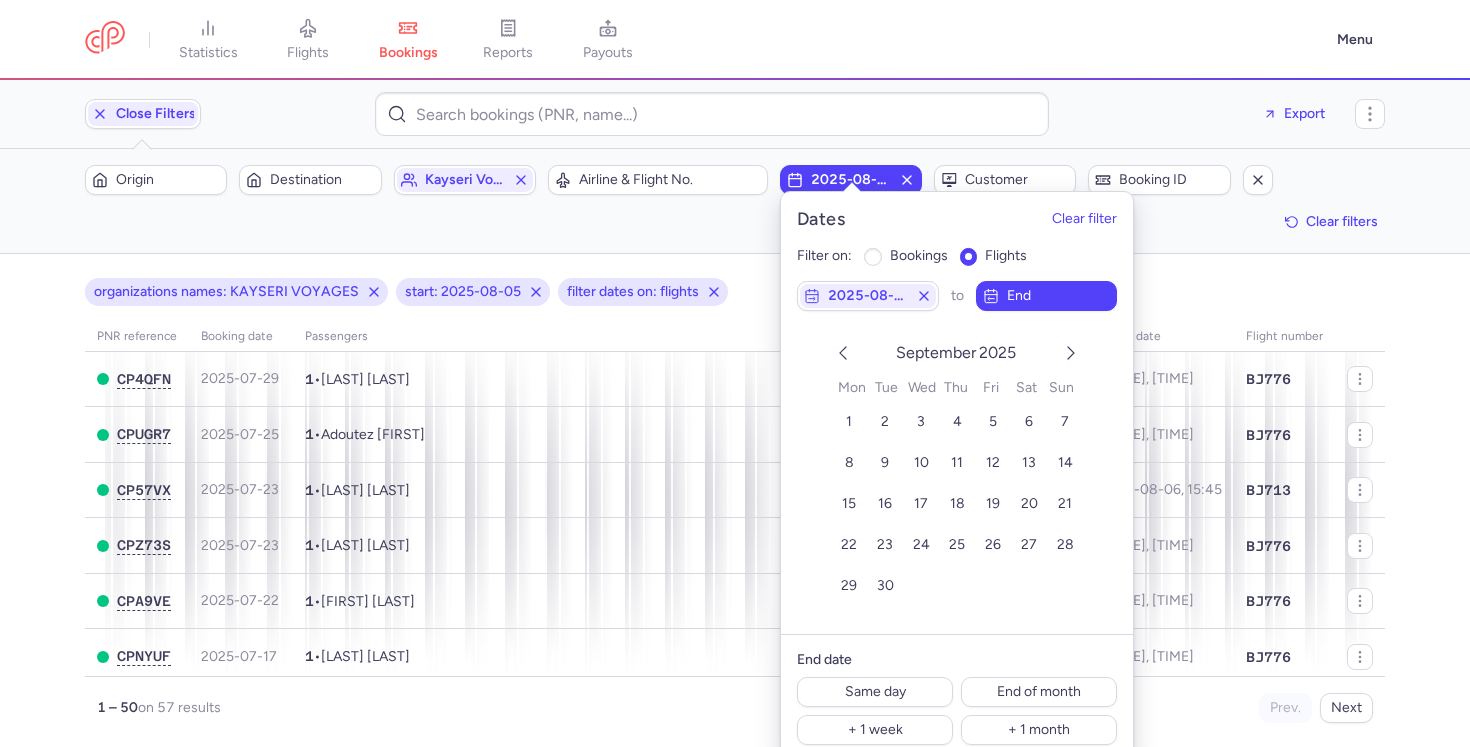 click 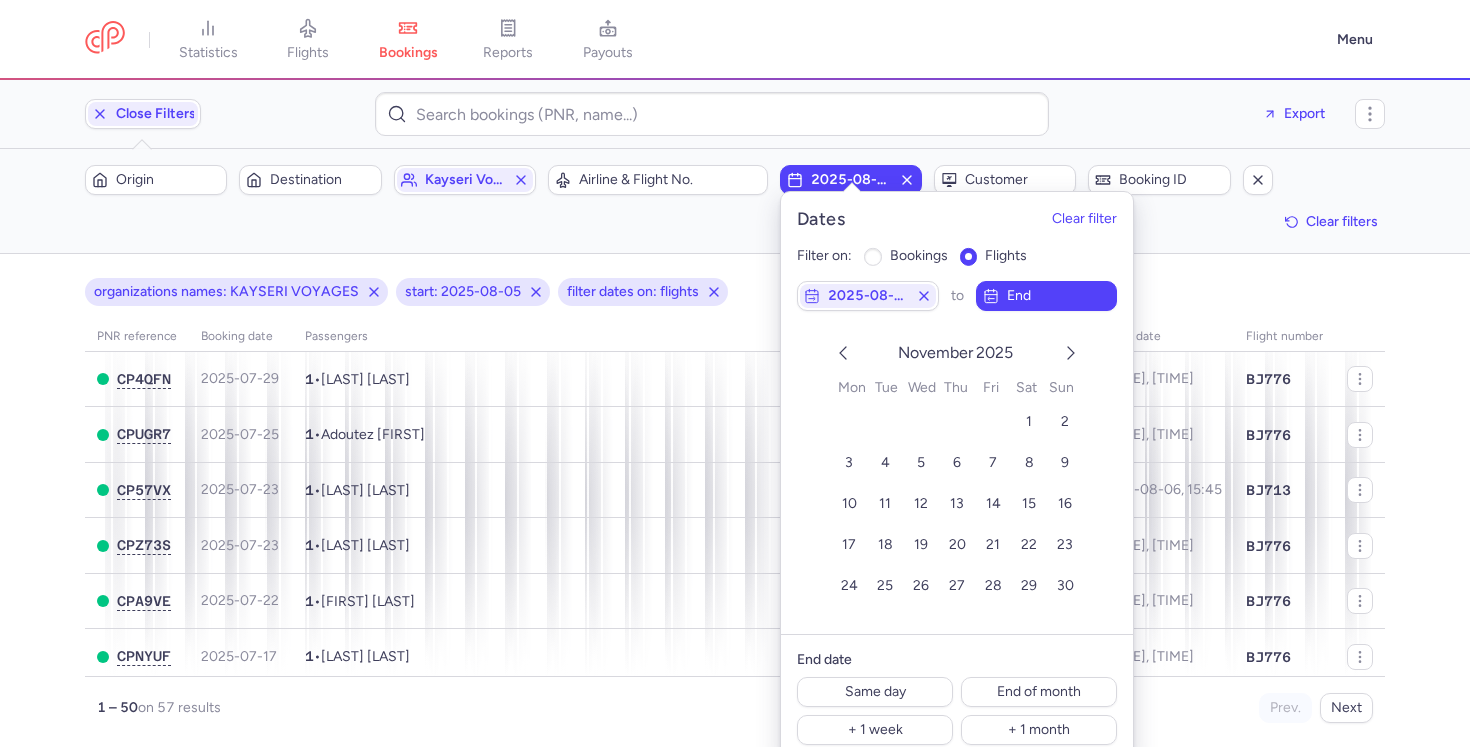 click 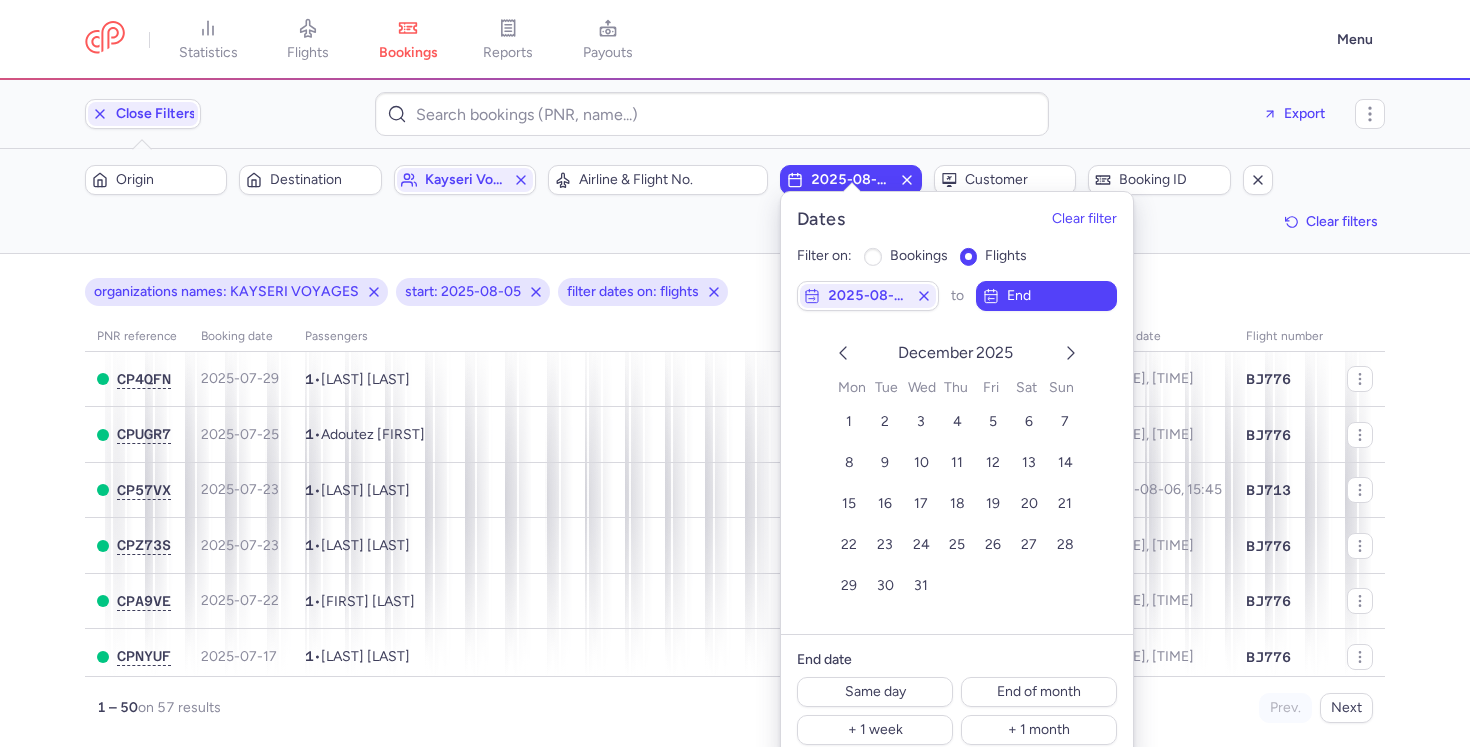 click 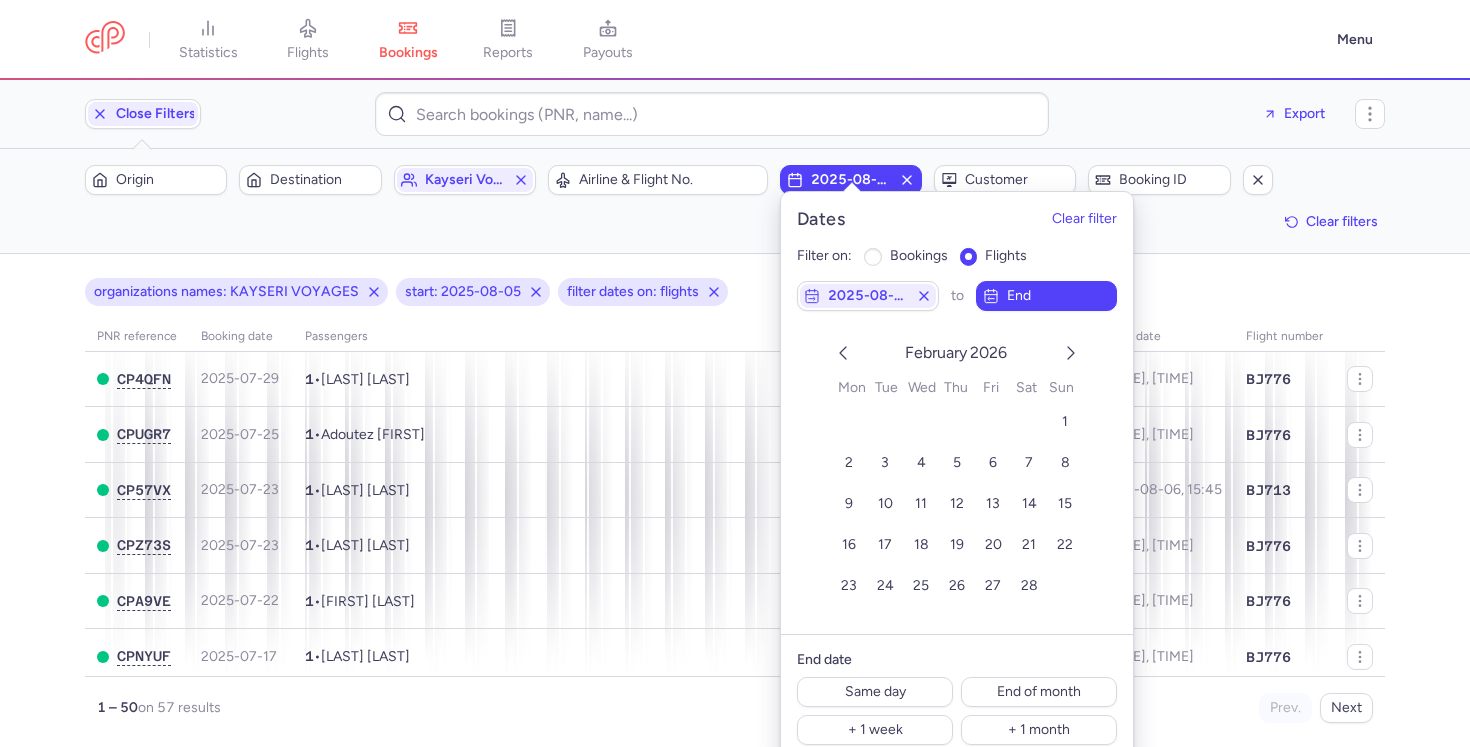 click 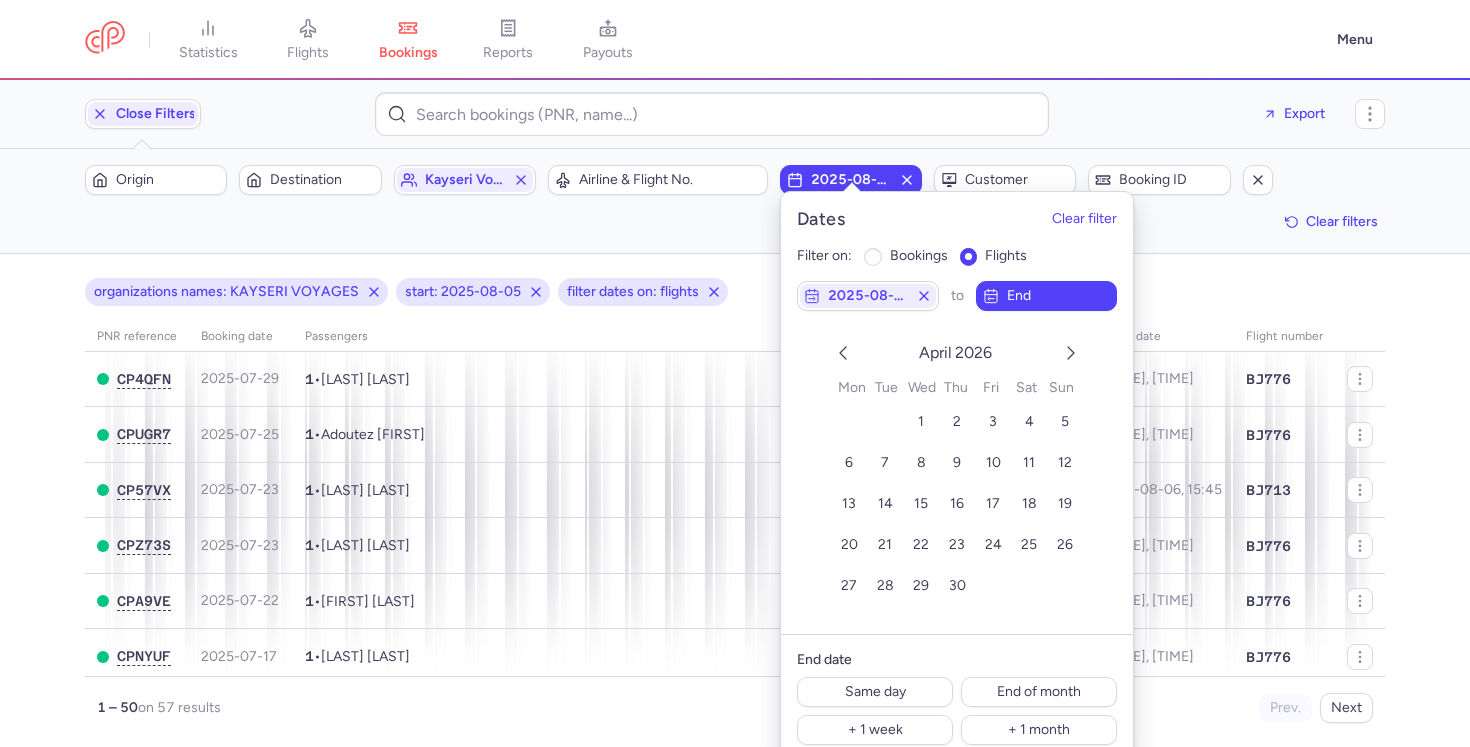 click 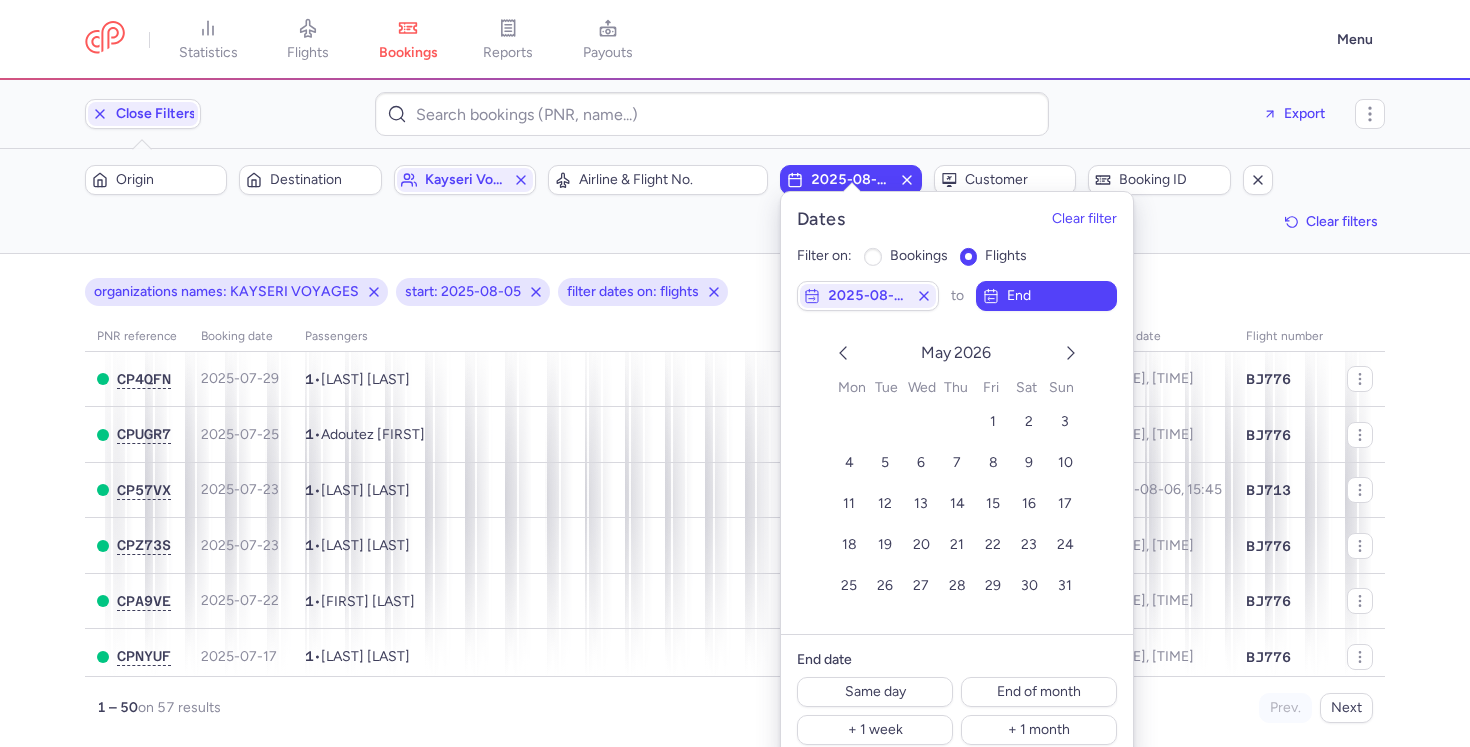 click 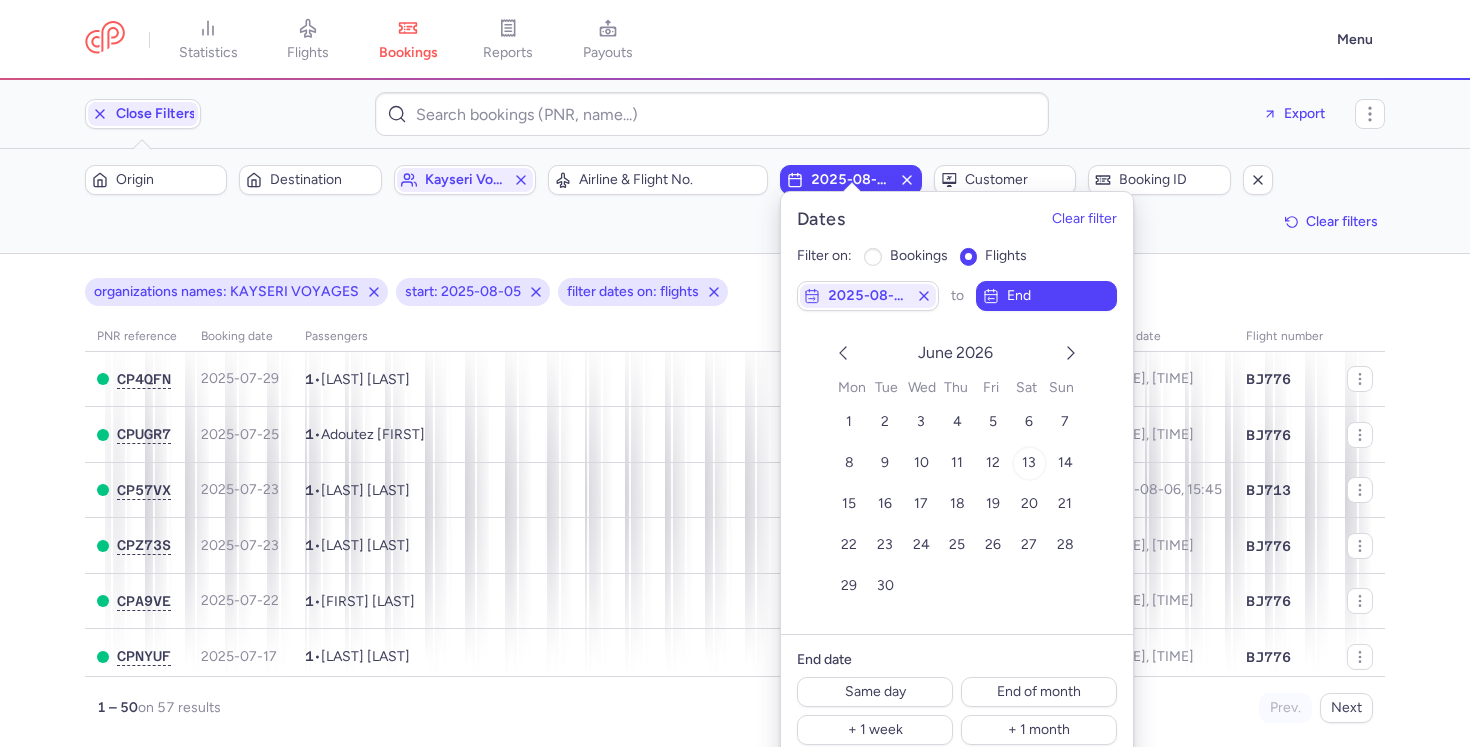 click on "13" at bounding box center (1028, 463) 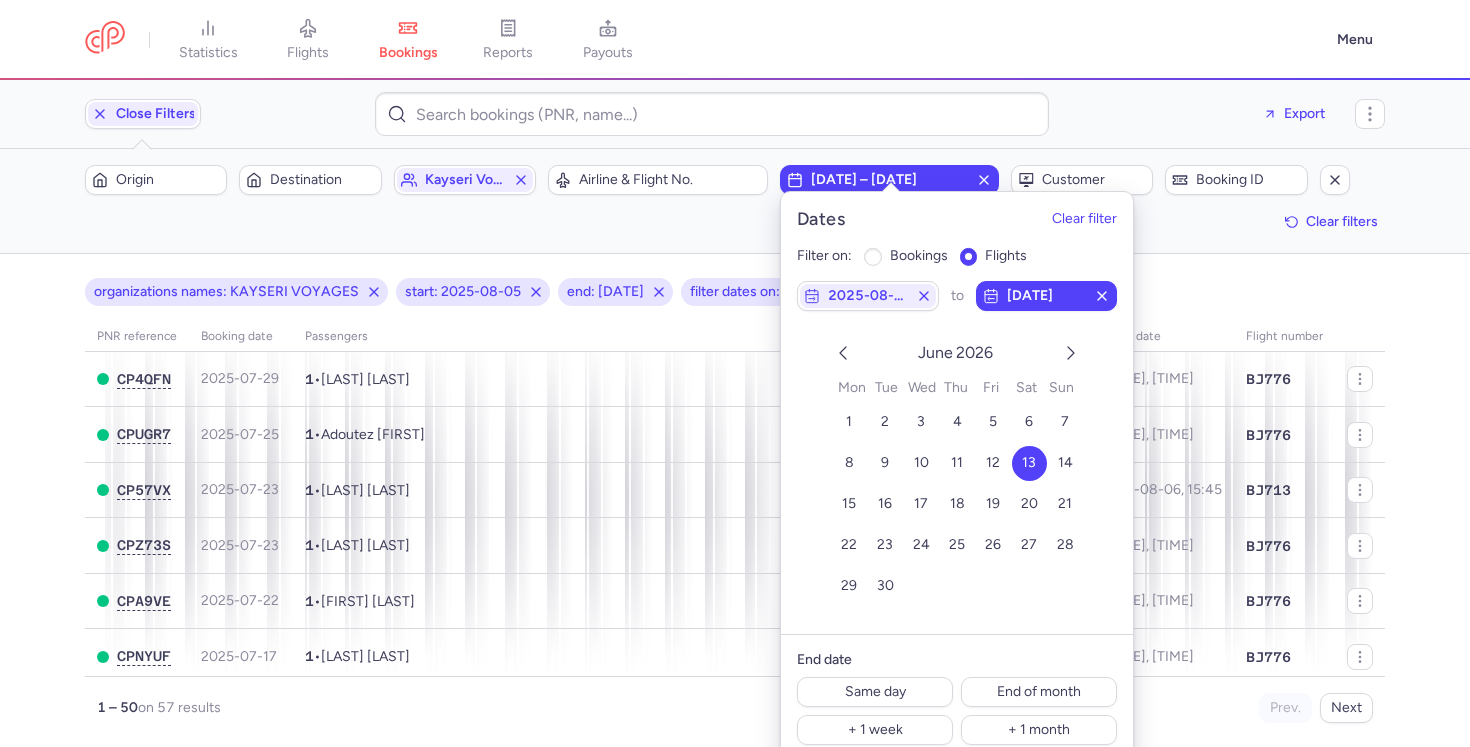 click on "Filters (4) – 57 results  Origin  Destination kayseri voyages   Airline & Flight No.  2025-08-05 – 2026-06-13  Customer  Booking ID  Clear filters" at bounding box center [735, 201] 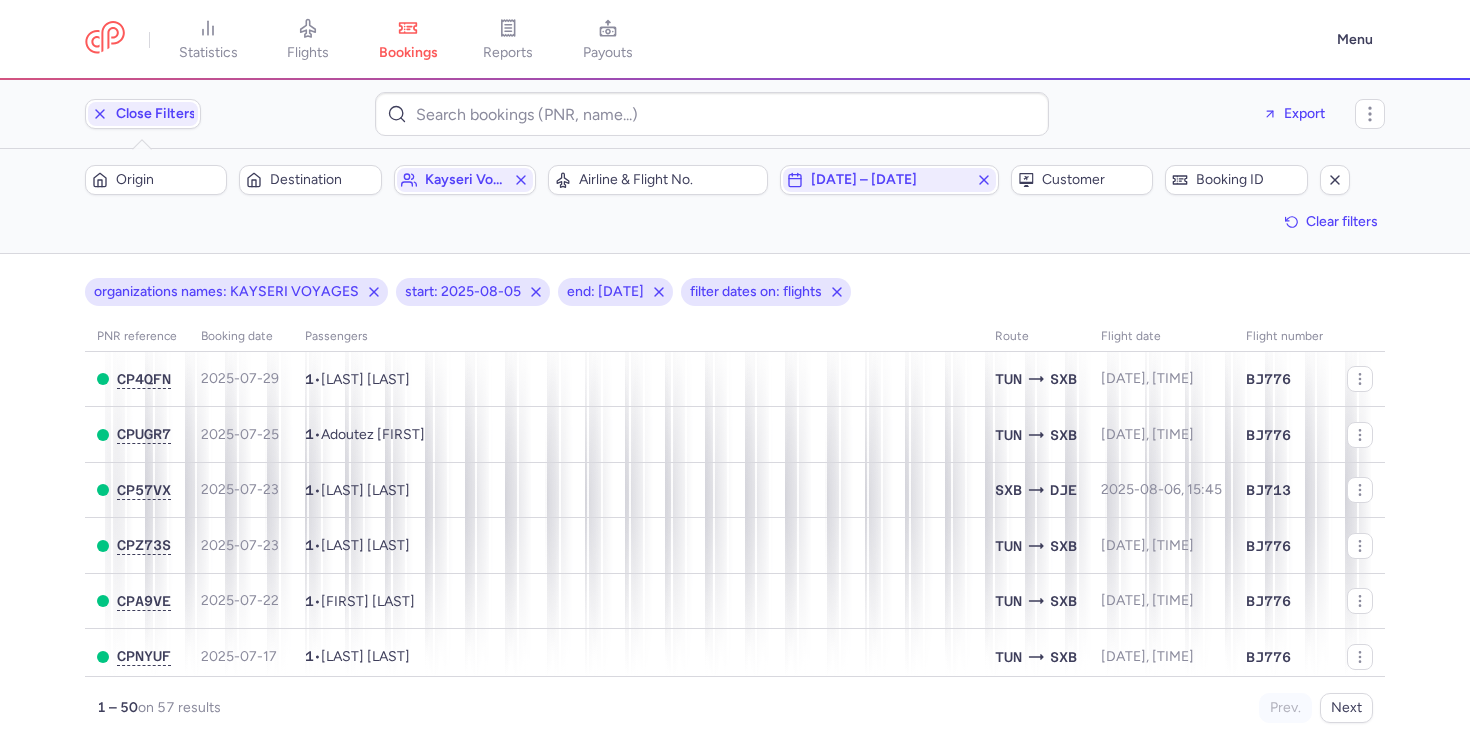 scroll, scrollTop: 0, scrollLeft: 0, axis: both 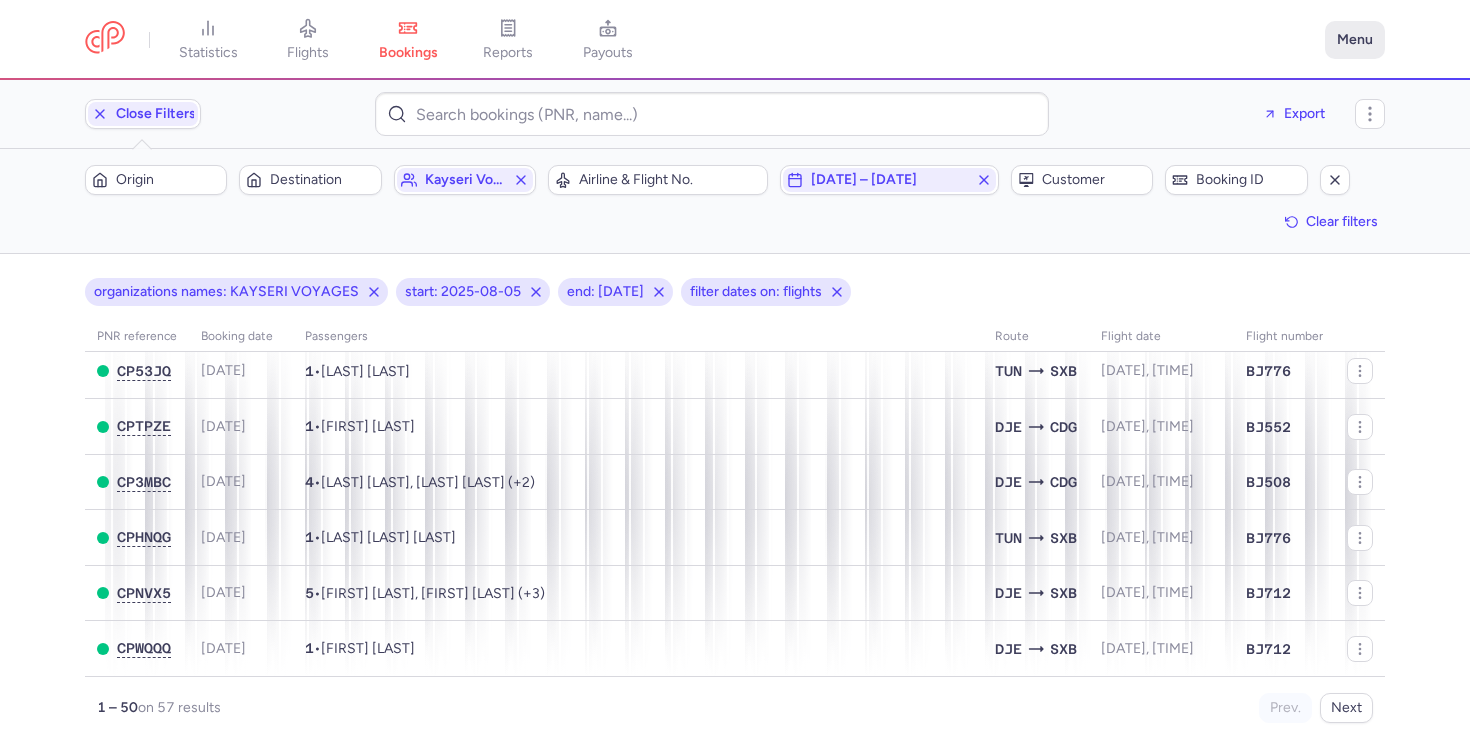 click on "Menu" 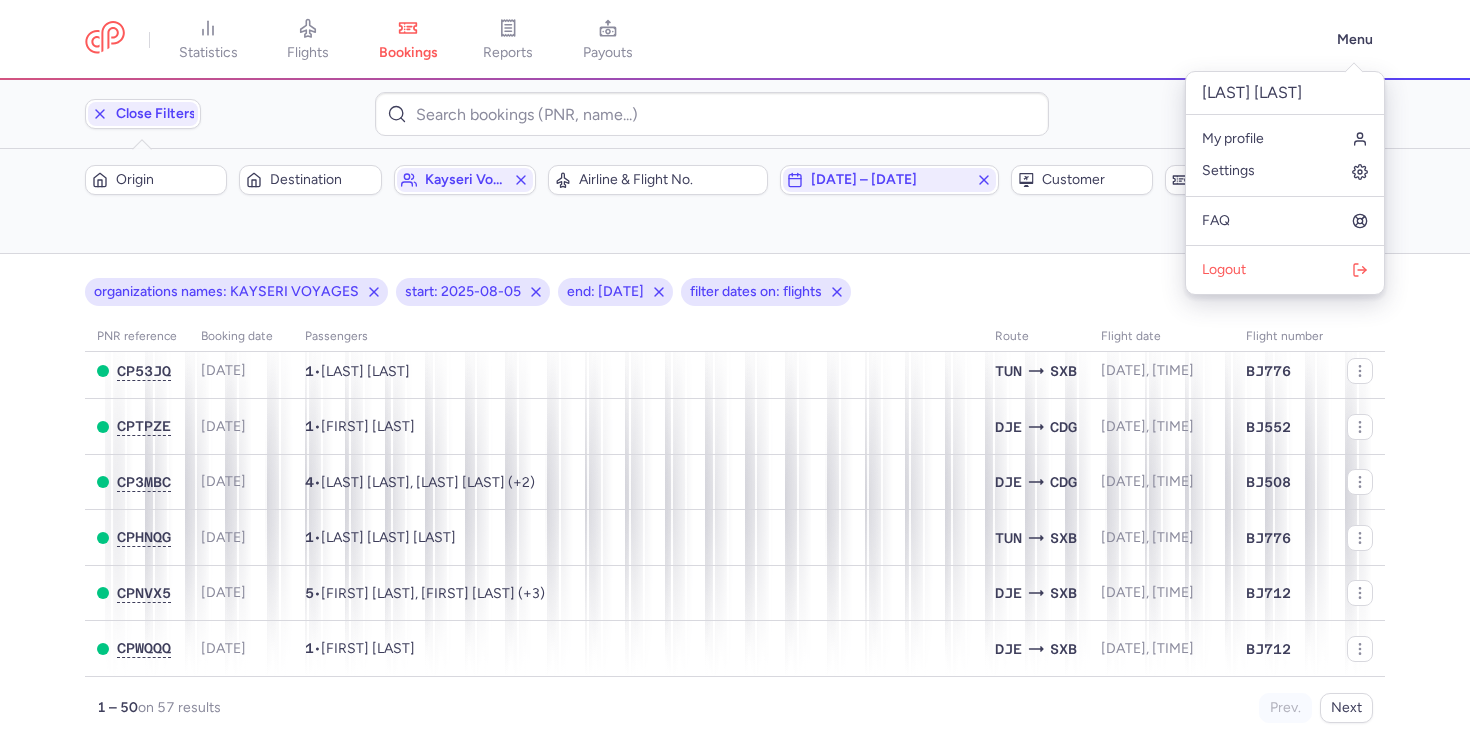 click on "Filters (4) – 57 results  Origin  Destination kayseri voyages   Airline & Flight No.  2025-08-05 – 2026-06-13  Customer  Booking ID  Clear filters" at bounding box center (735, 201) 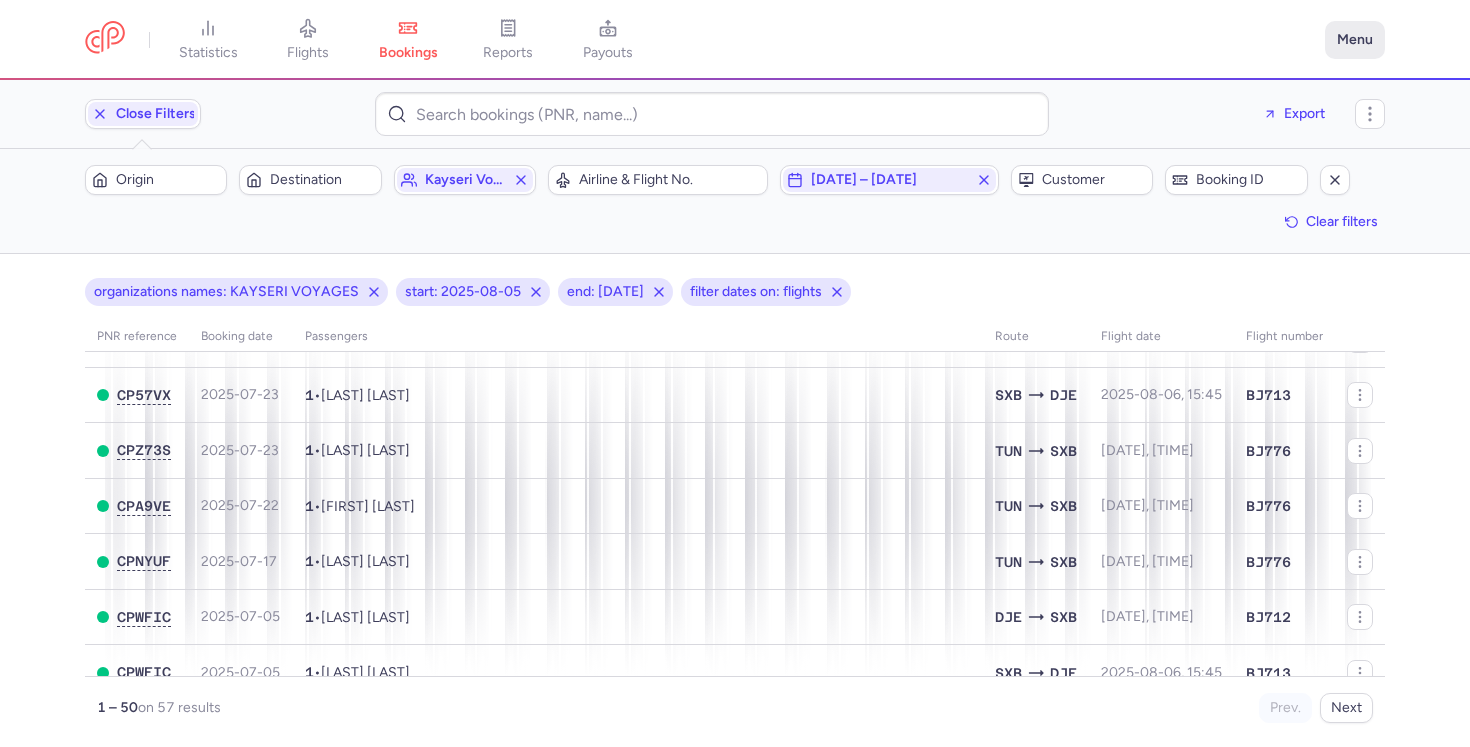 scroll, scrollTop: 0, scrollLeft: 0, axis: both 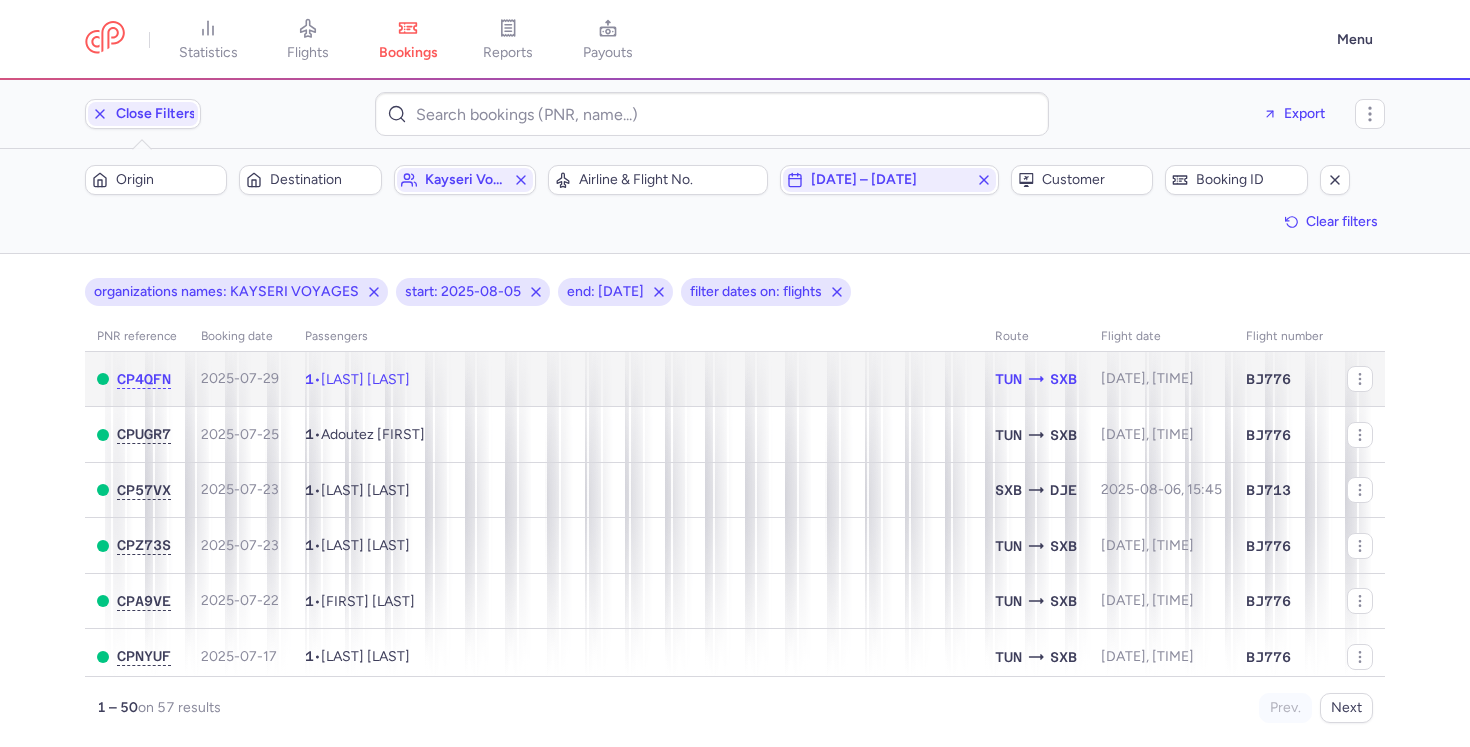 click on "1  •  Samar SEDRAOUI" 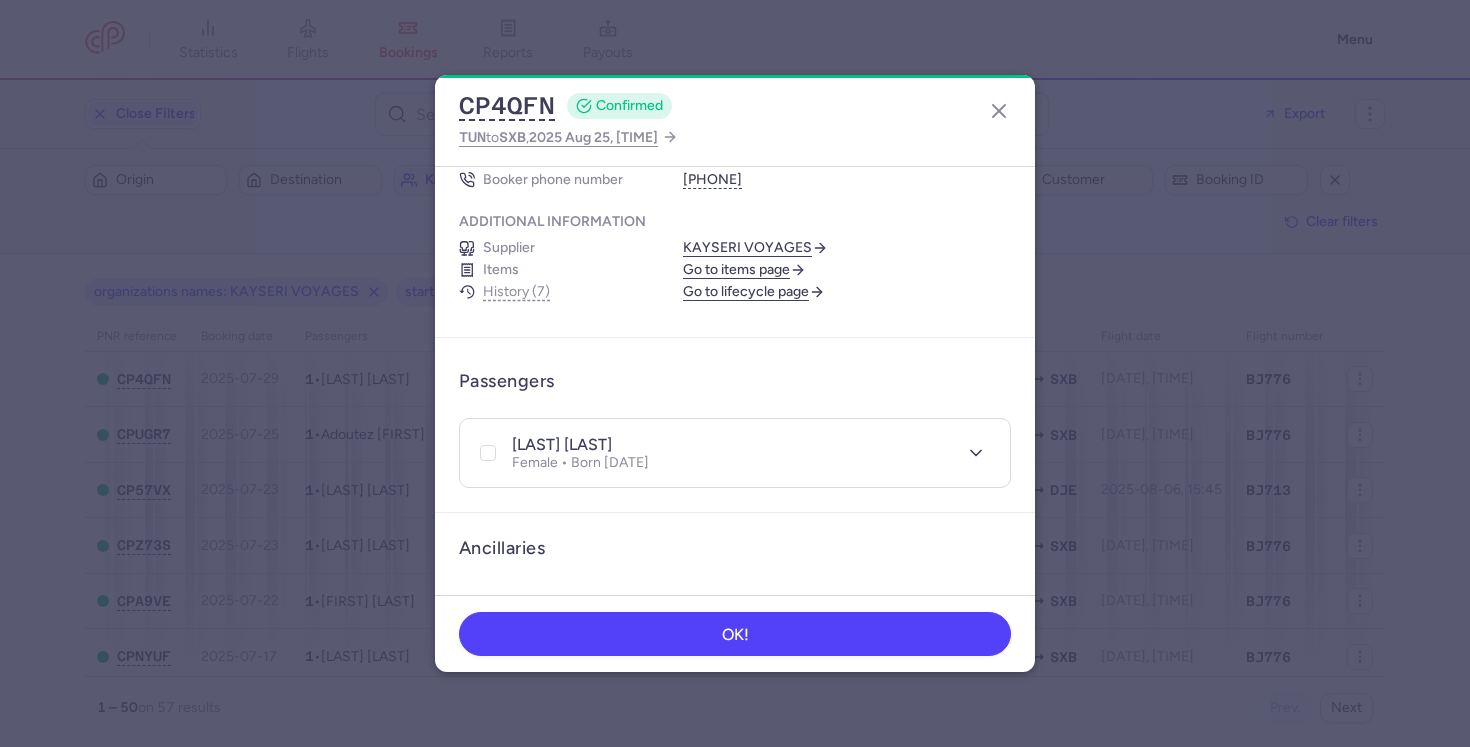 scroll, scrollTop: 200, scrollLeft: 0, axis: vertical 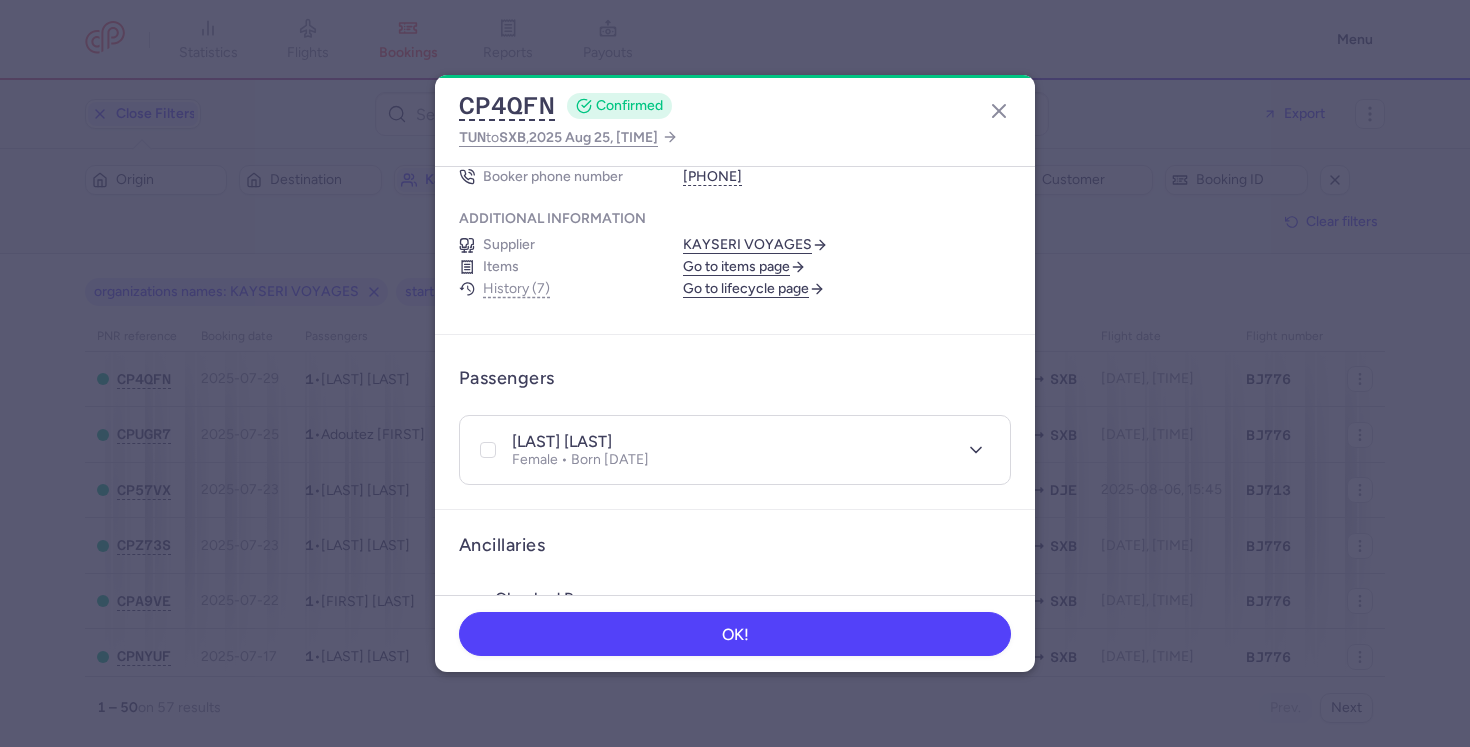 click on "CP4QFN  CONFIRMED TUN  to  SXB ,  2025 Aug 25, 06:30" 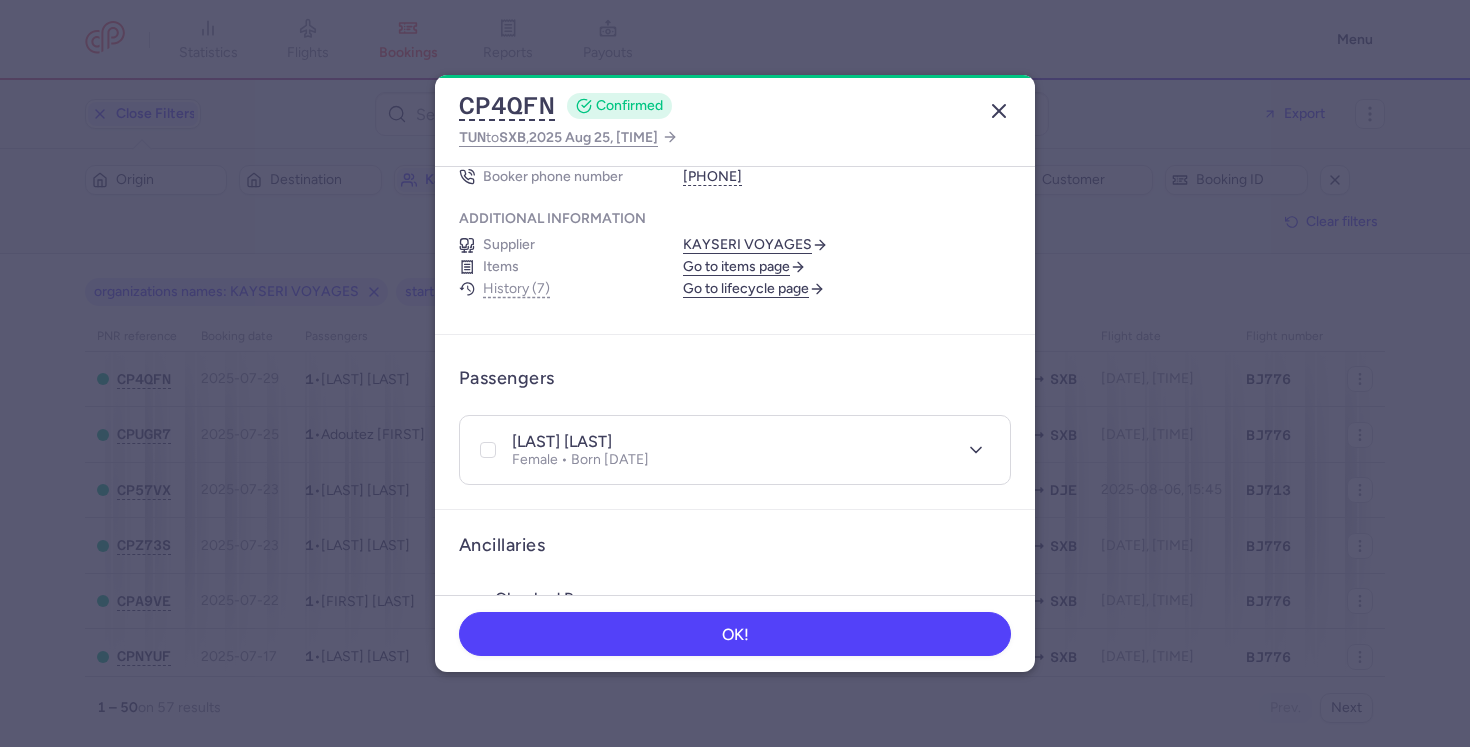 click 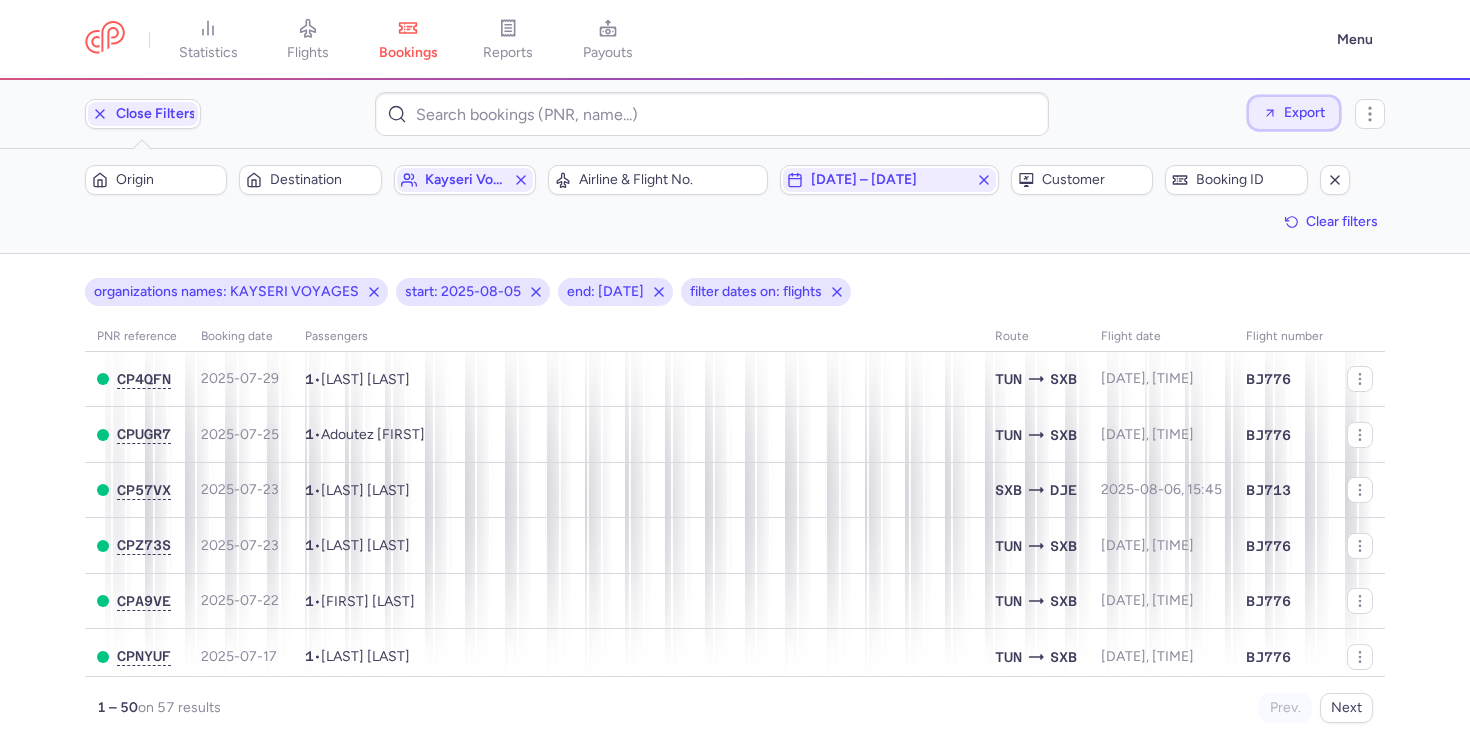 click on "Export" at bounding box center (1304, 112) 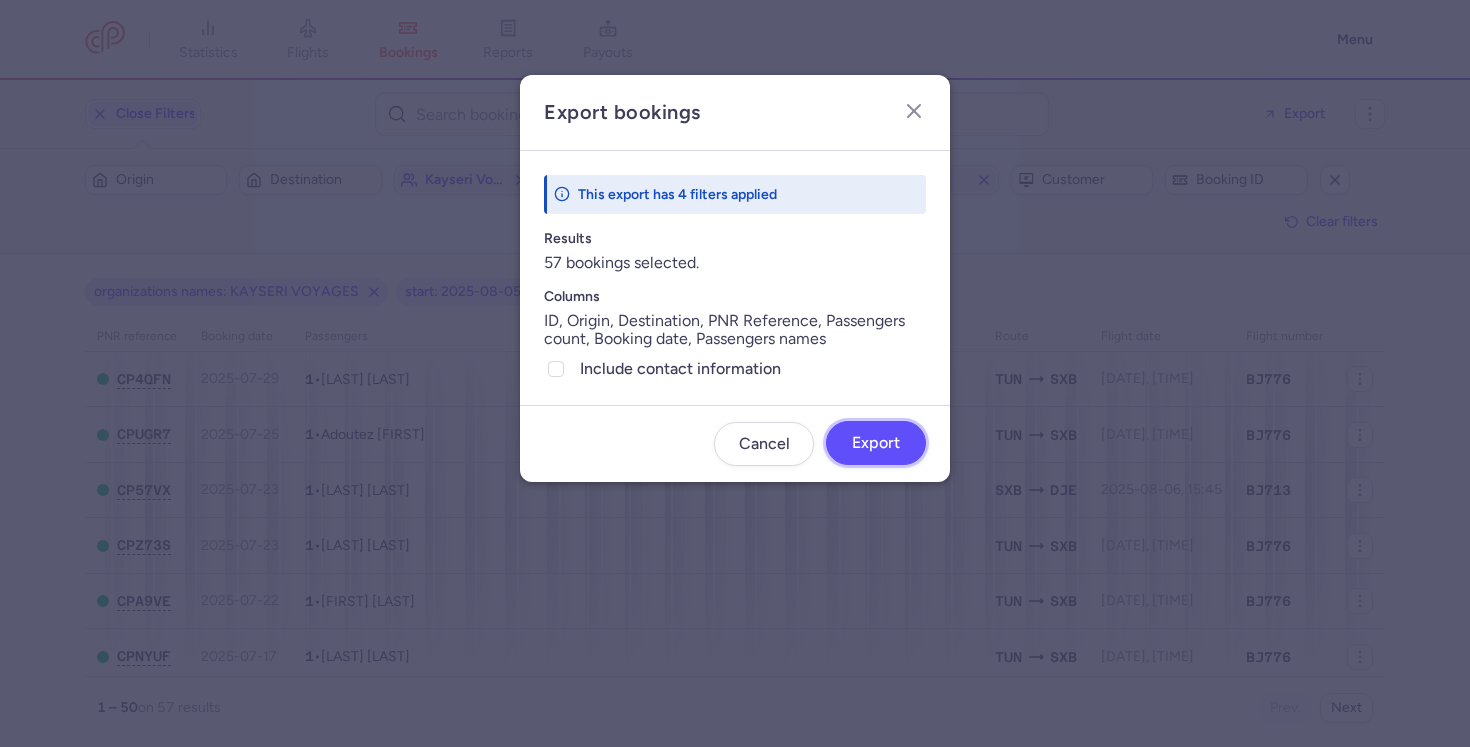 click on "Export" at bounding box center [876, 443] 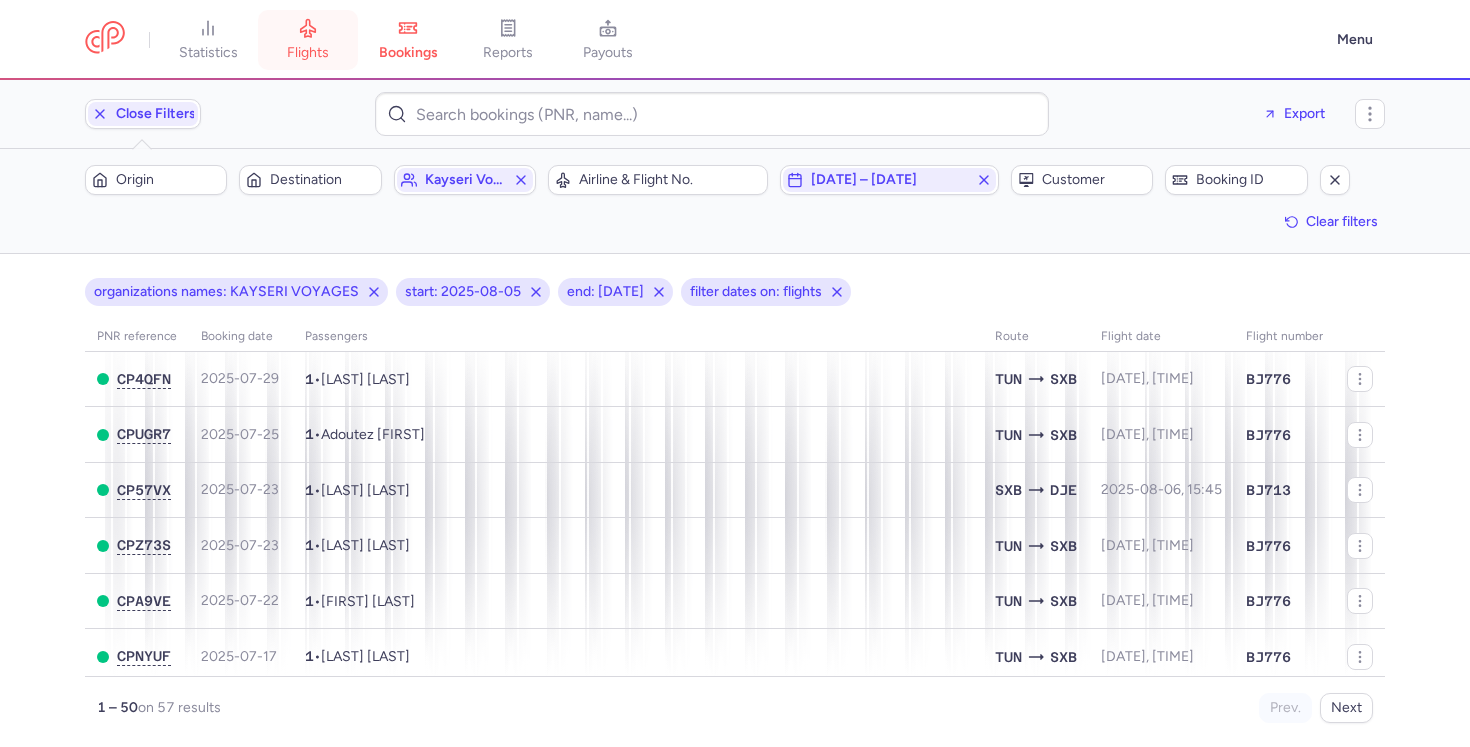 click on "flights" at bounding box center [308, 40] 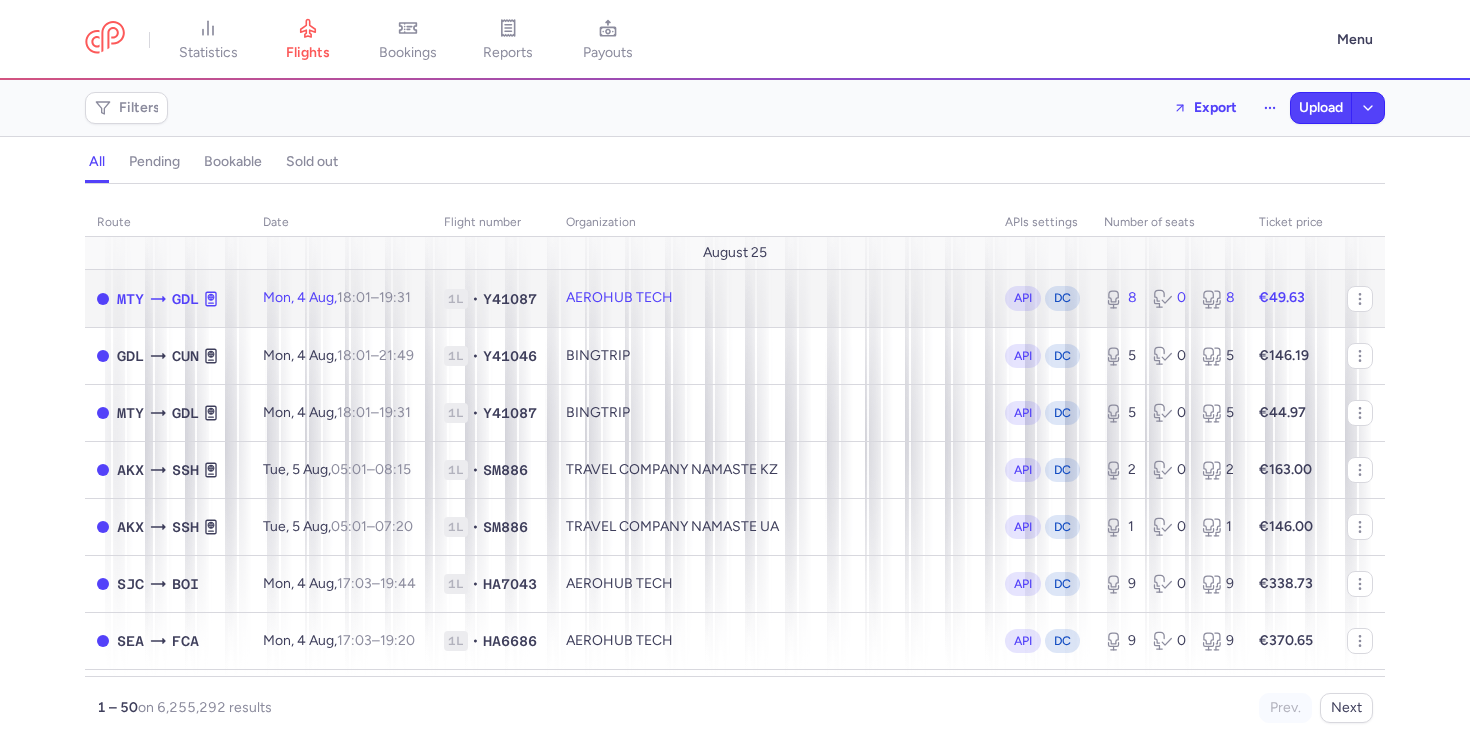 click on "1L • Y41087" 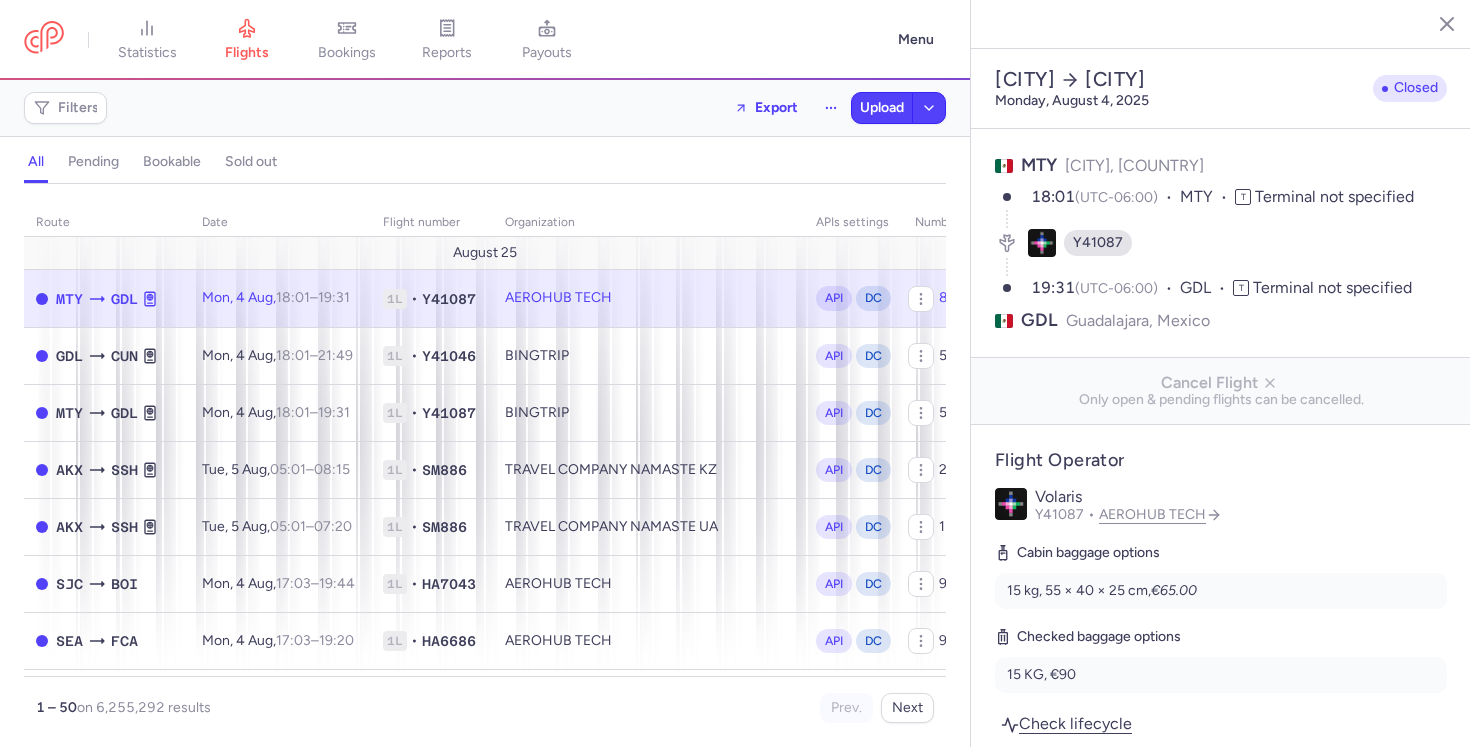 click at bounding box center (1432, 23) 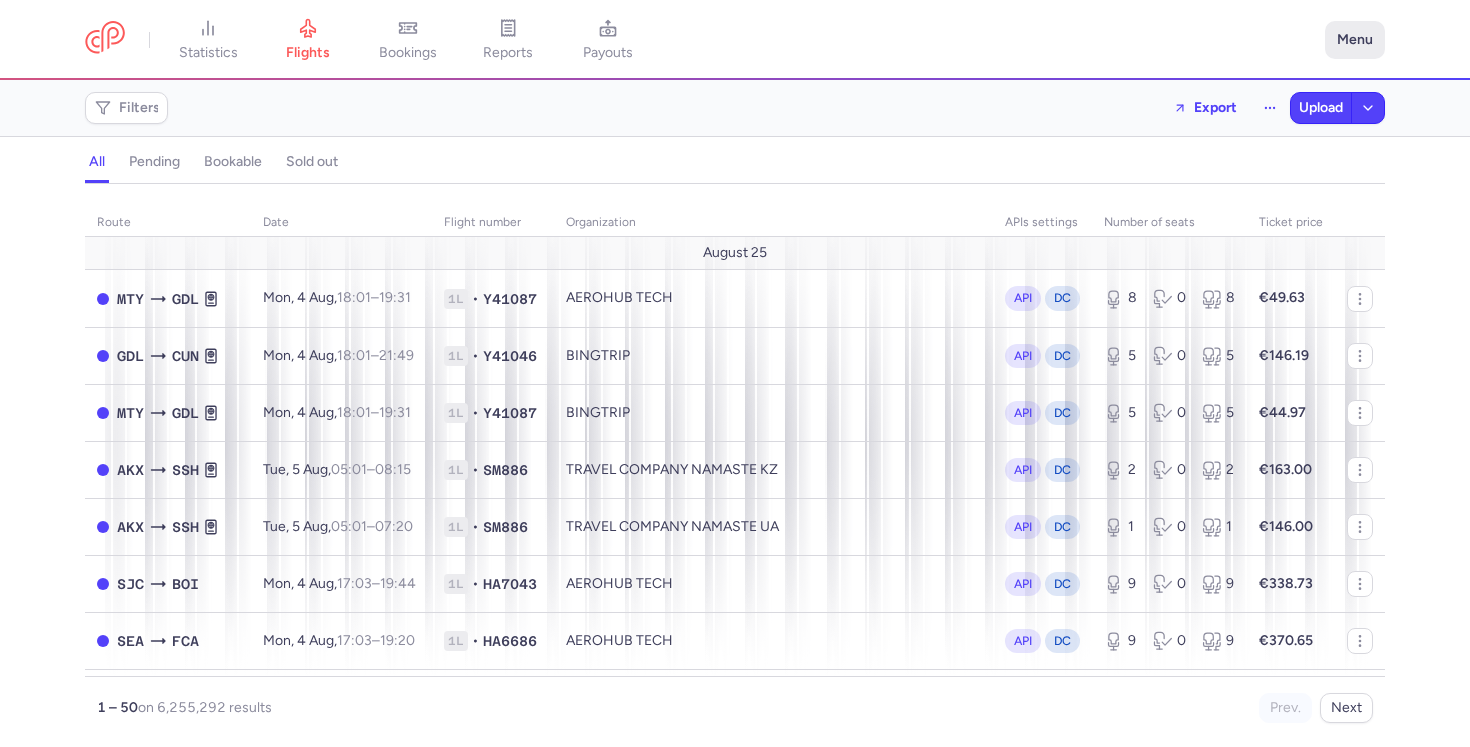 click on "Menu" 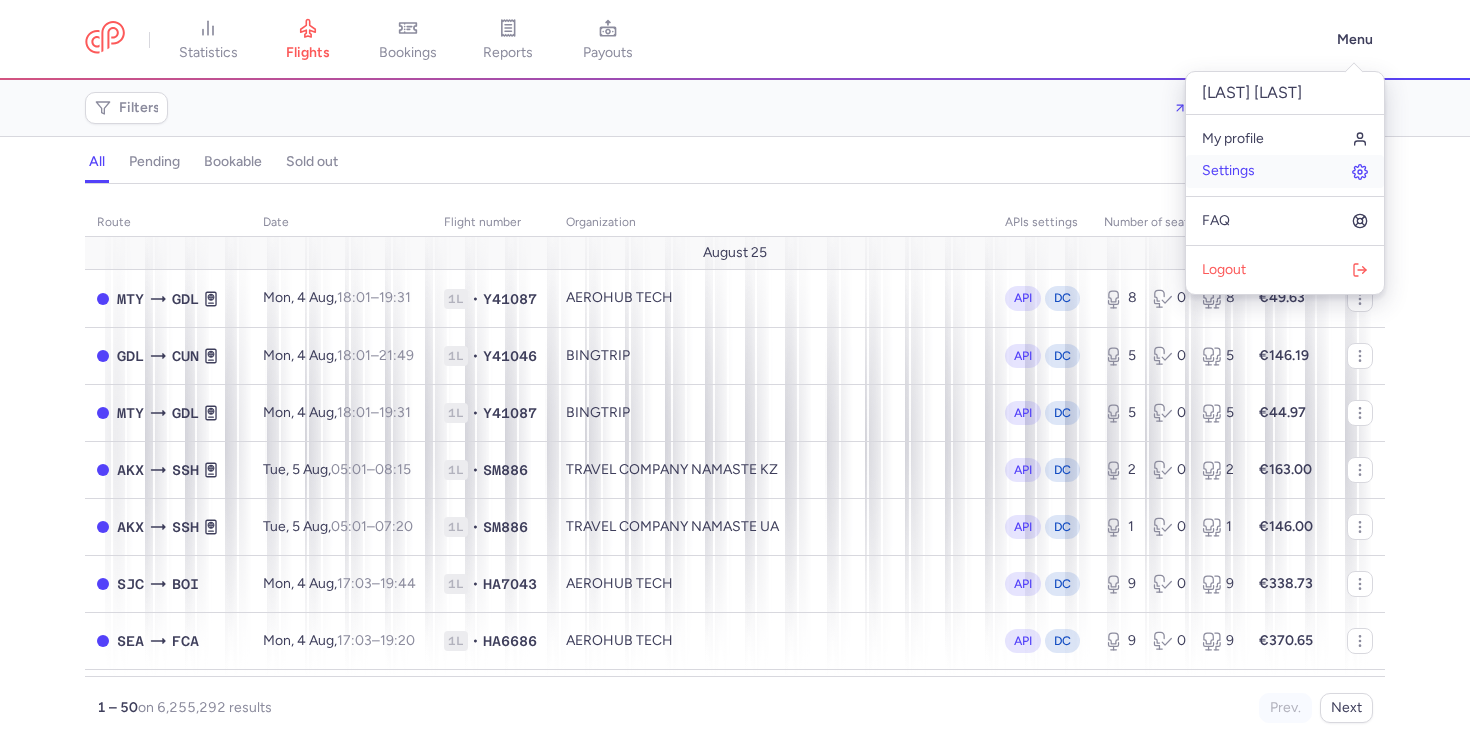click on "Settings" at bounding box center (1285, 171) 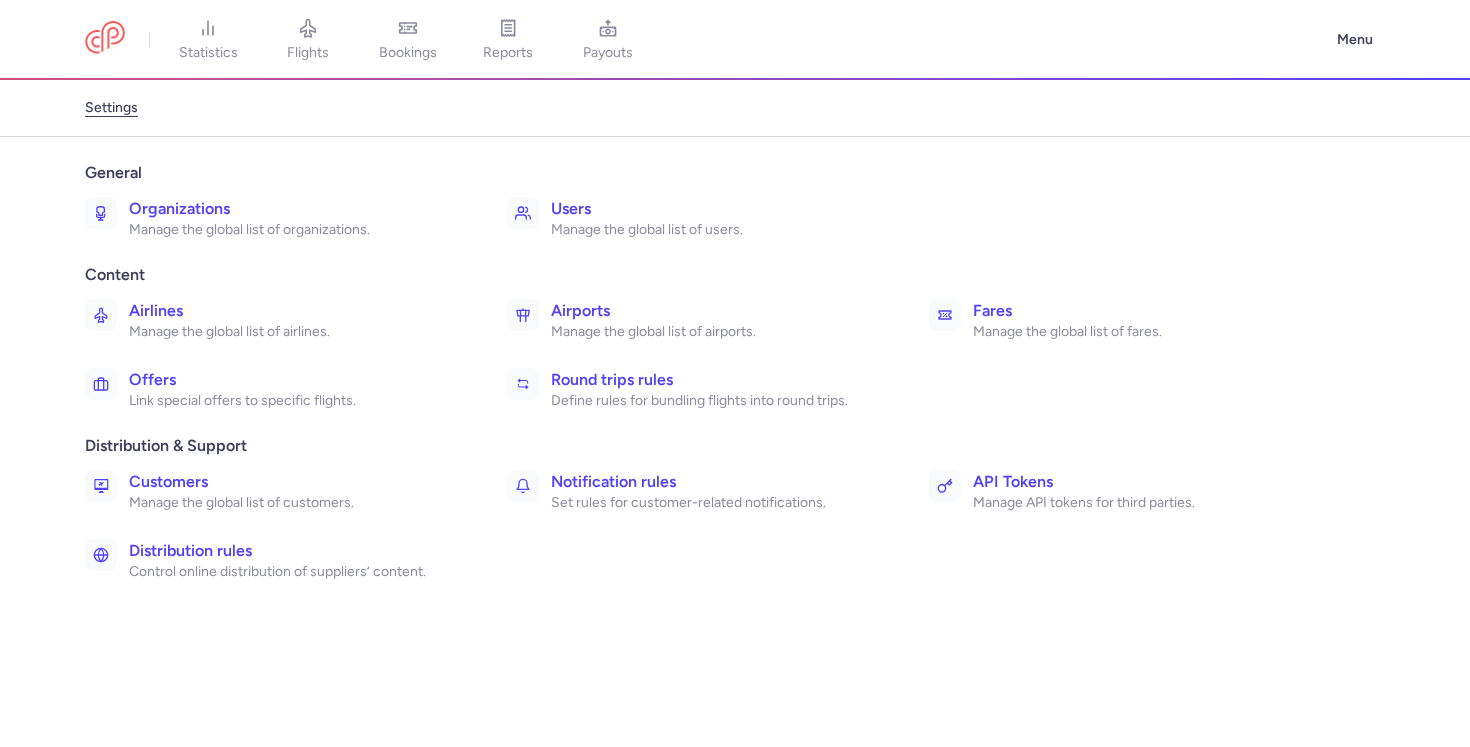 click on "Manage the global list of organizations." at bounding box center (296, 230) 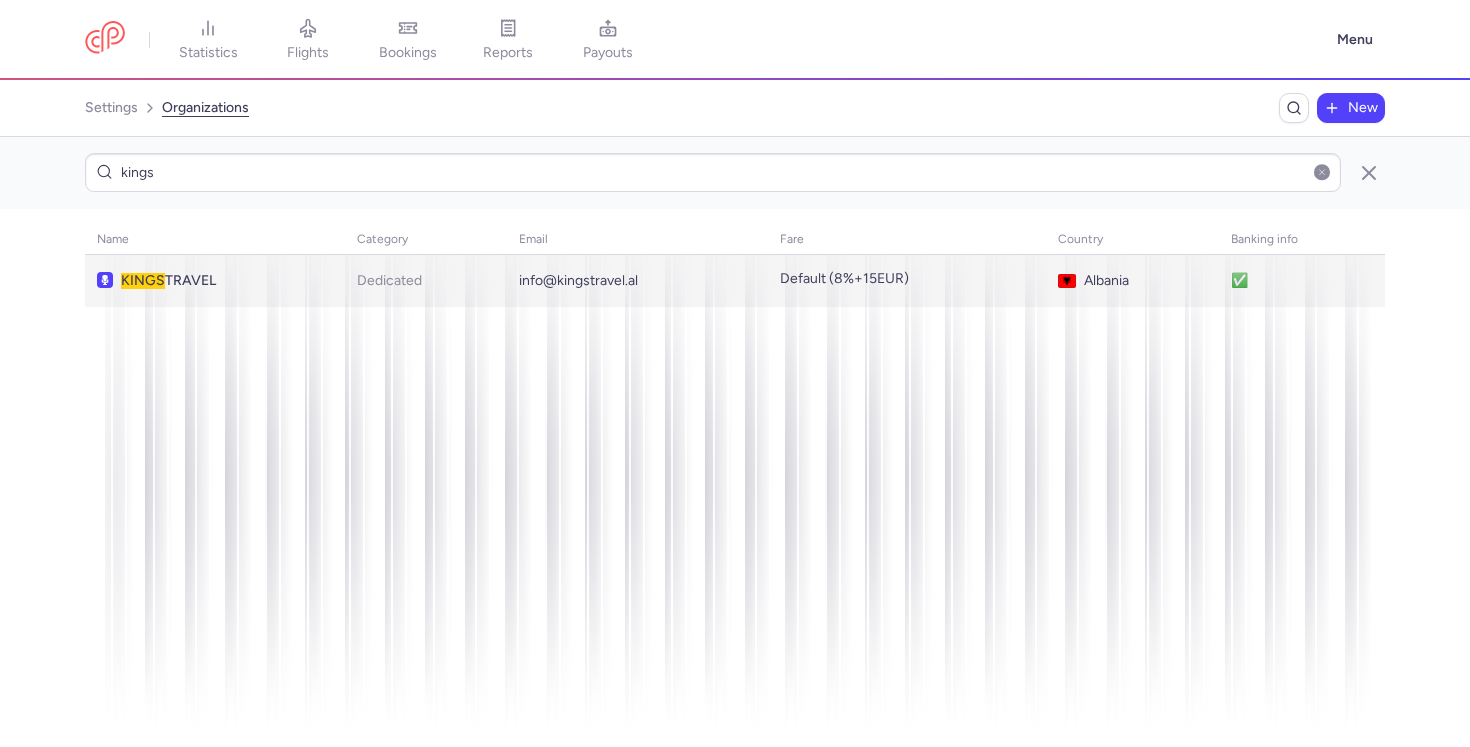 type on "kings" 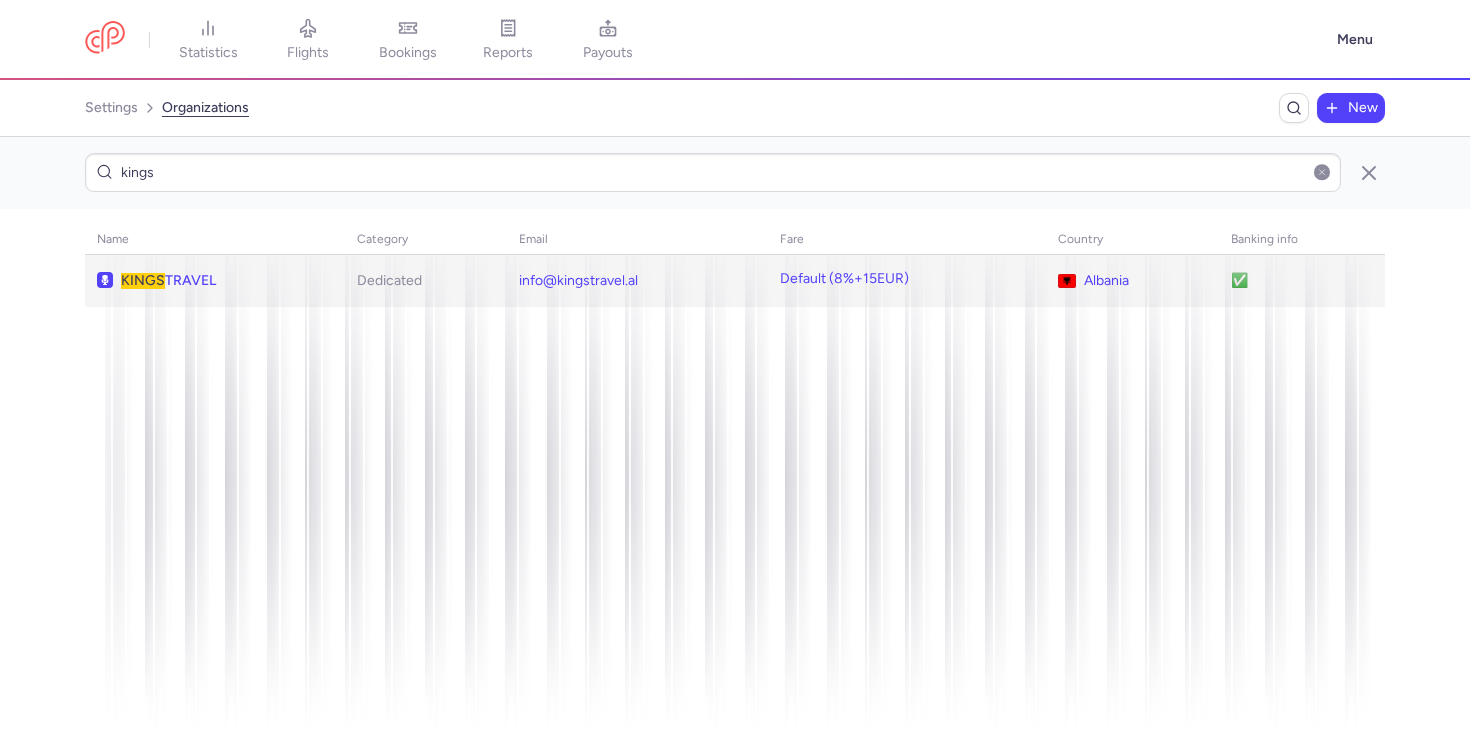 click on "KINGS  TRAVEL" at bounding box center (227, 281) 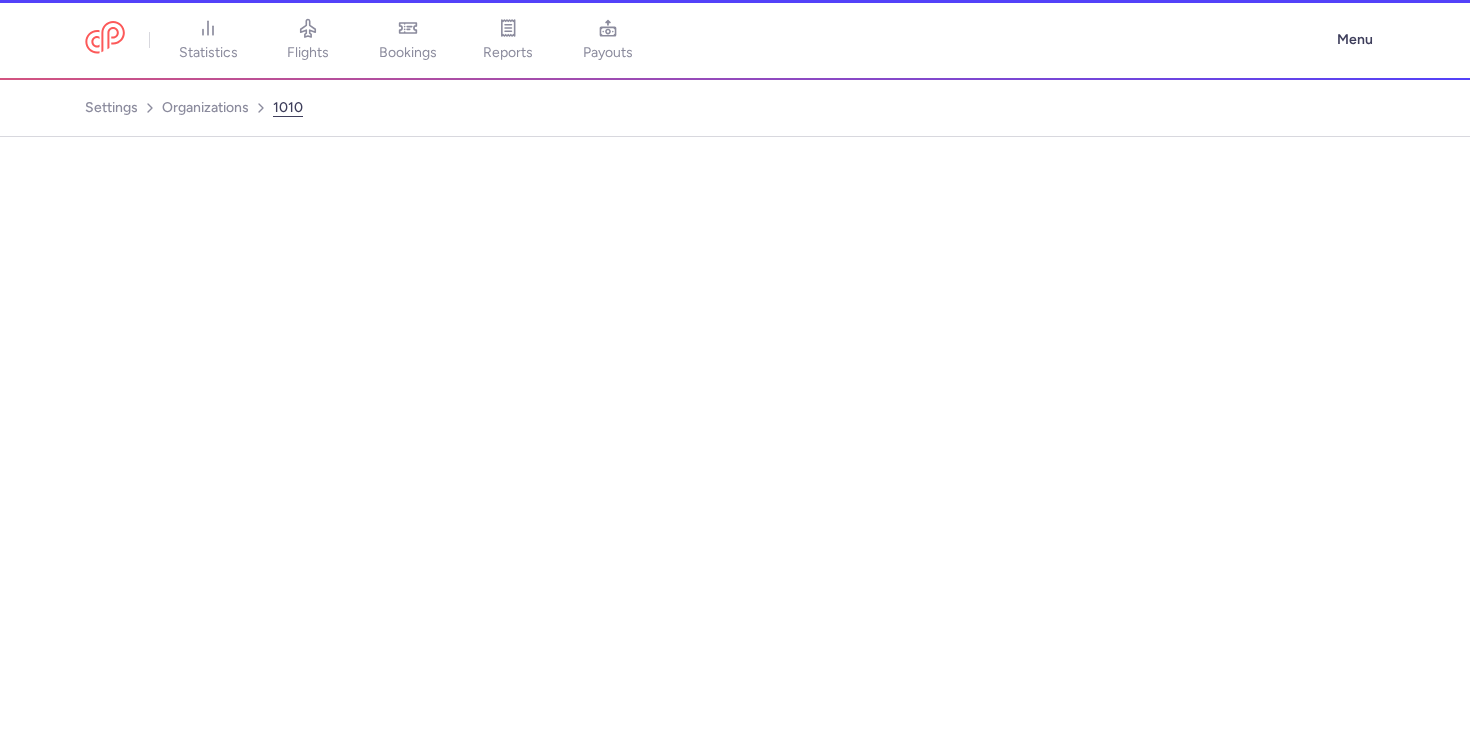 select on "DEDICATED" 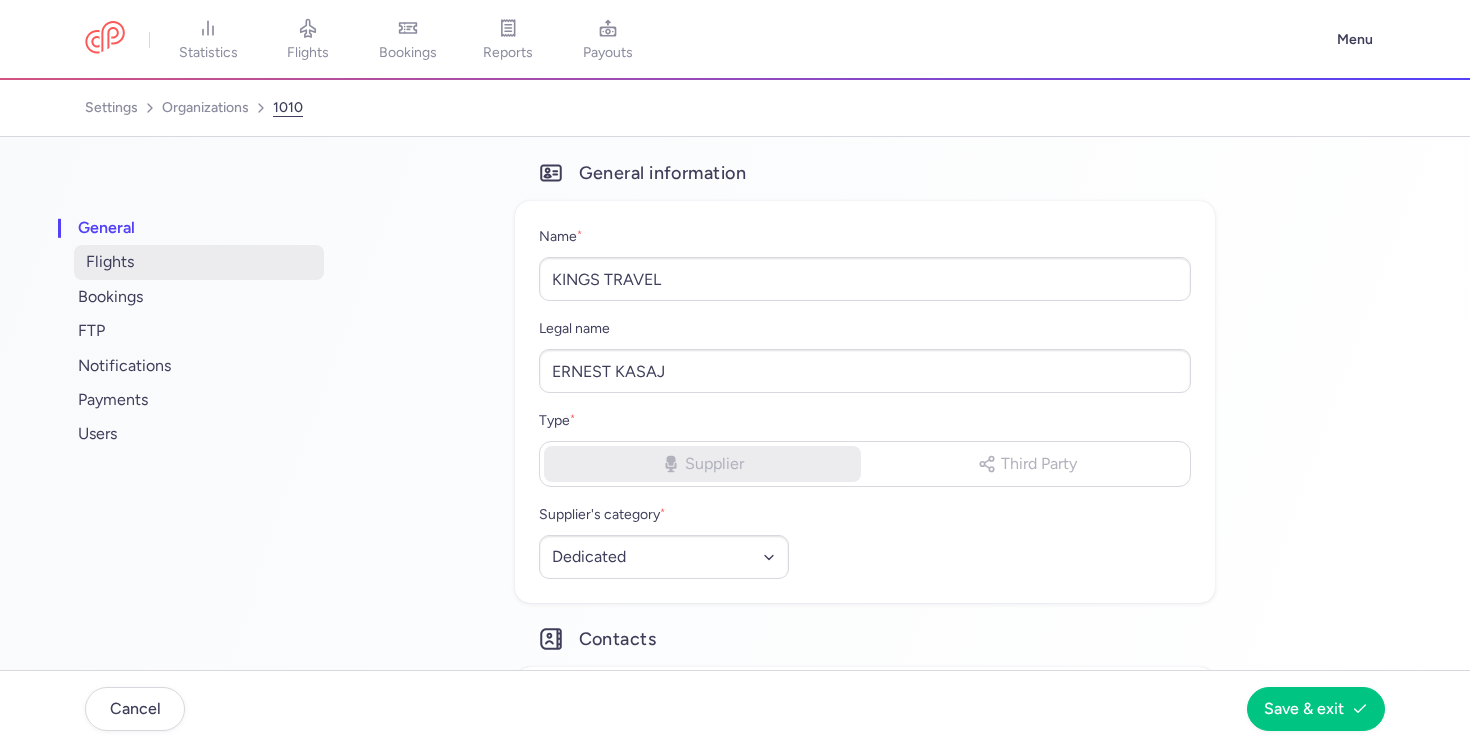 click on "flights" at bounding box center (199, 262) 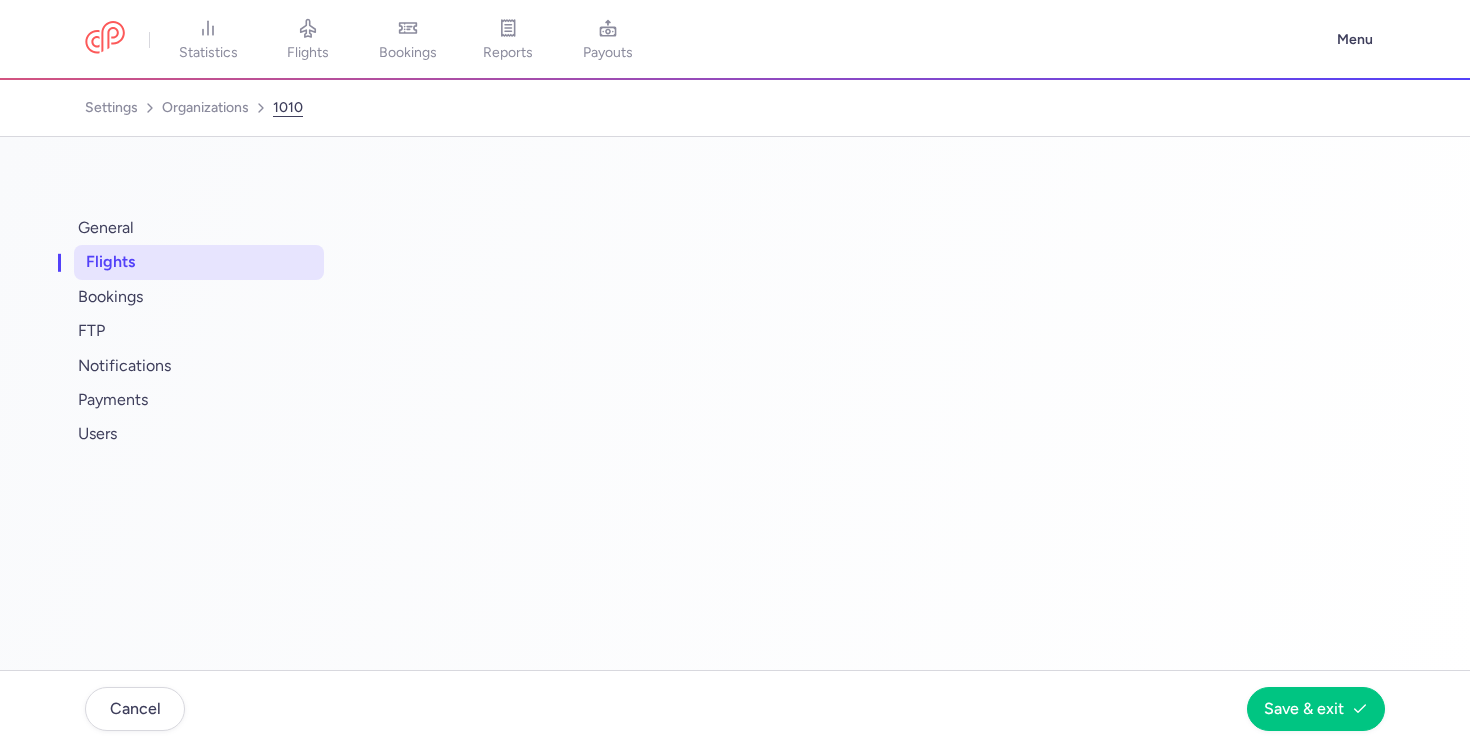 select on "days" 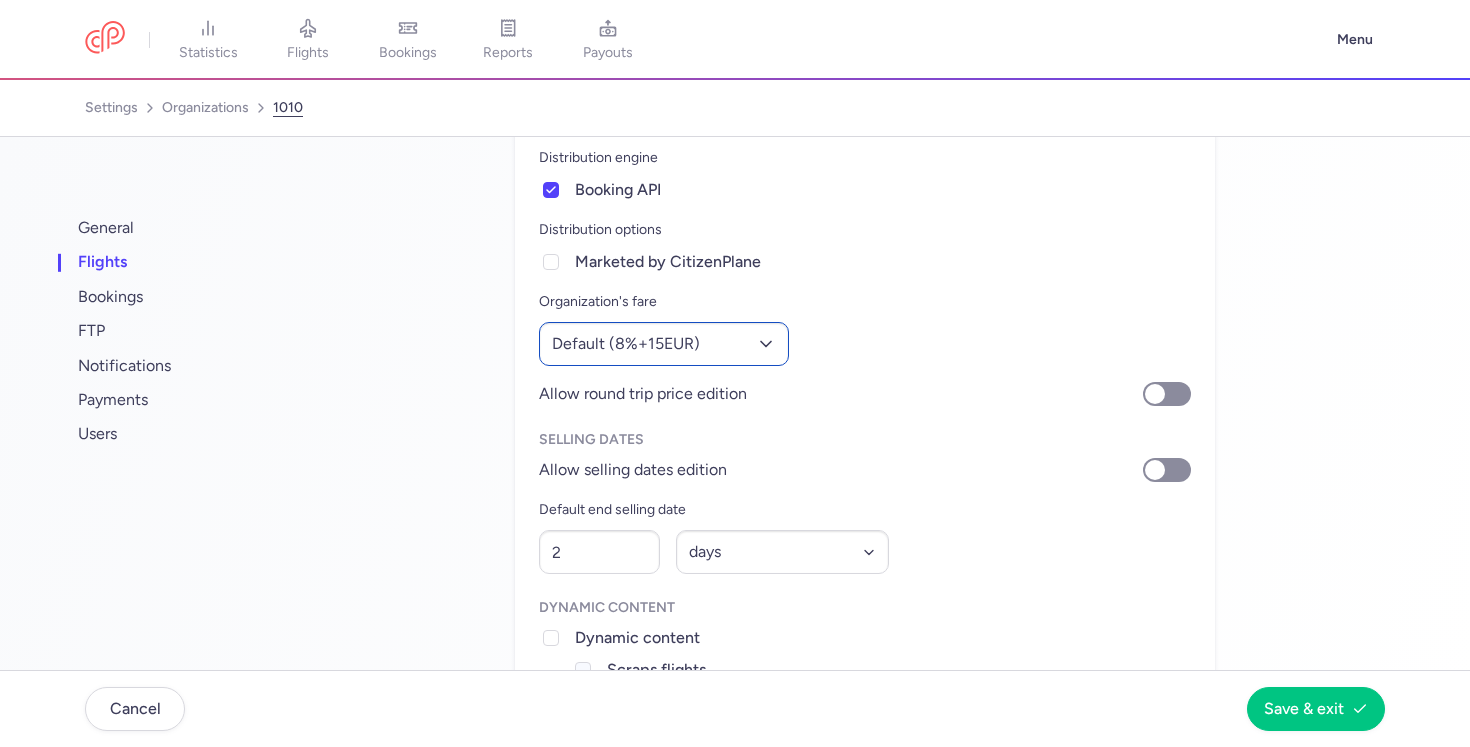 scroll, scrollTop: 135, scrollLeft: 0, axis: vertical 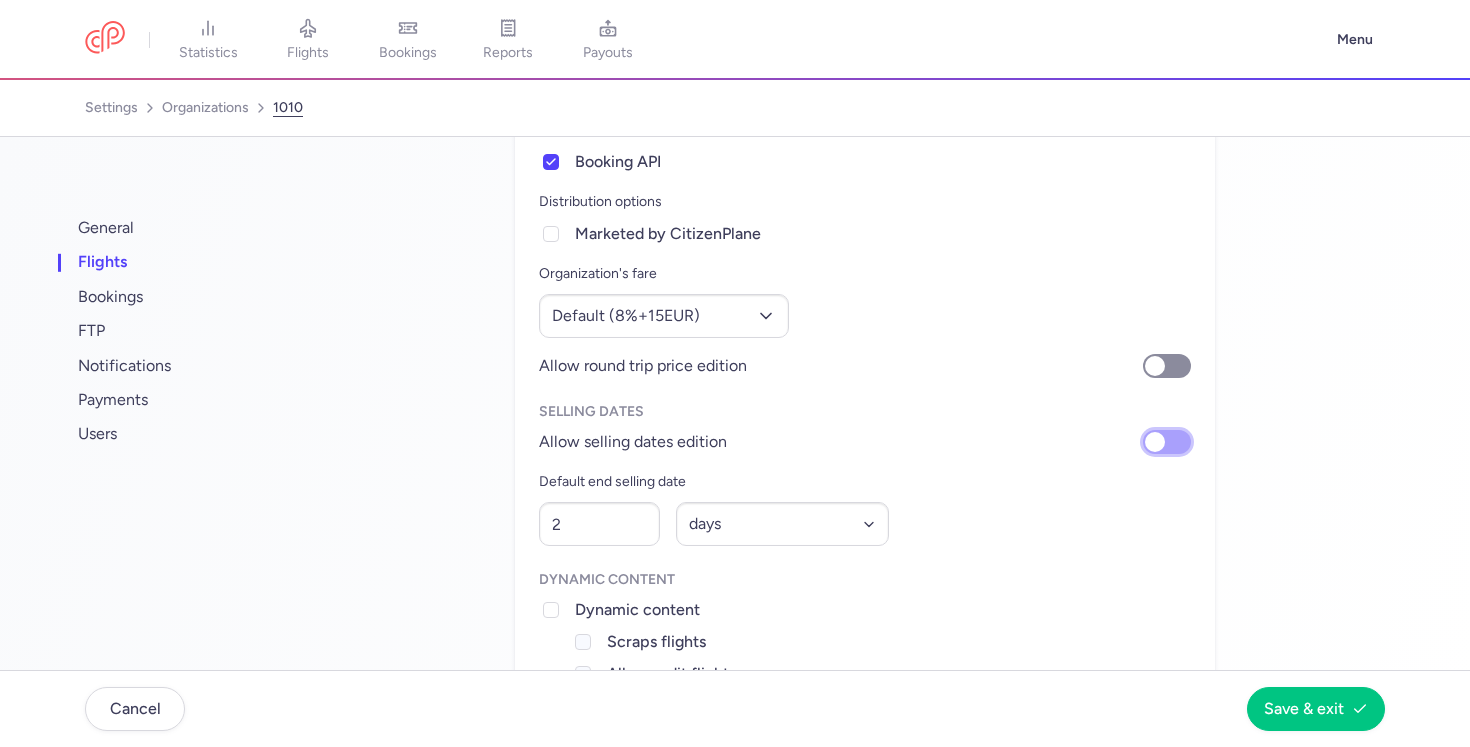 click on "Allow selling dates edition" at bounding box center [1167, 442] 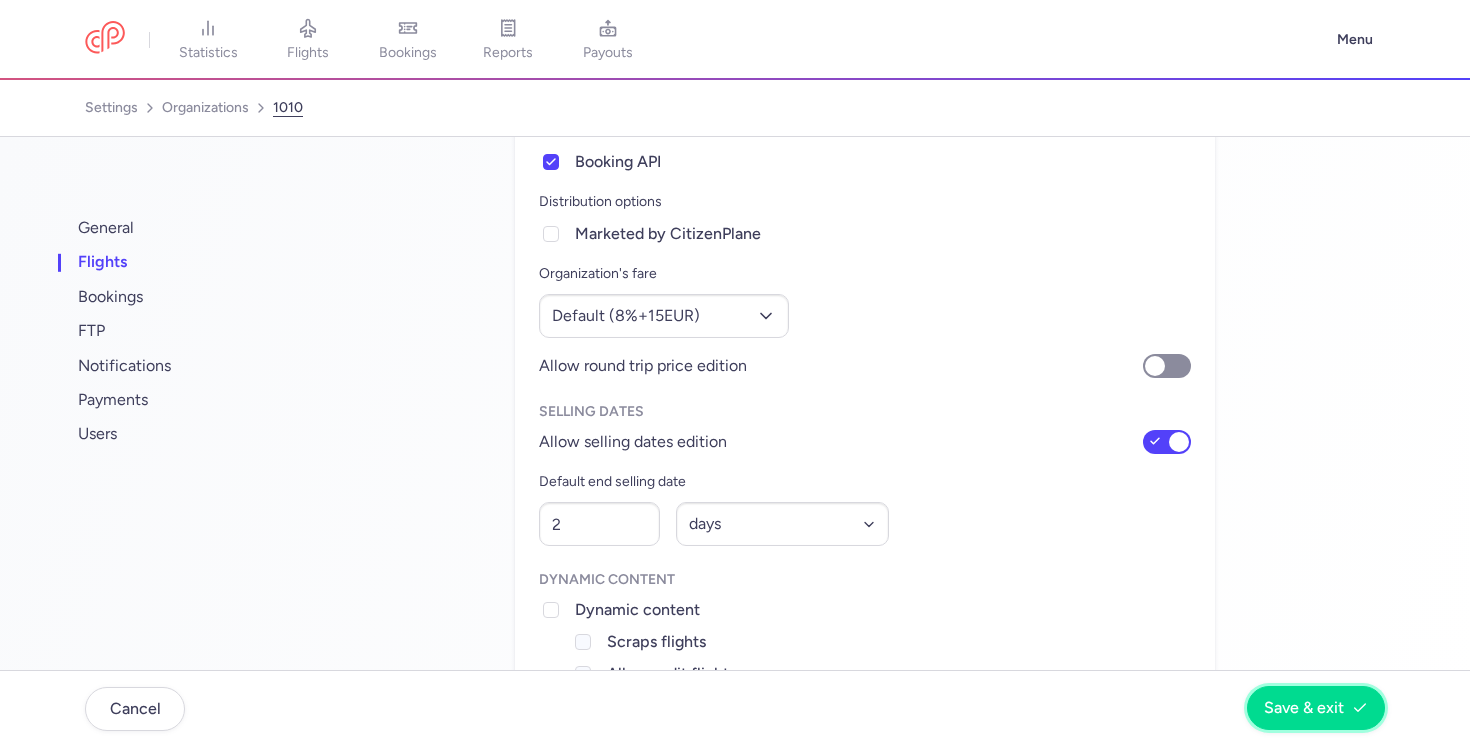 click on "Save & exit" at bounding box center [1304, 708] 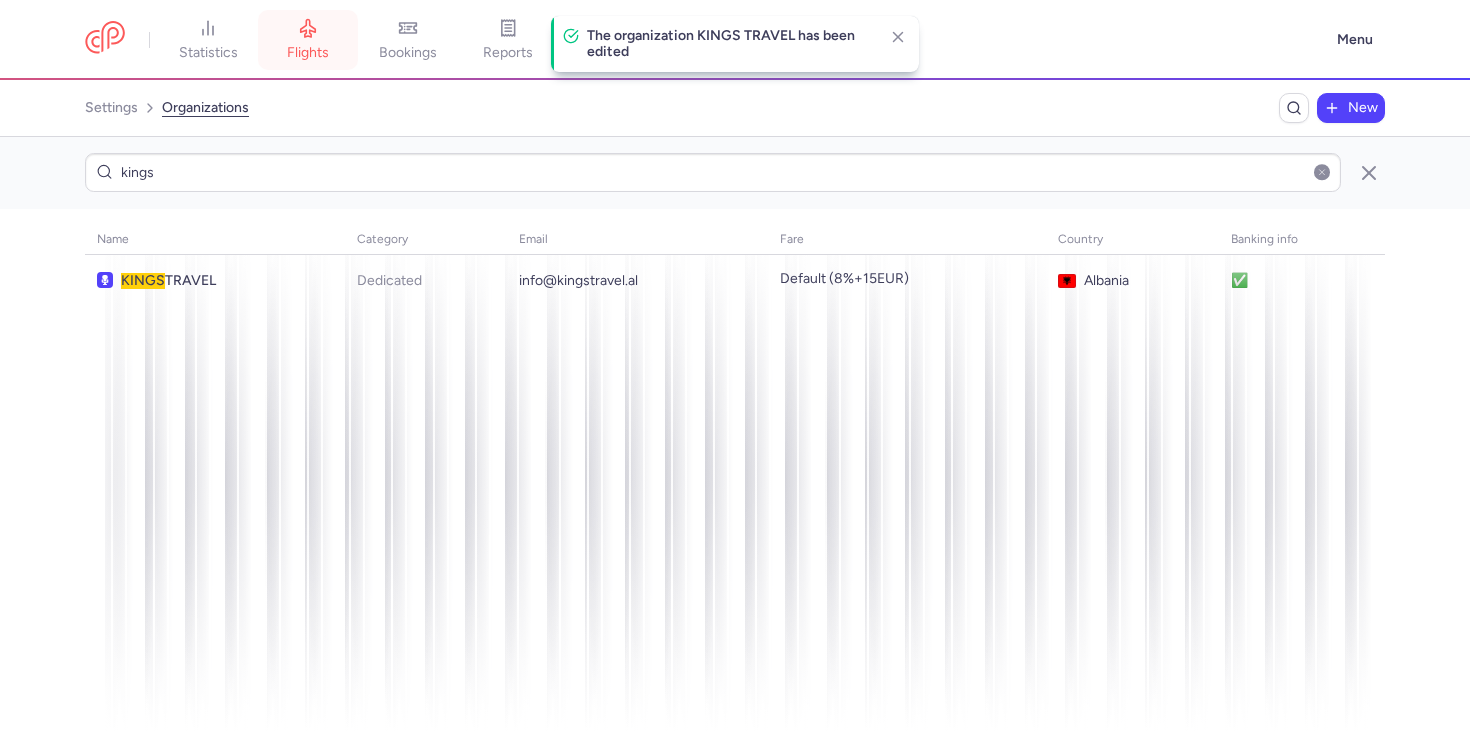 click 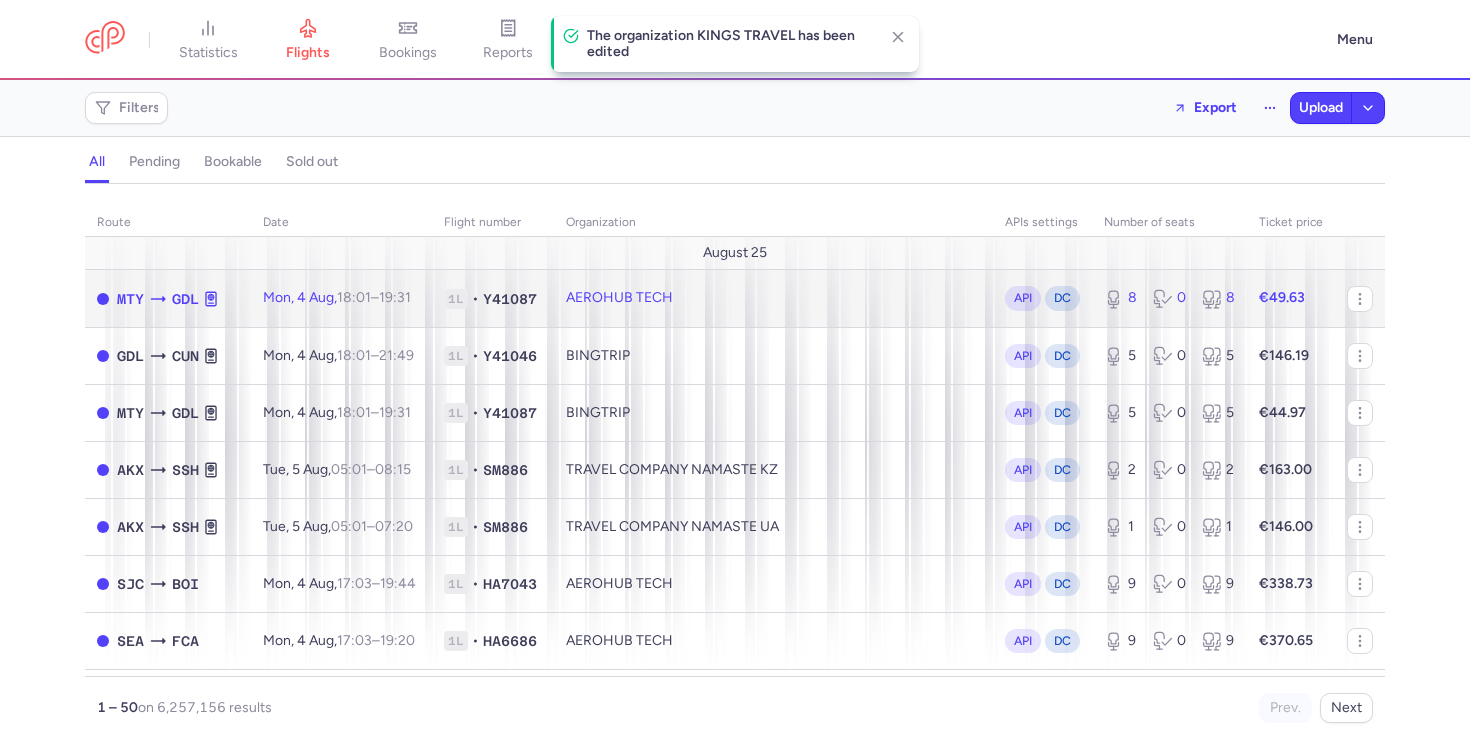 click on "Mon, 4 Aug,  18:01  –  19:31  +0" 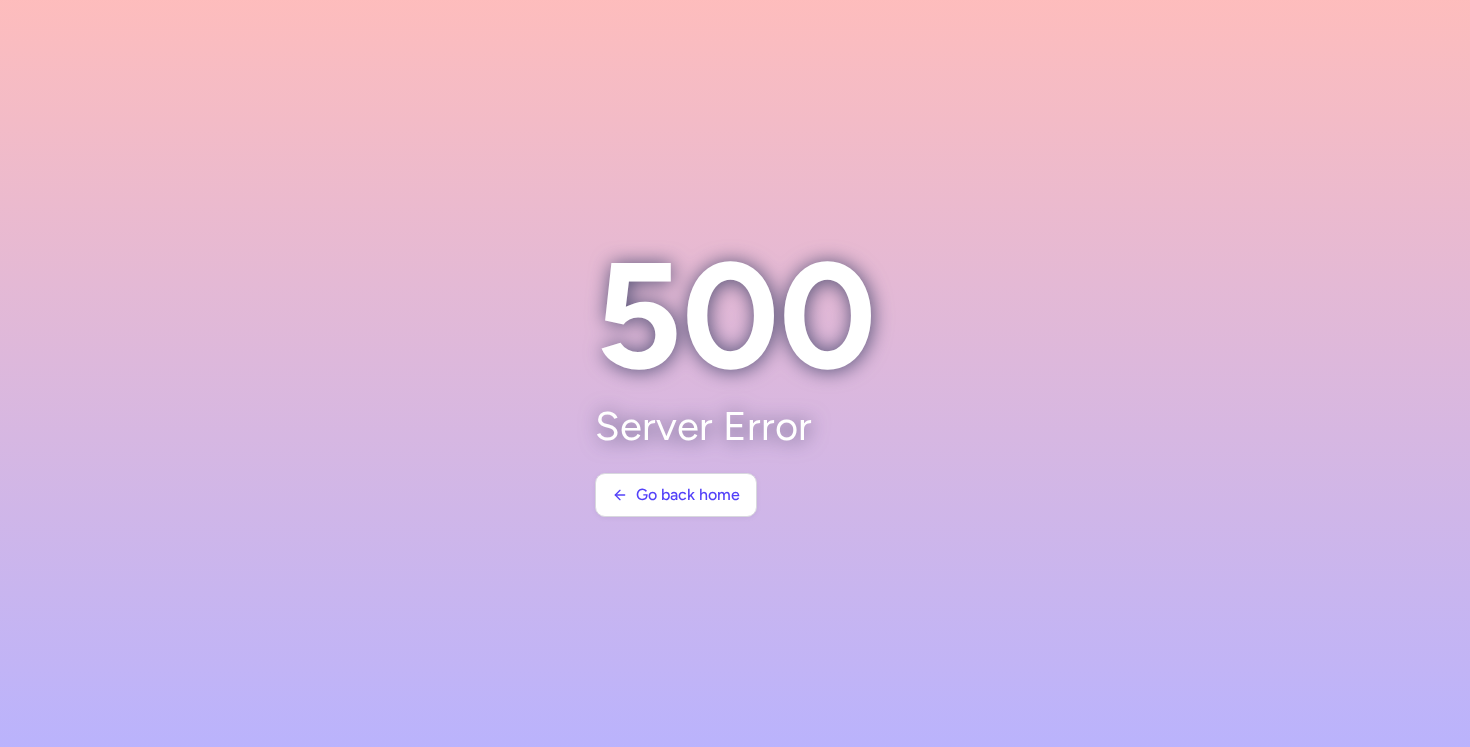 scroll, scrollTop: 0, scrollLeft: 0, axis: both 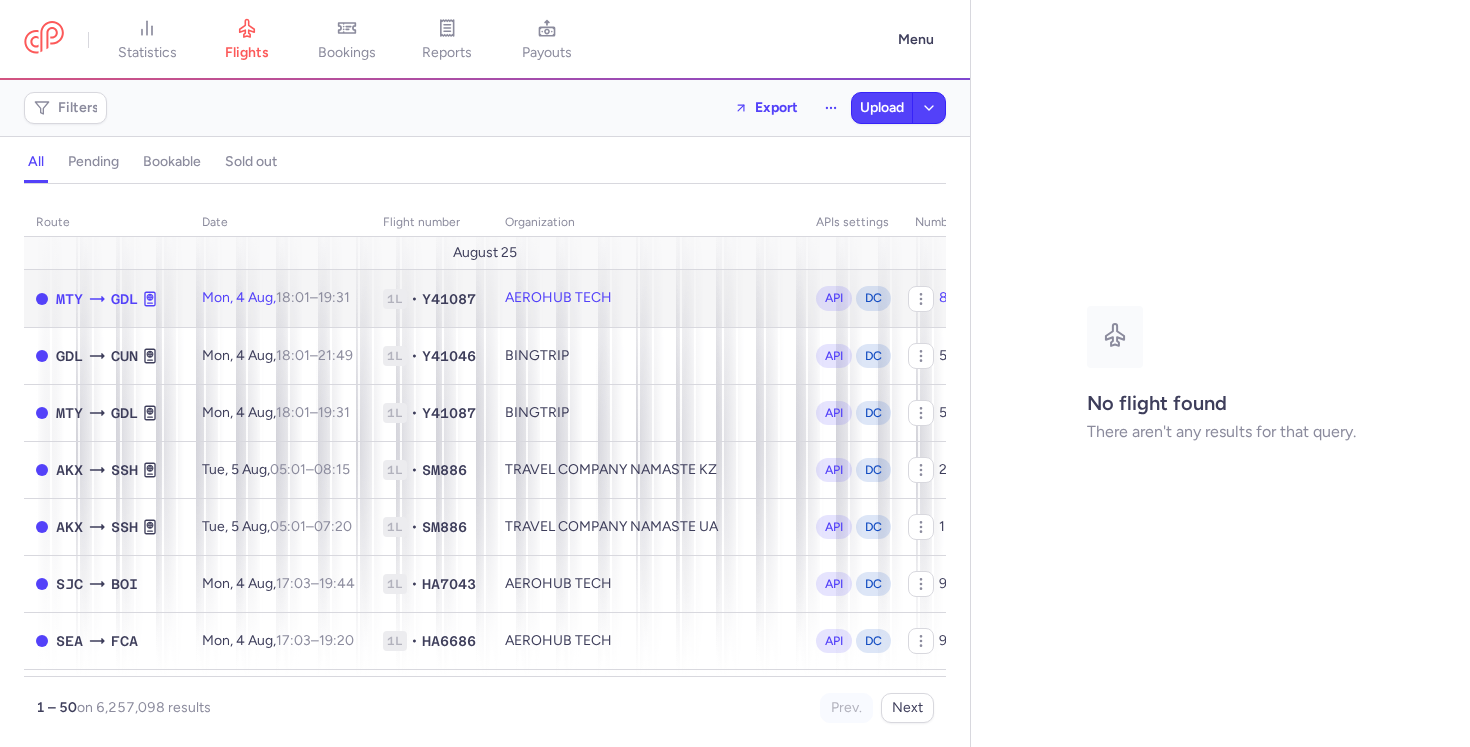 click on "18:01" at bounding box center [293, 297] 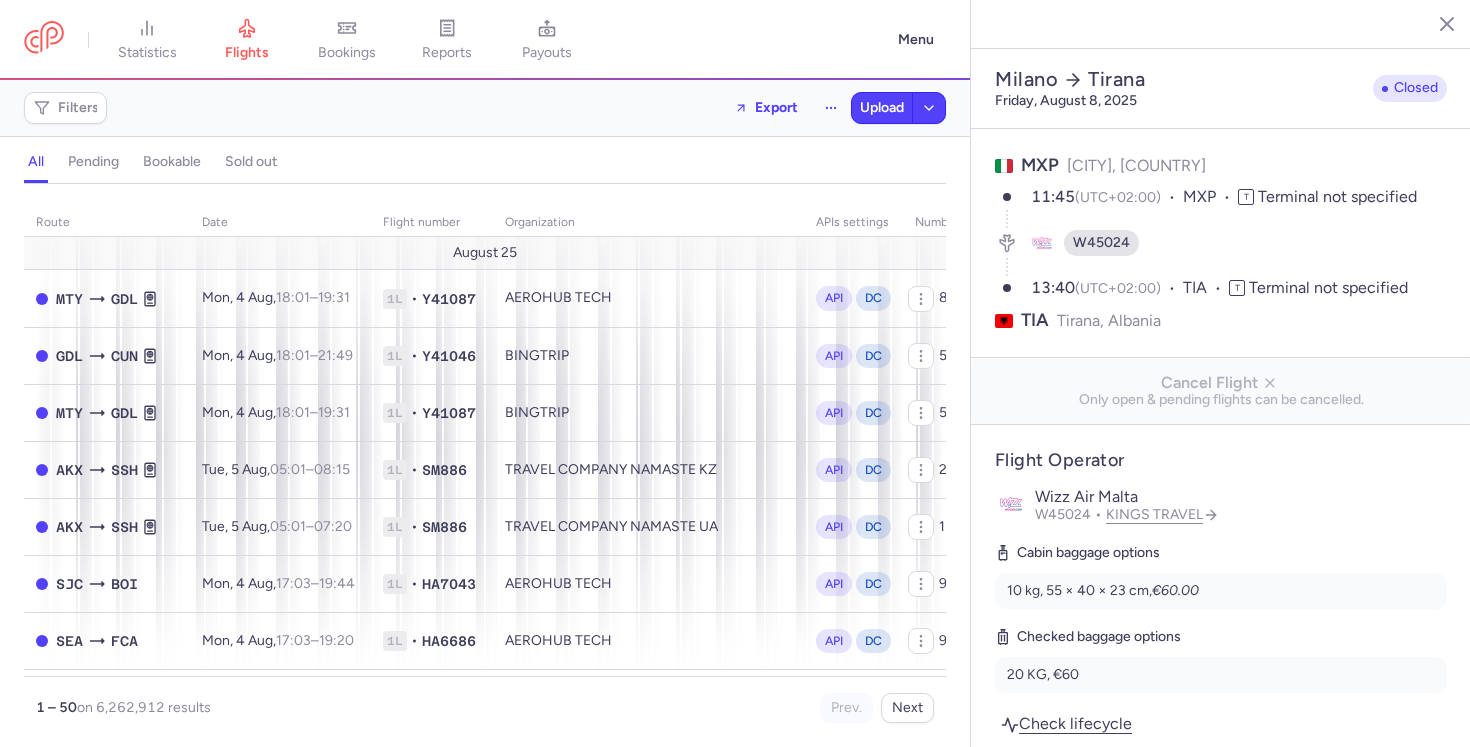 select on "days" 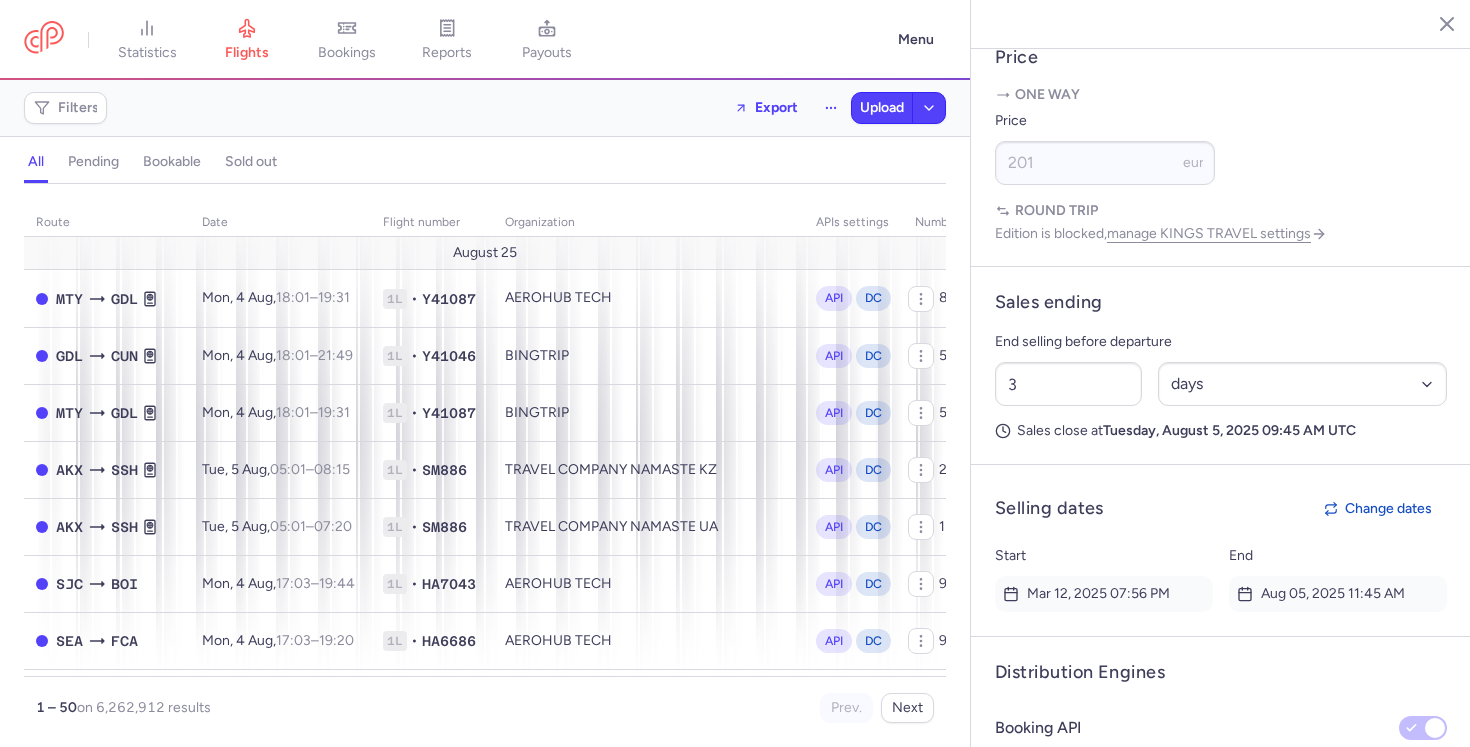 scroll, scrollTop: 917, scrollLeft: 0, axis: vertical 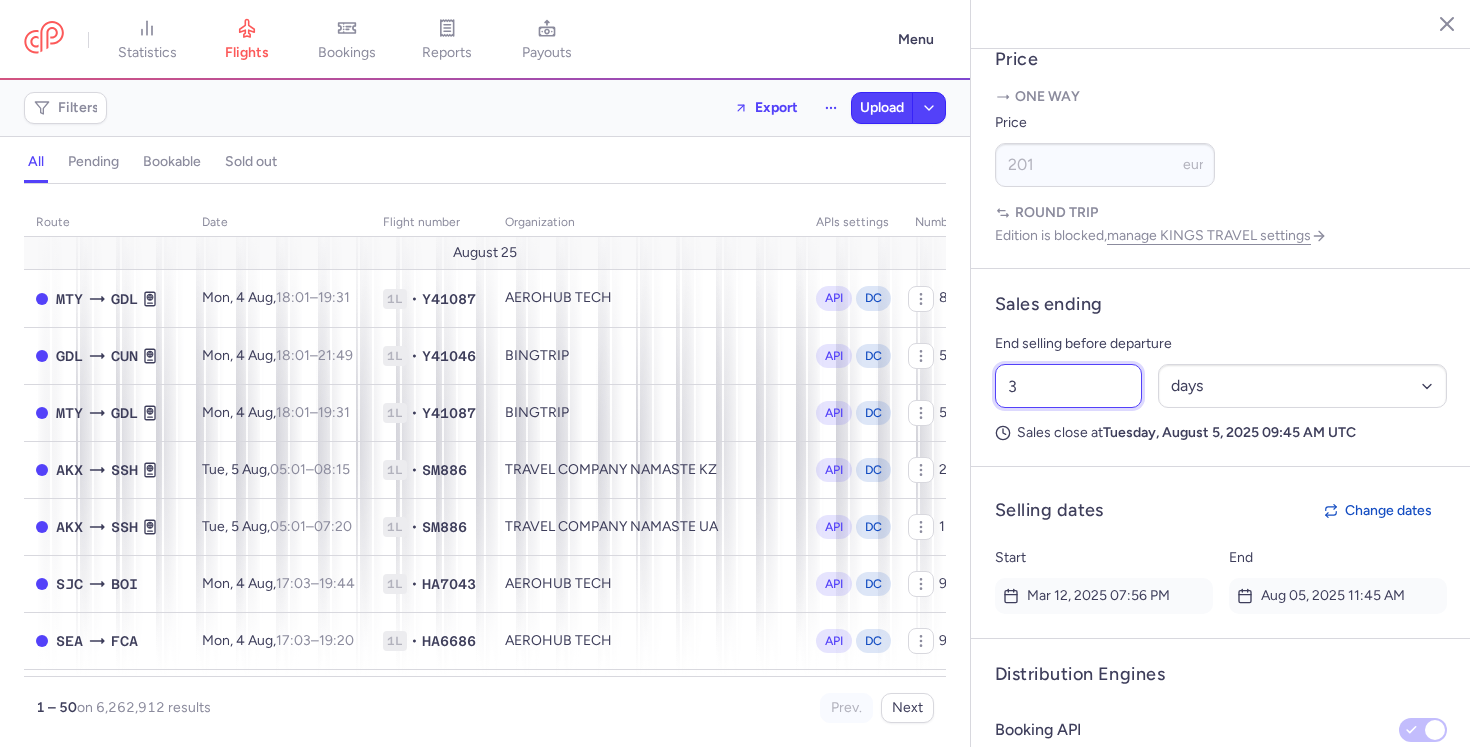 click on "3" at bounding box center (1068, 386) 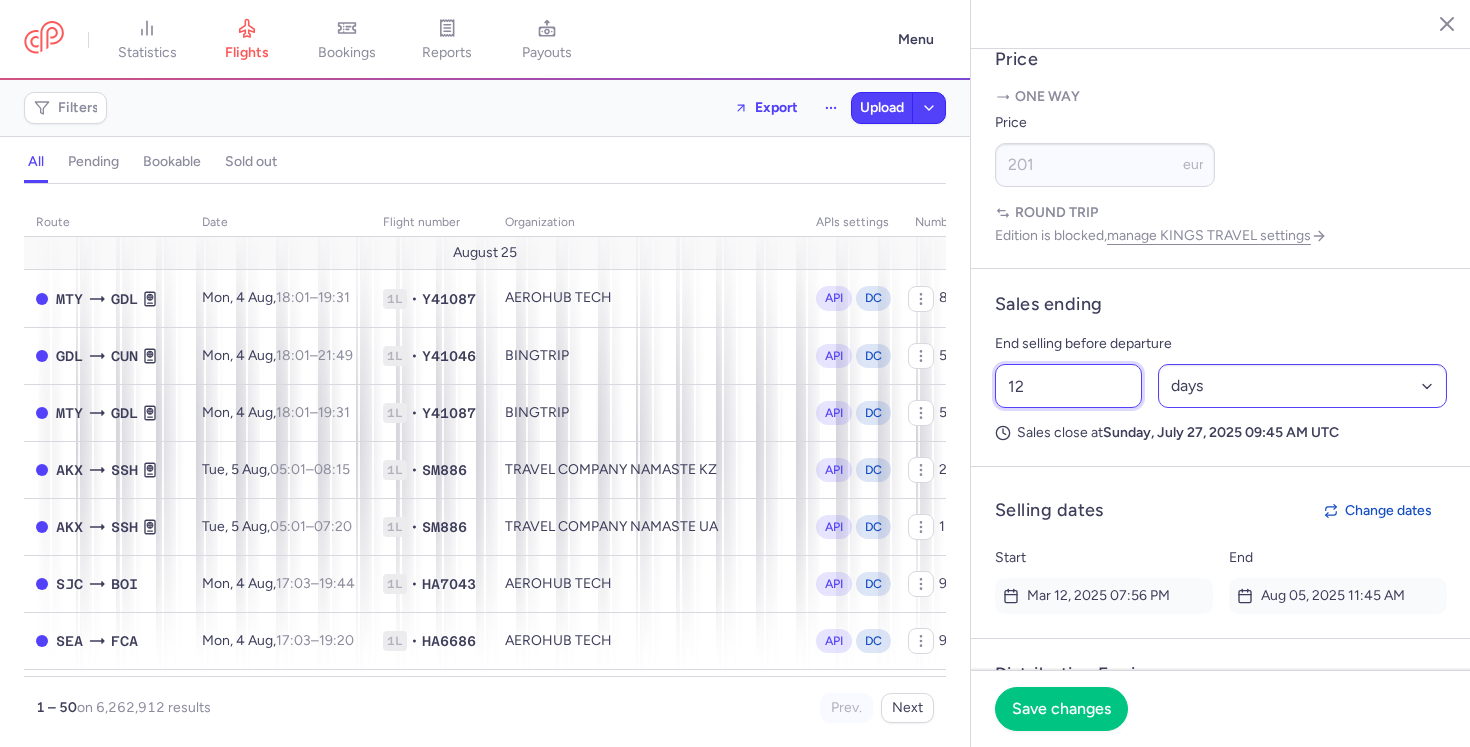 type on "12" 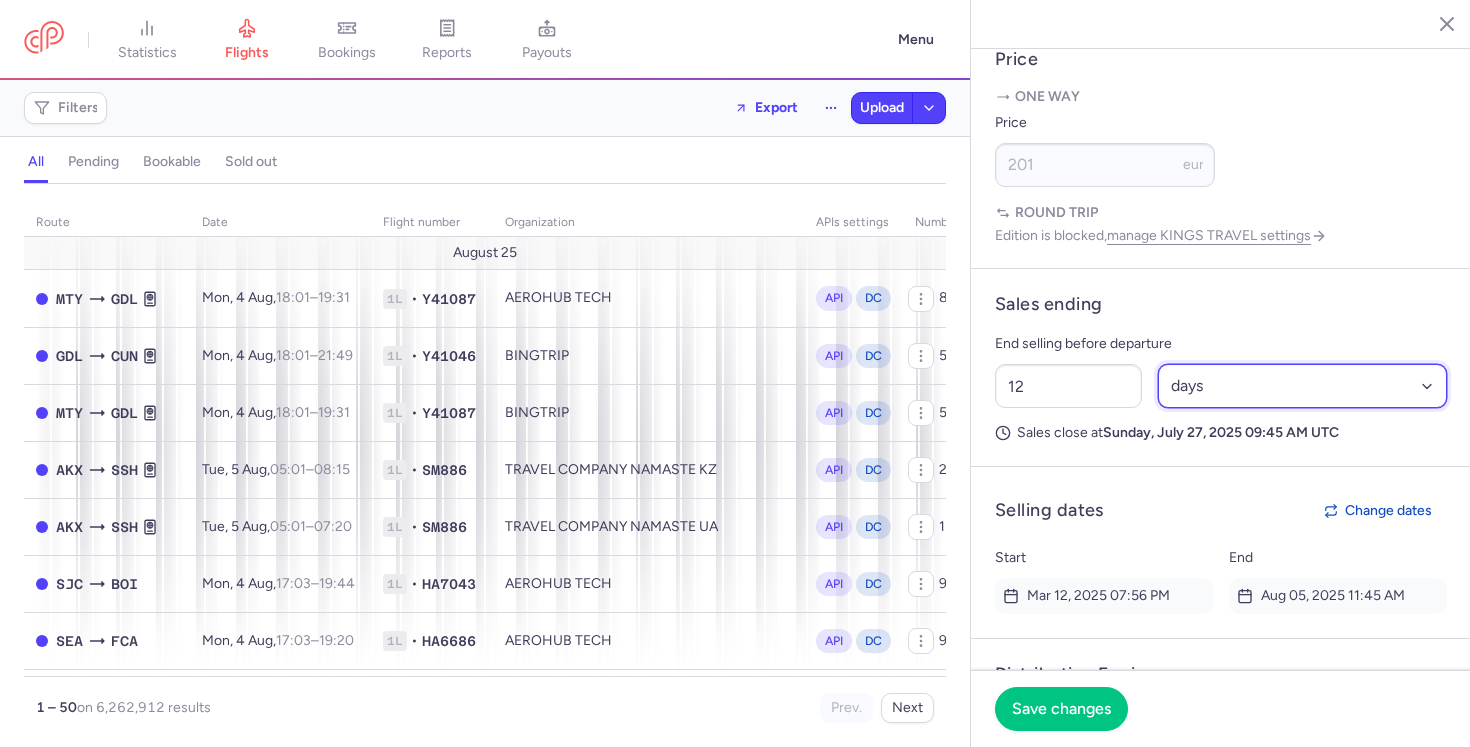 click on "Select an option hours days" at bounding box center (1303, 386) 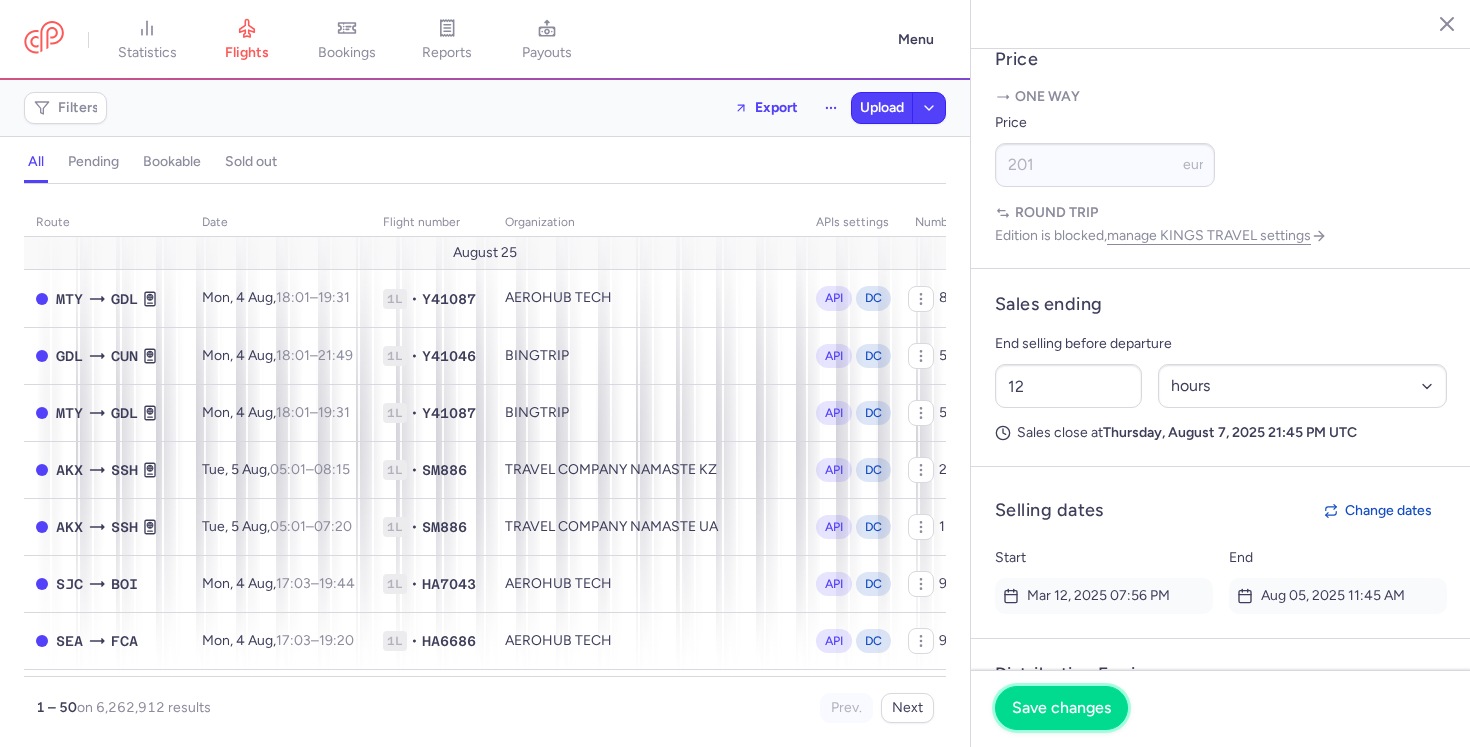 click on "Save changes" at bounding box center (1061, 708) 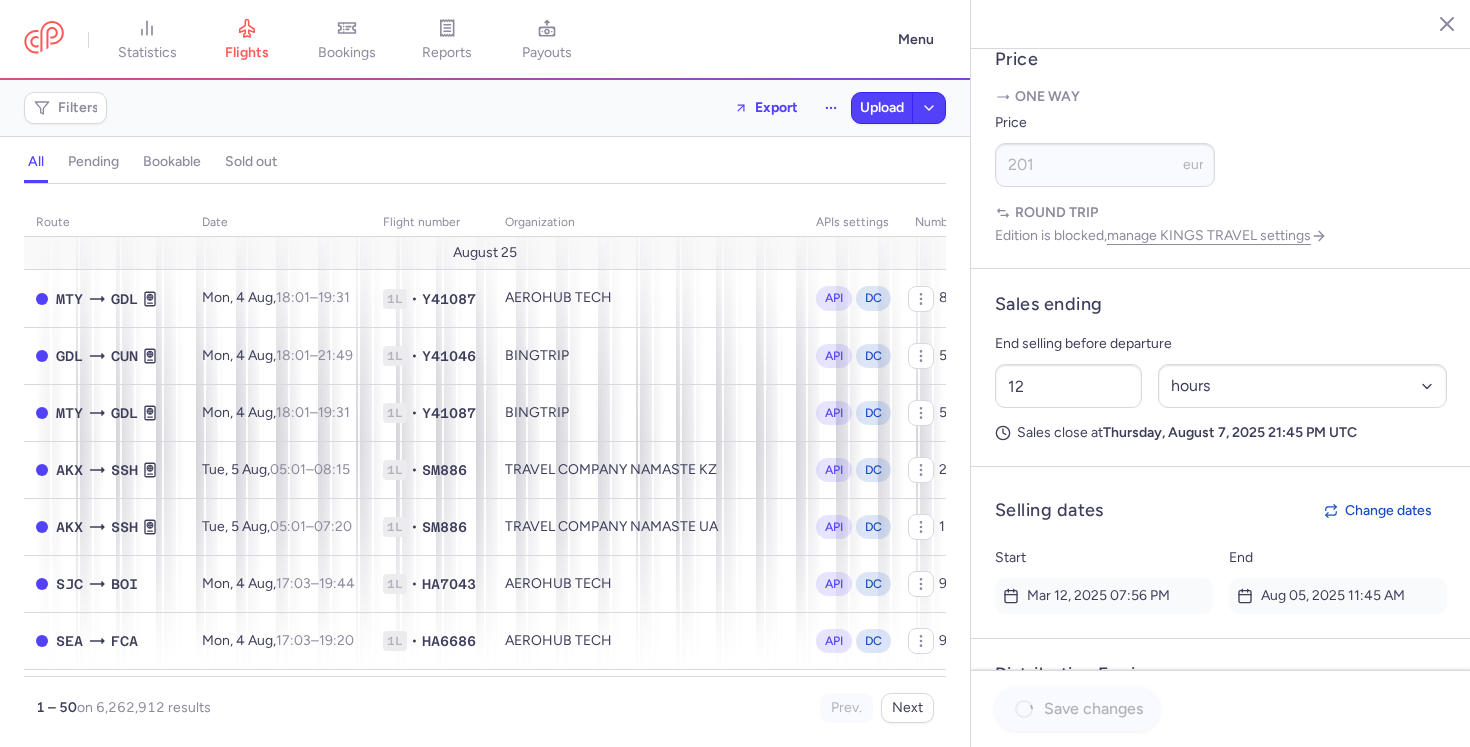 scroll, scrollTop: 983, scrollLeft: 0, axis: vertical 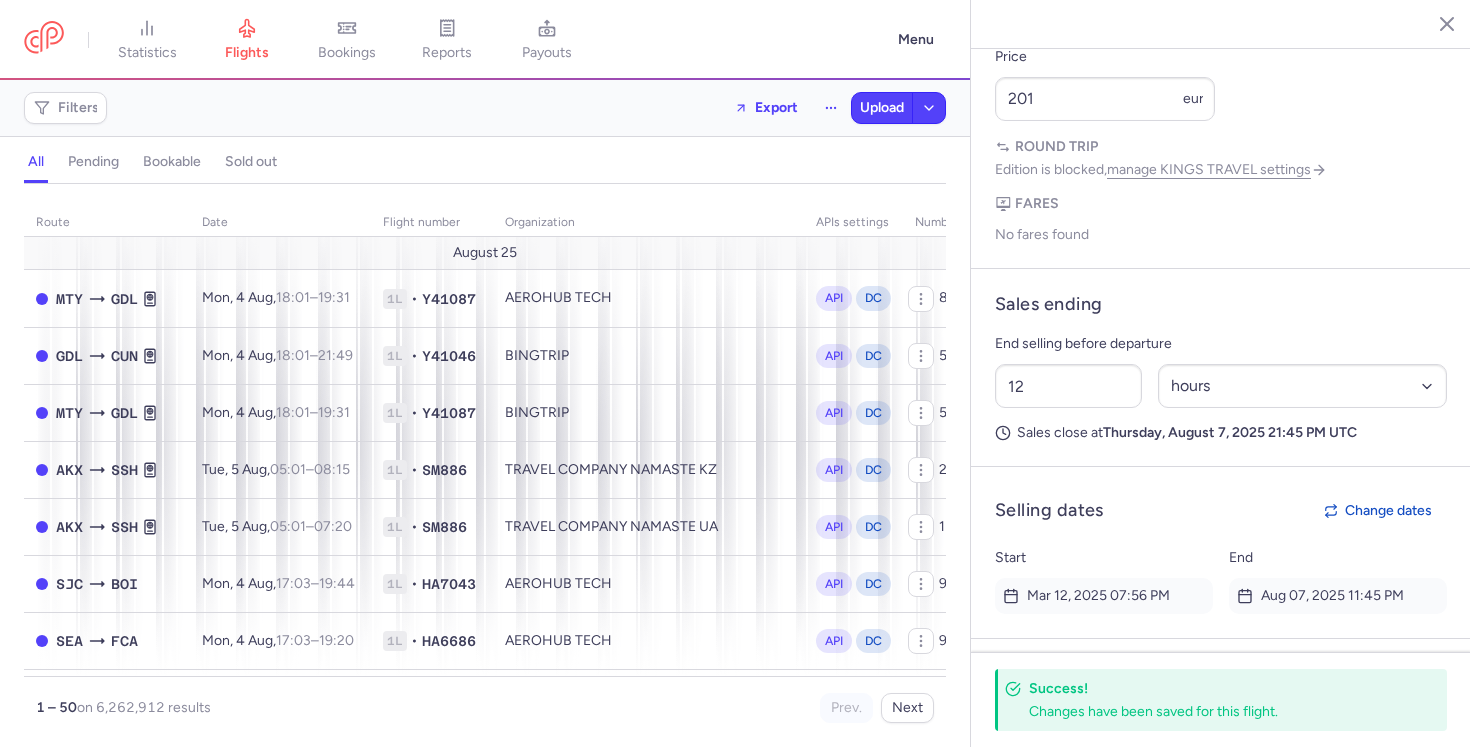 click 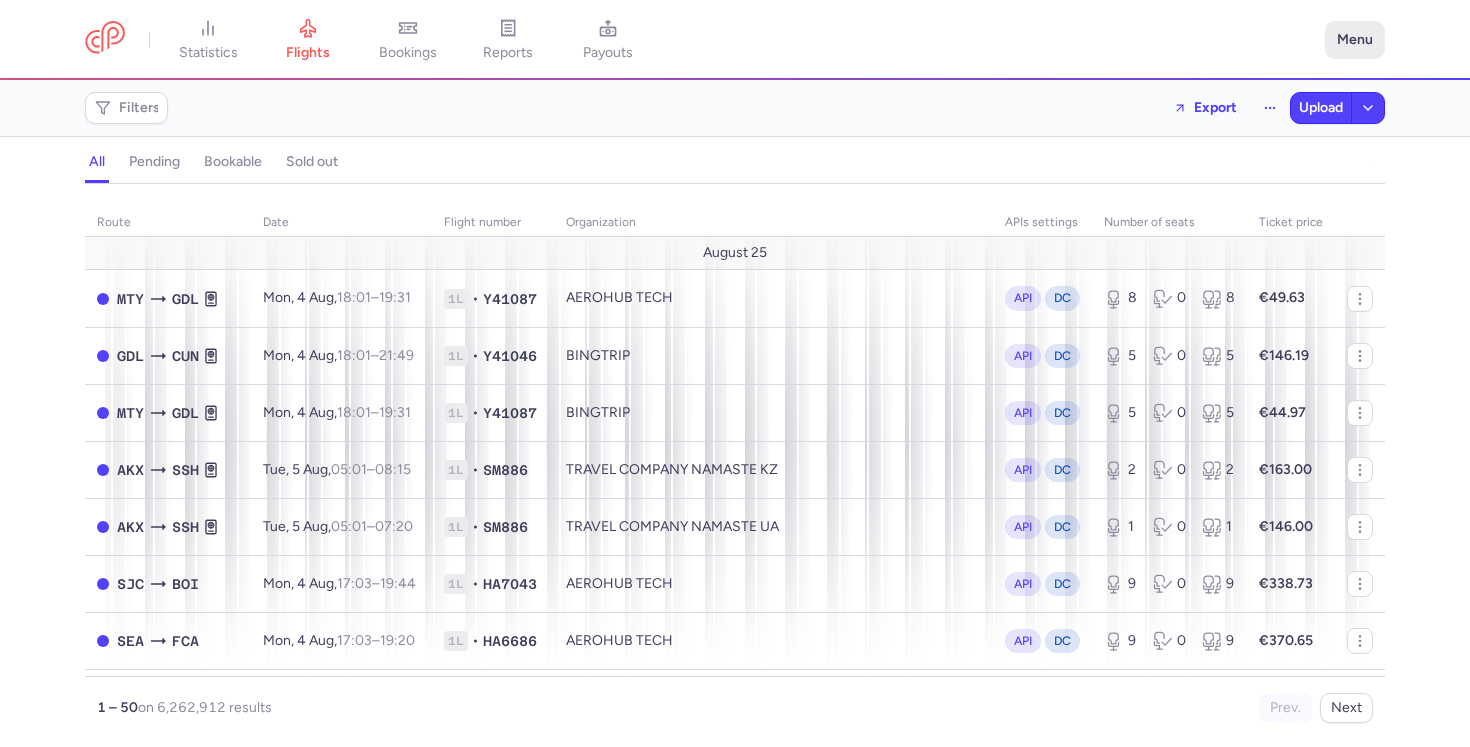 click on "Menu" at bounding box center [1355, 40] 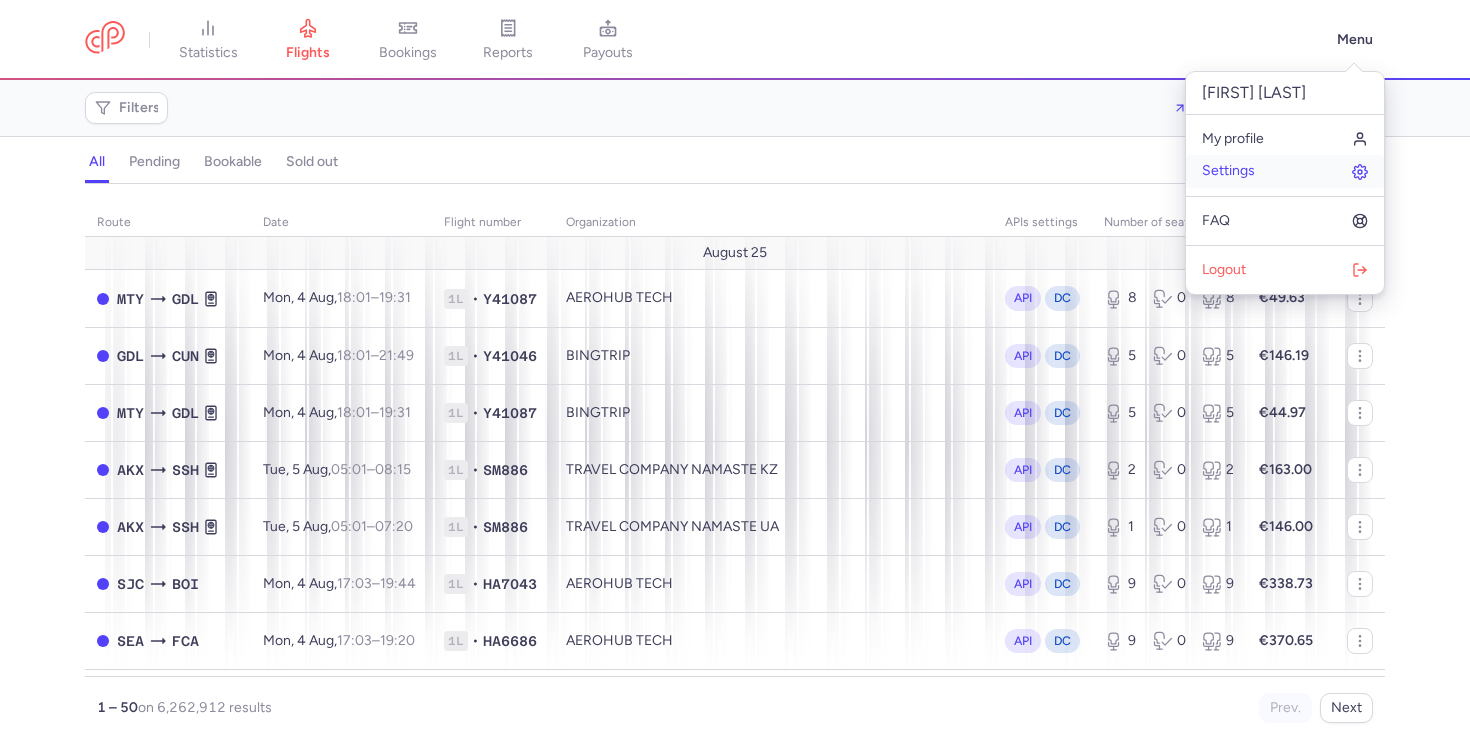 click on "Settings" at bounding box center (1228, 171) 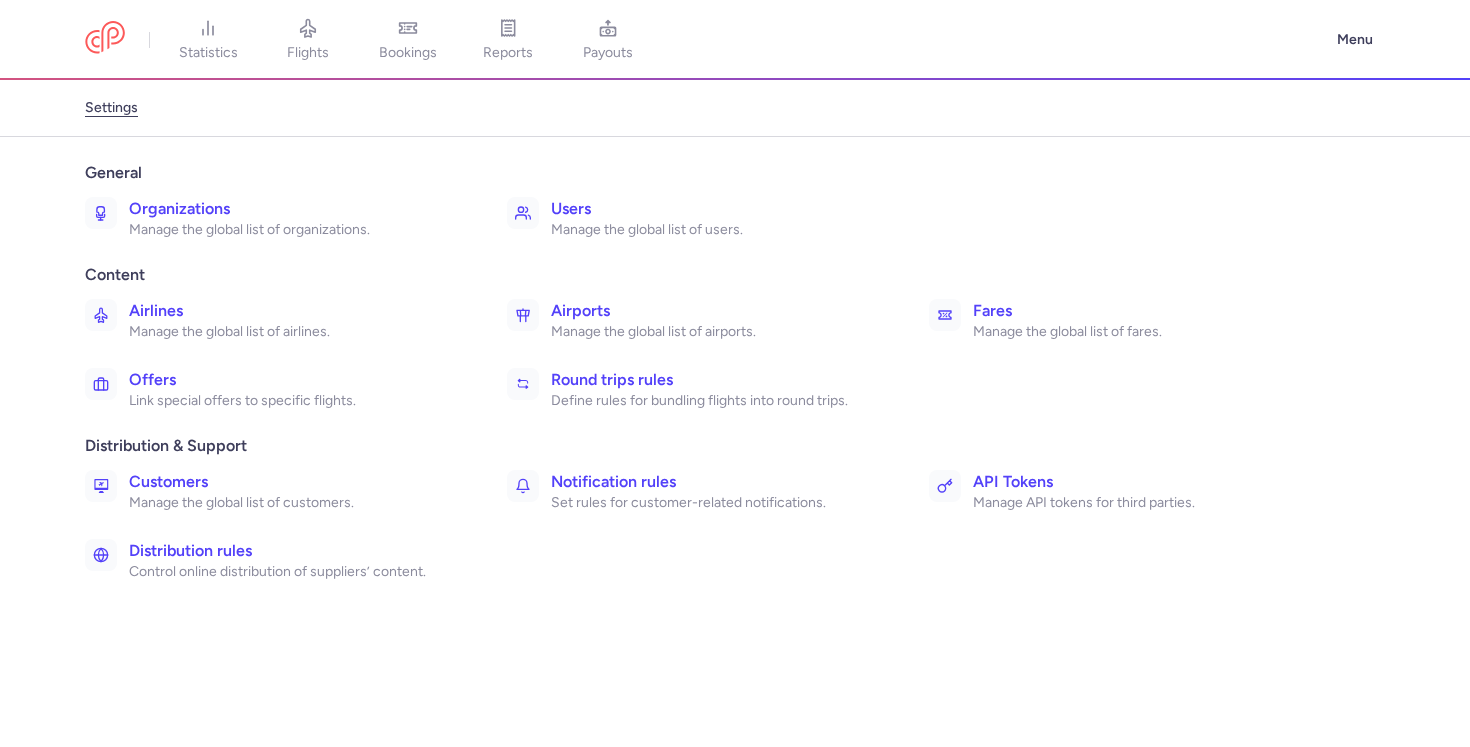 click on "Manage the global list of organizations." at bounding box center [296, 230] 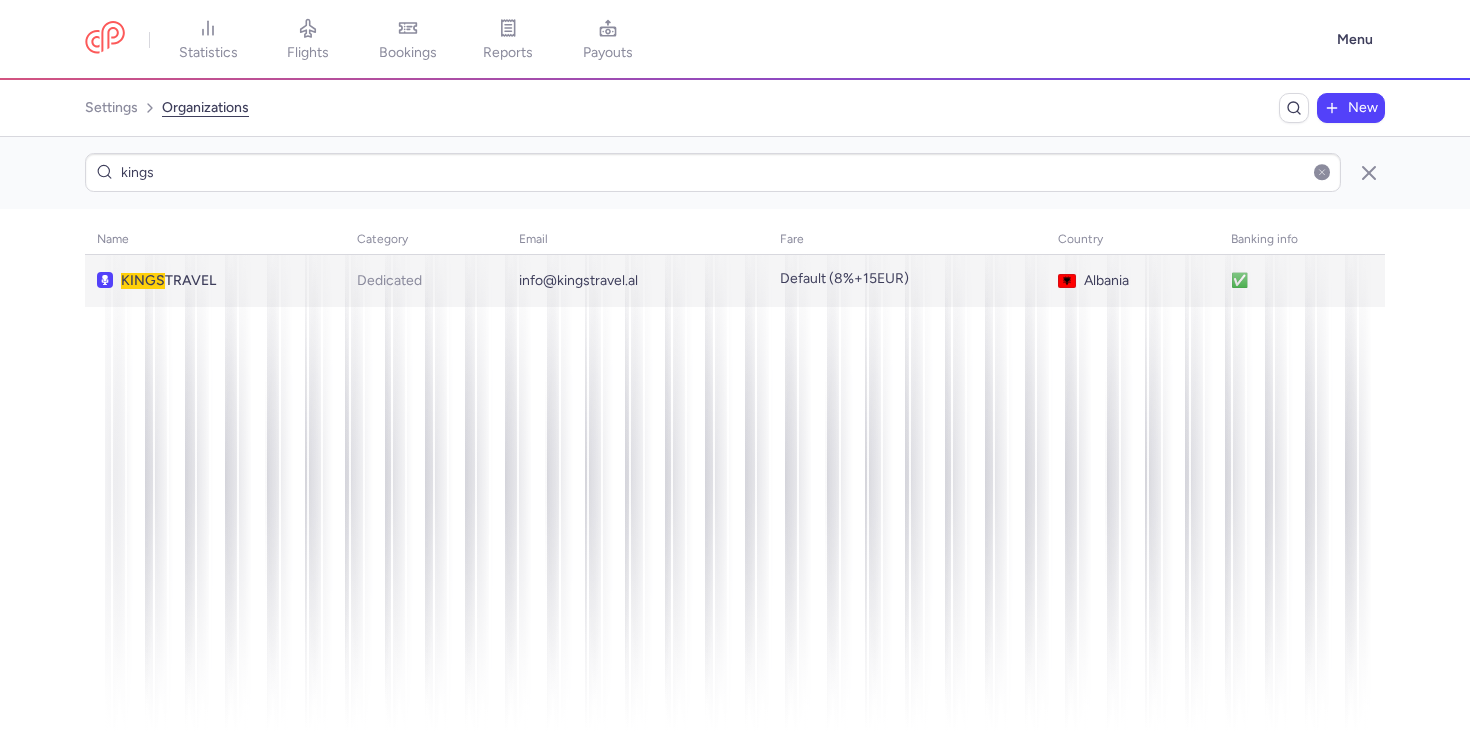 type on "kings" 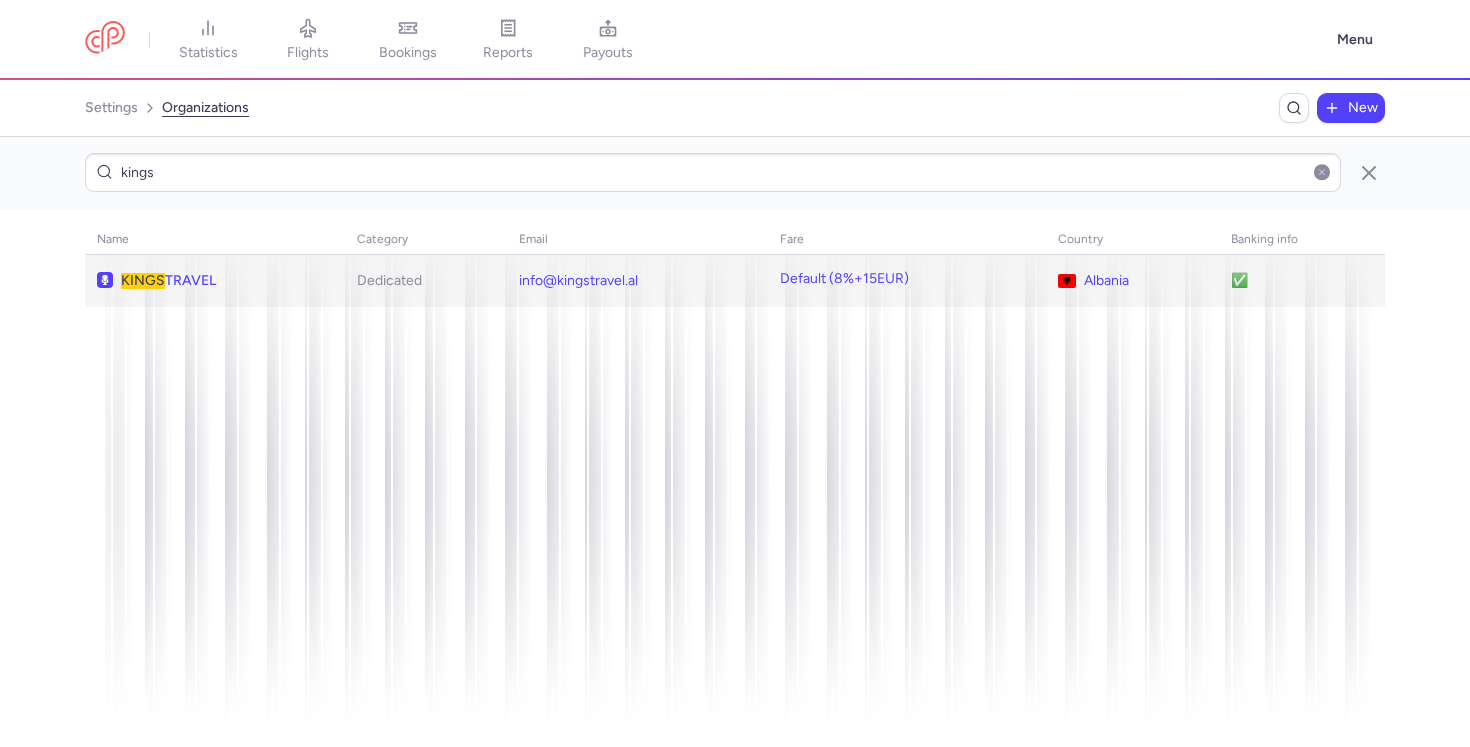 click on "KINGS  TRAVEL" at bounding box center (227, 281) 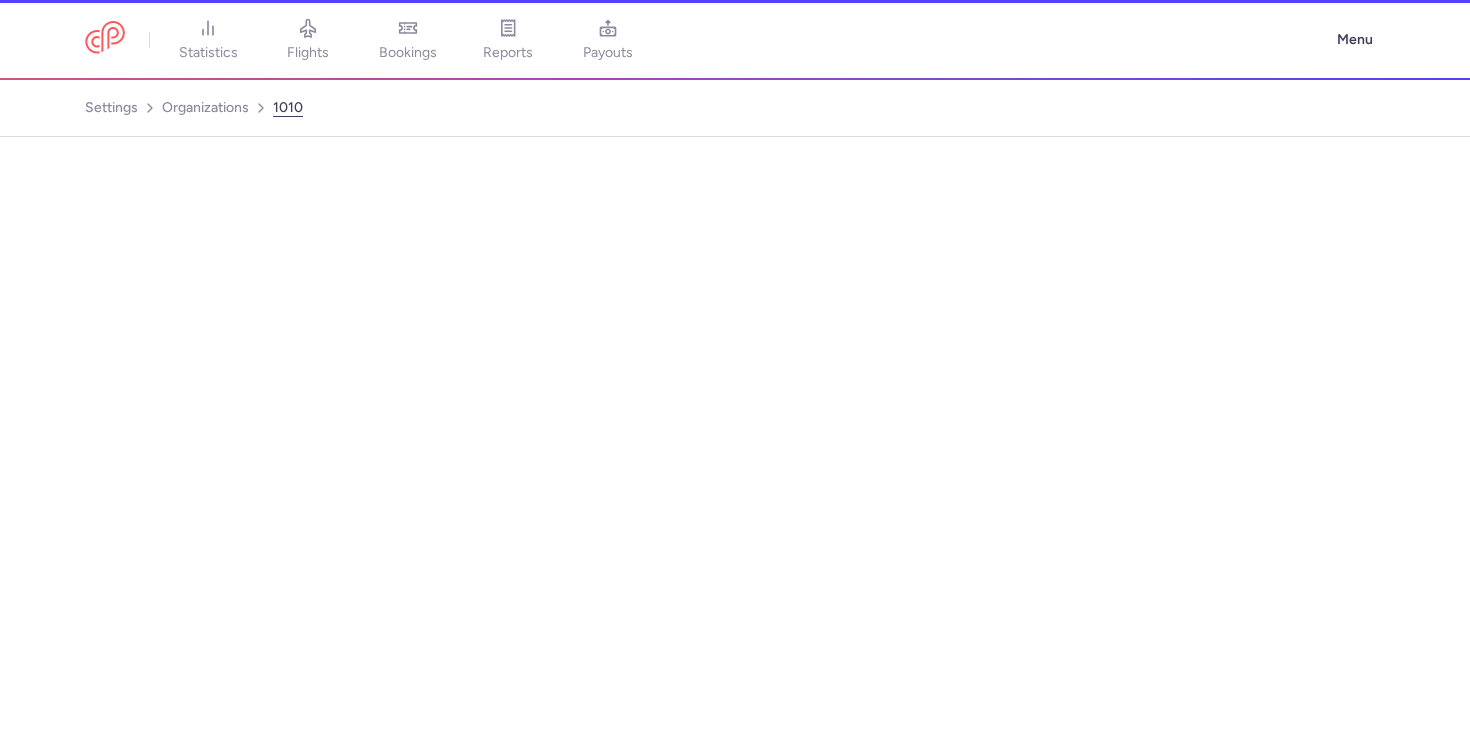 select on "DEDICATED" 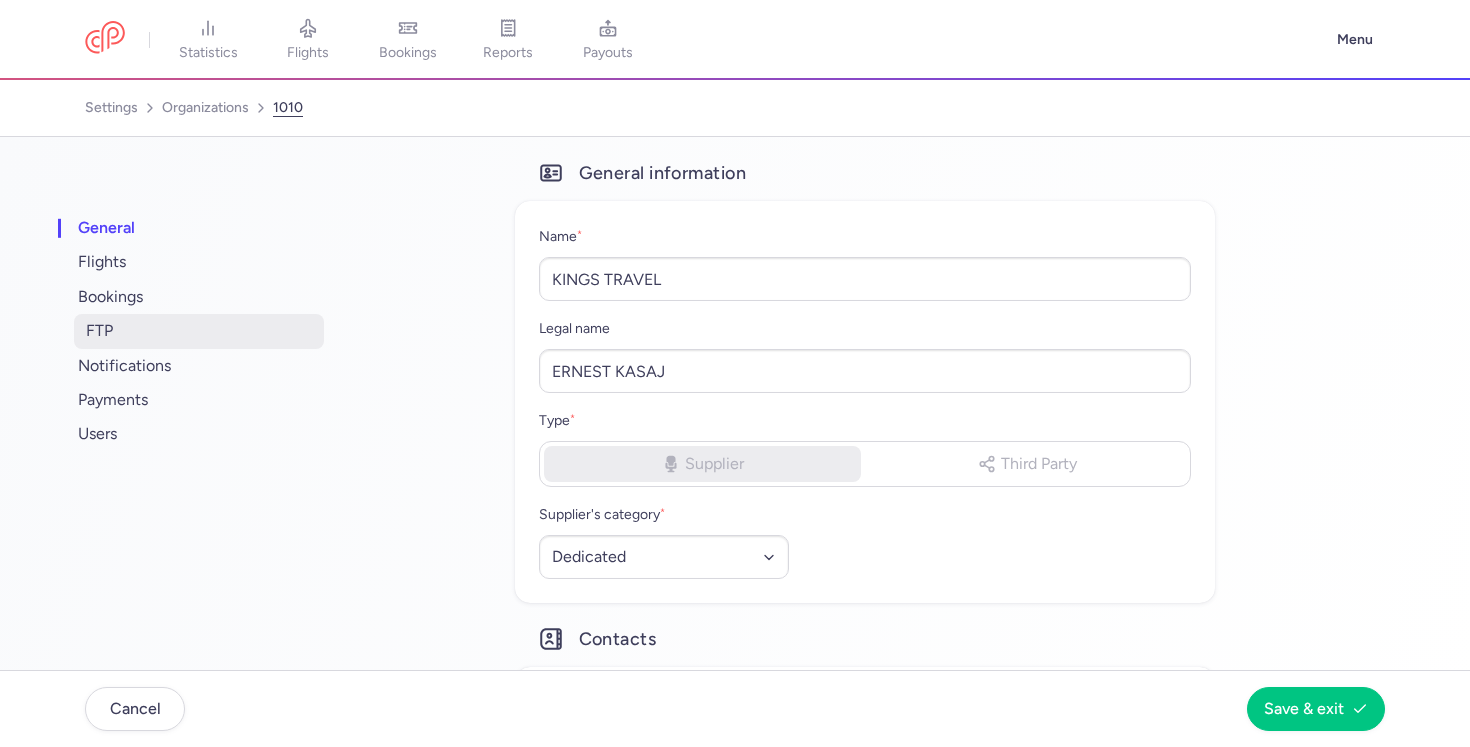 click on "FTP" at bounding box center [199, 331] 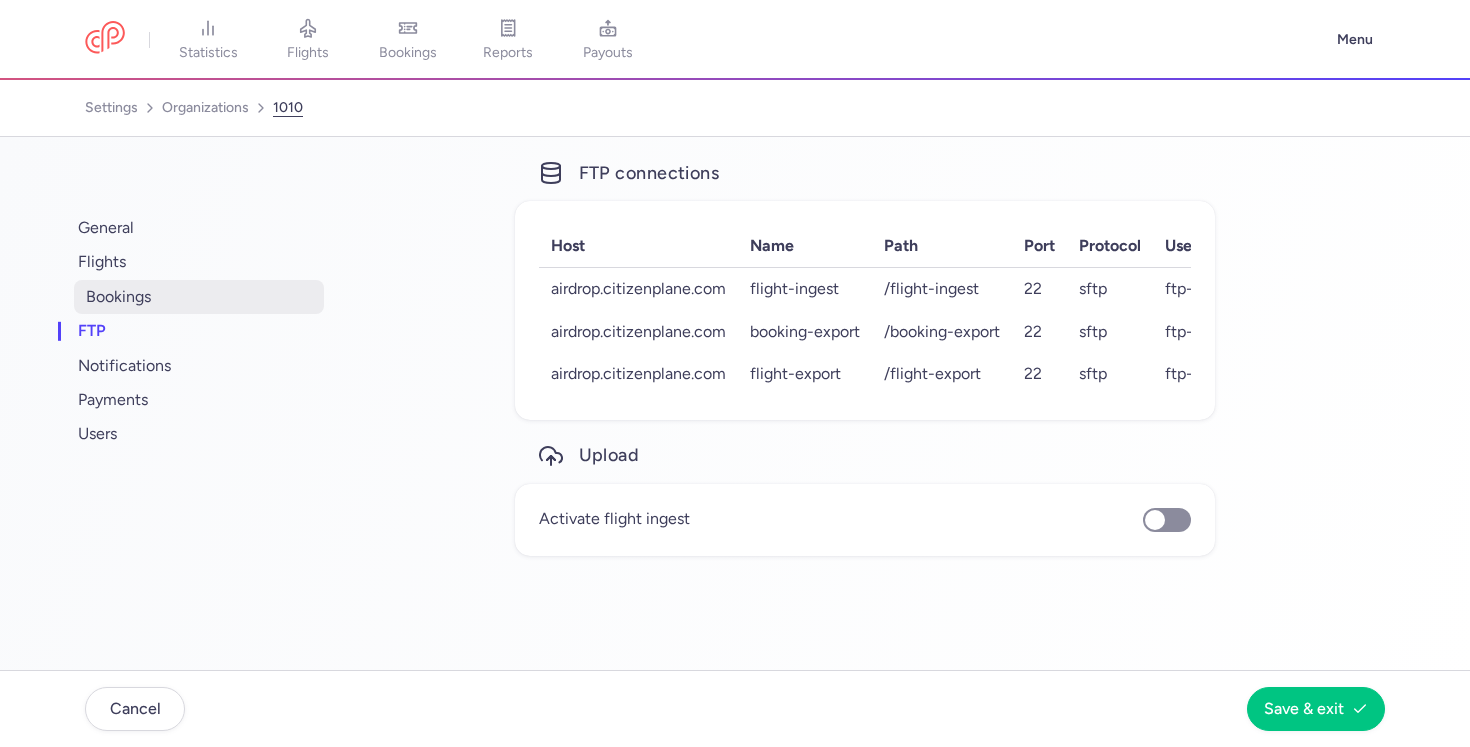 click on "bookings" at bounding box center [199, 297] 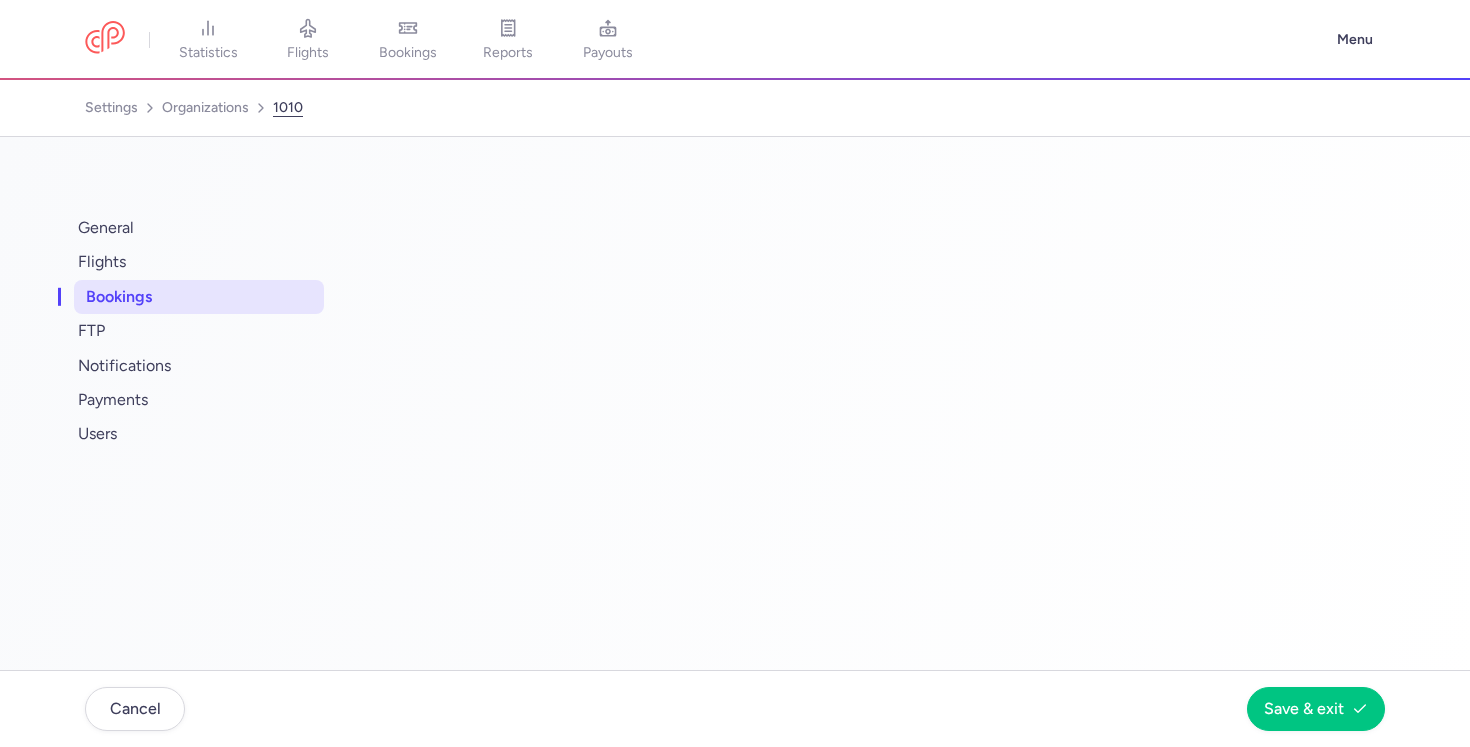 select on "2" 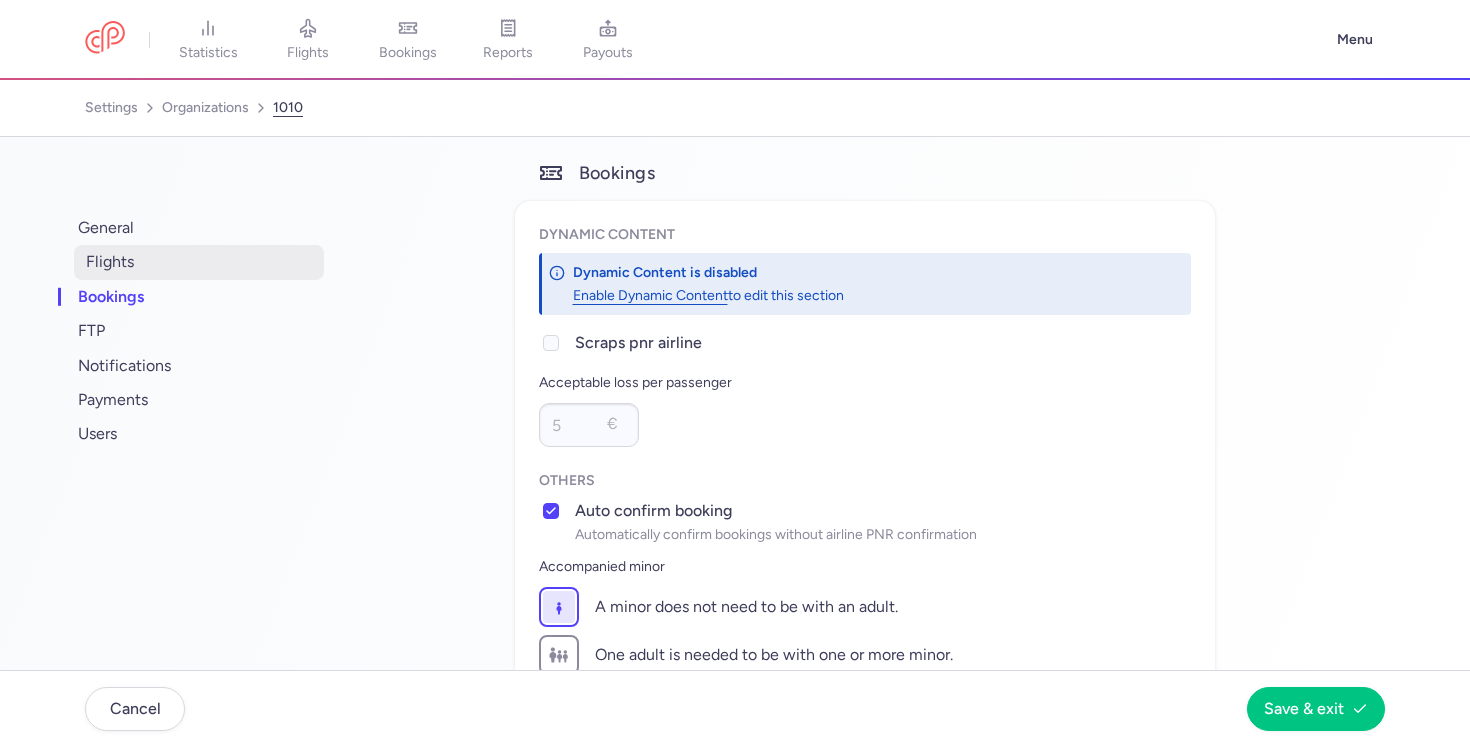 click on "flights" at bounding box center [199, 262] 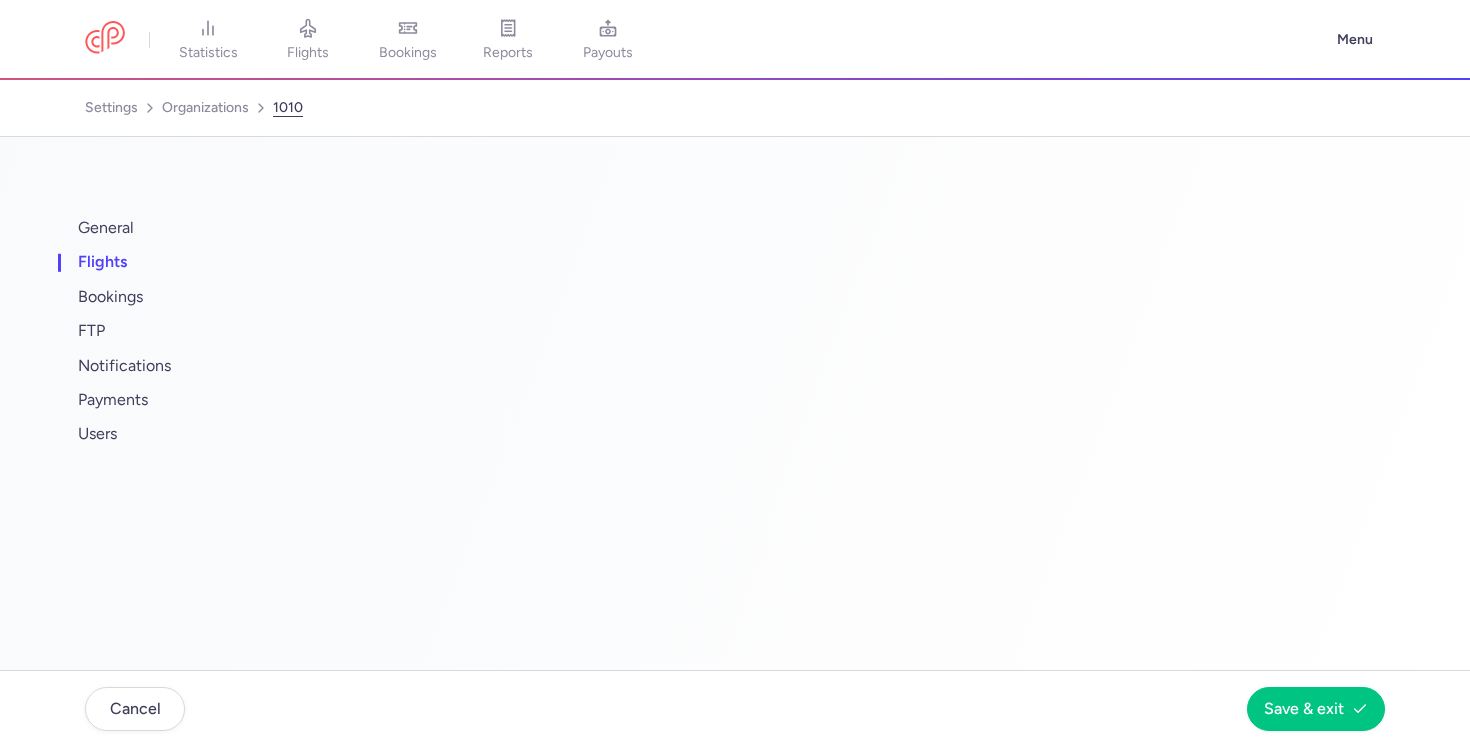 select on "days" 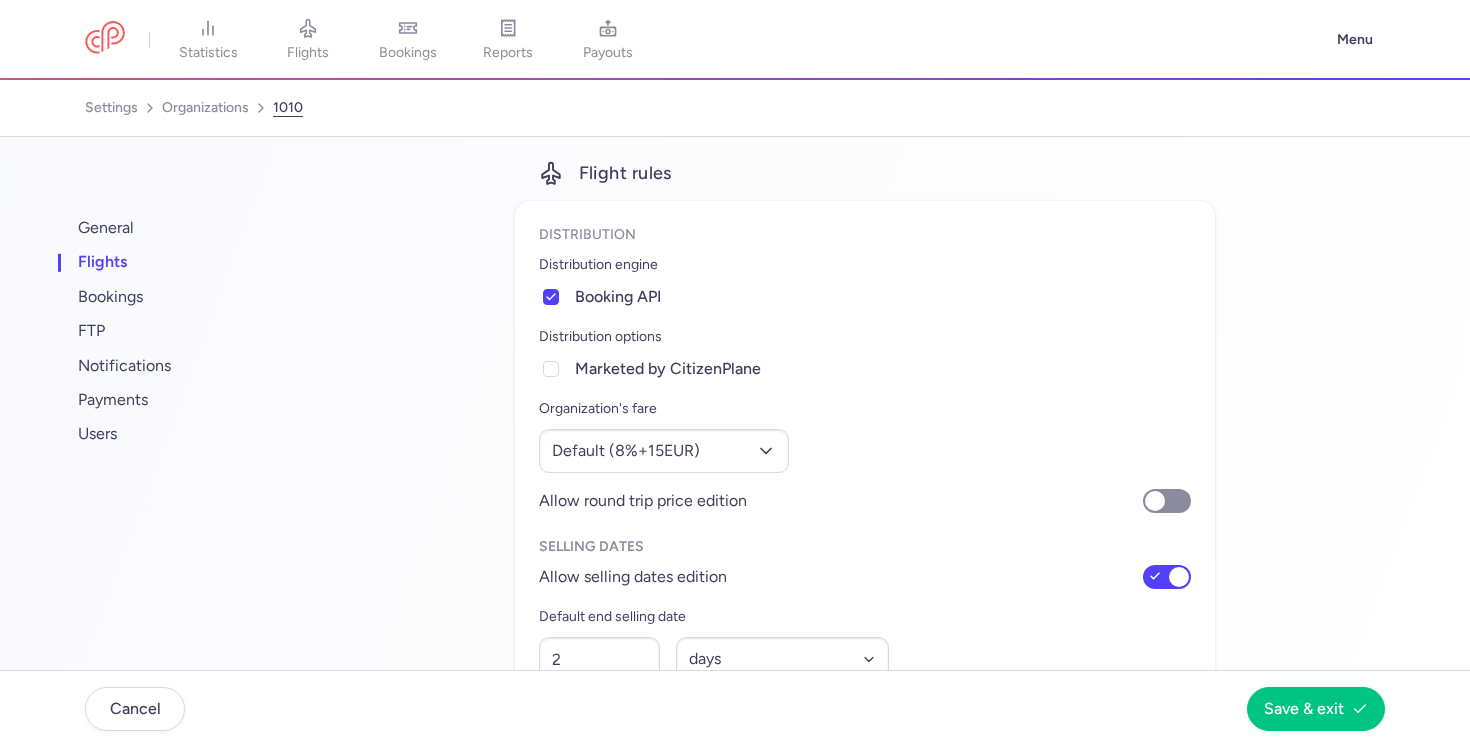 scroll, scrollTop: 186, scrollLeft: 0, axis: vertical 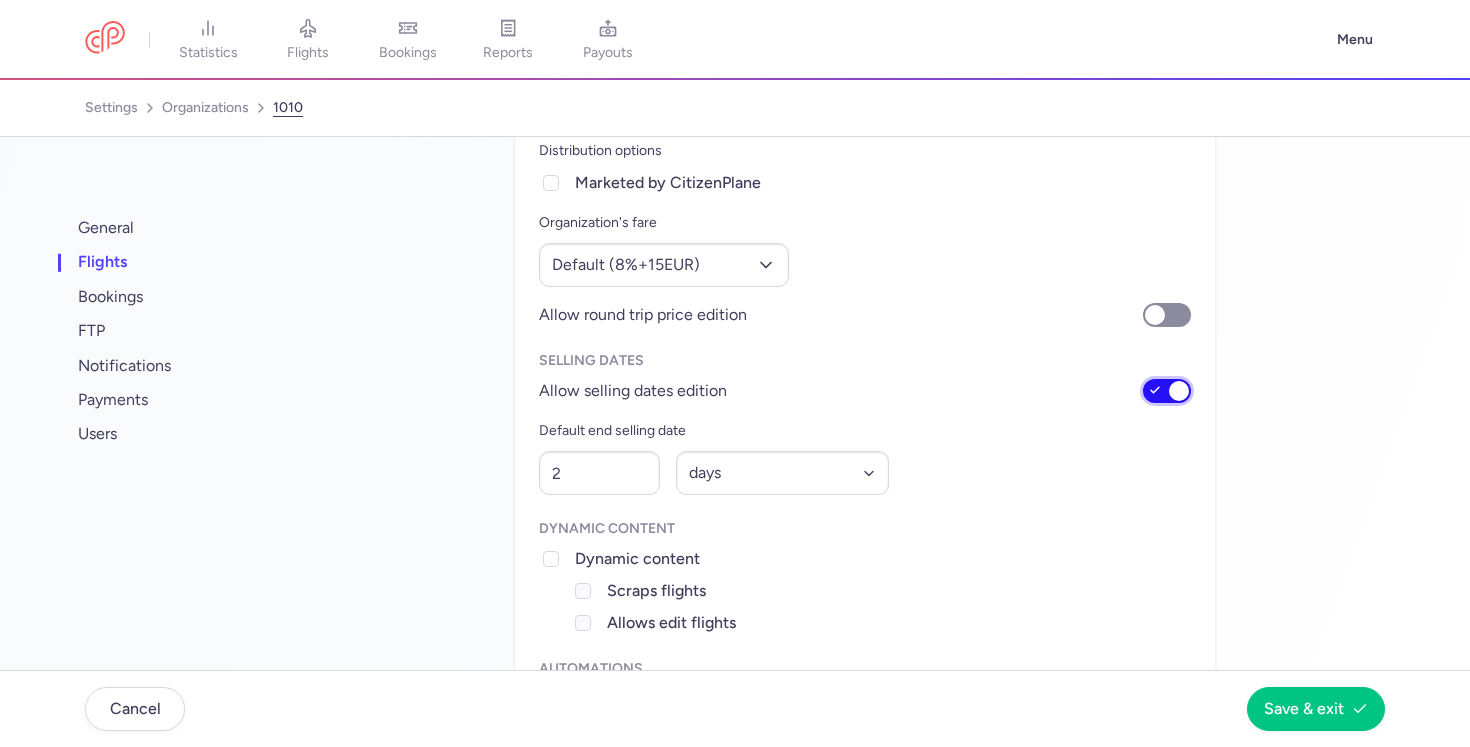 click on "Allow selling dates edition" at bounding box center (1167, 391) 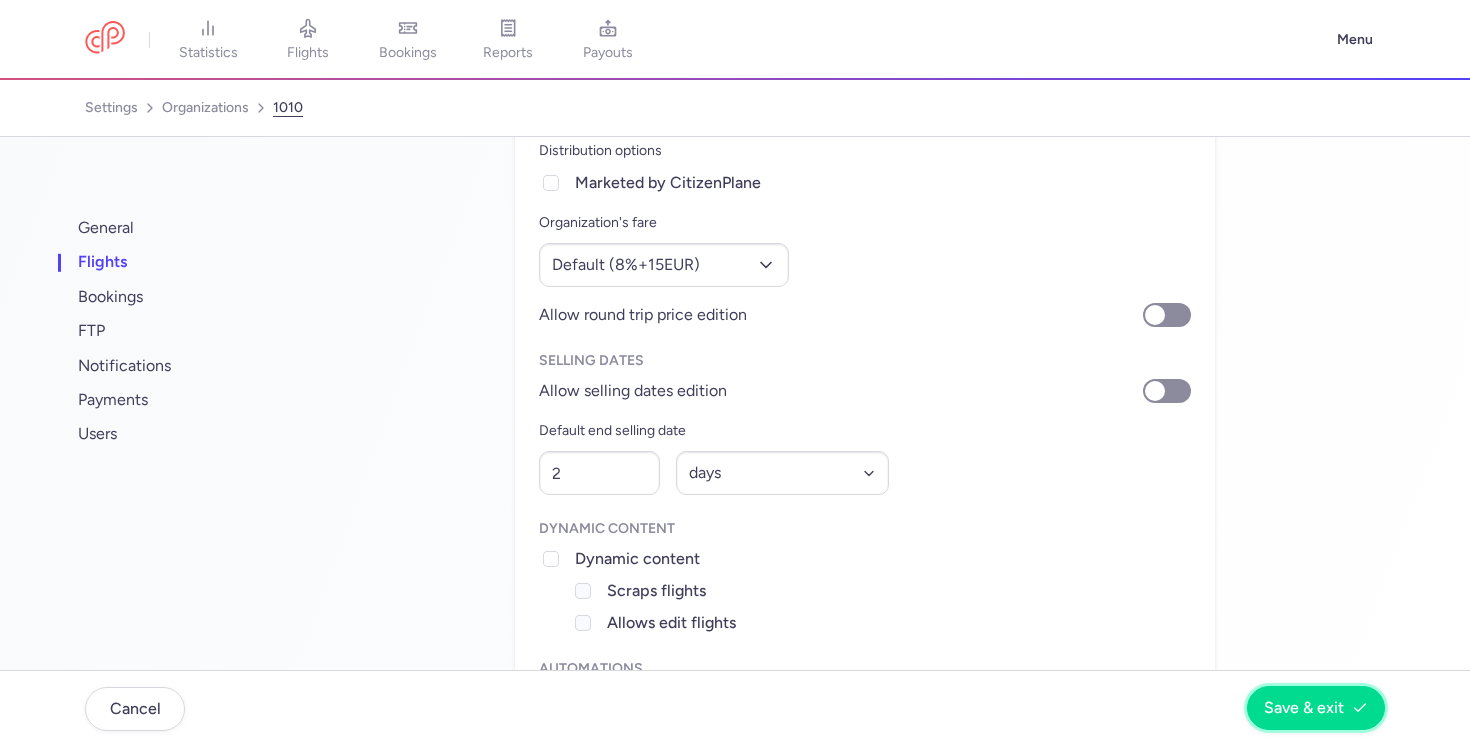 click on "Save & exit" 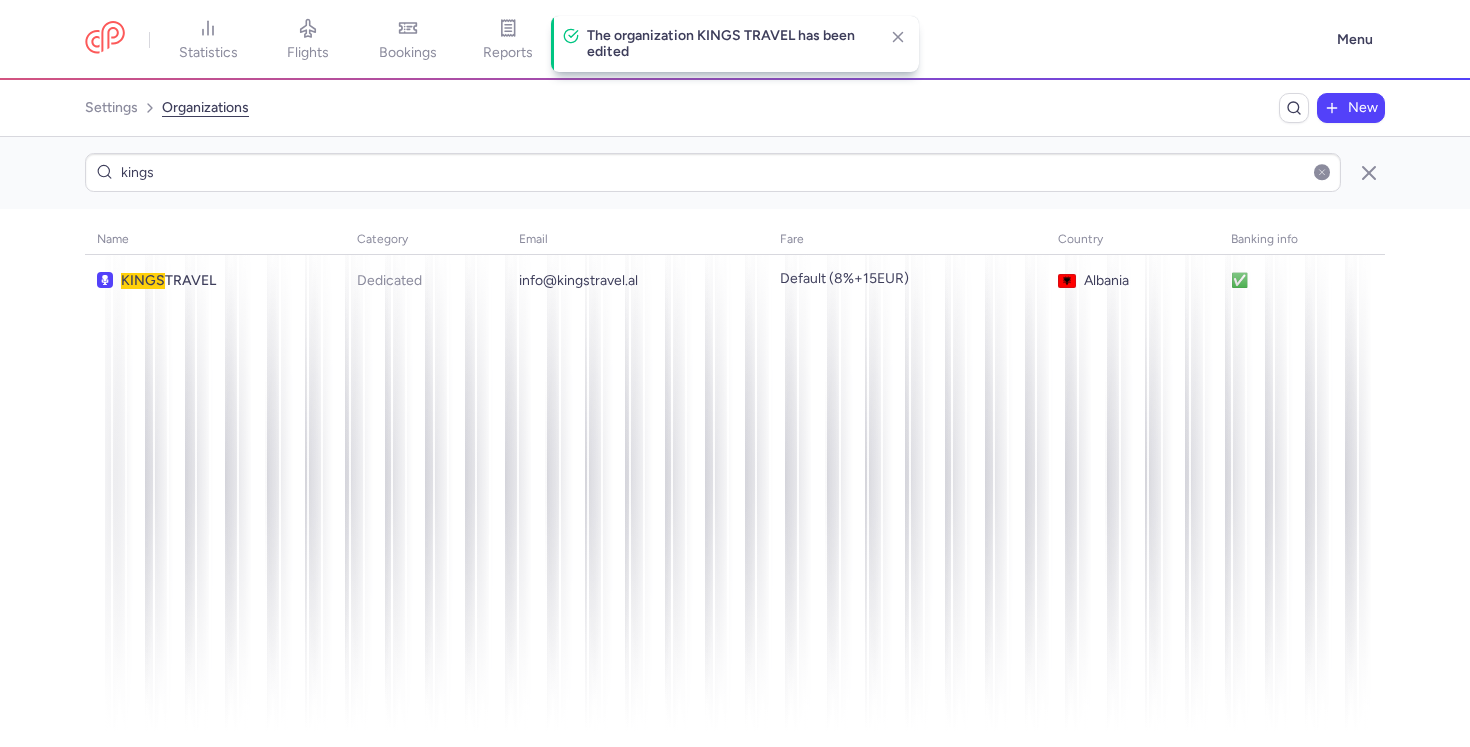 click at bounding box center (1322, 172) 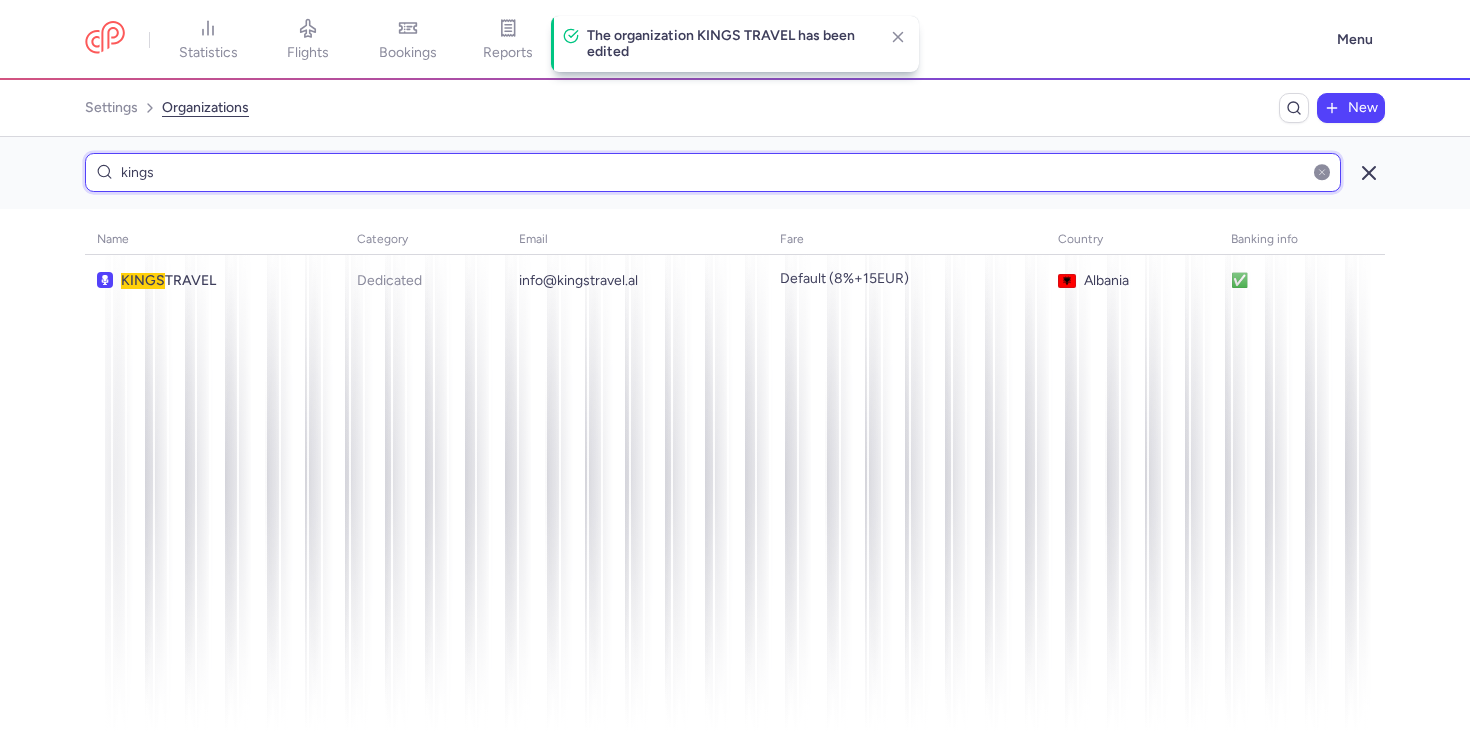 type 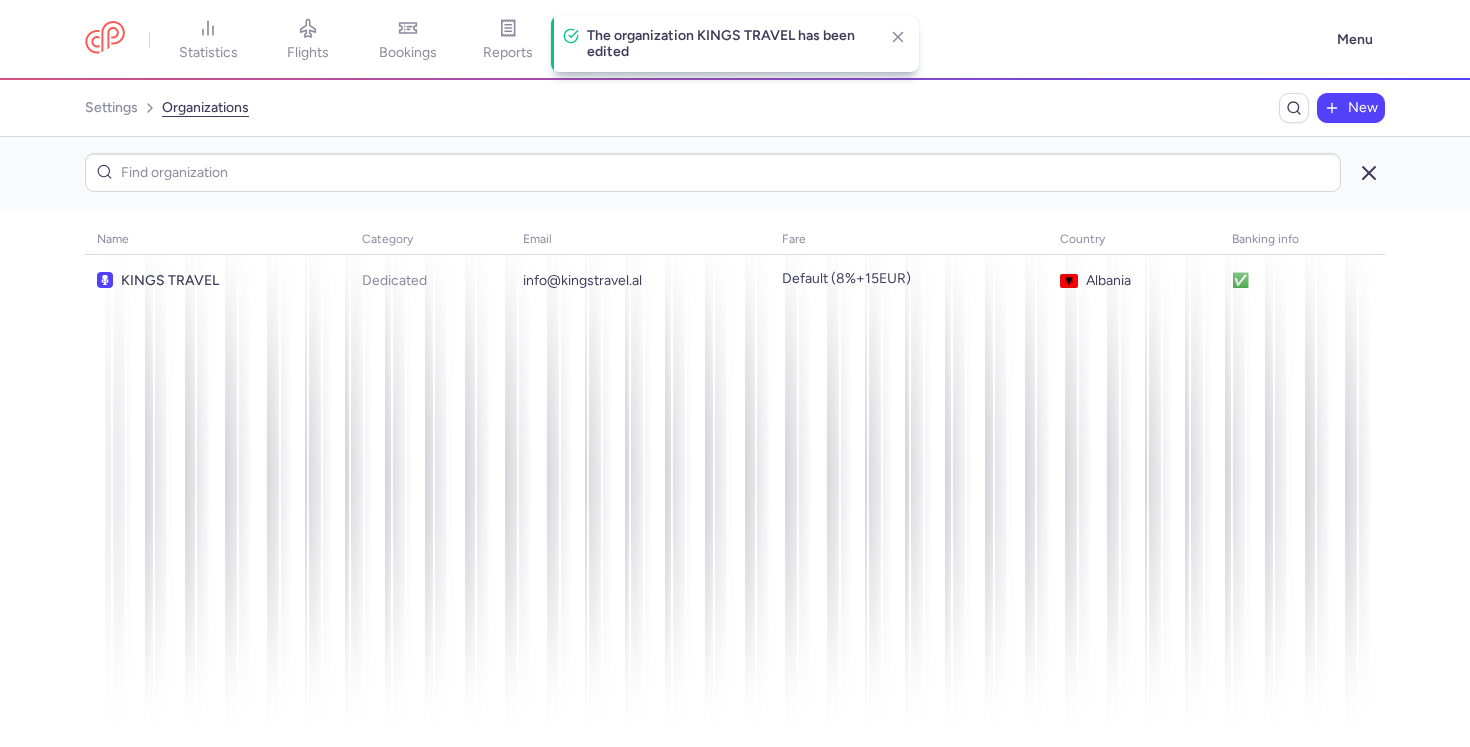 click 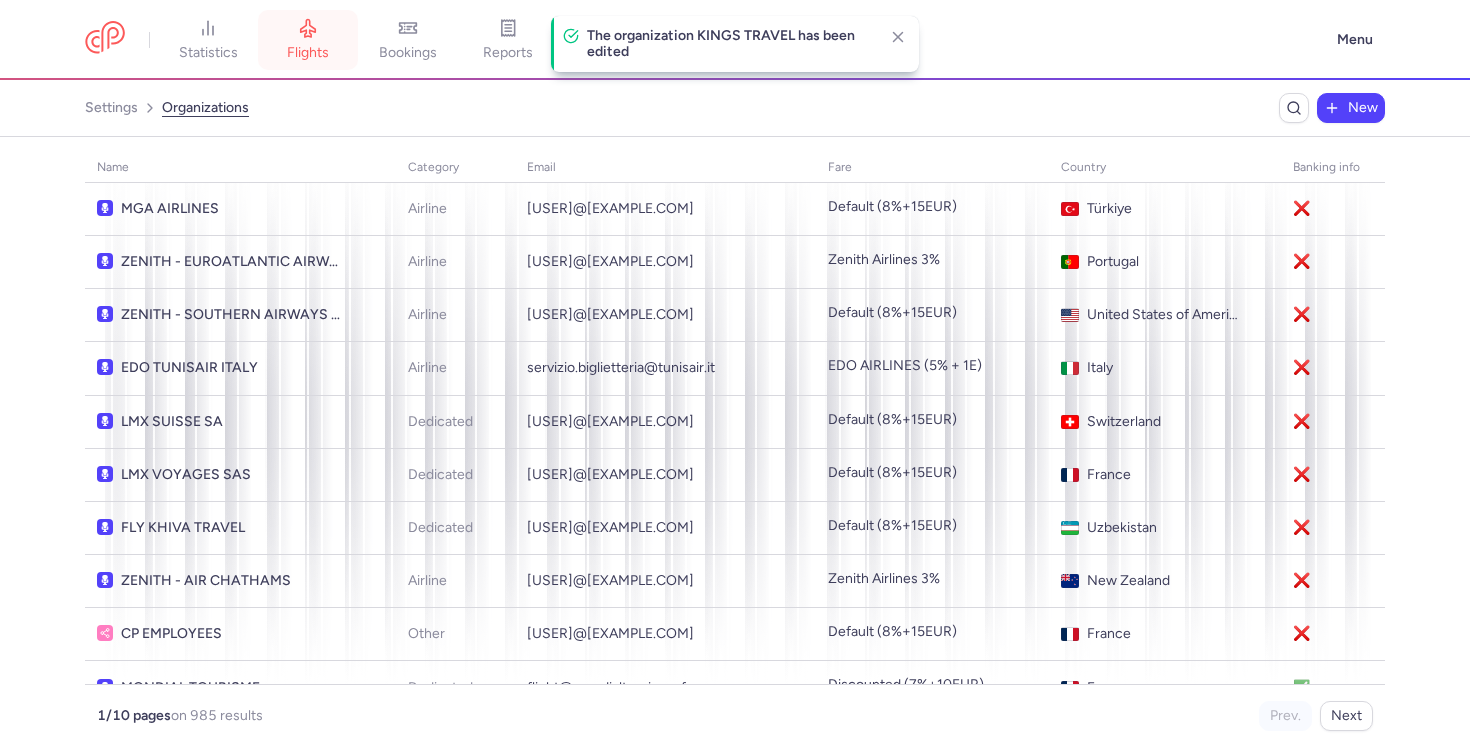 click on "flights" at bounding box center [308, 40] 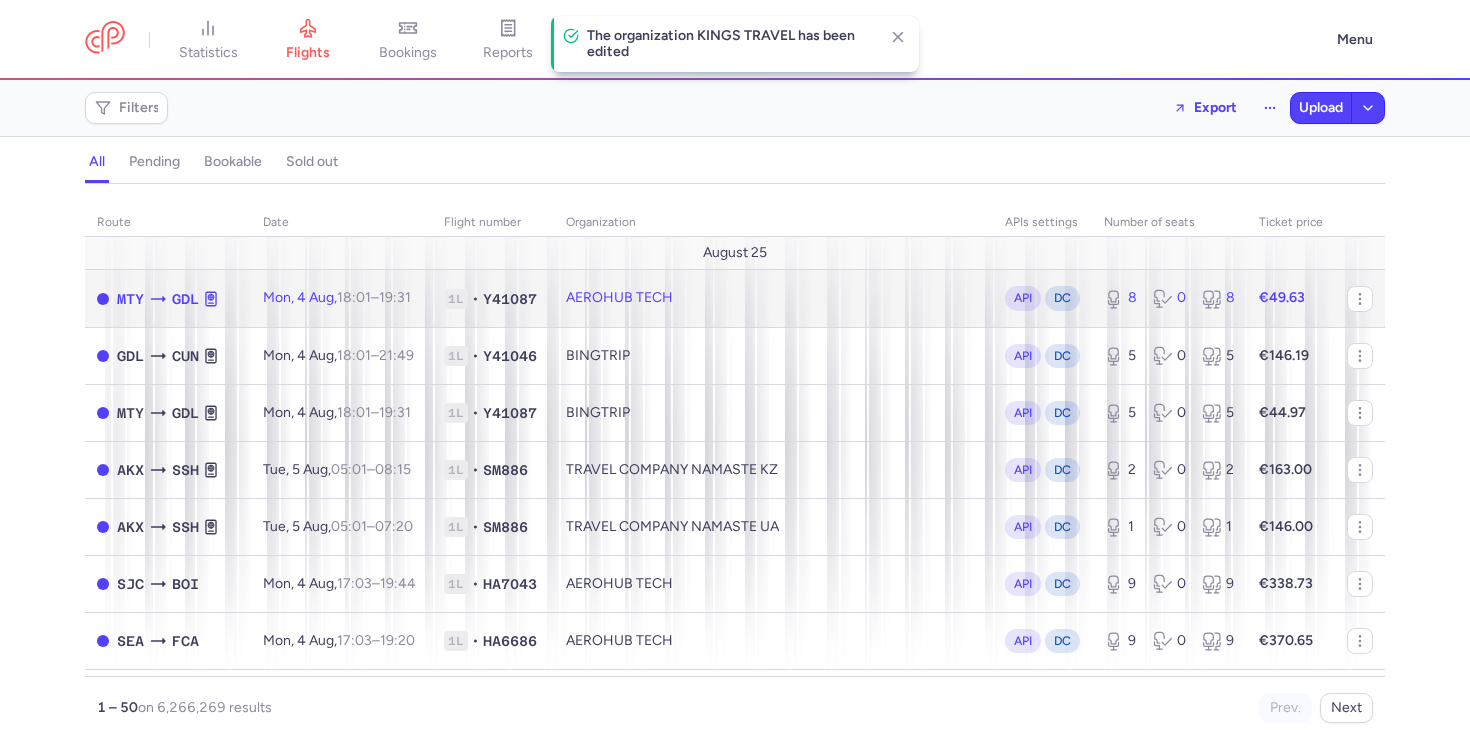 click on "Mon, 4 Aug,  18:01  –  19:31  +0" 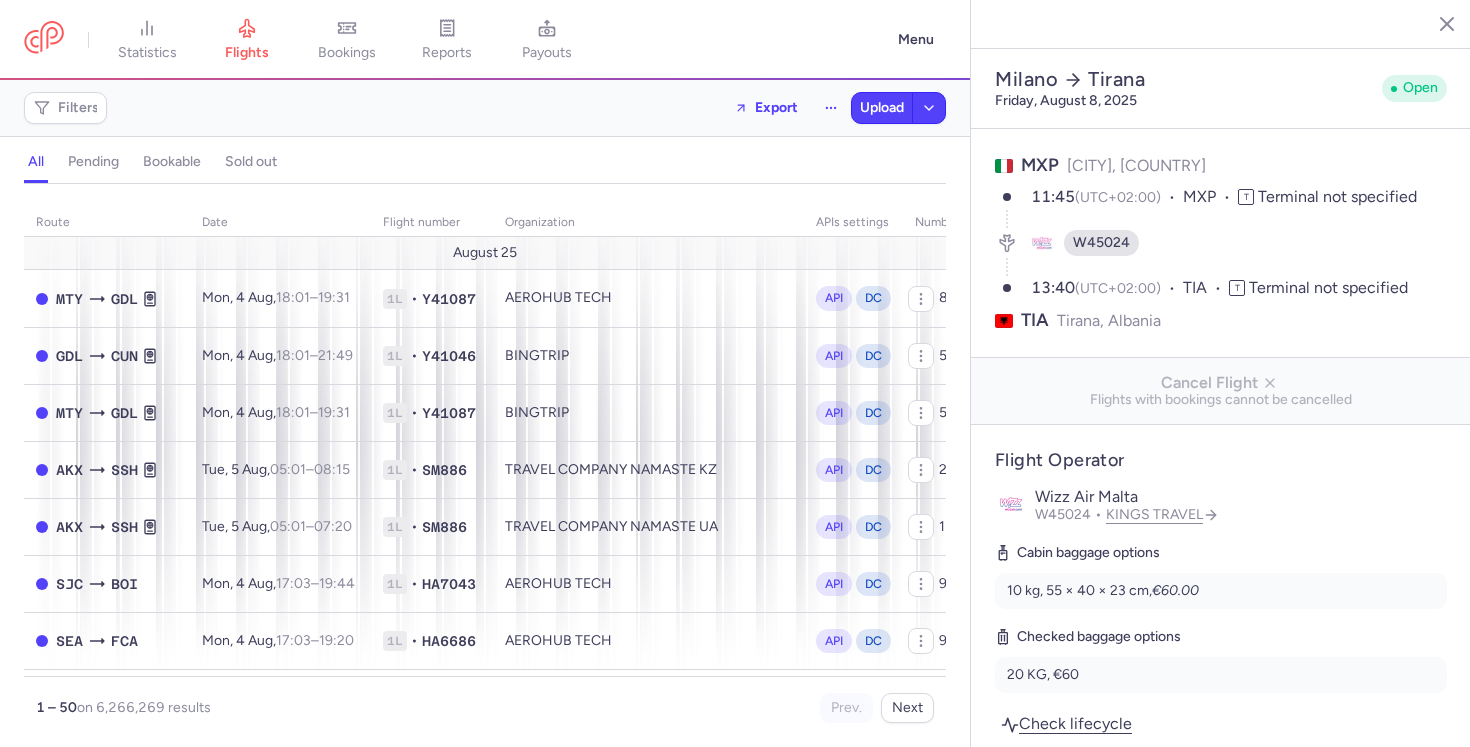 select on "hours" 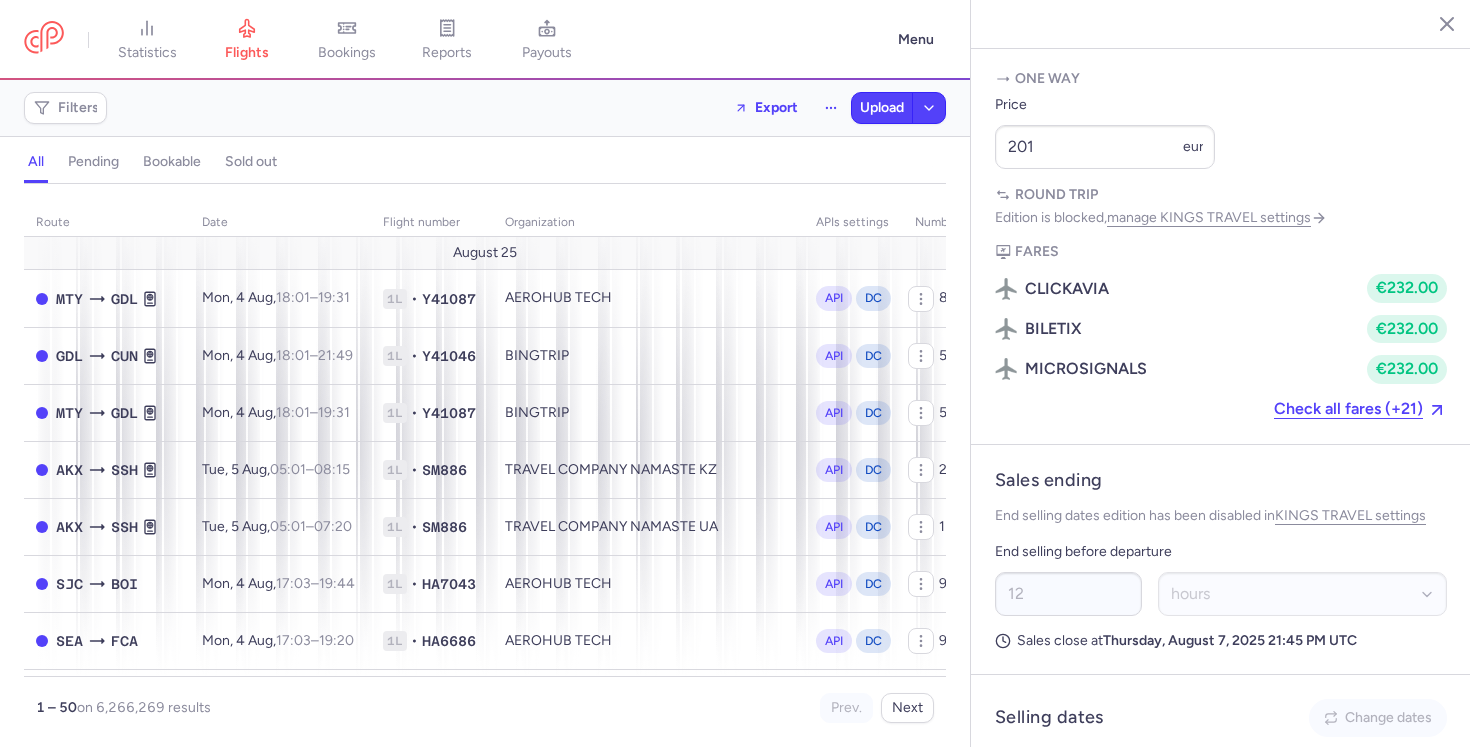 scroll, scrollTop: 956, scrollLeft: 0, axis: vertical 